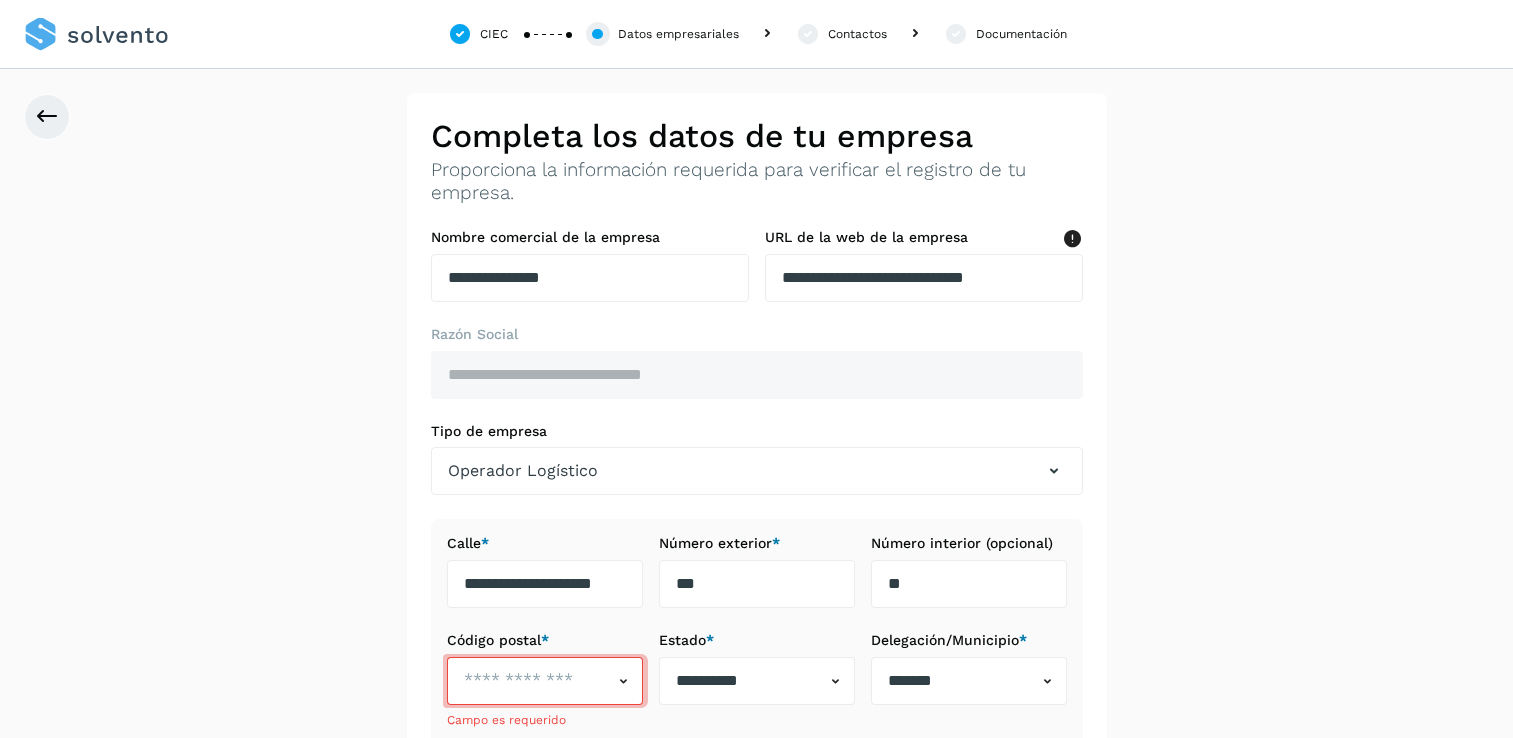 scroll, scrollTop: 348, scrollLeft: 0, axis: vertical 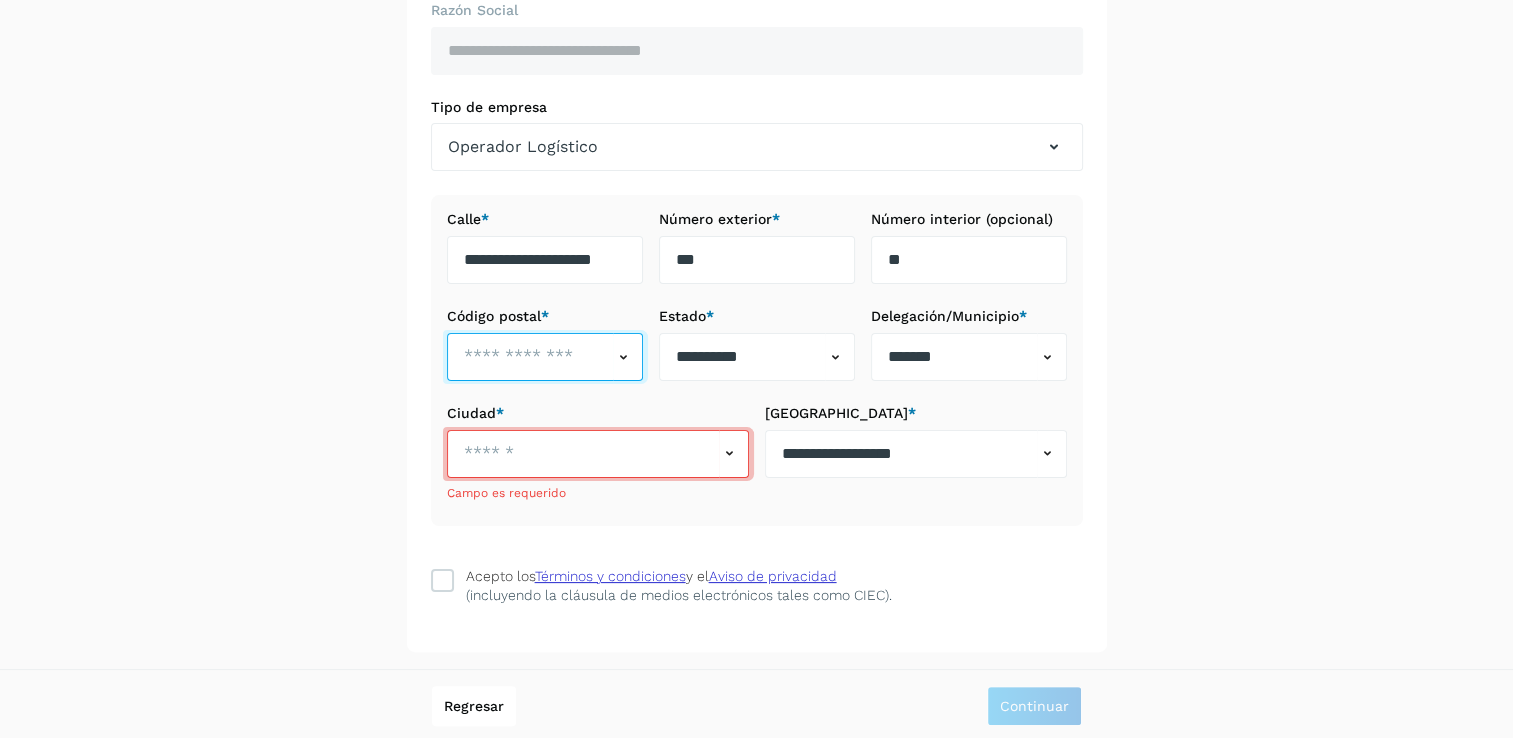 click at bounding box center [530, 357] 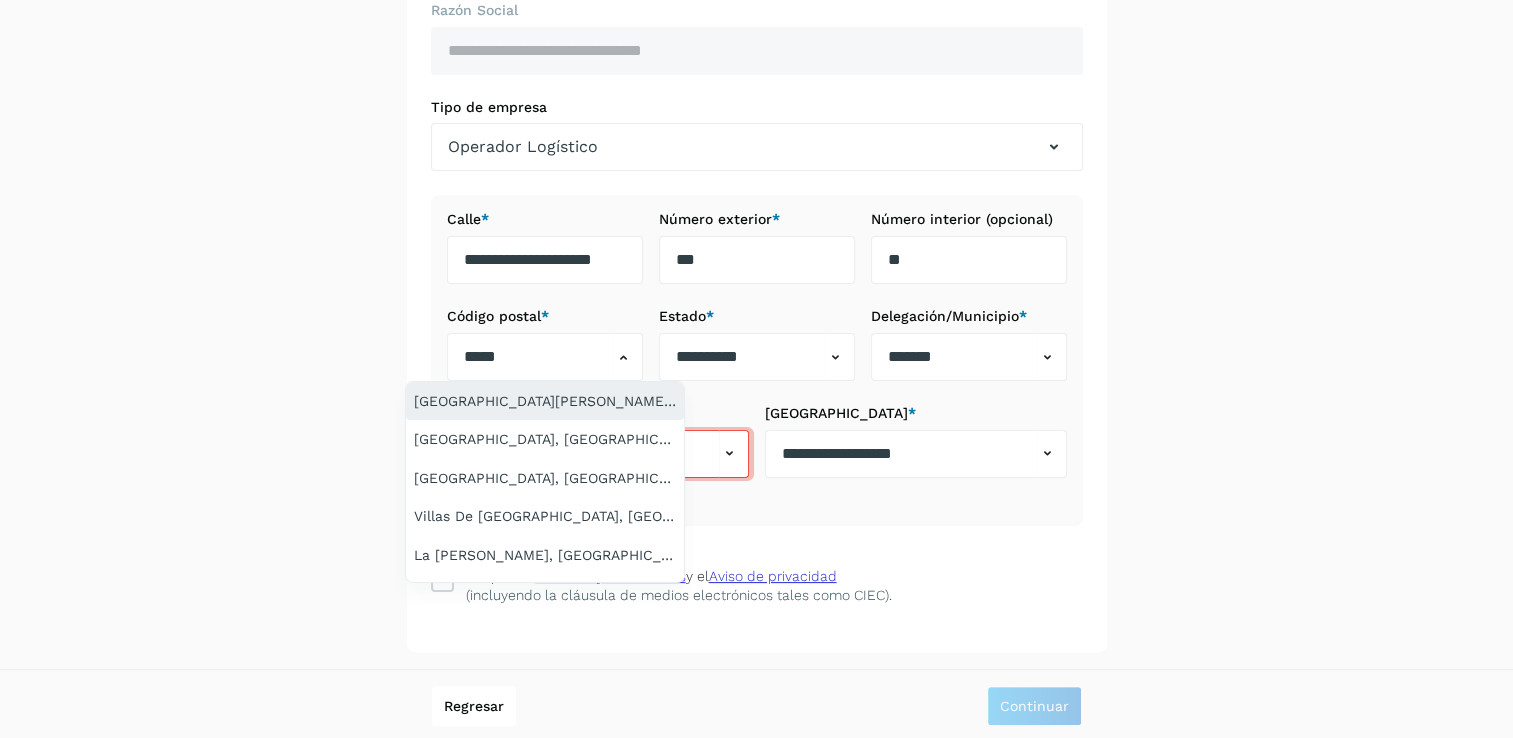 click on "[GEOGRAPHIC_DATA][PERSON_NAME], [GEOGRAPHIC_DATA], [GEOGRAPHIC_DATA], 38185" at bounding box center (545, 401) 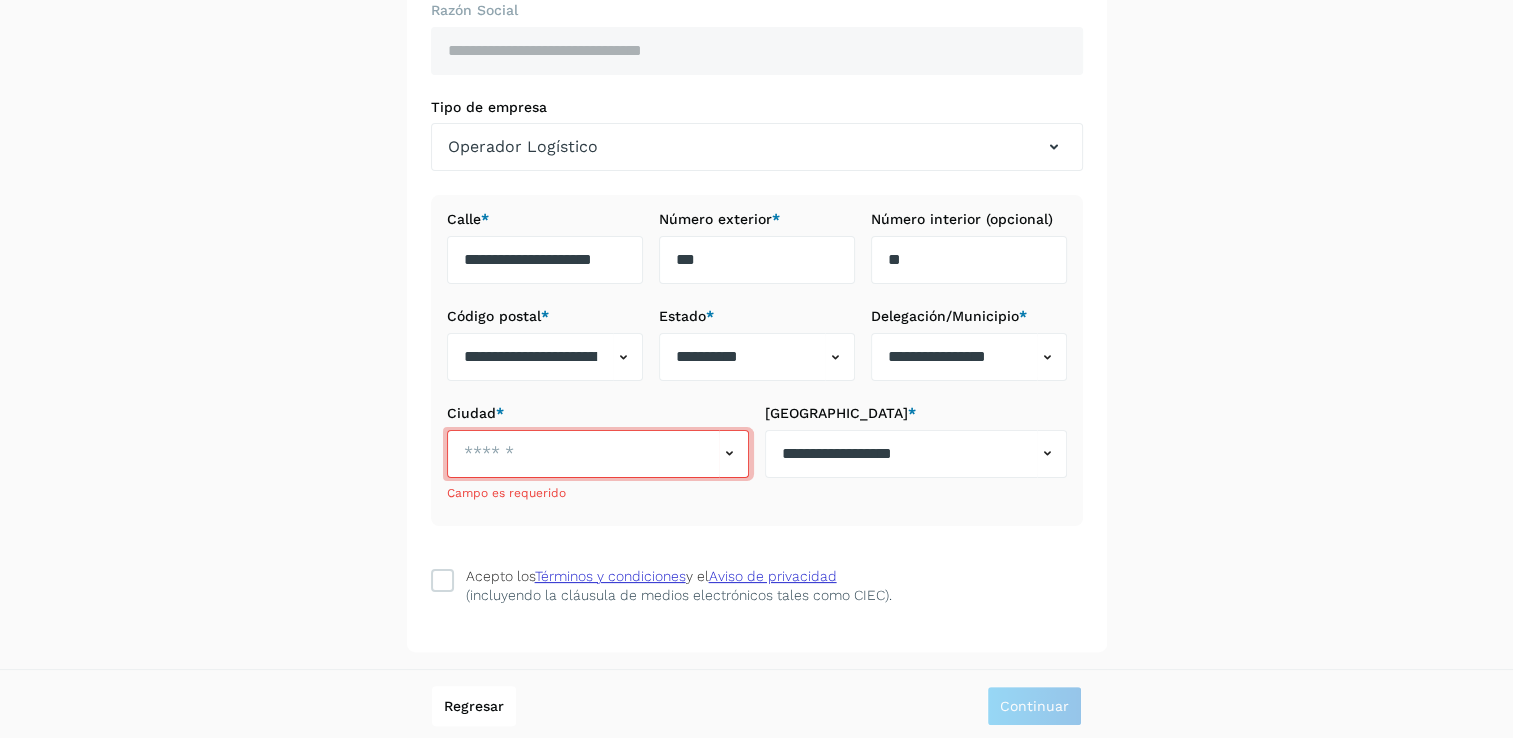 click 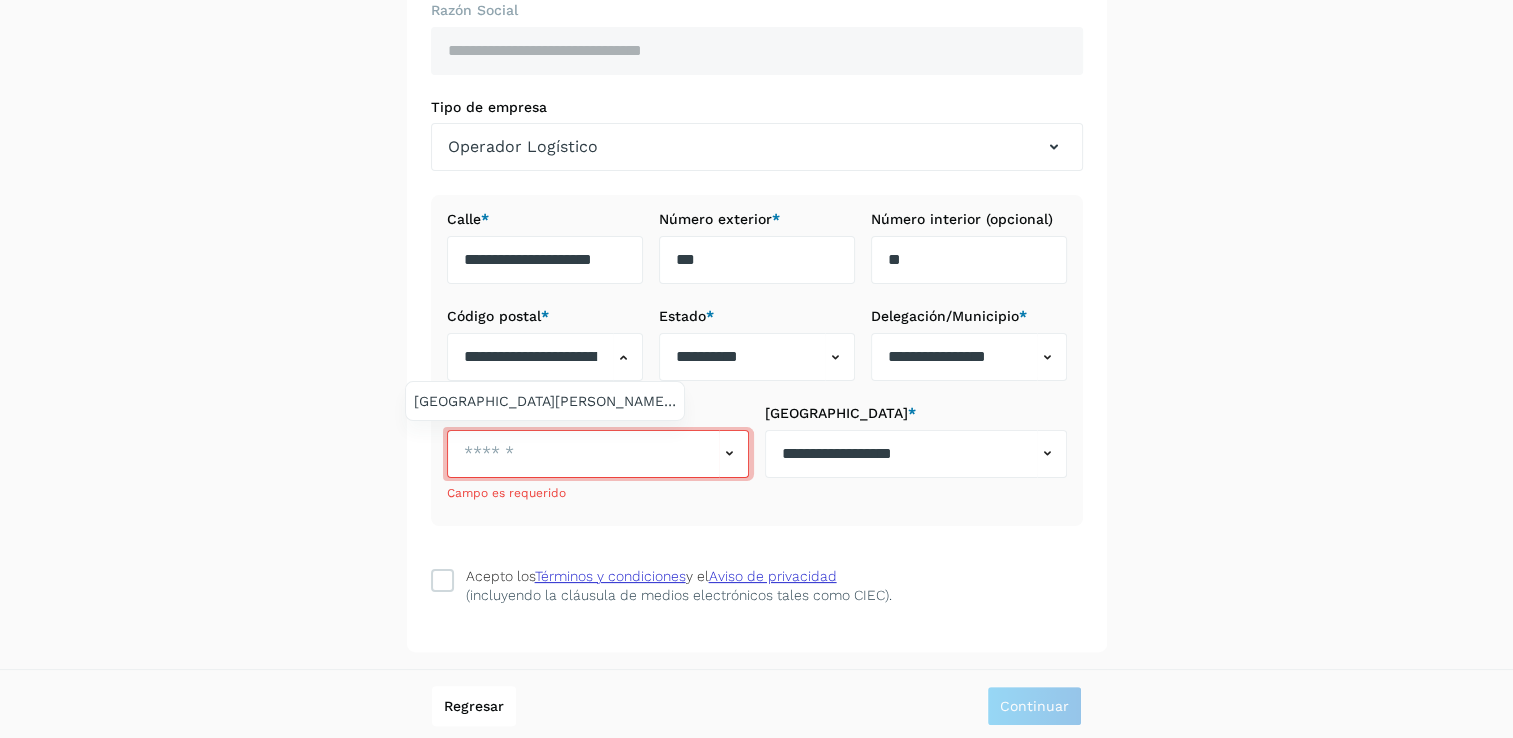 click at bounding box center (756, 369) 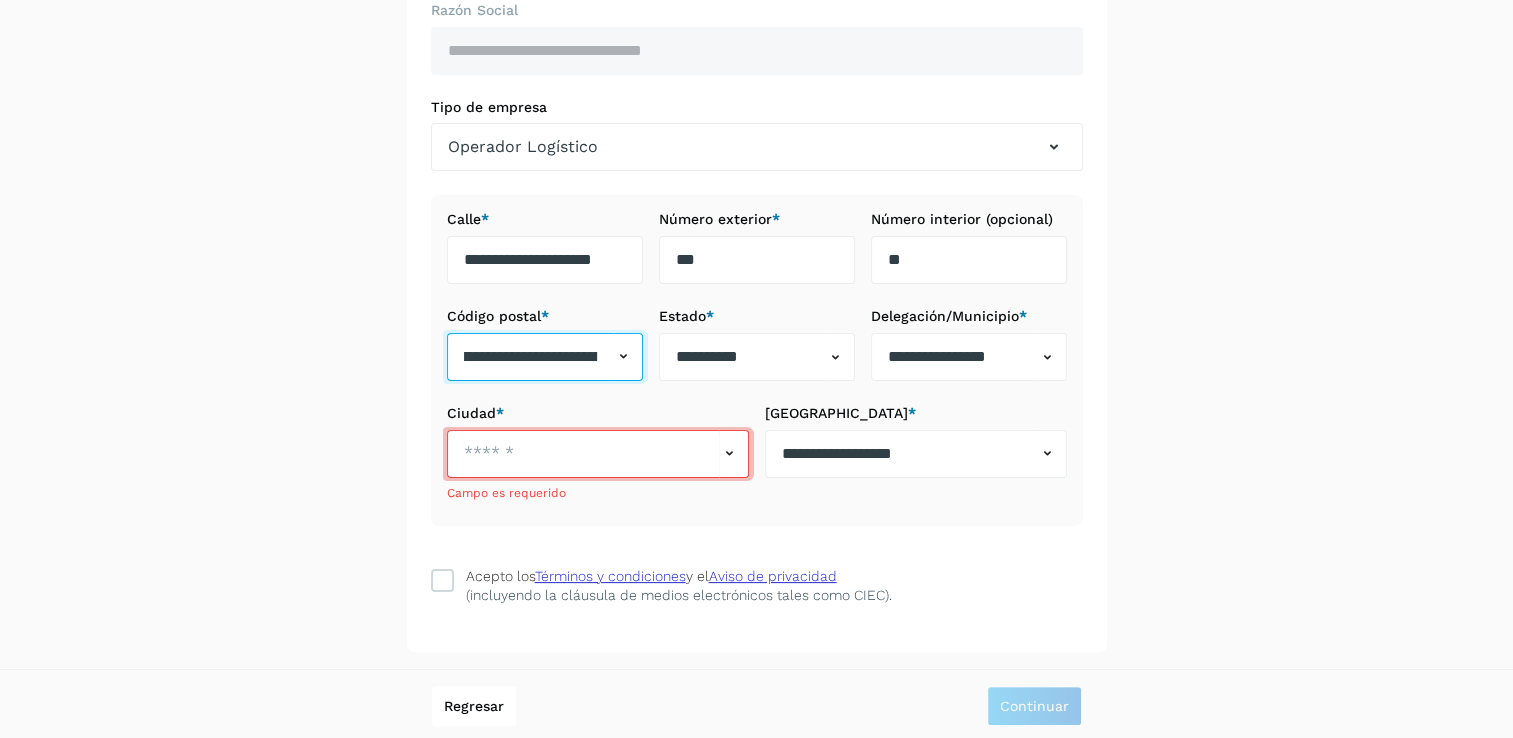 scroll, scrollTop: 0, scrollLeft: 0, axis: both 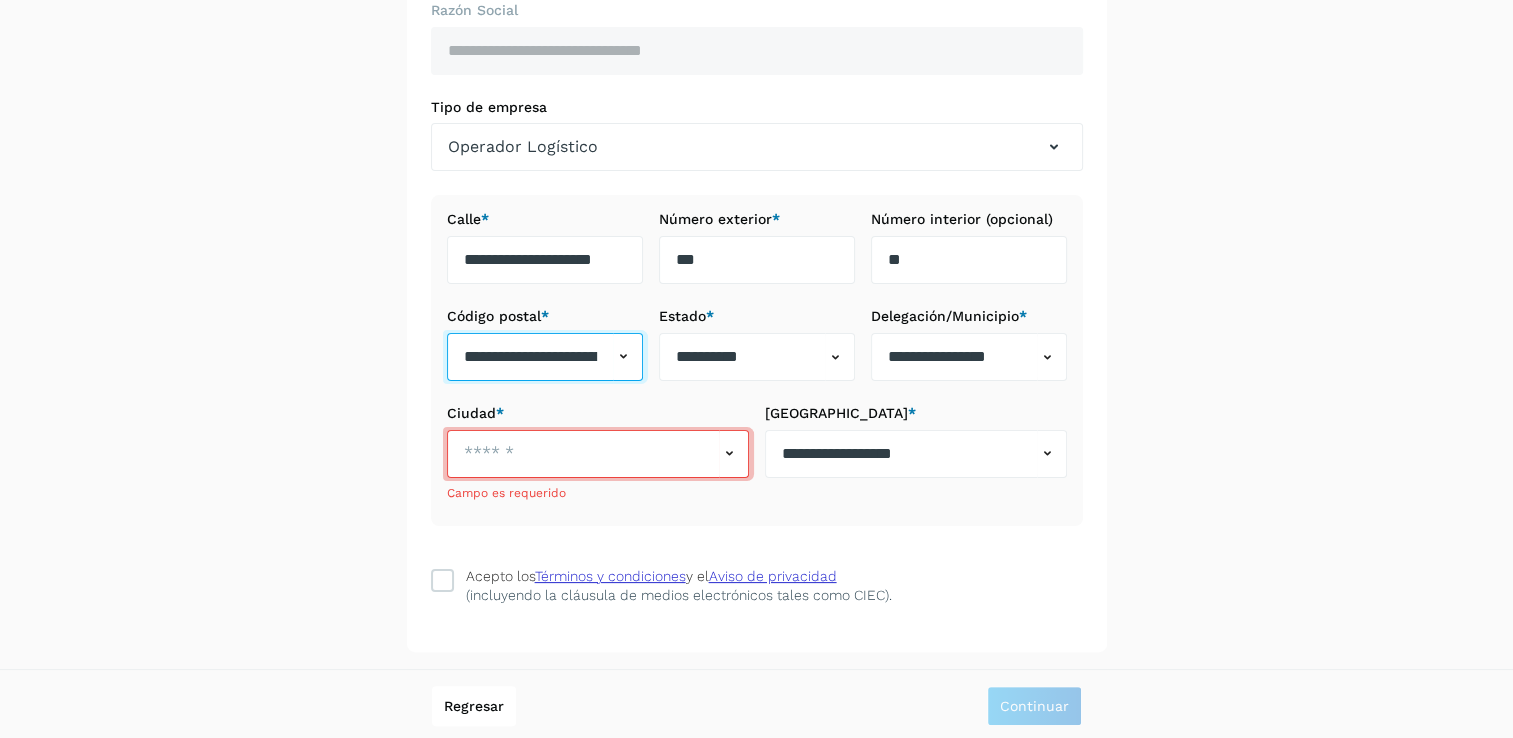 drag, startPoint x: 592, startPoint y: 360, endPoint x: 439, endPoint y: 364, distance: 153.05228 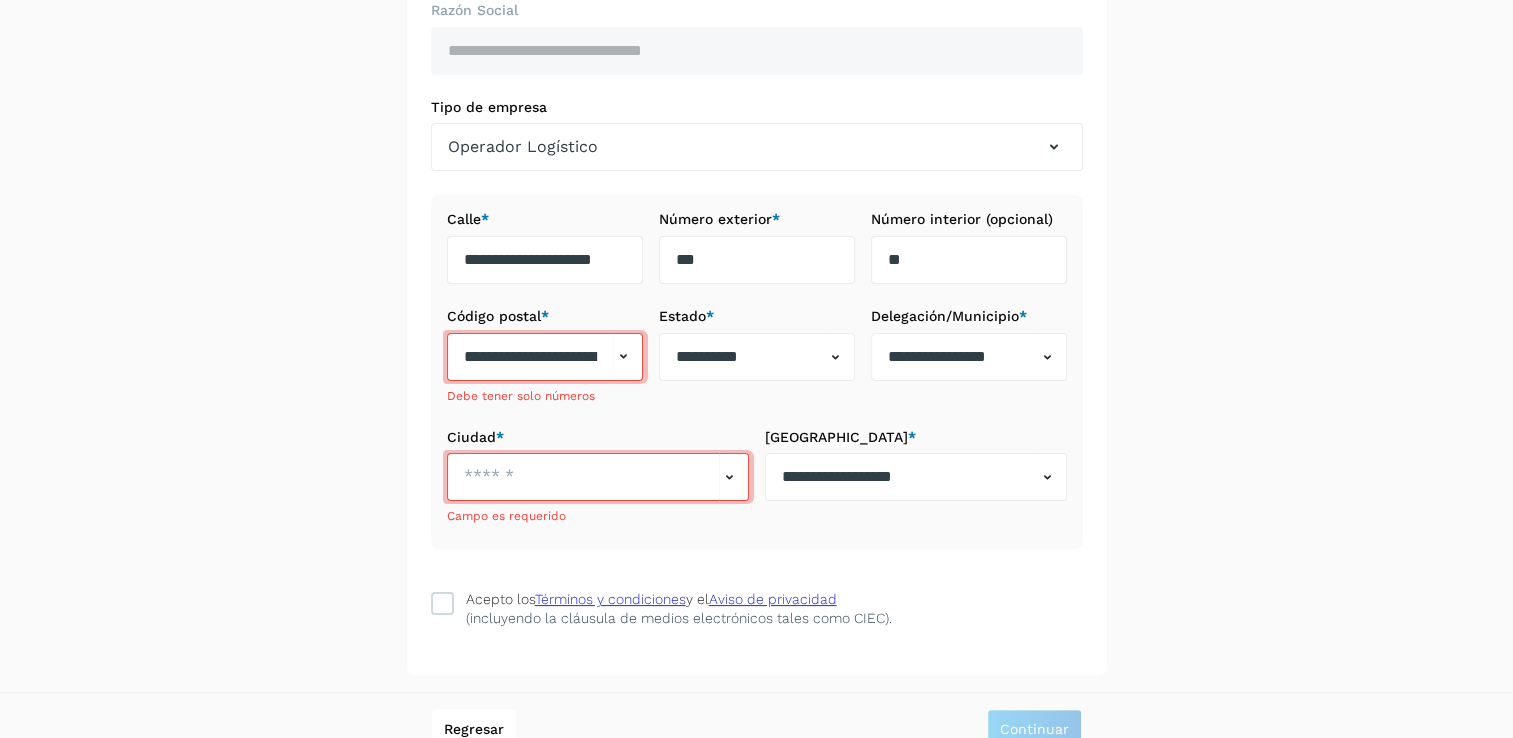 click 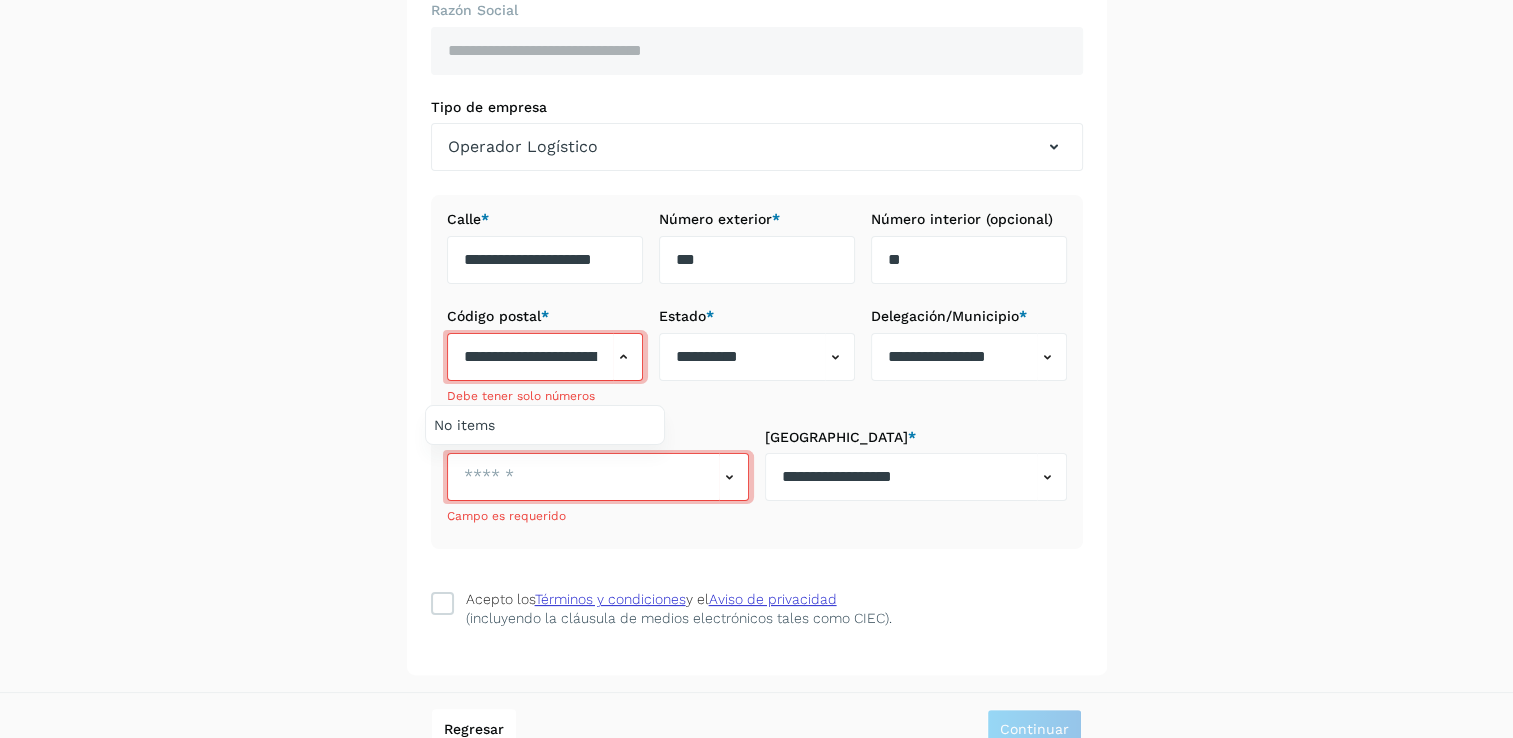 click at bounding box center [756, 369] 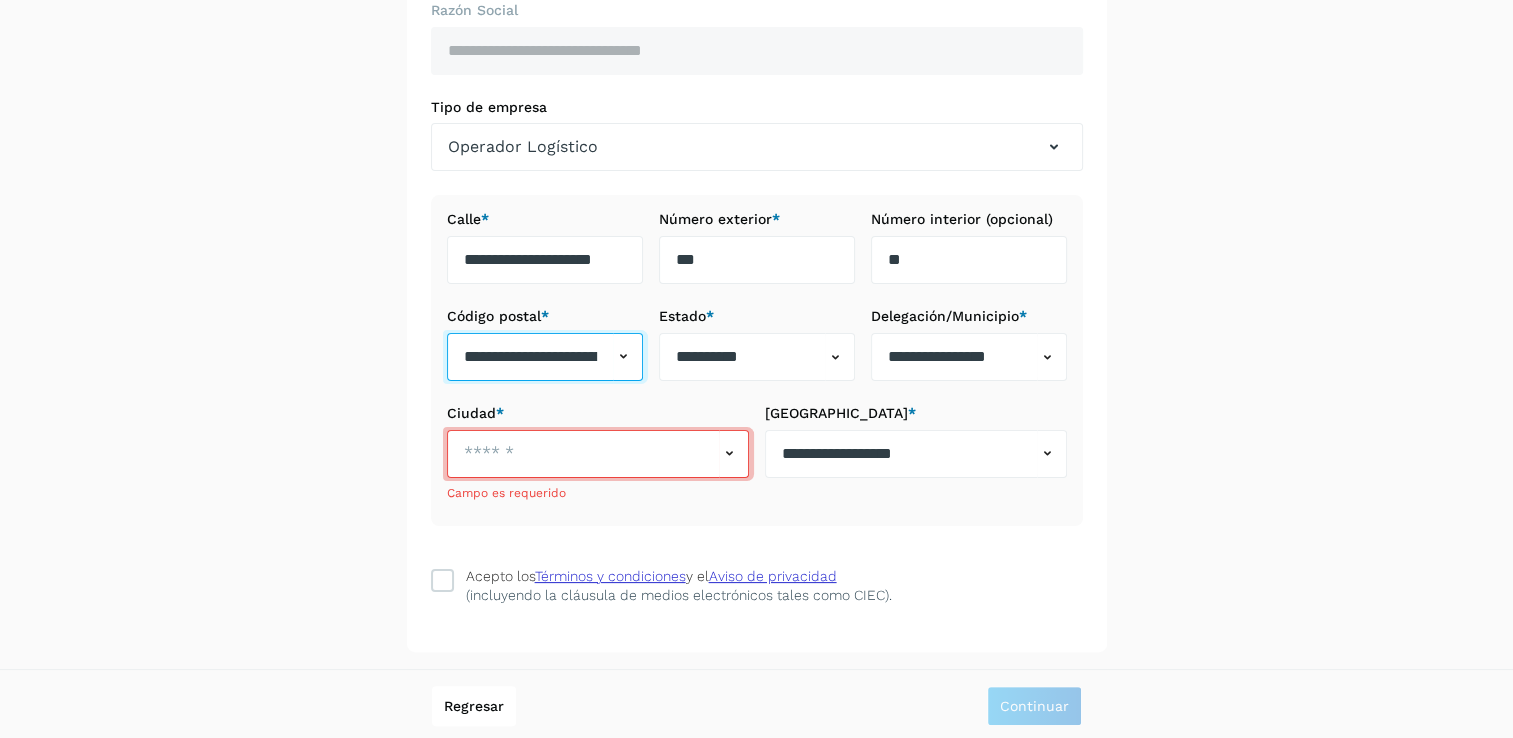 scroll, scrollTop: 0, scrollLeft: 209, axis: horizontal 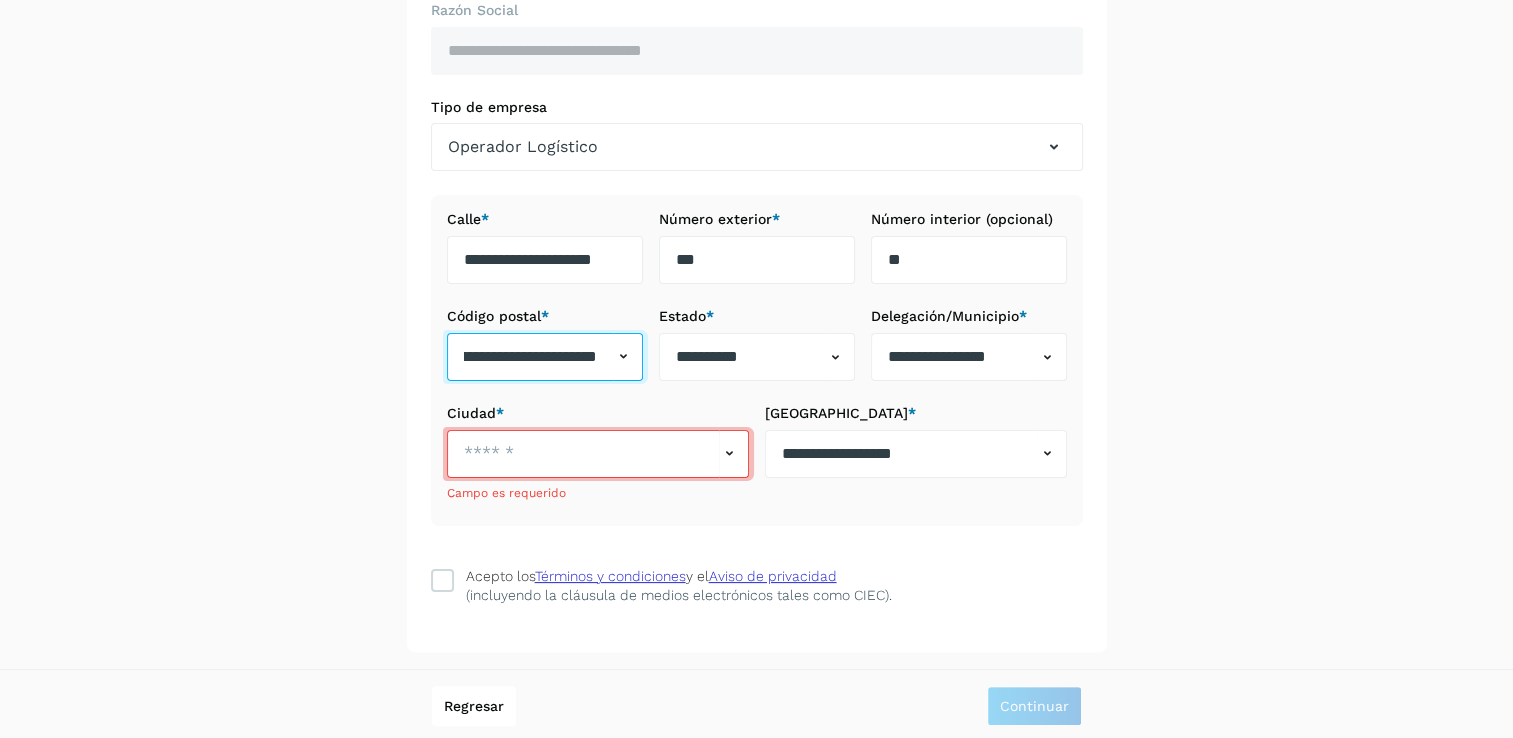 drag, startPoint x: 463, startPoint y: 354, endPoint x: 740, endPoint y: 378, distance: 278.03778 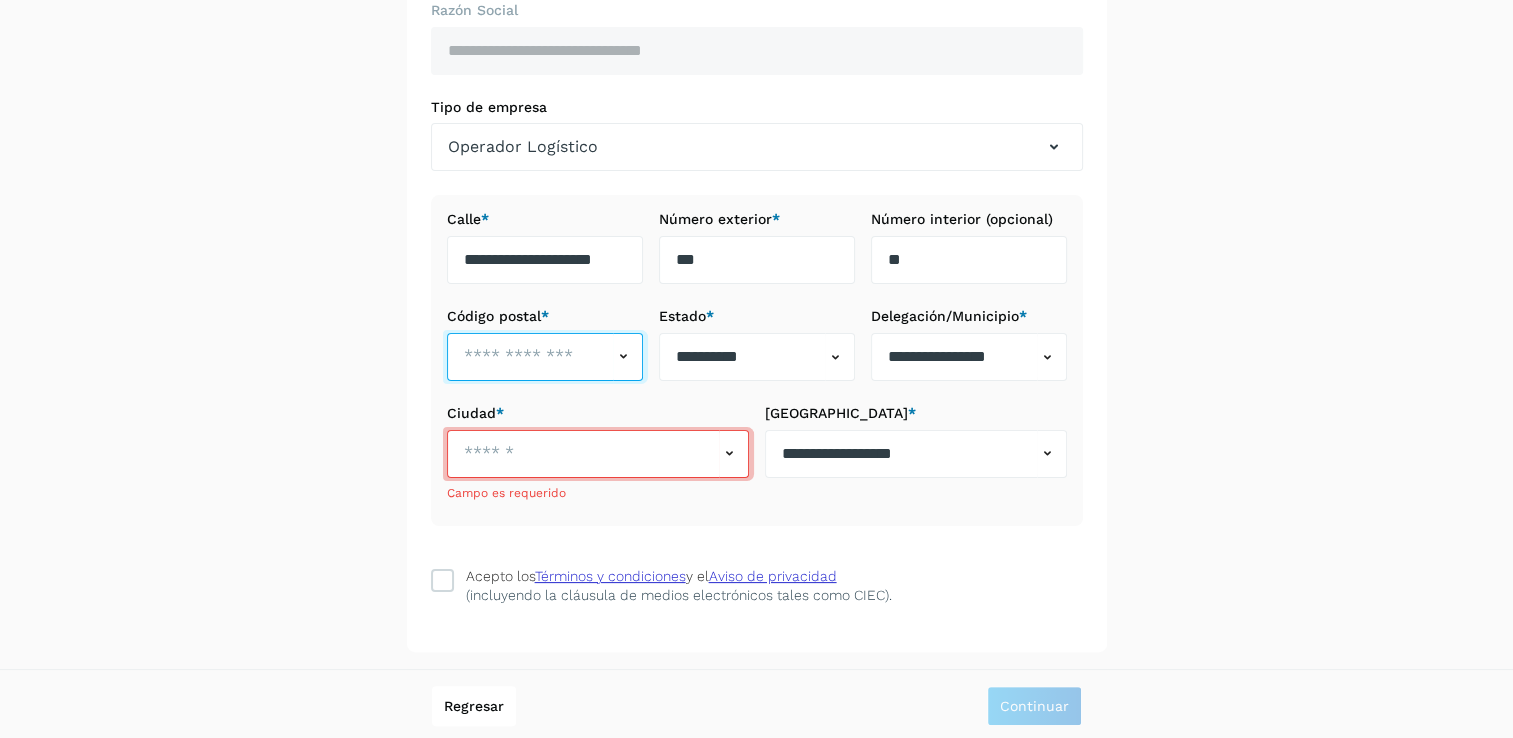 scroll, scrollTop: 0, scrollLeft: 0, axis: both 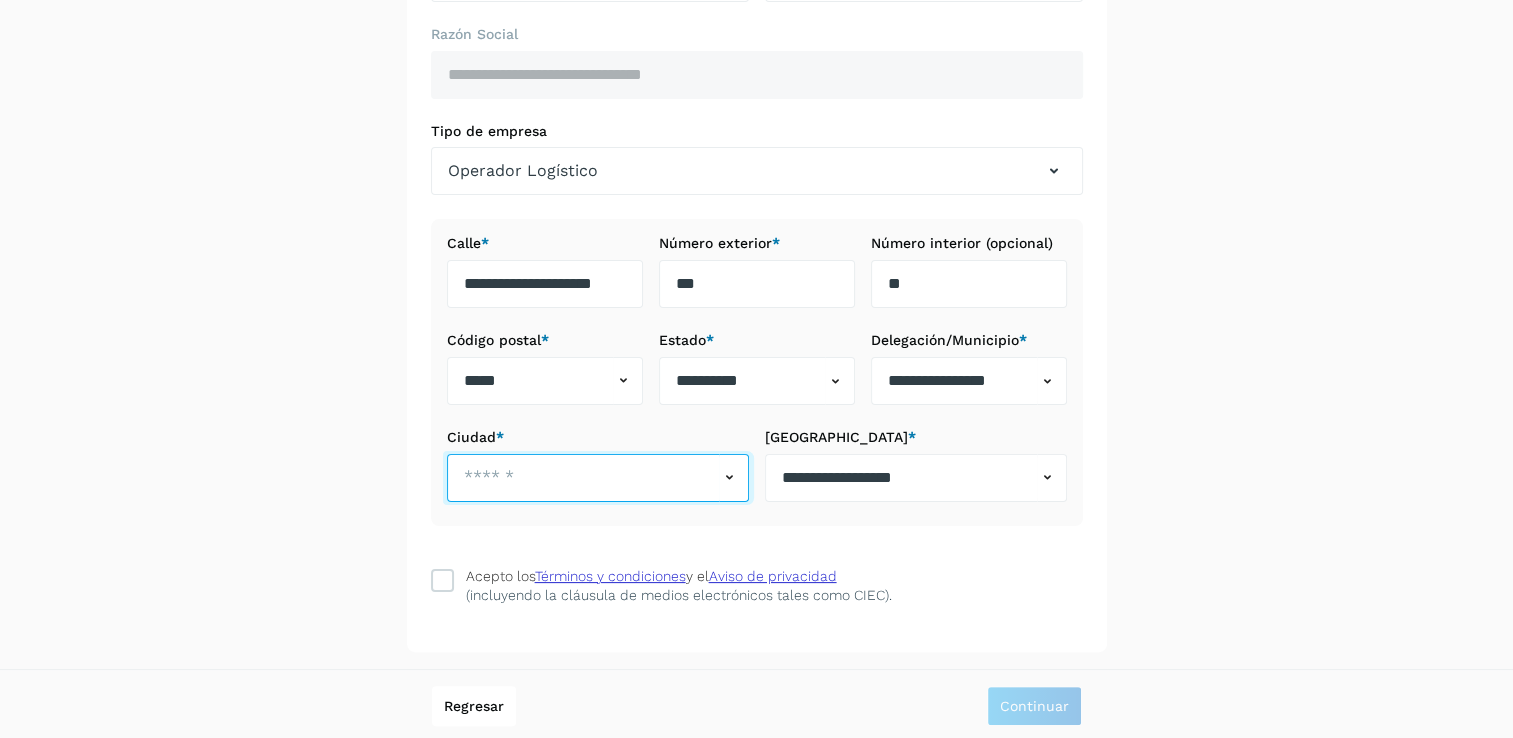 click at bounding box center [583, 478] 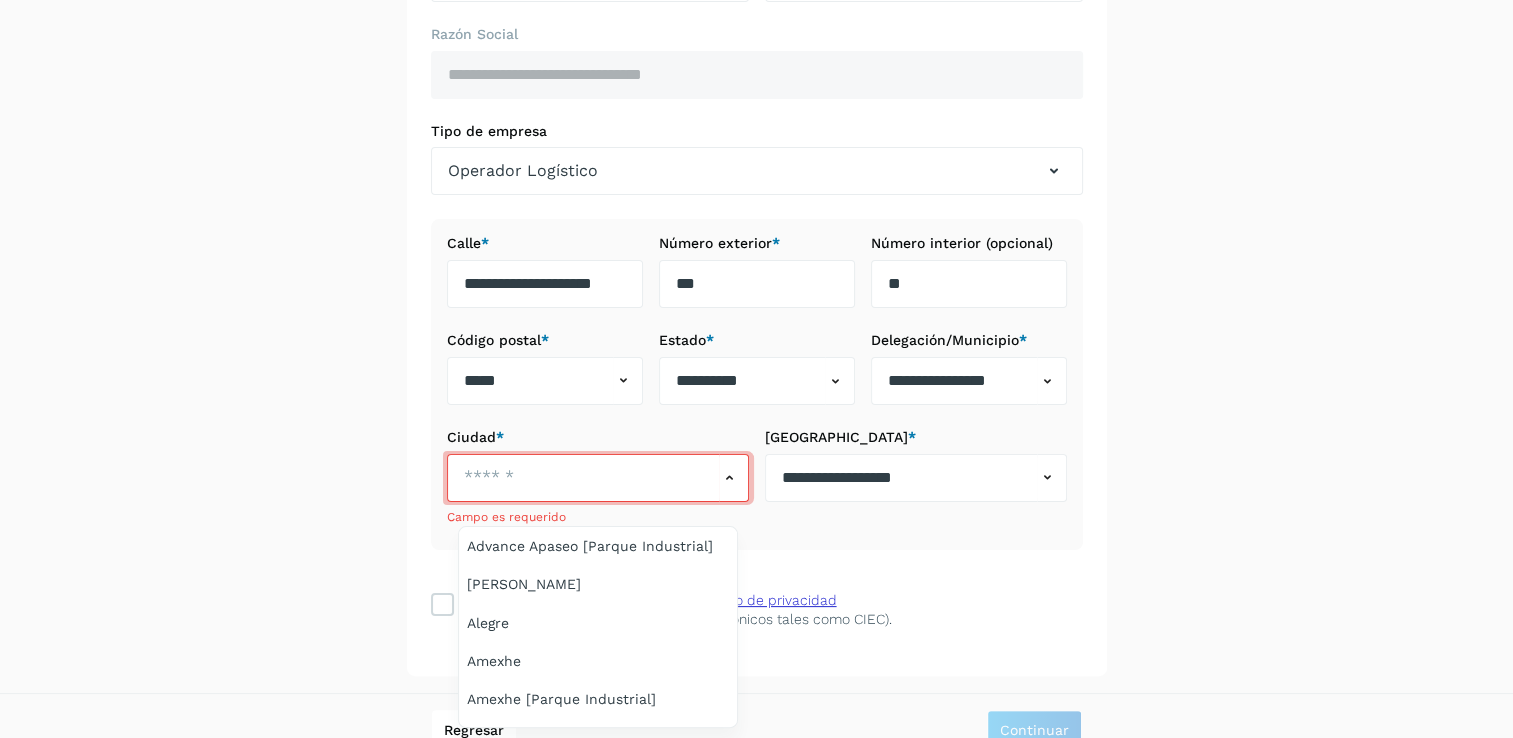 click at bounding box center (756, 369) 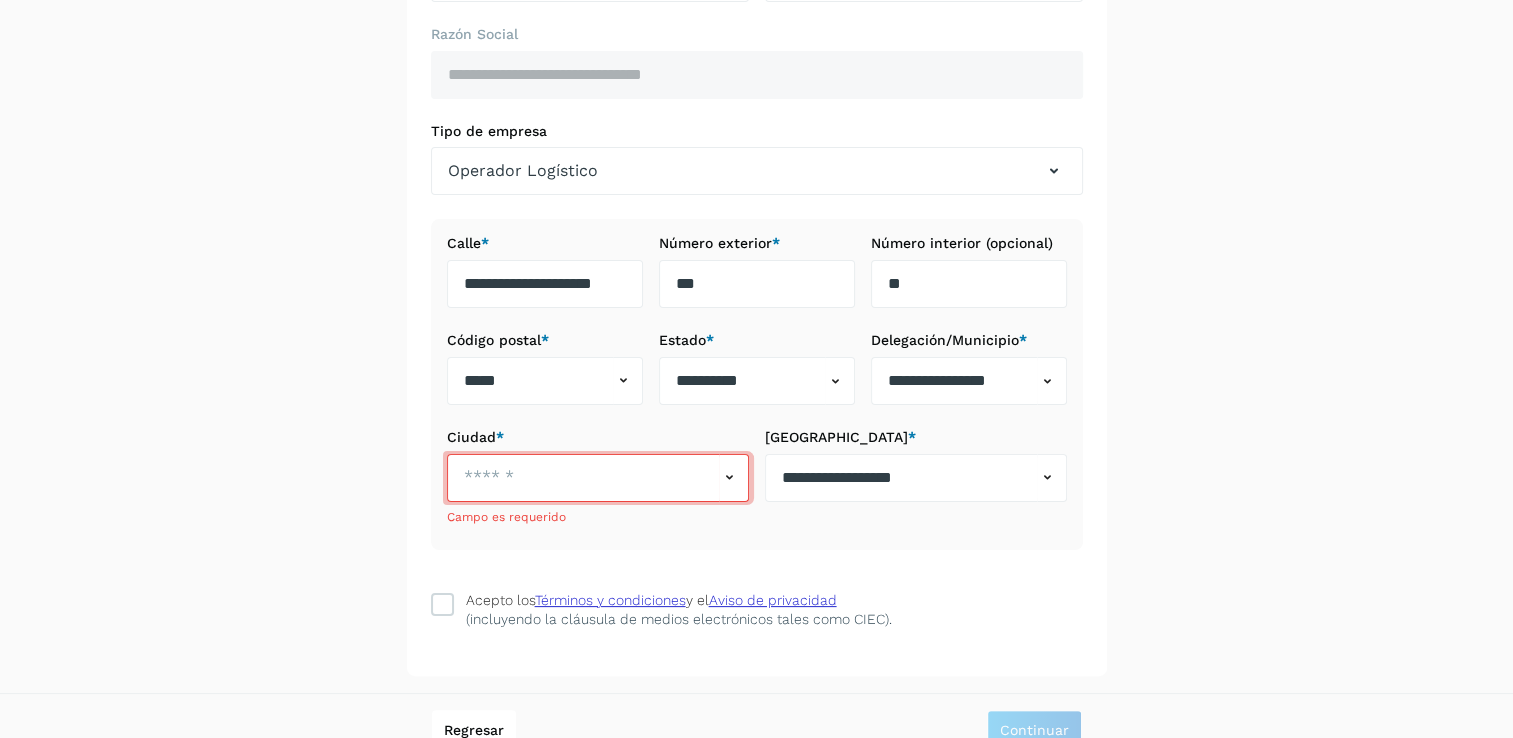 click 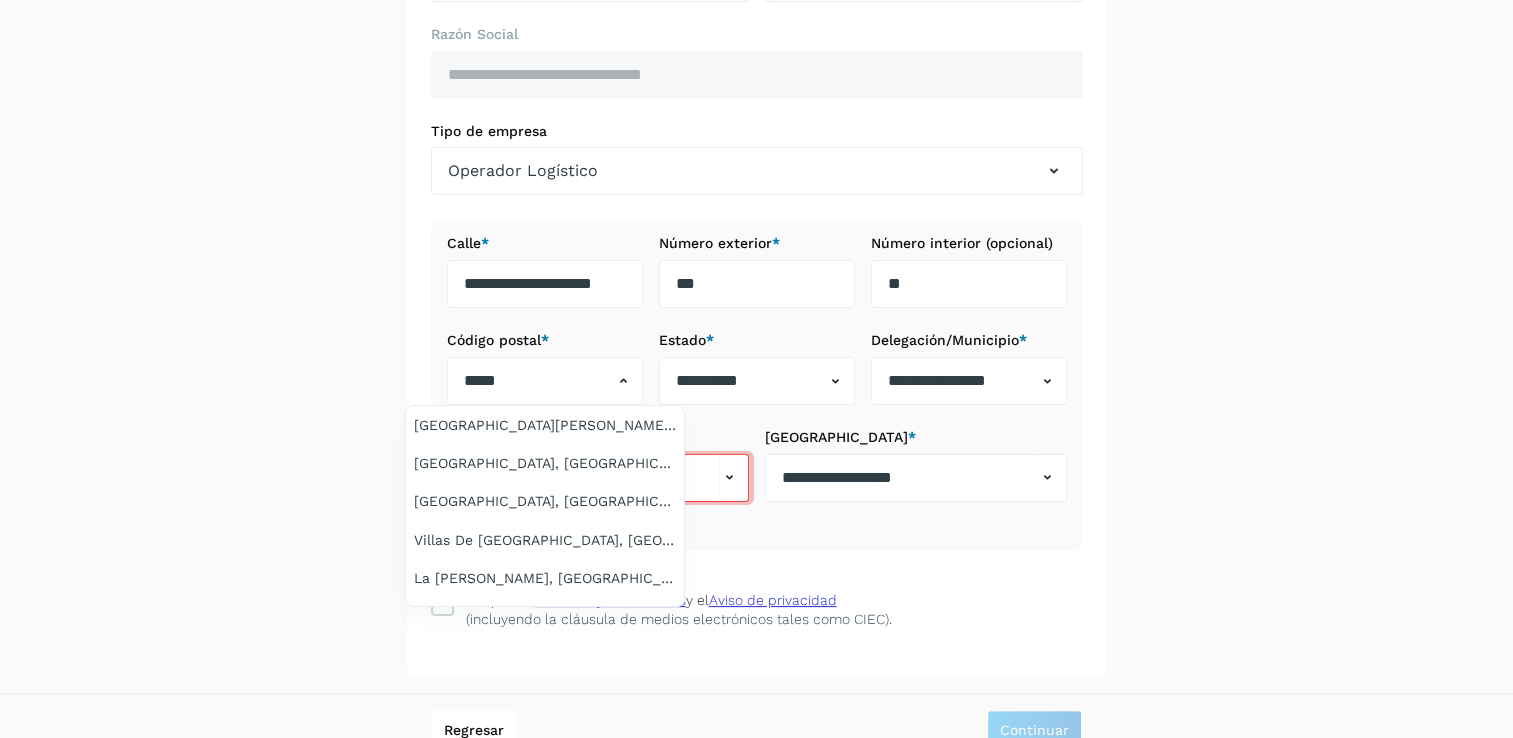 click at bounding box center (756, 369) 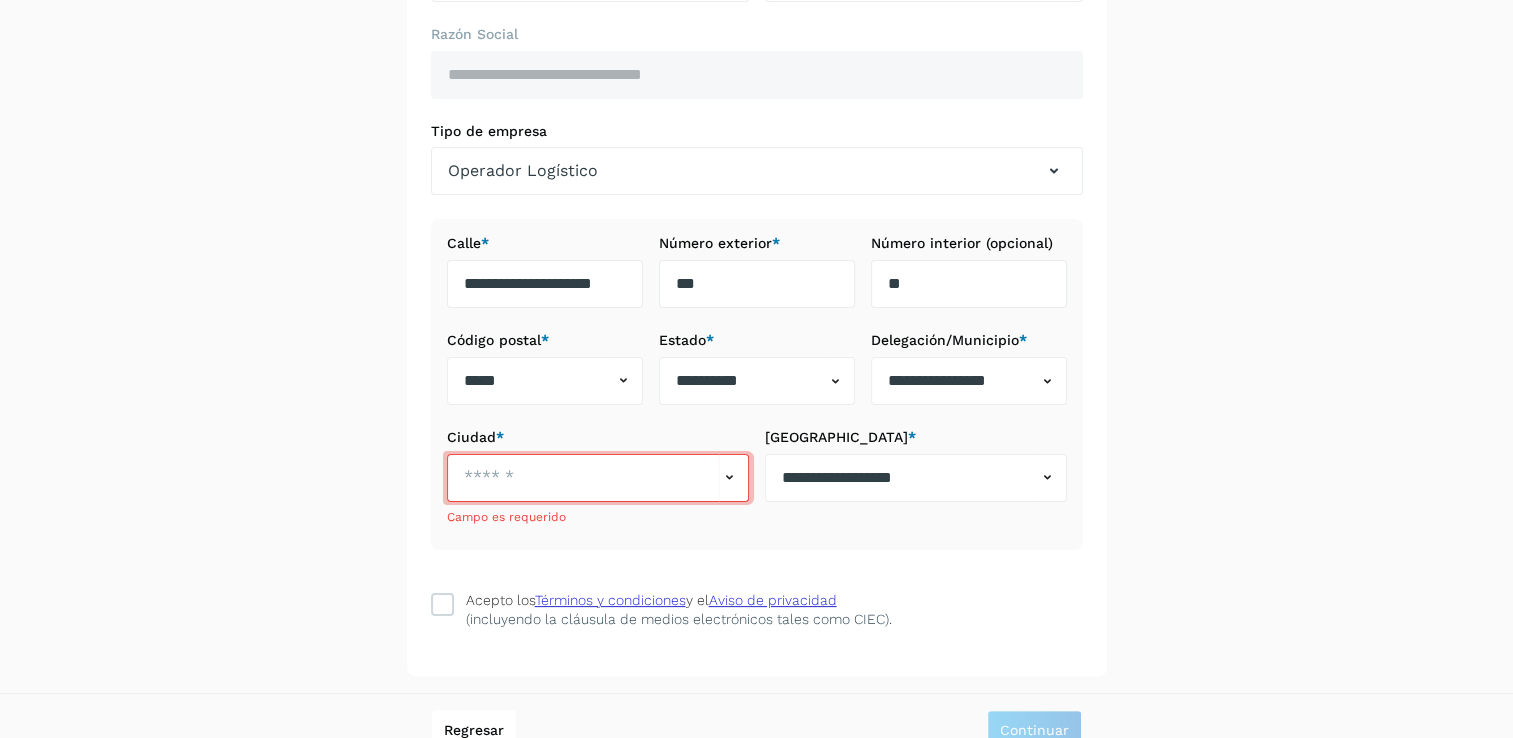 click 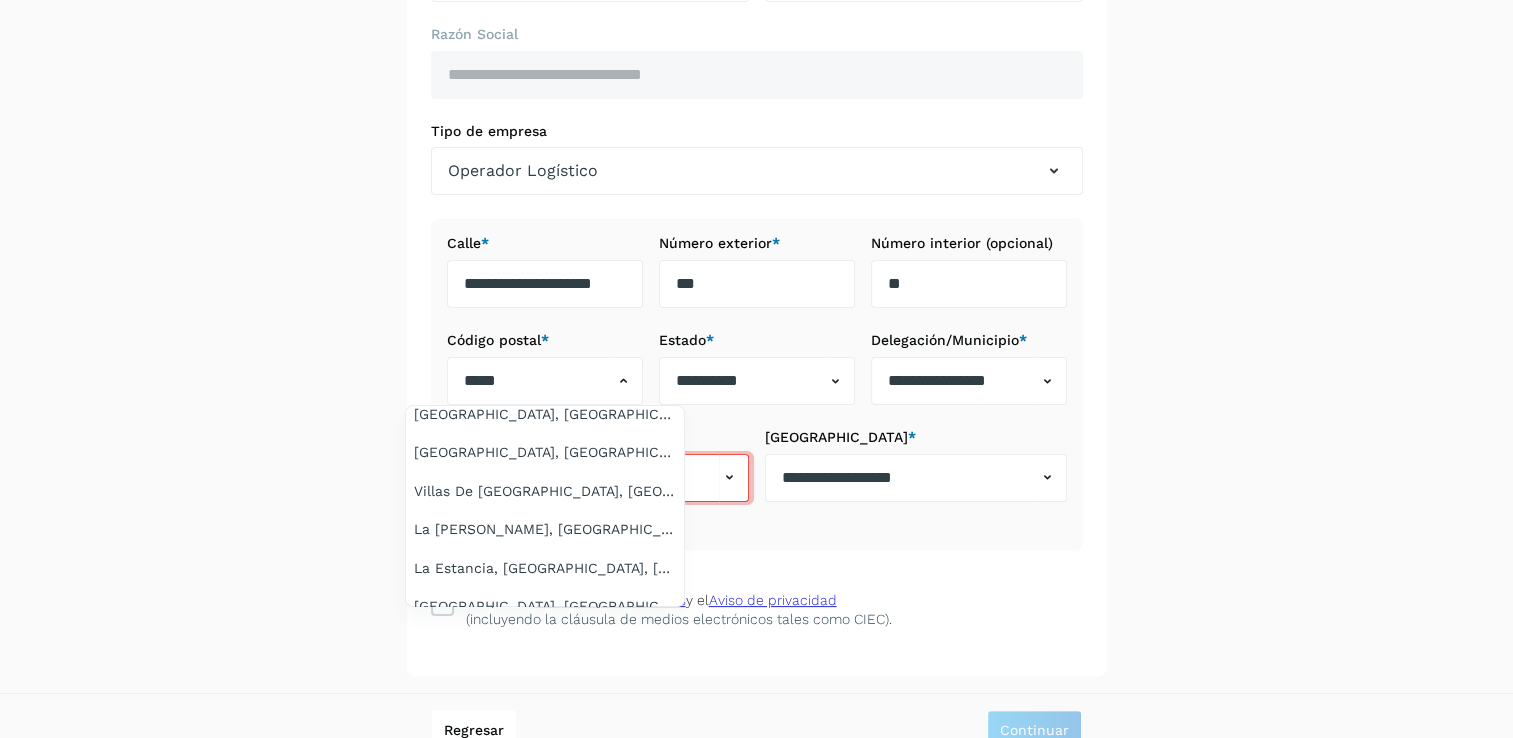 scroll, scrollTop: 67, scrollLeft: 0, axis: vertical 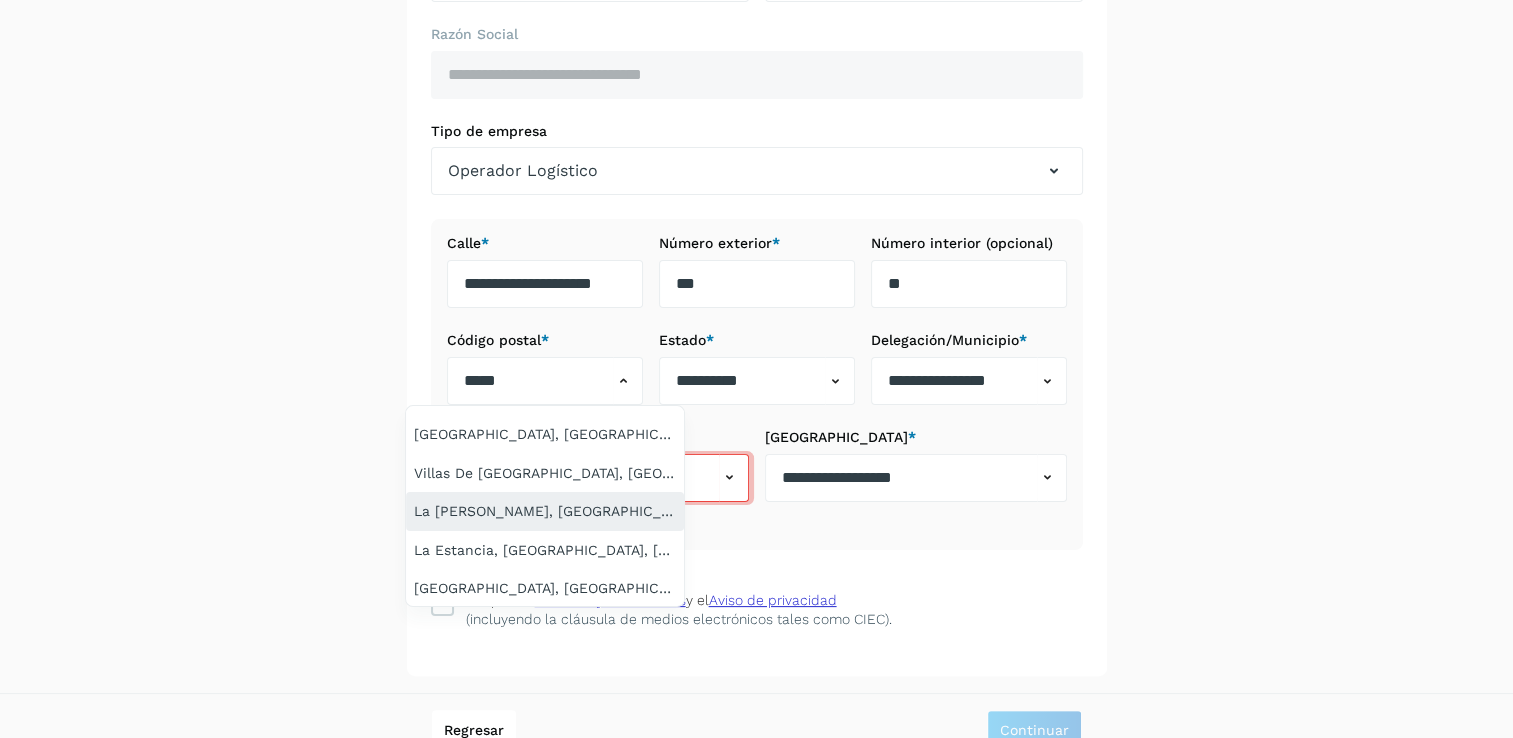 click on "La [PERSON_NAME], [GEOGRAPHIC_DATA], [GEOGRAPHIC_DATA], 38185" at bounding box center (545, 511) 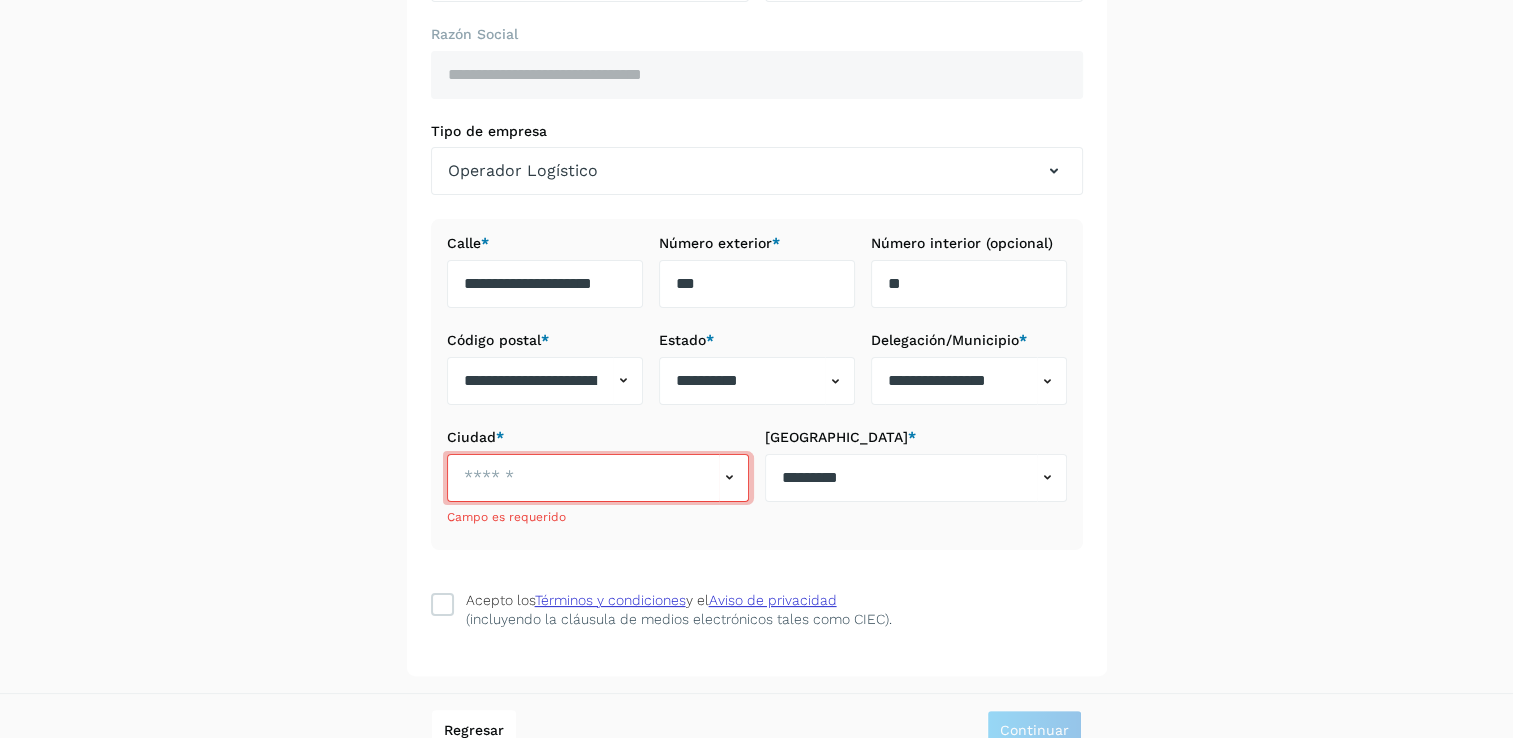 scroll, scrollTop: 0, scrollLeft: 0, axis: both 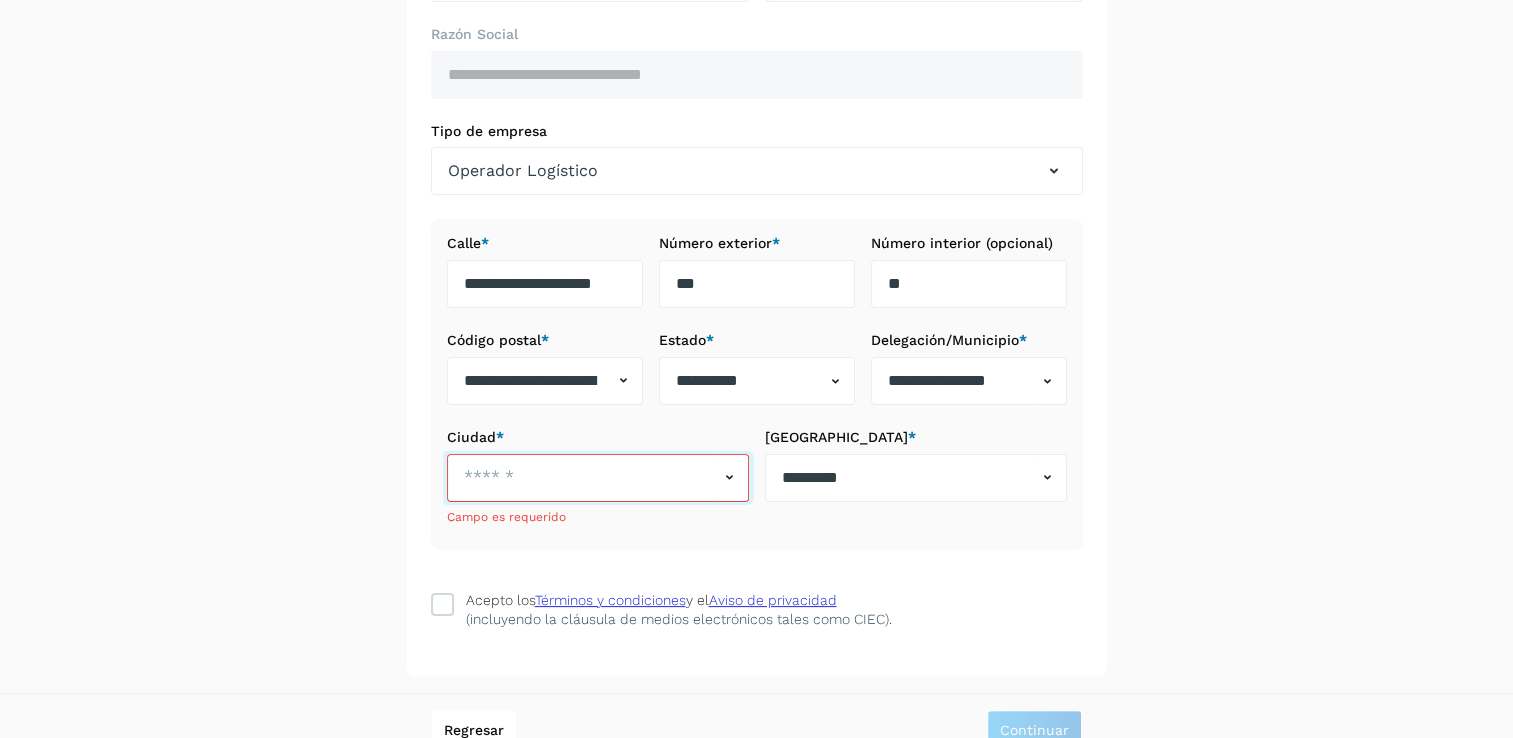 click at bounding box center (583, 478) 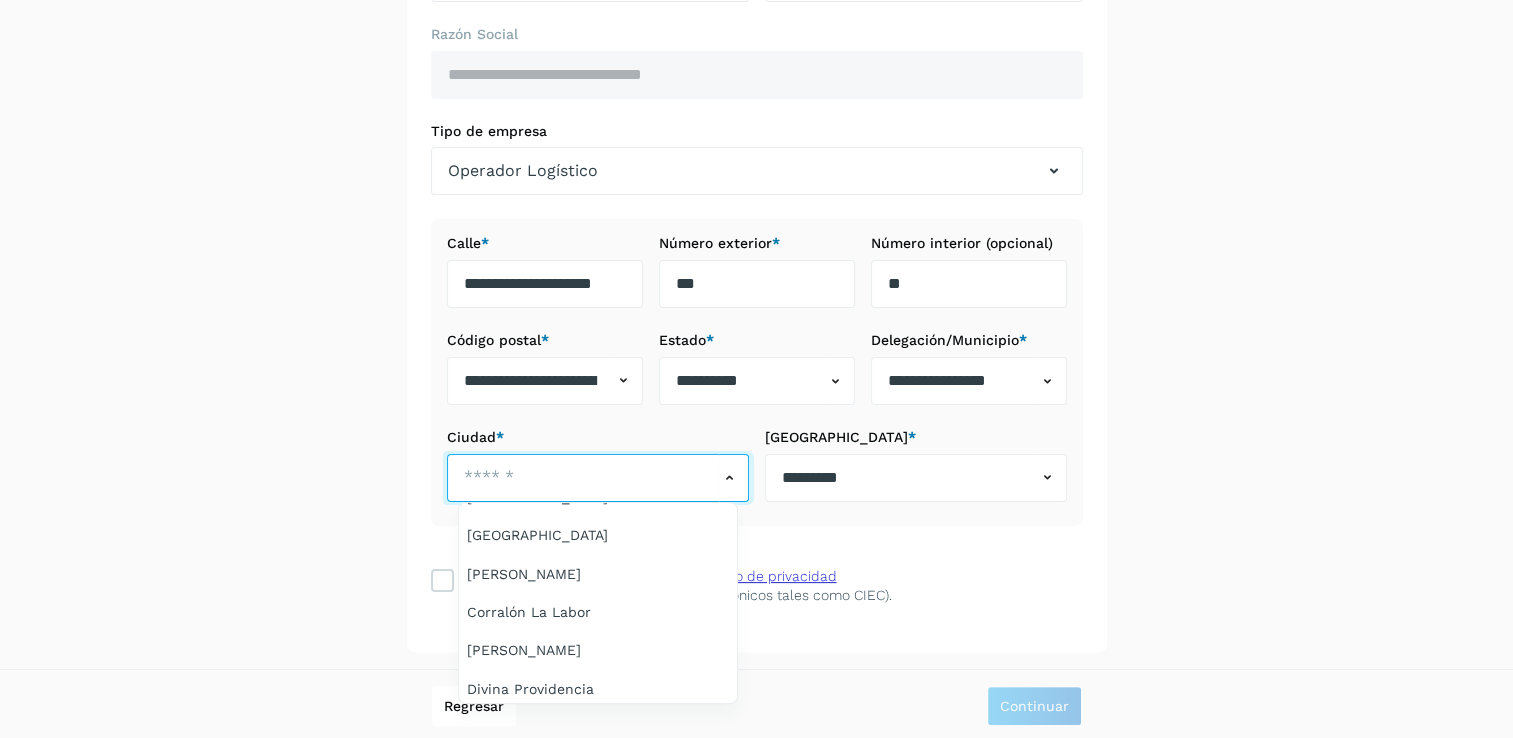 scroll, scrollTop: 0, scrollLeft: 0, axis: both 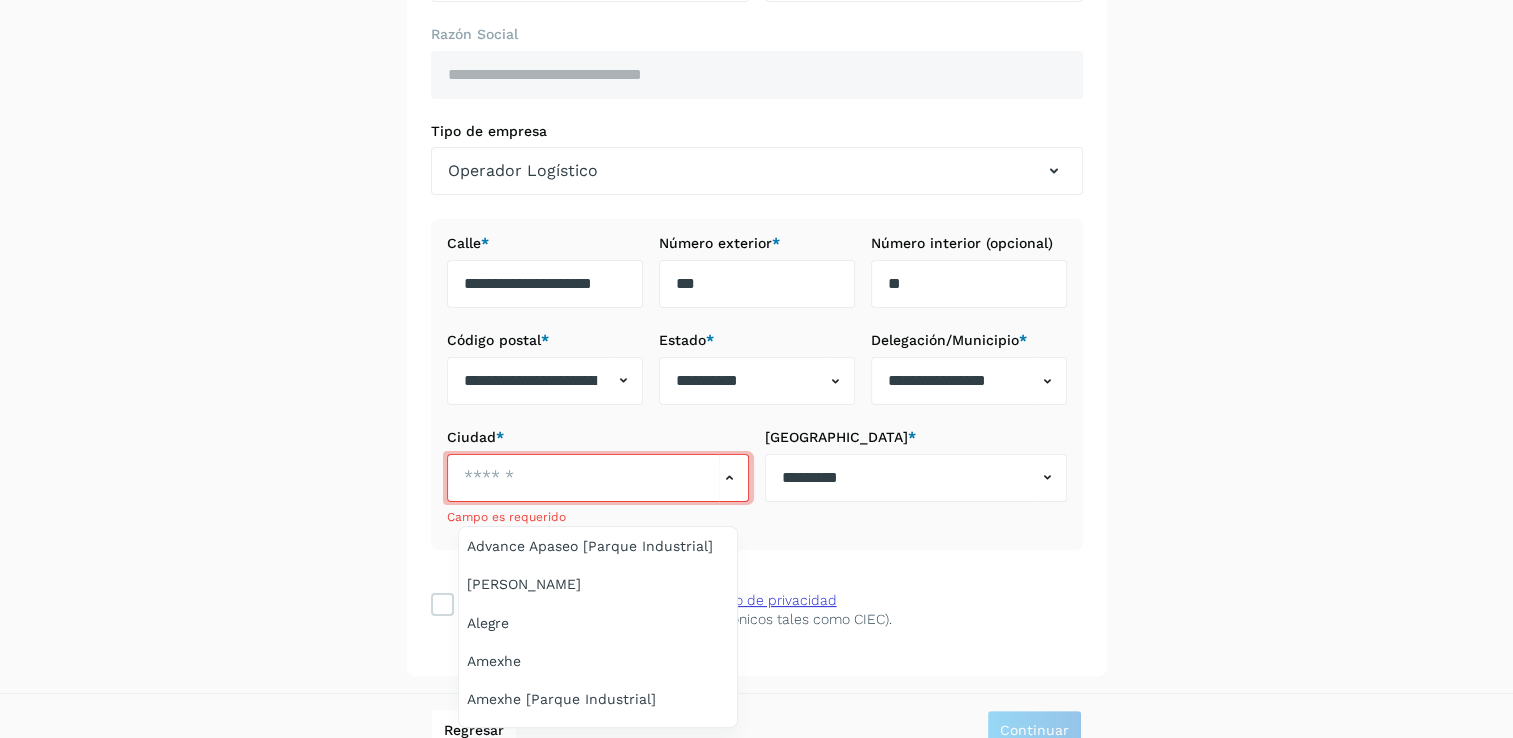 click at bounding box center (756, 369) 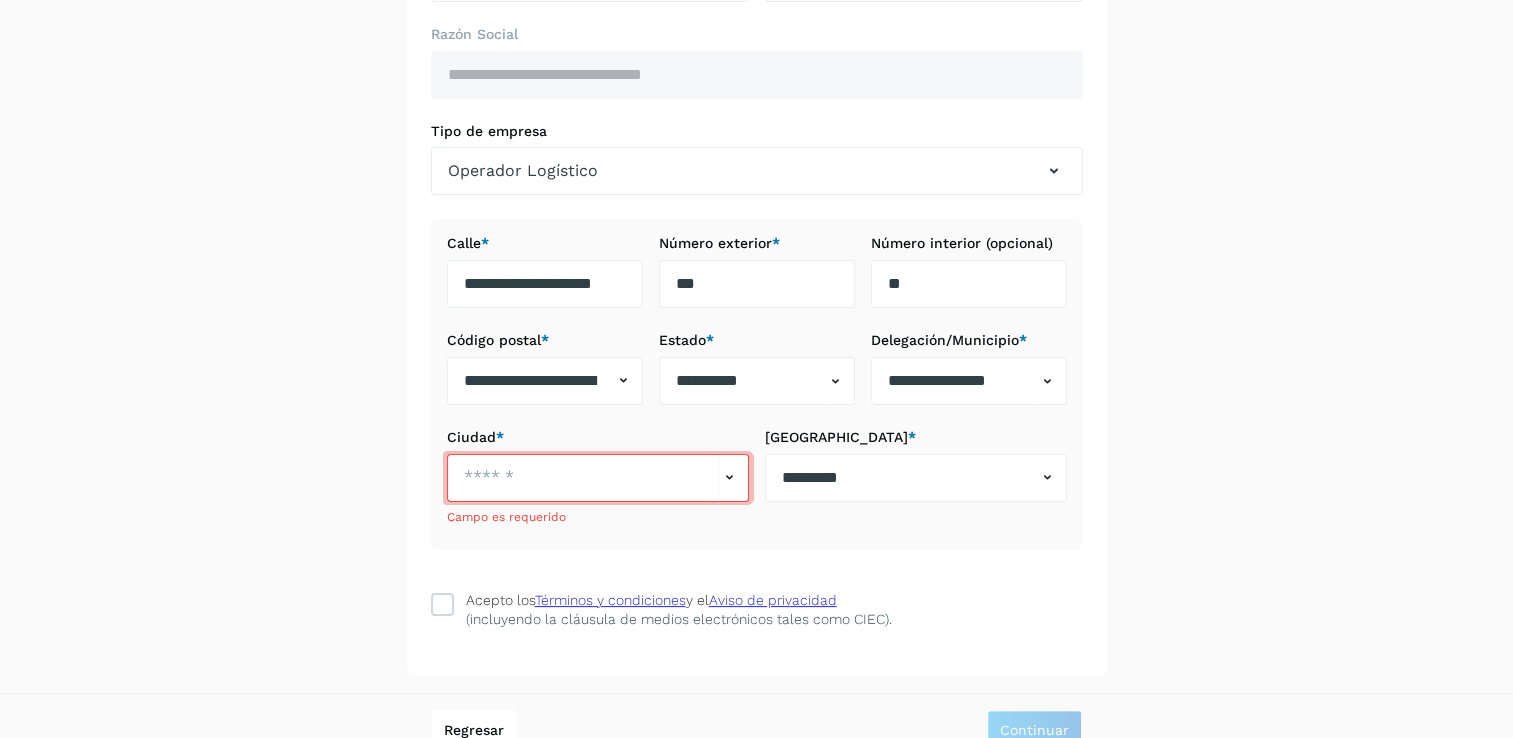 click at bounding box center (734, 478) 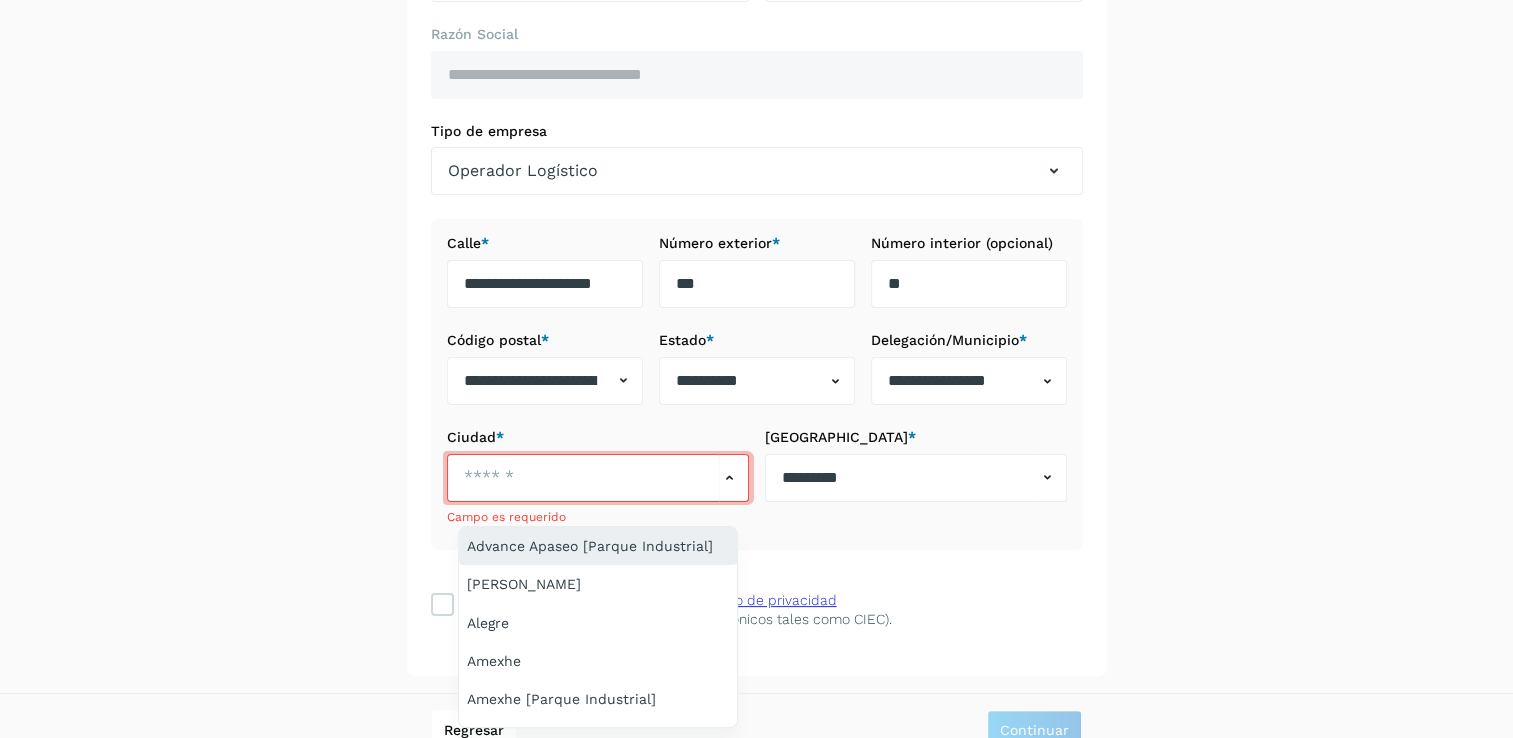 click on "Advance Apaseo [Parque Industrial]" at bounding box center (598, 546) 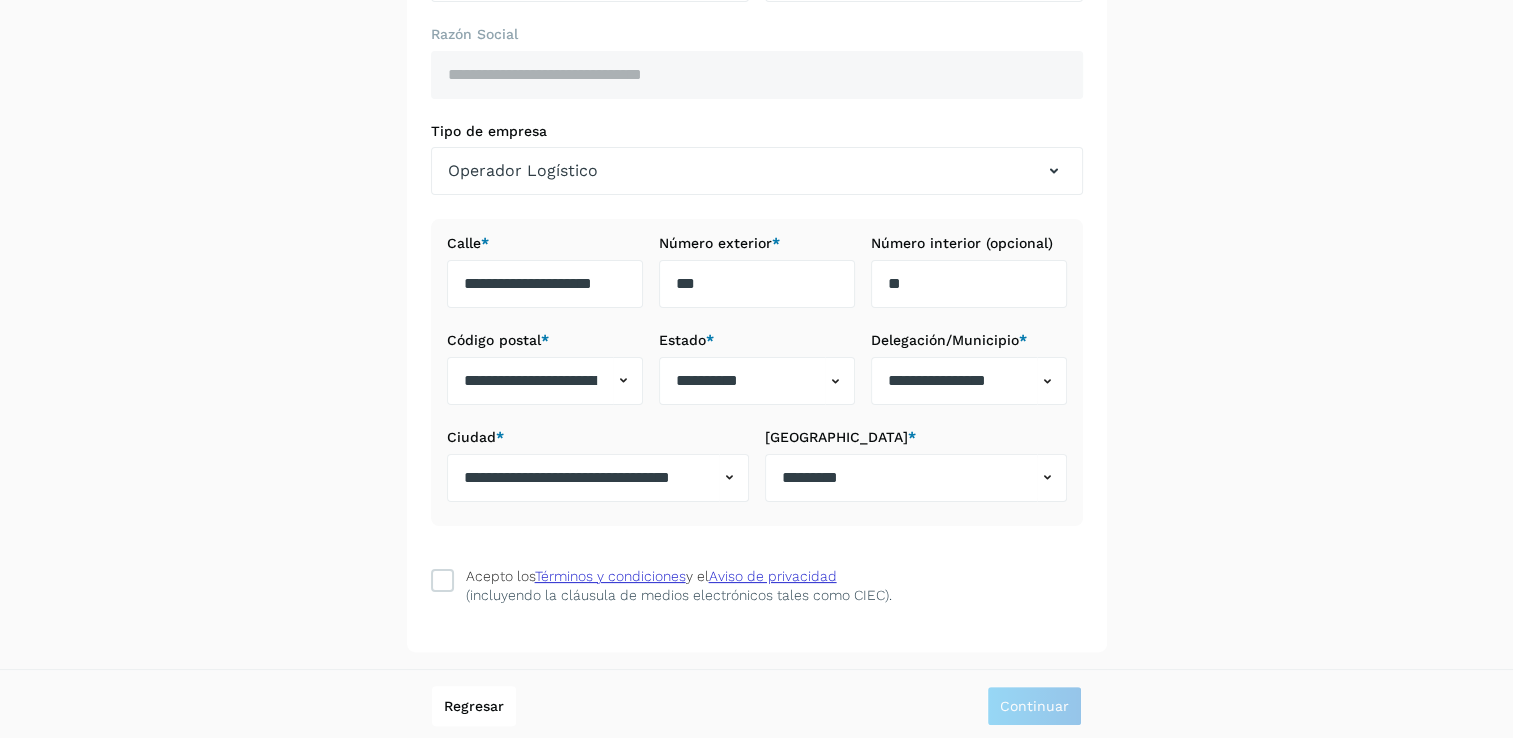 click 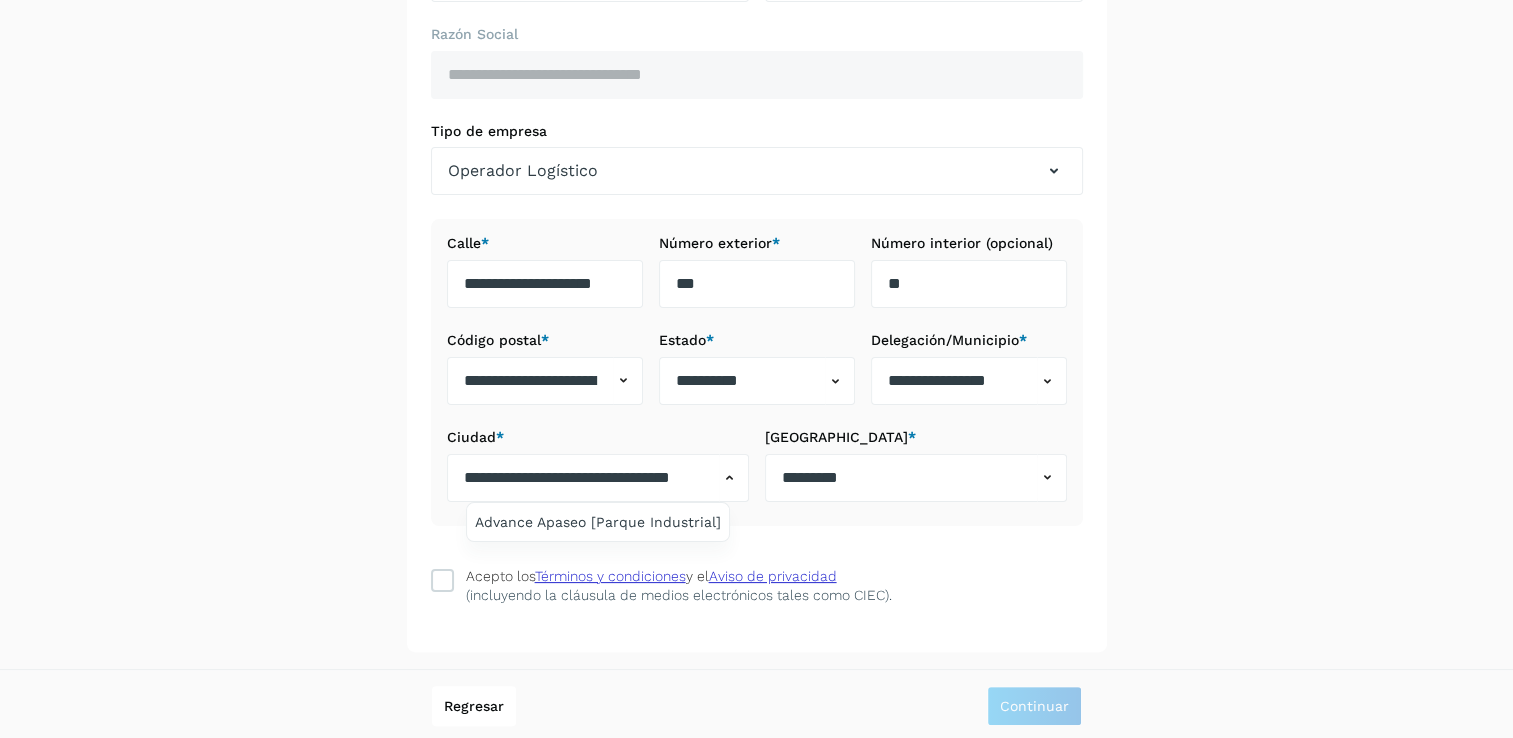 click at bounding box center (756, 369) 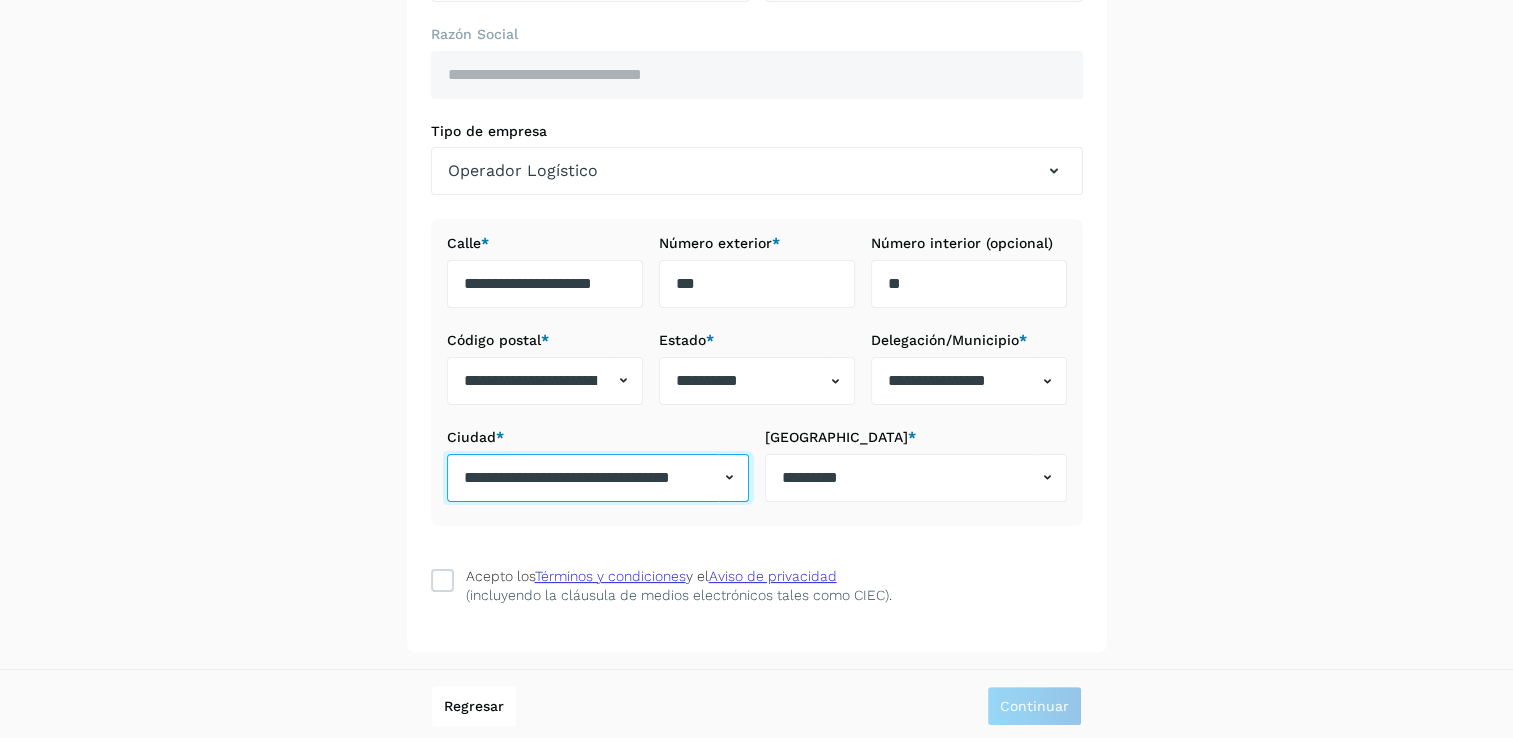 scroll, scrollTop: 0, scrollLeft: 37, axis: horizontal 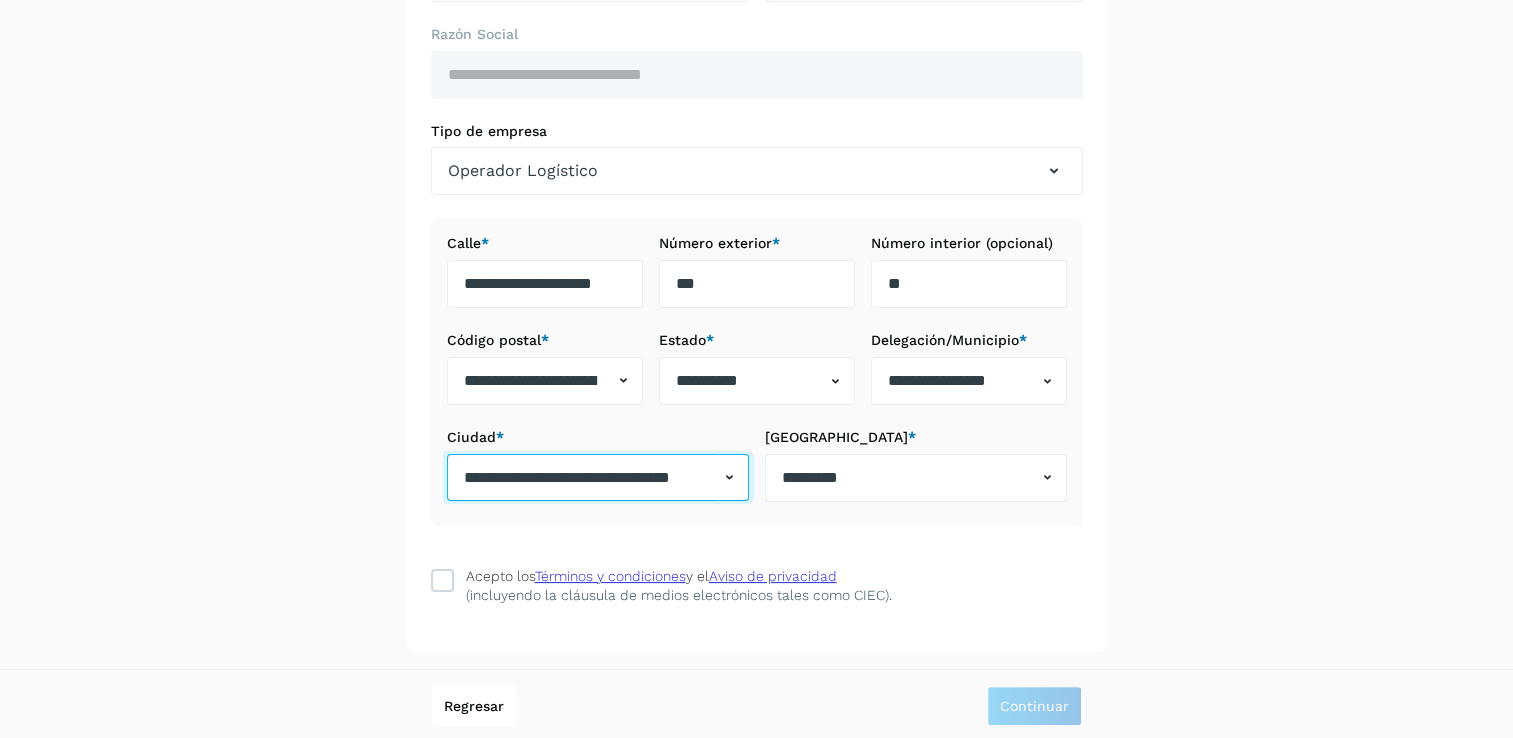 drag, startPoint x: 464, startPoint y: 477, endPoint x: 747, endPoint y: 523, distance: 286.71414 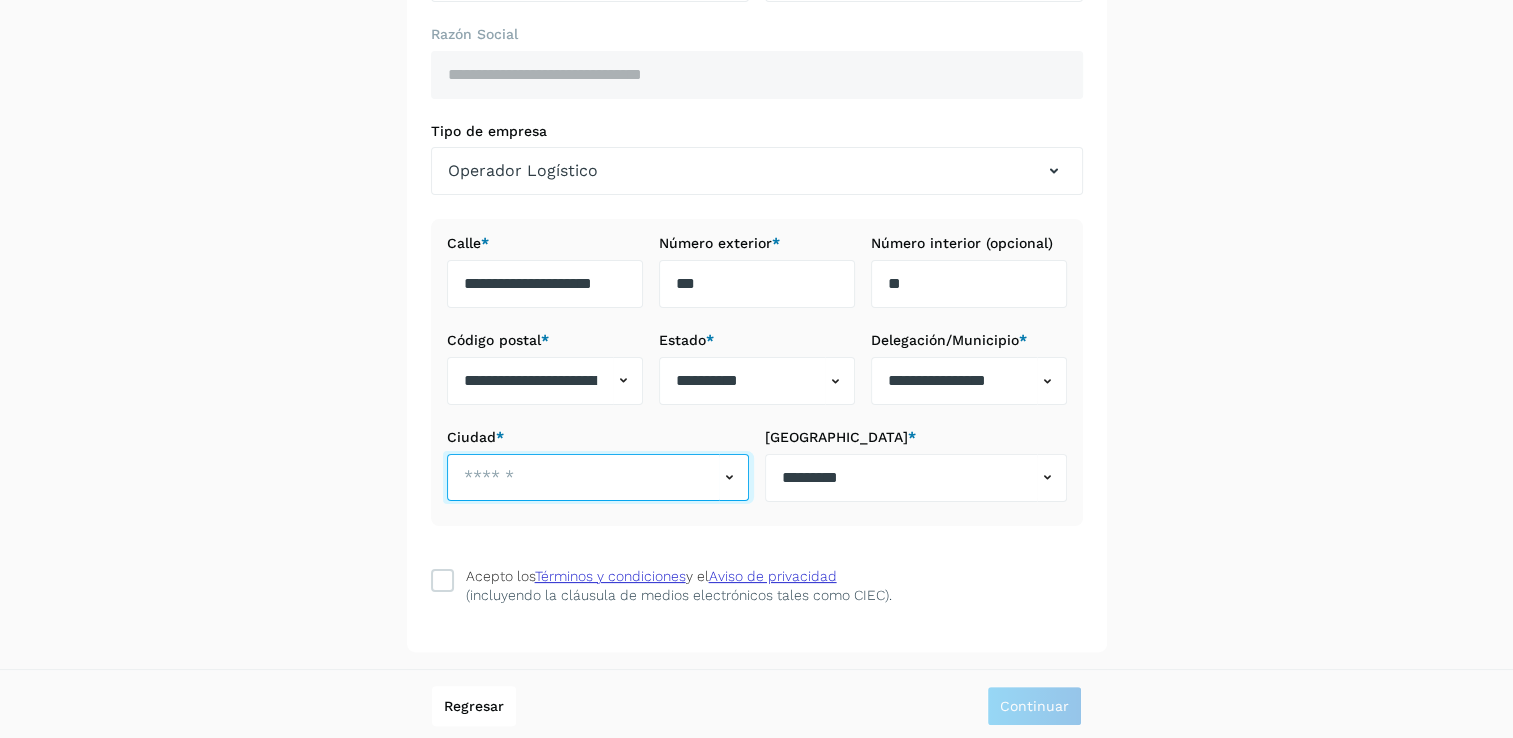 scroll, scrollTop: 0, scrollLeft: 0, axis: both 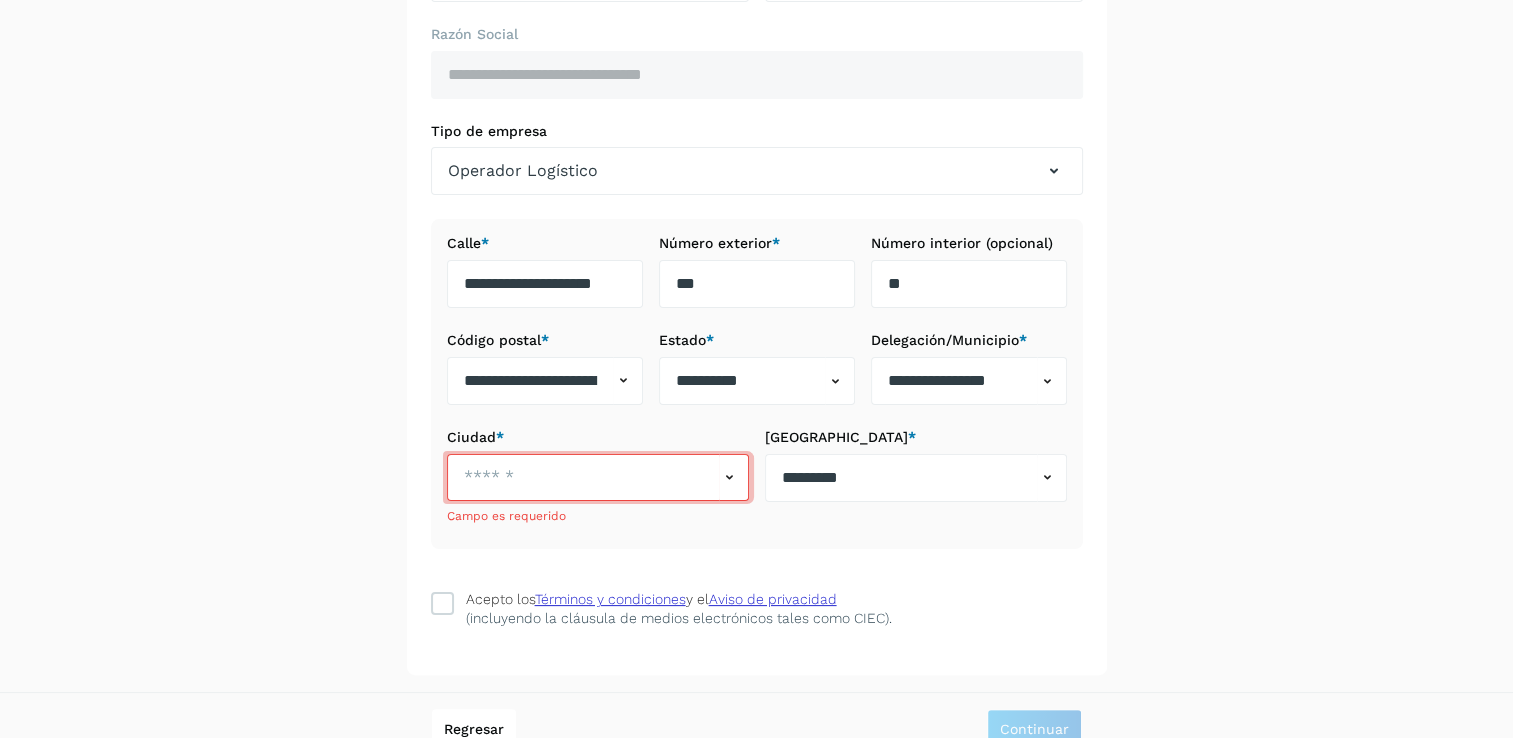 click 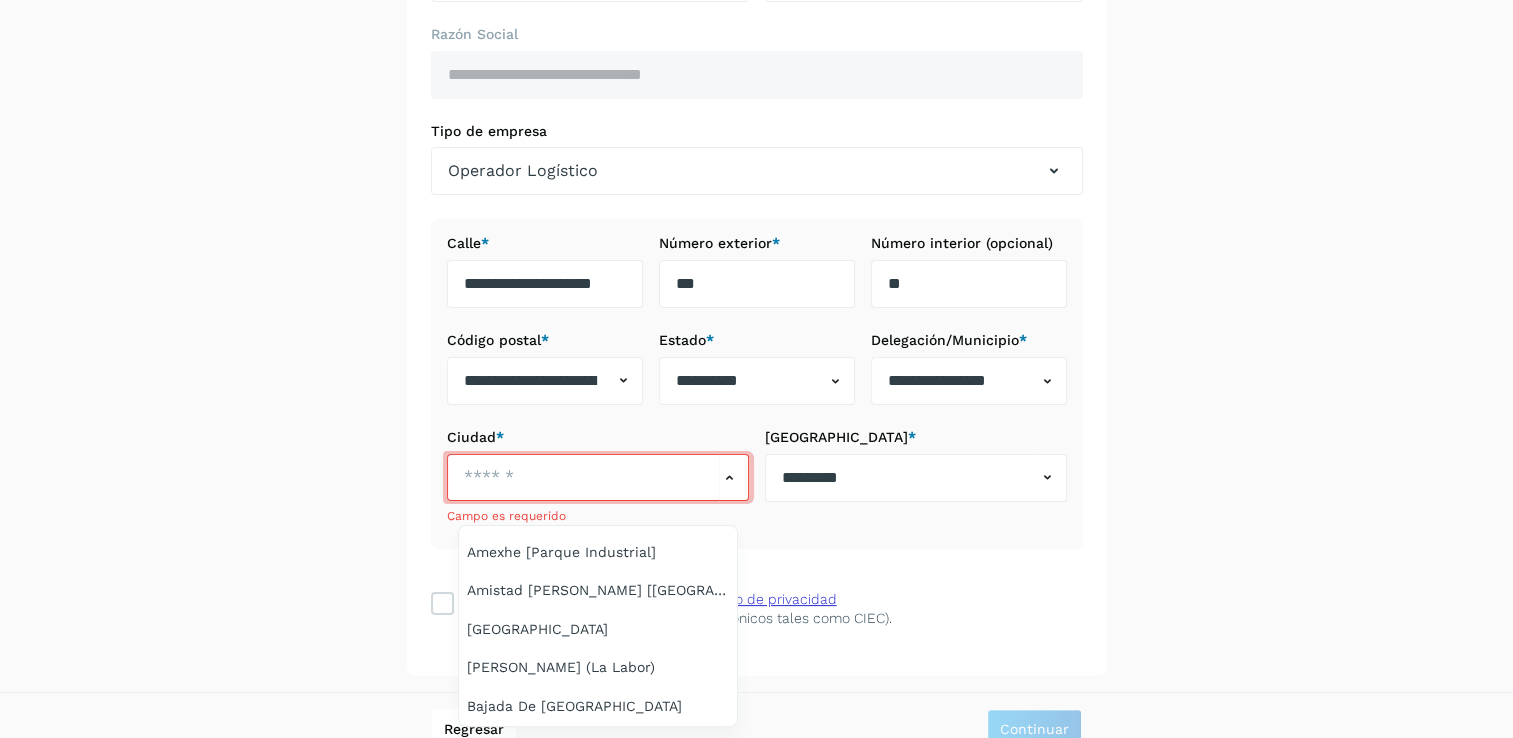 scroll, scrollTop: 160, scrollLeft: 0, axis: vertical 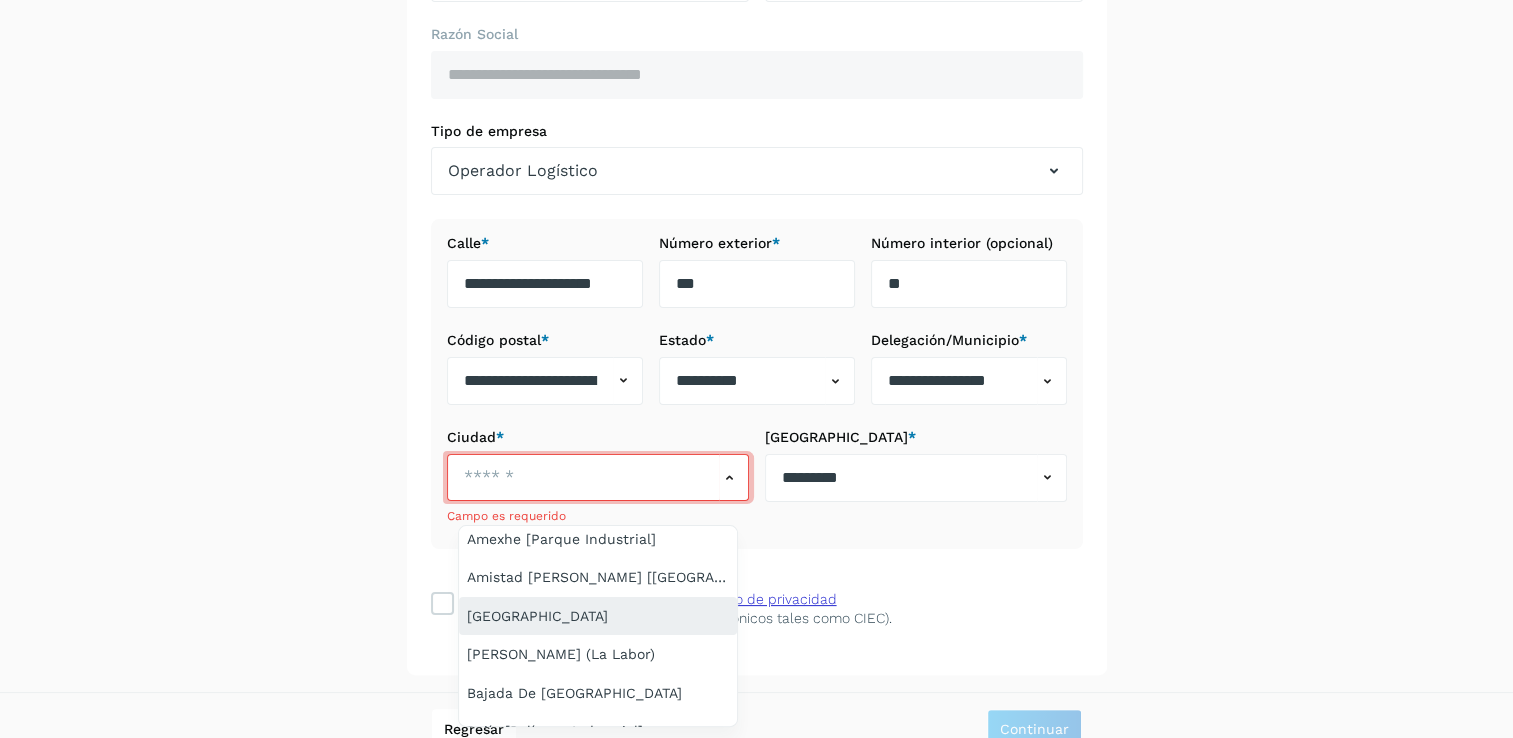 click on "[GEOGRAPHIC_DATA]" at bounding box center [598, 616] 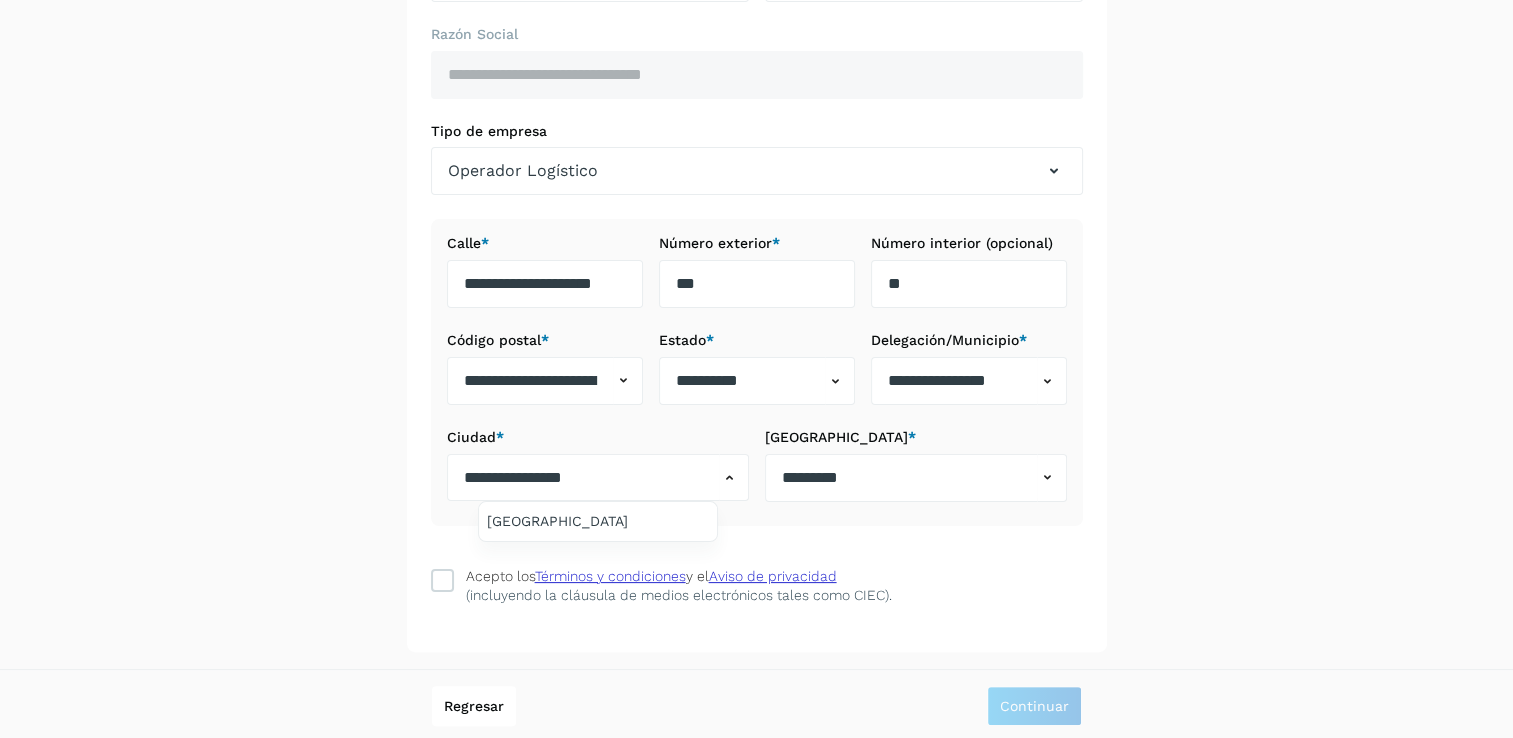 scroll, scrollTop: 0, scrollLeft: 0, axis: both 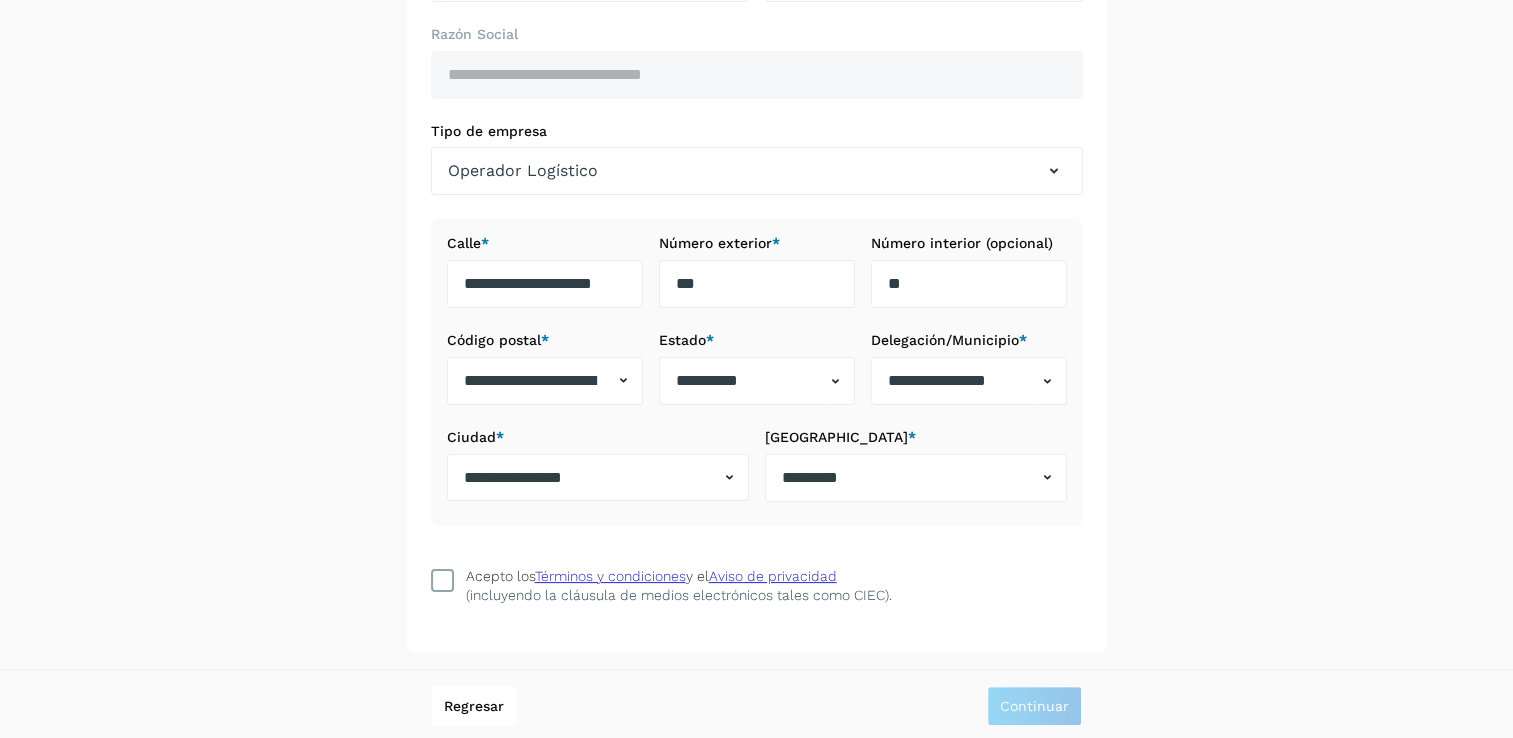 click on "Términos y condiciones" at bounding box center (610, 576) 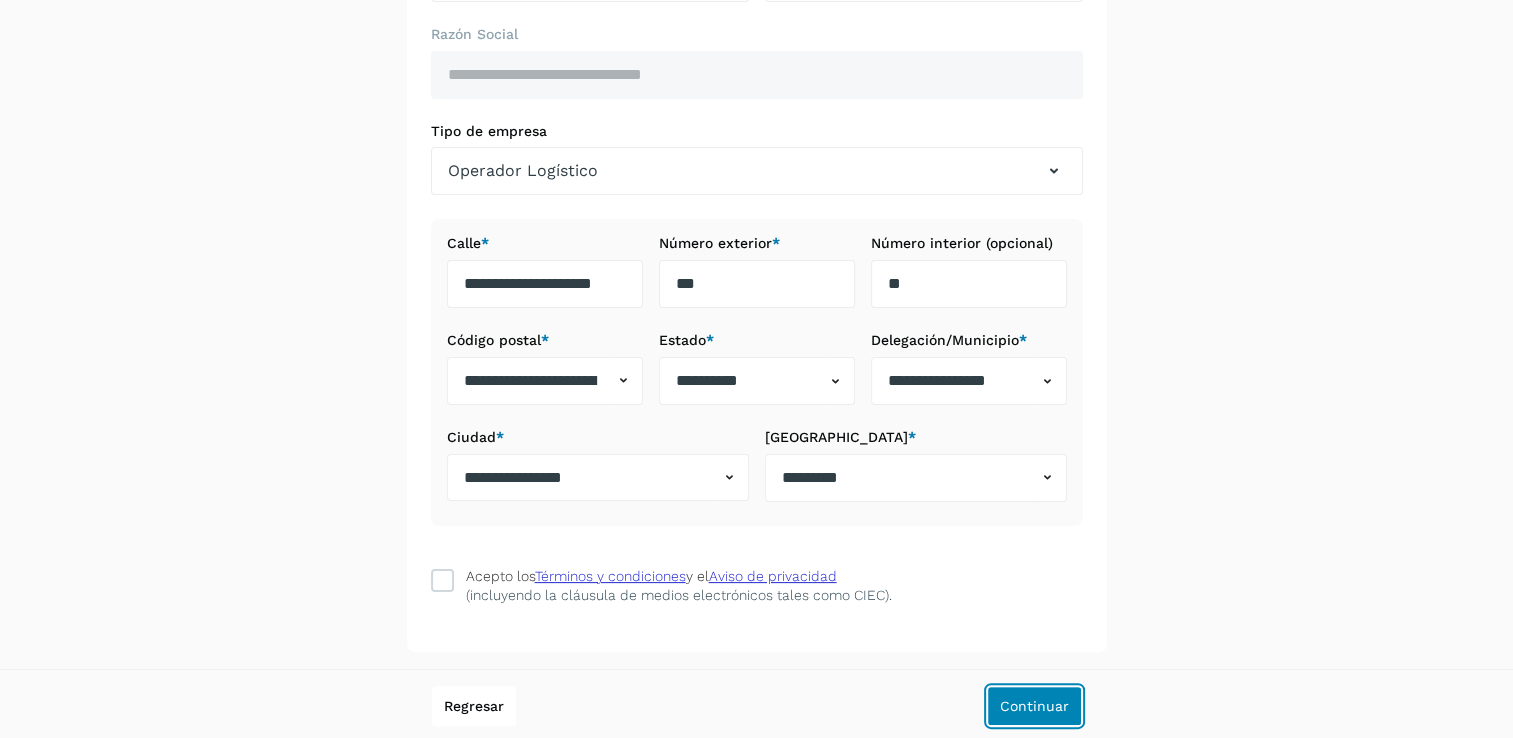 click on "Continuar" 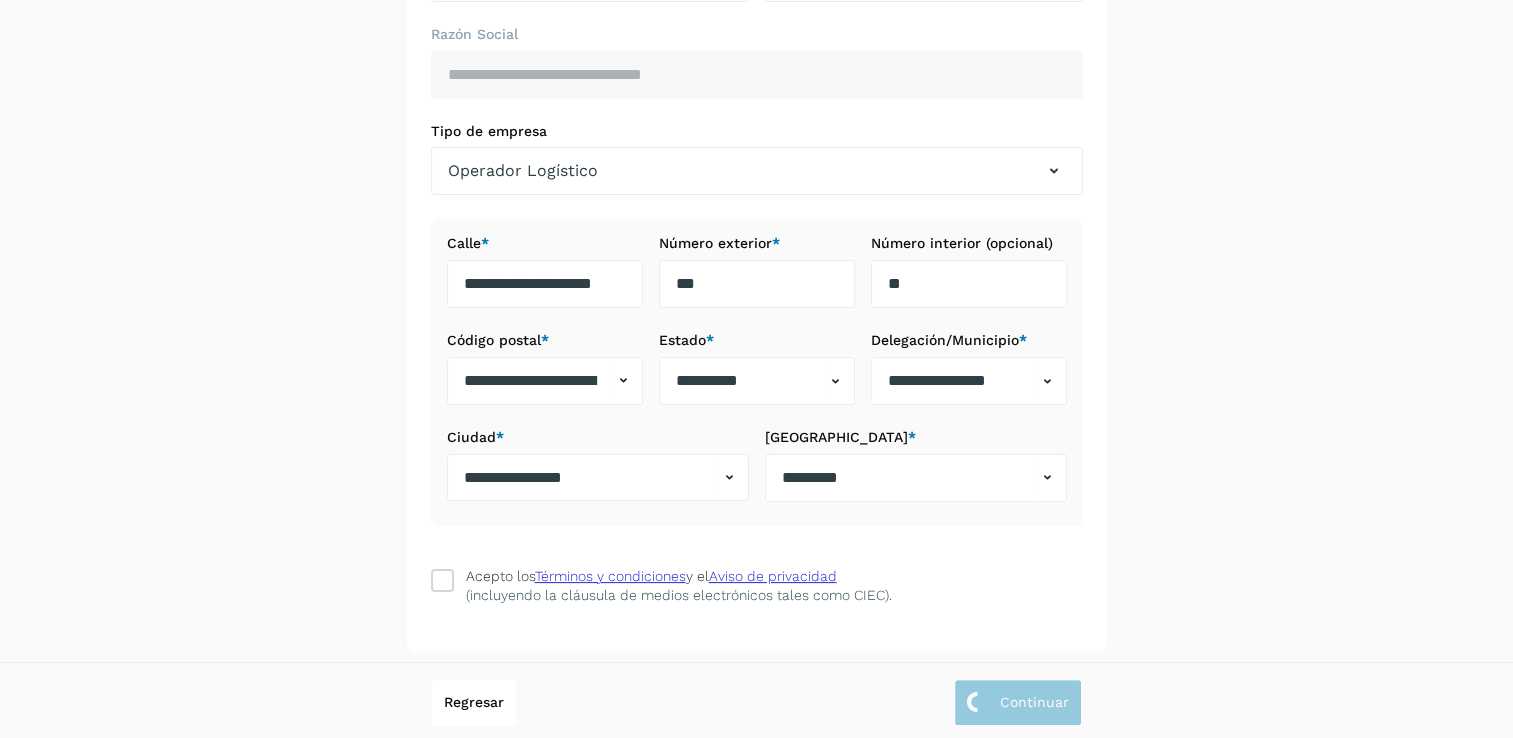 type 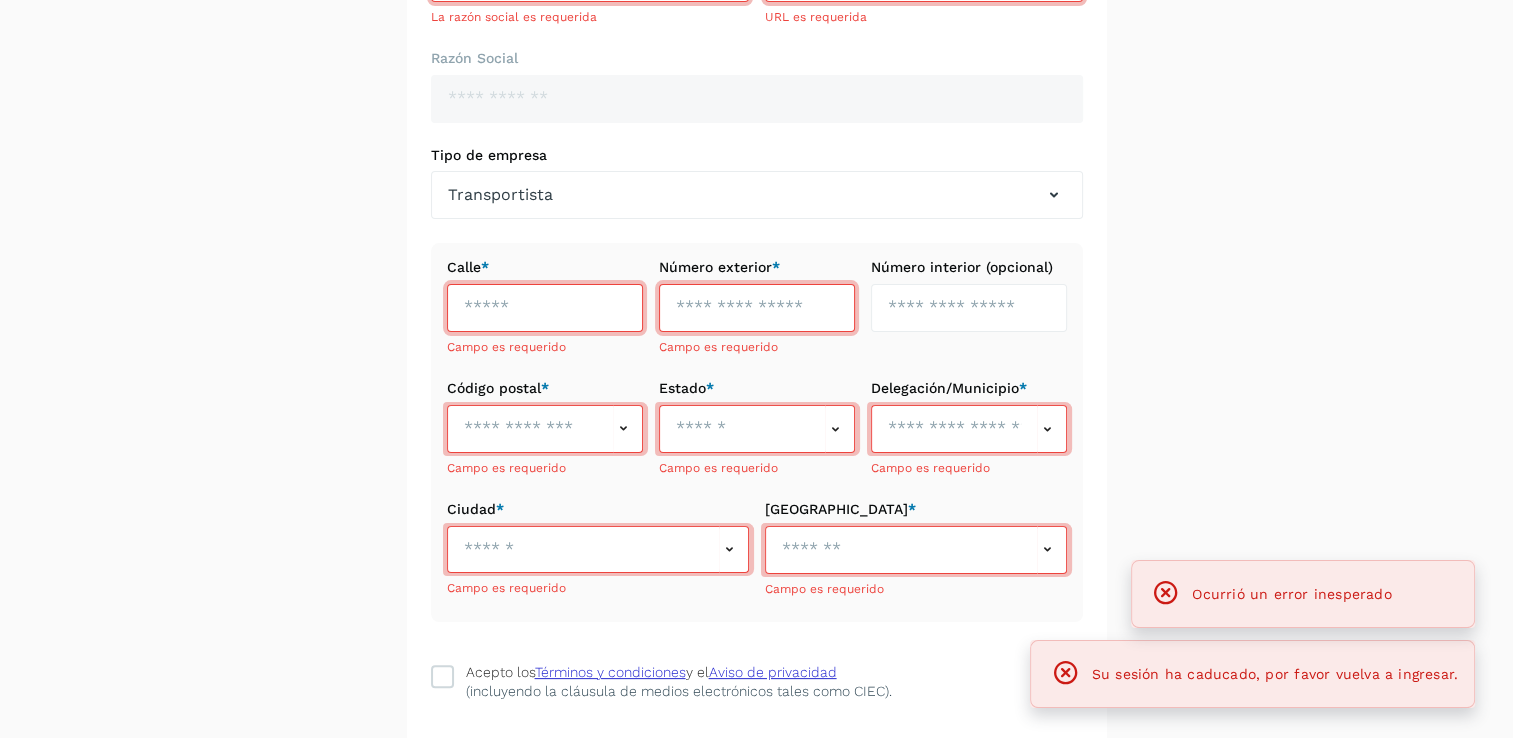 scroll, scrollTop: 0, scrollLeft: 0, axis: both 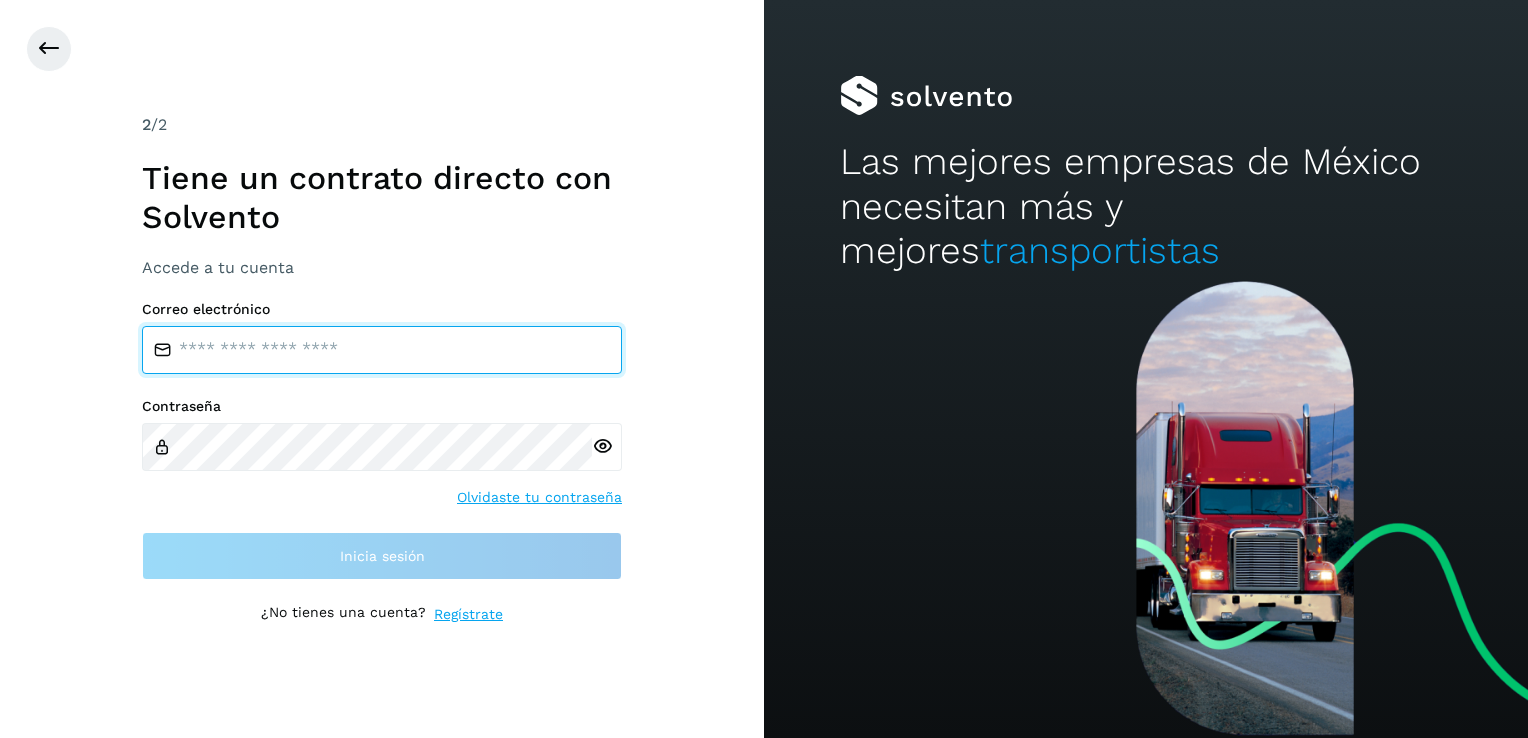 click at bounding box center [382, 350] 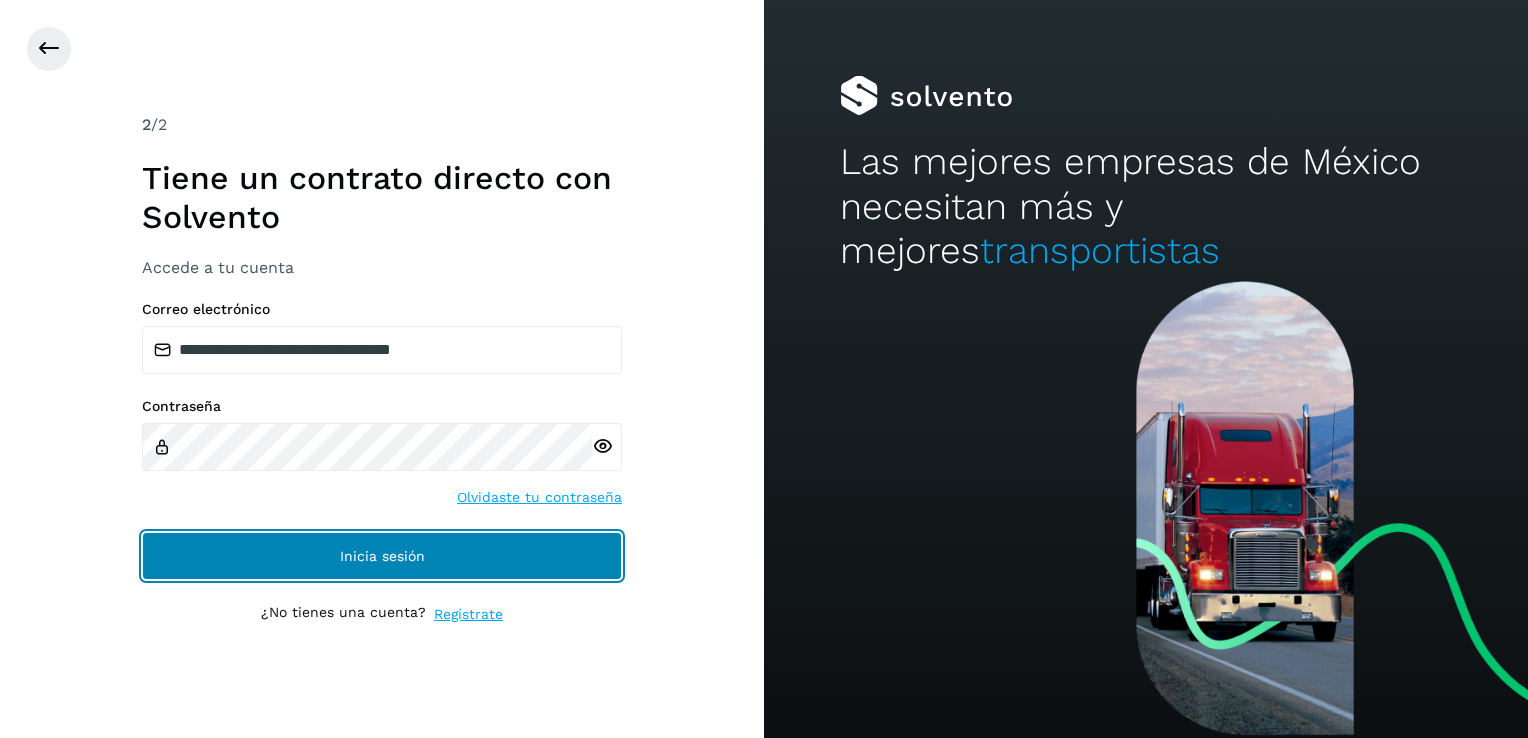 click on "Inicia sesión" 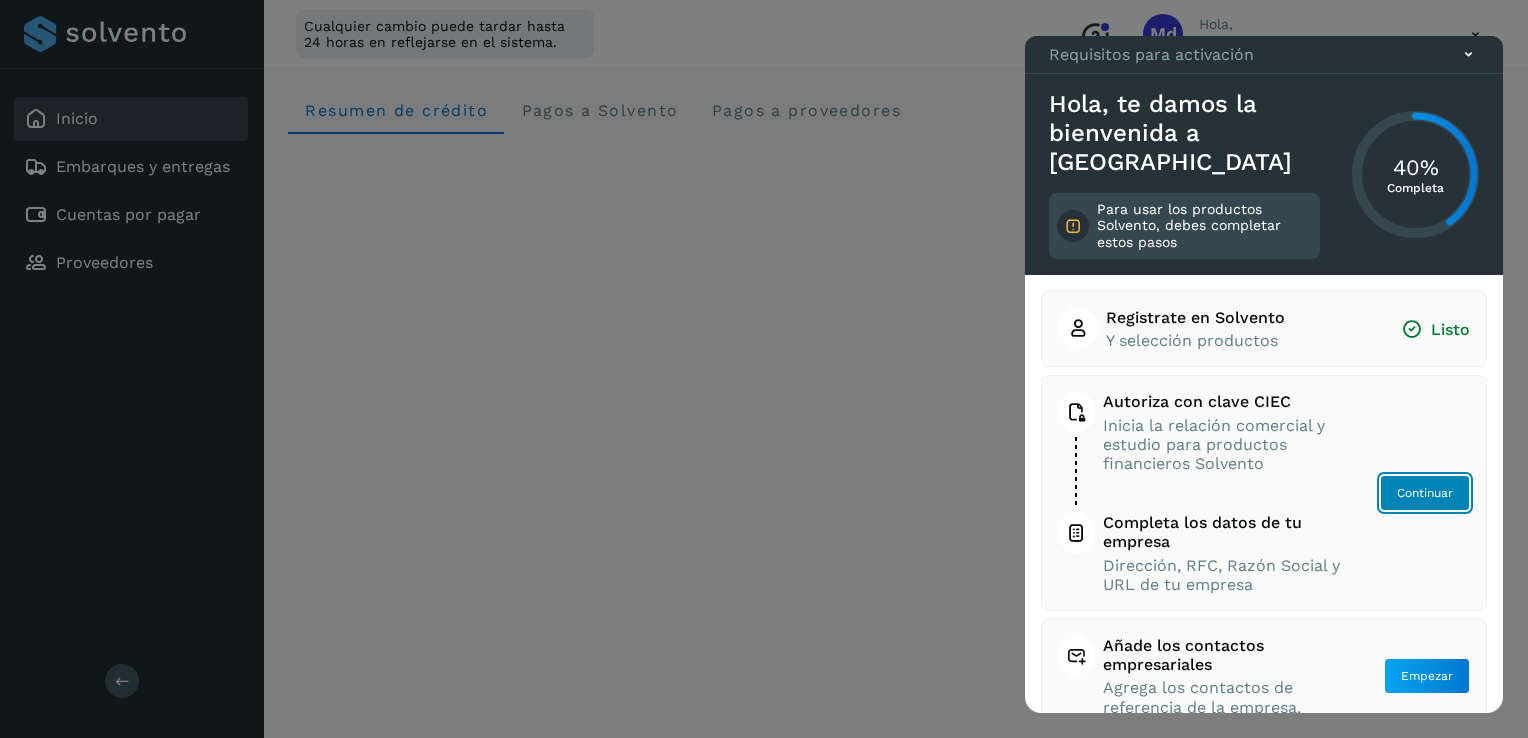 click on "Continuar" 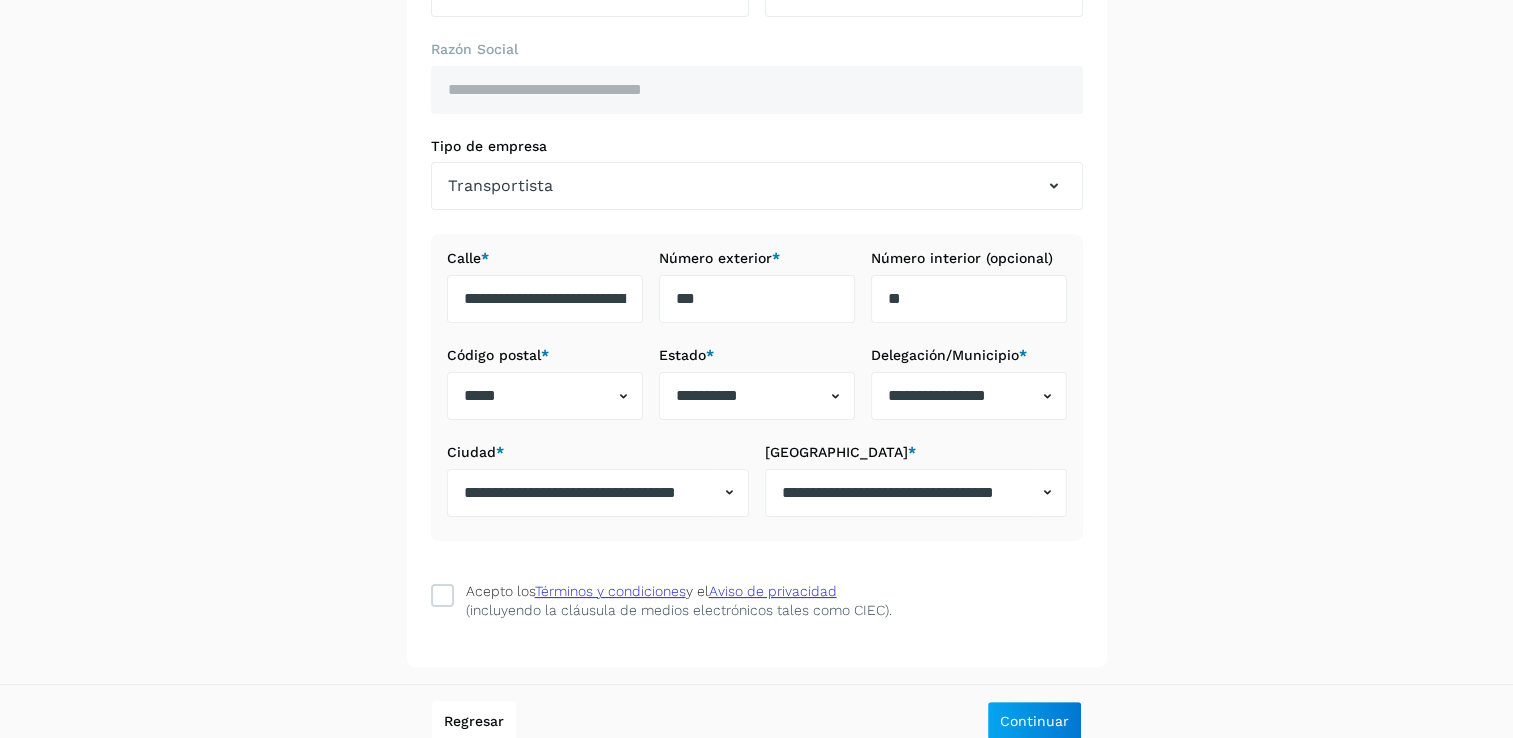 scroll, scrollTop: 300, scrollLeft: 0, axis: vertical 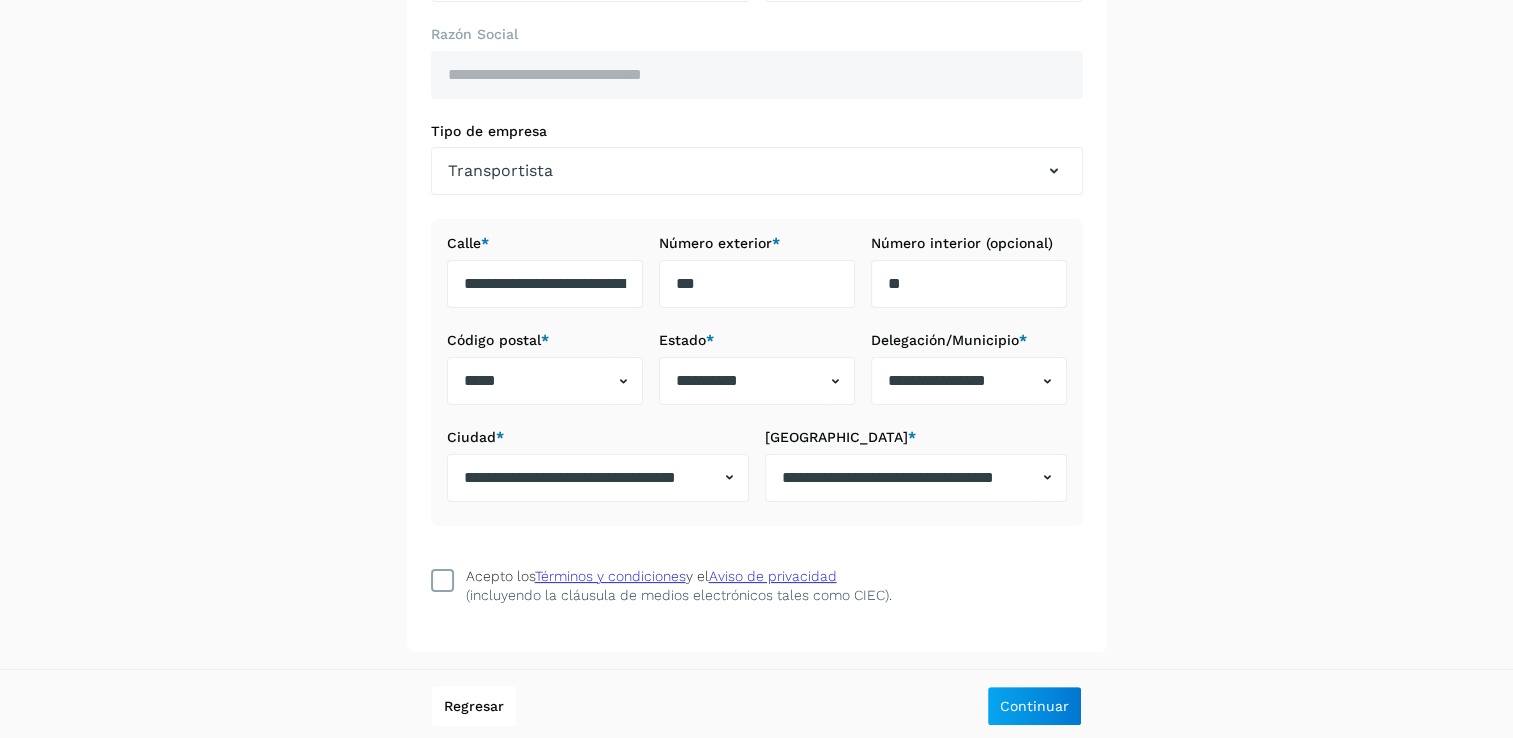 click at bounding box center [442, 580] 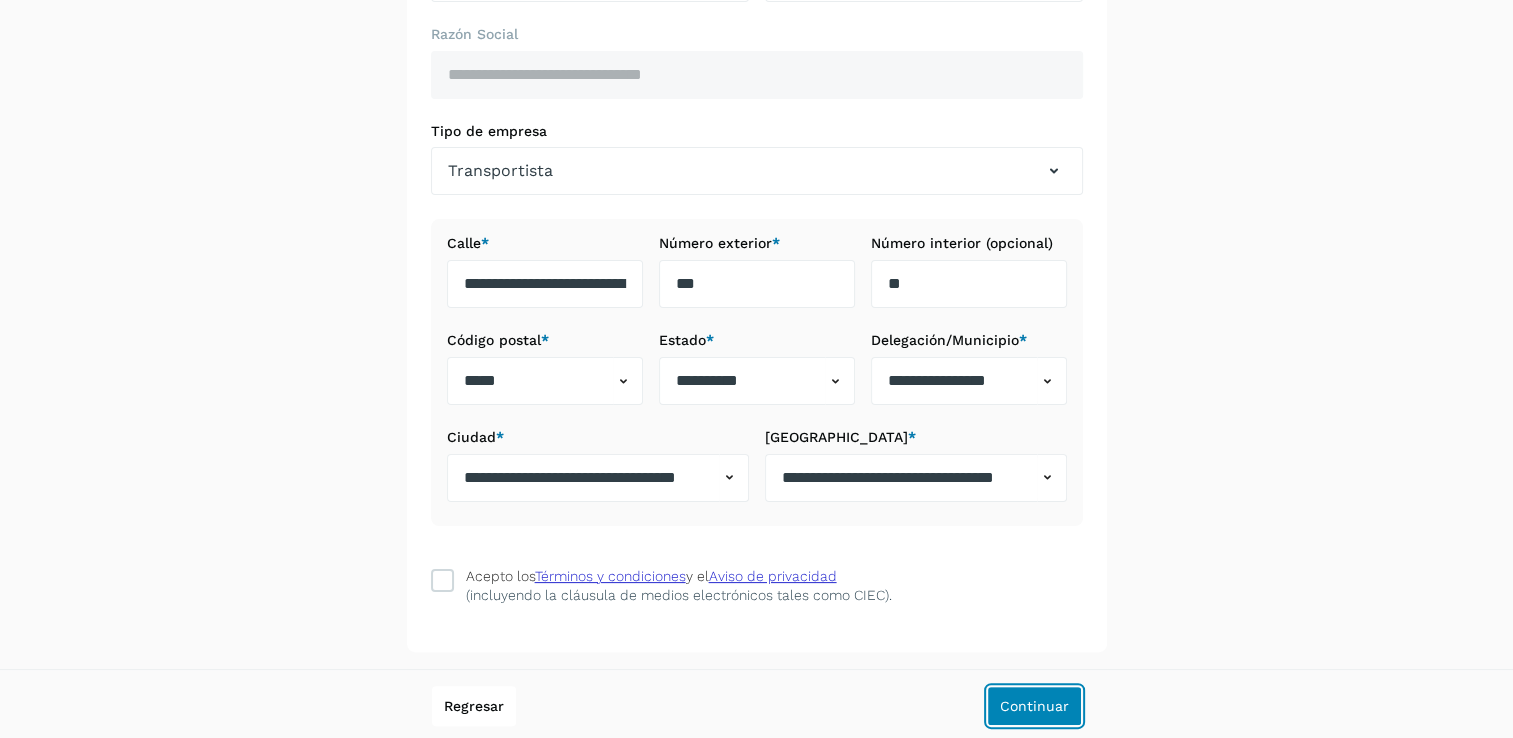 click on "Continuar" 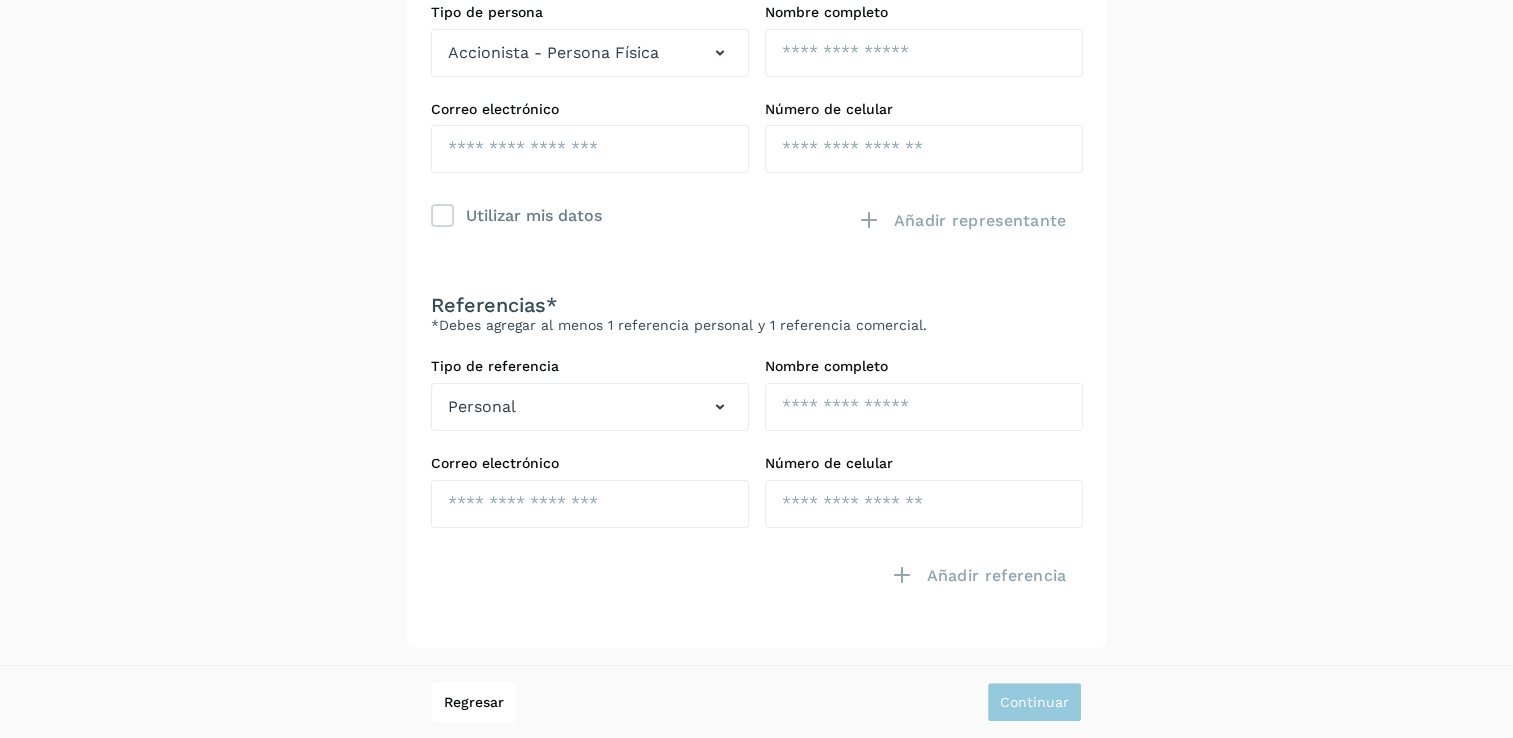 scroll, scrollTop: 288, scrollLeft: 0, axis: vertical 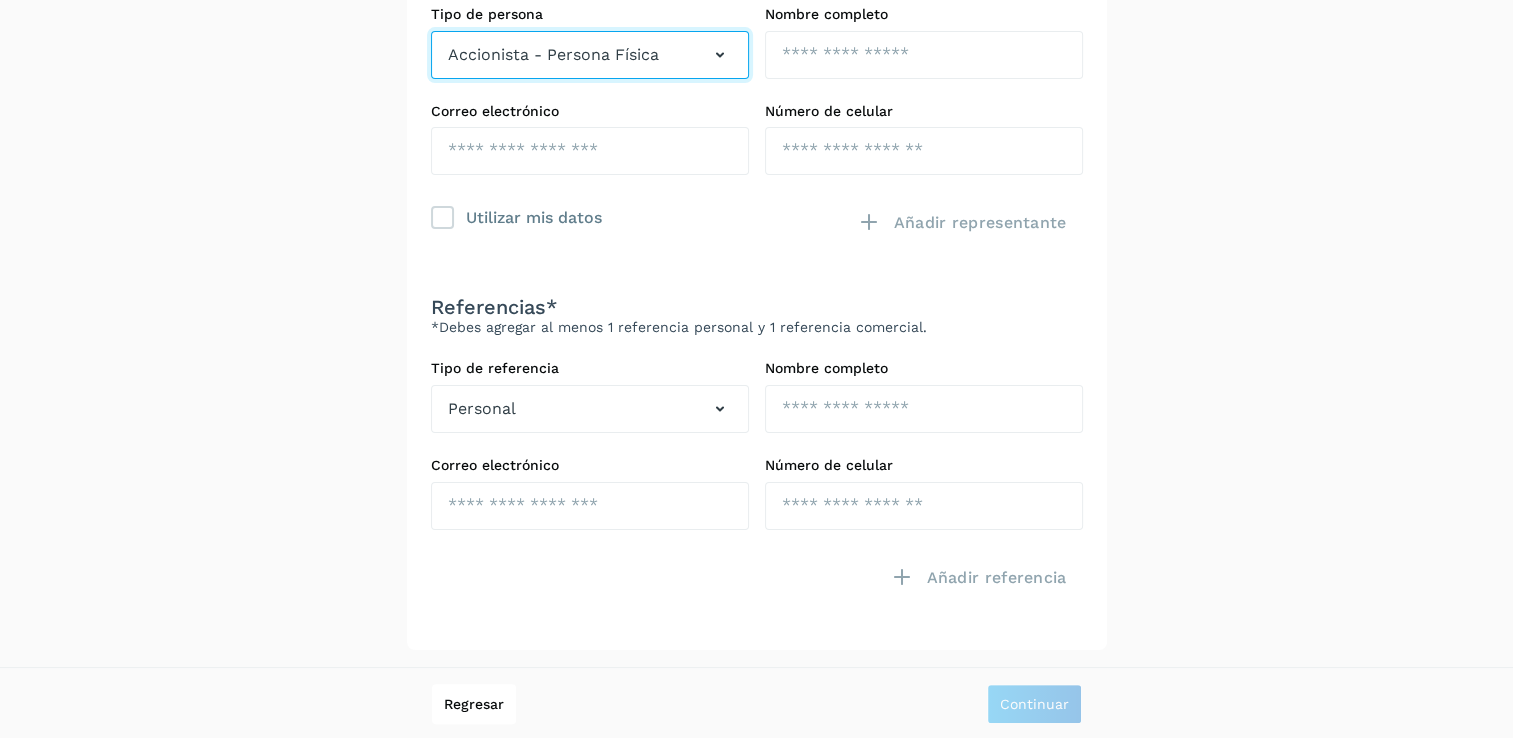 click at bounding box center (720, 55) 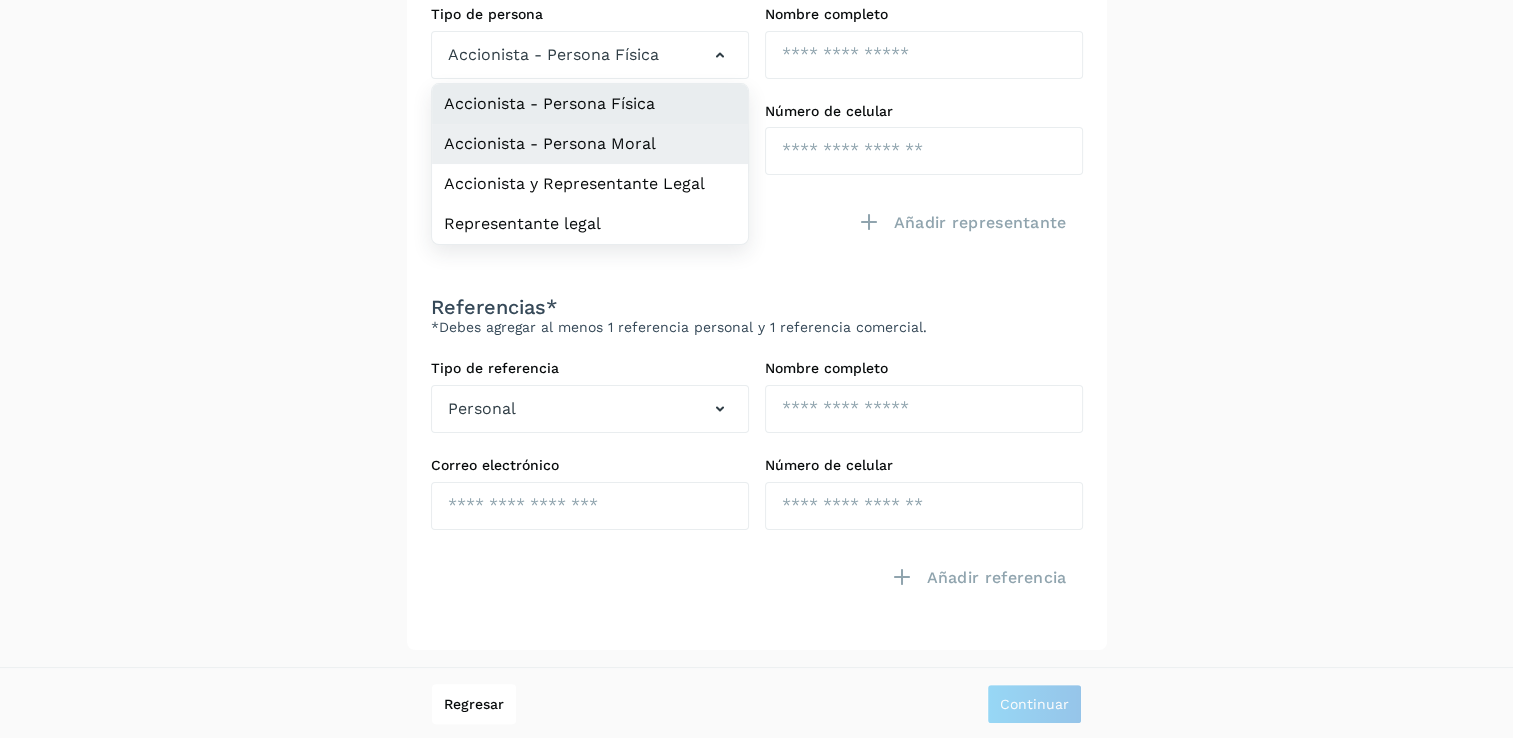 click on "Accionista - Persona Moral" 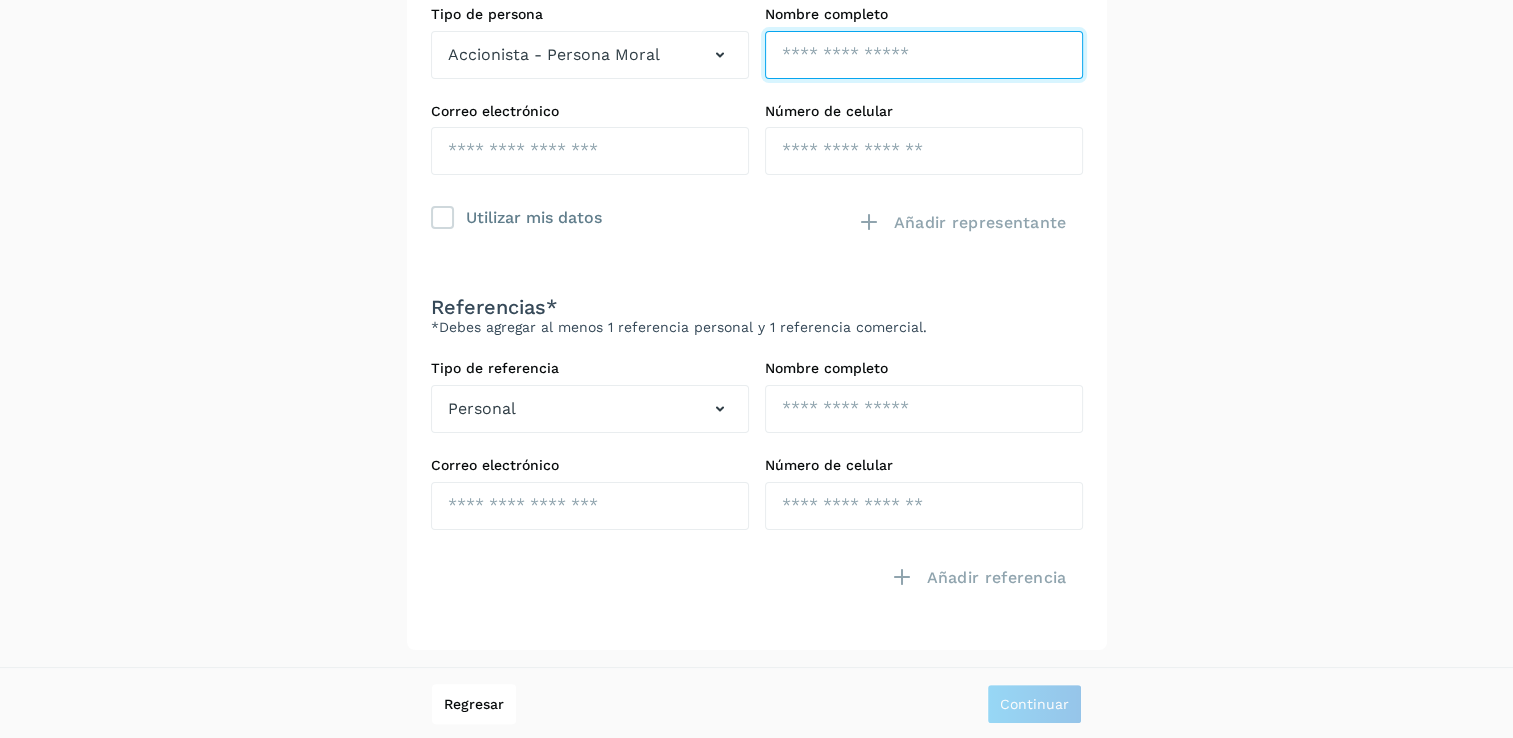 click at bounding box center [924, 55] 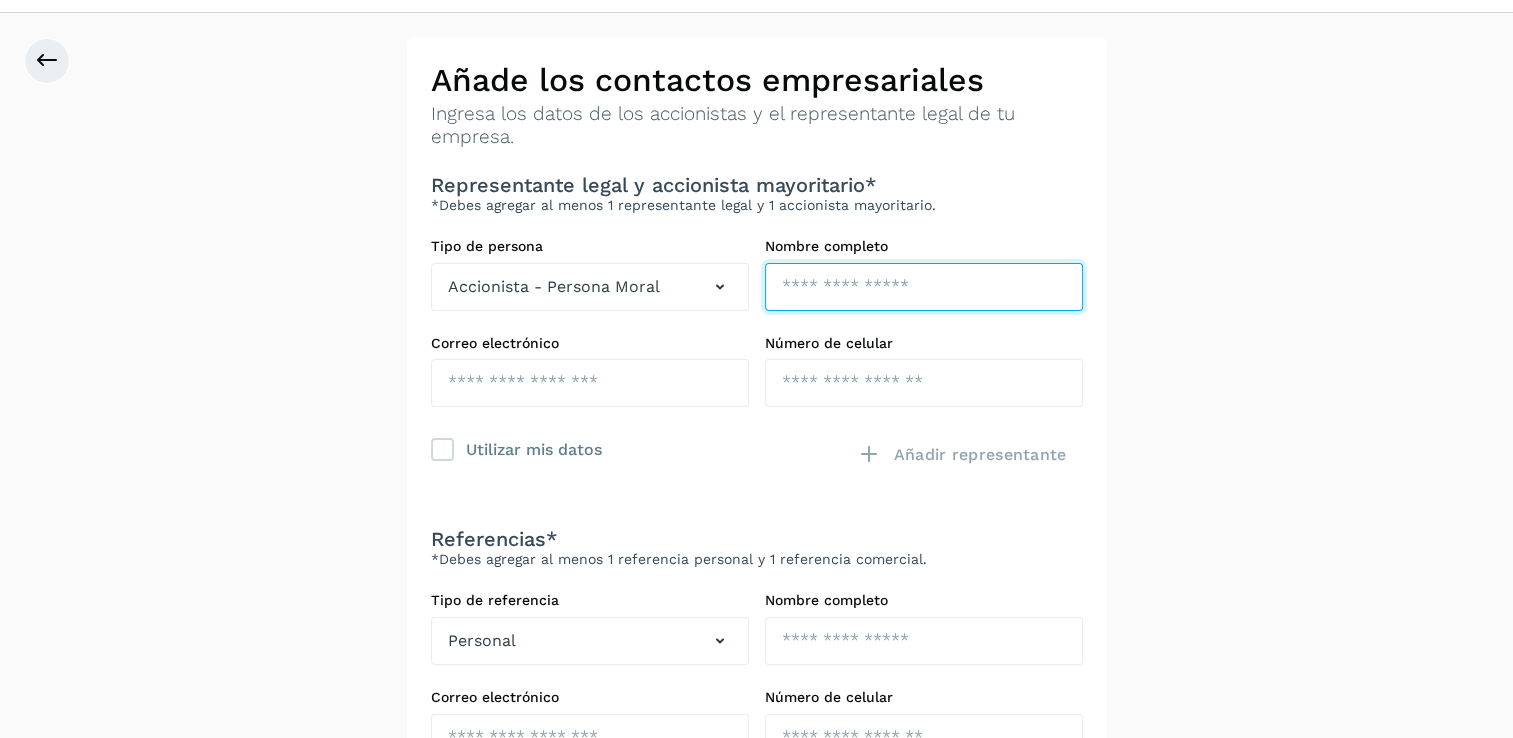 scroll, scrollTop: 18, scrollLeft: 0, axis: vertical 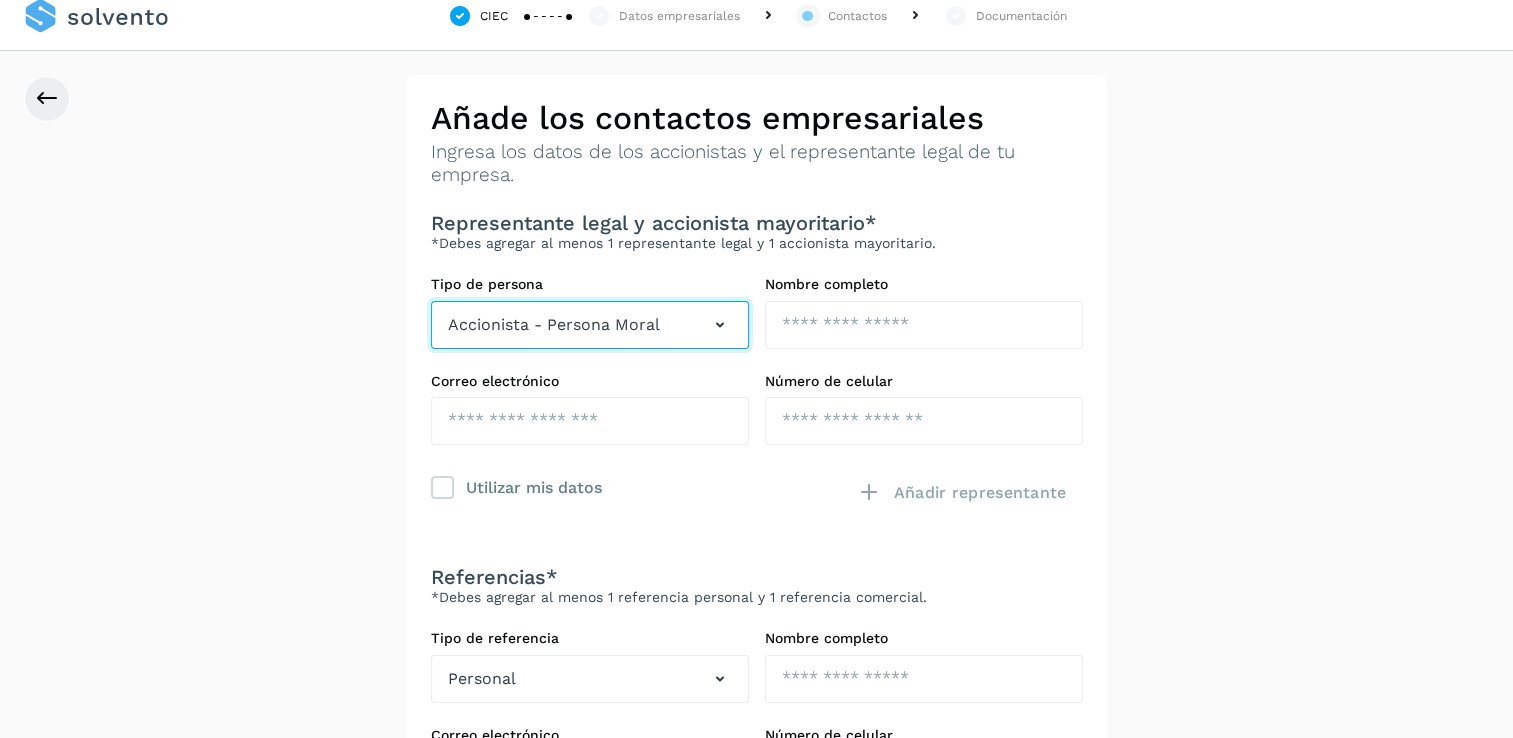 click at bounding box center (720, 325) 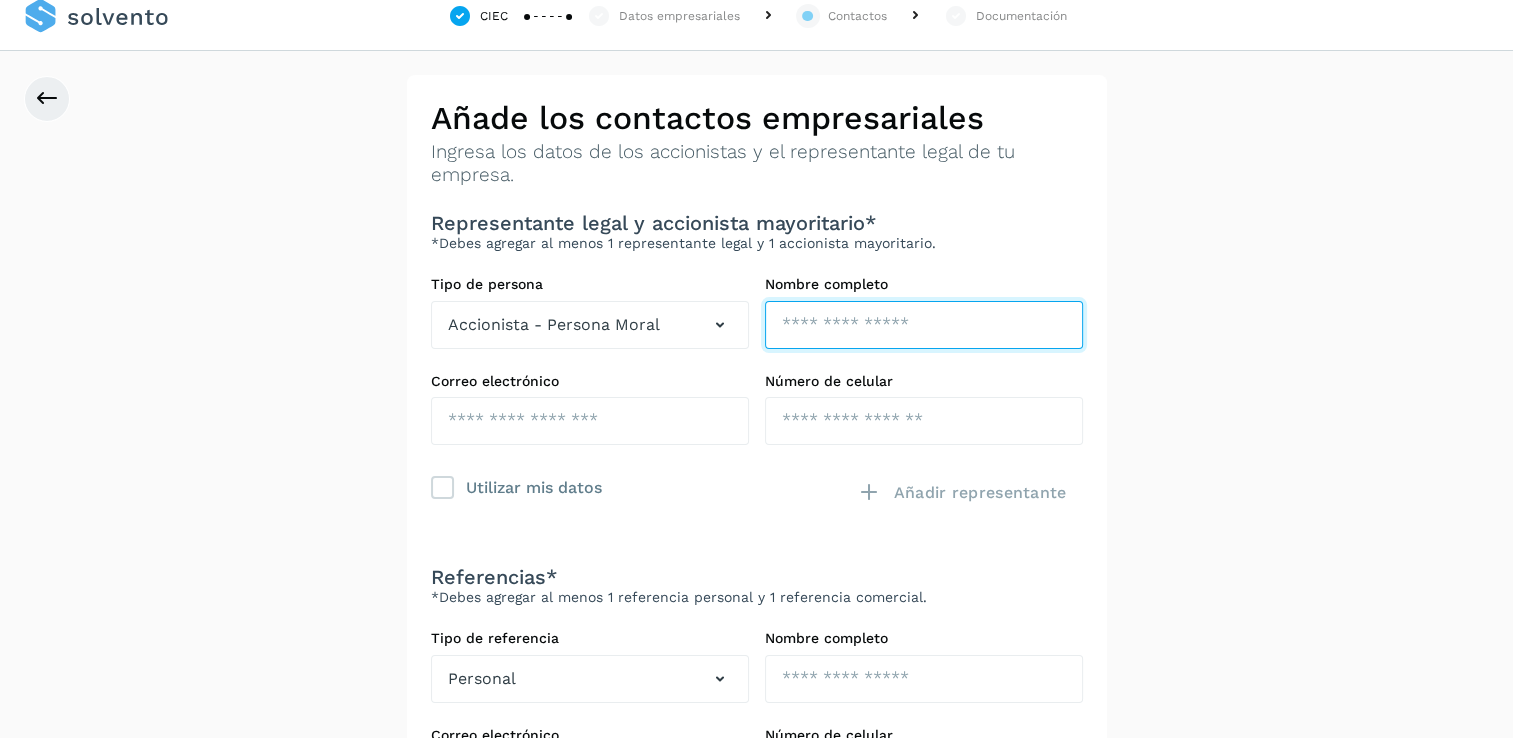 click at bounding box center (924, 325) 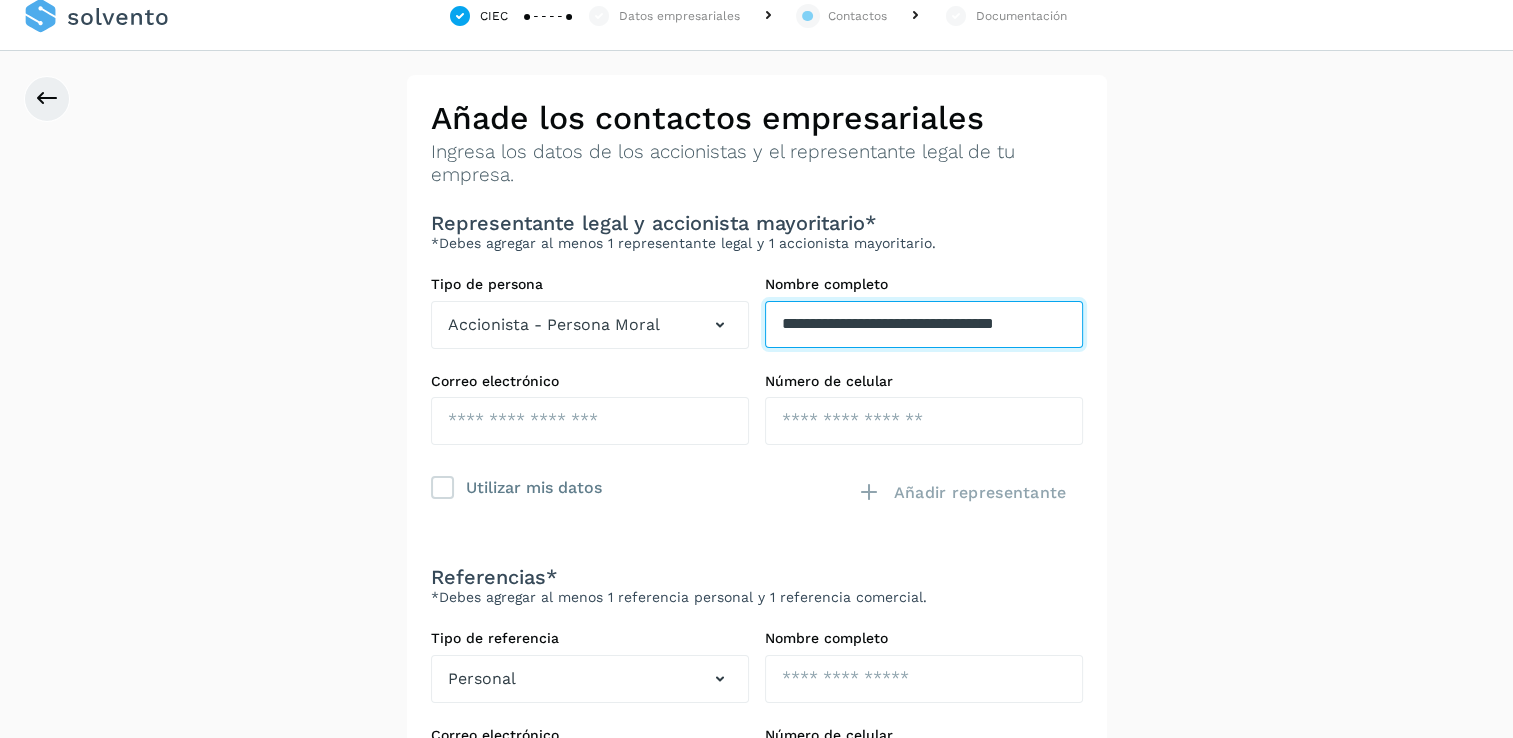 scroll, scrollTop: 0, scrollLeft: 14, axis: horizontal 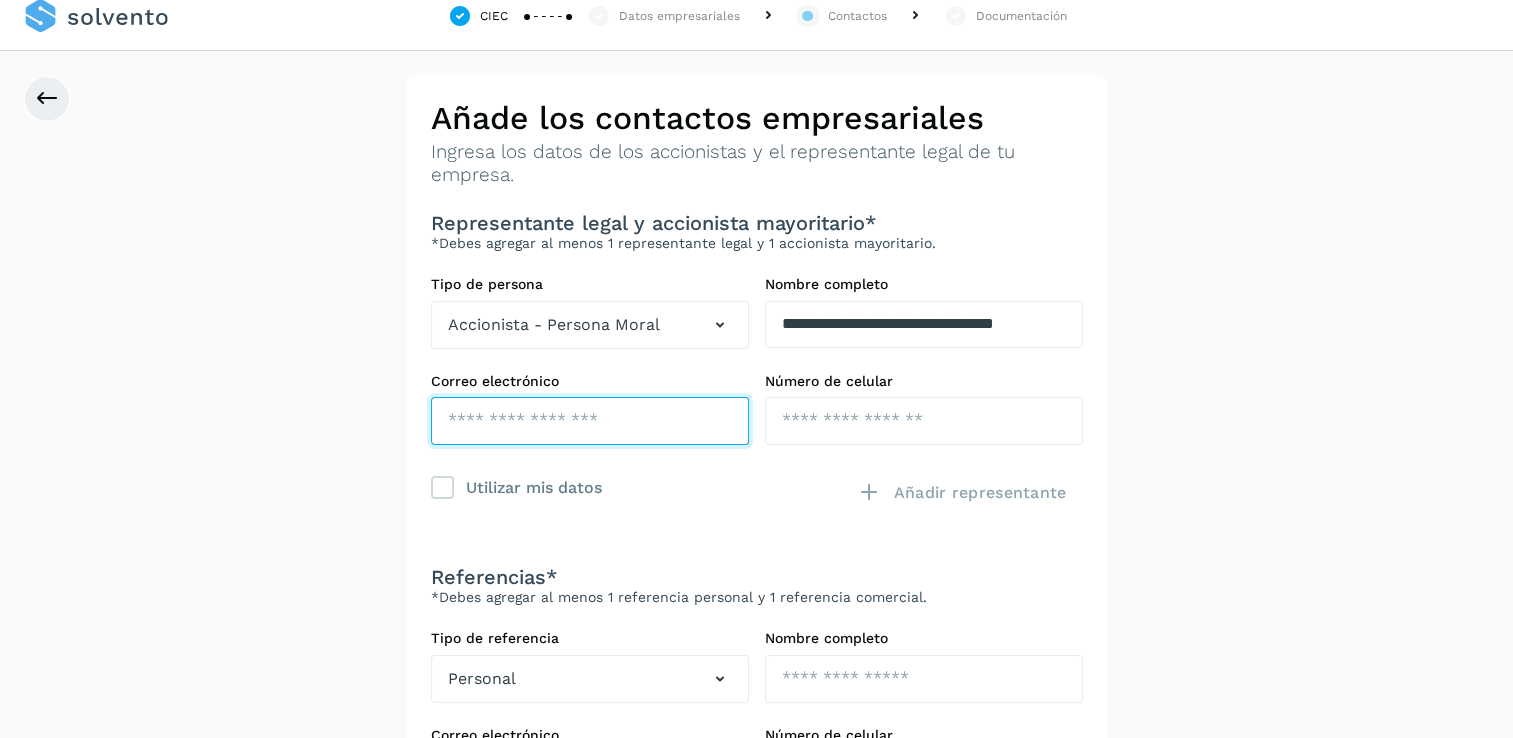 click at bounding box center (590, 421) 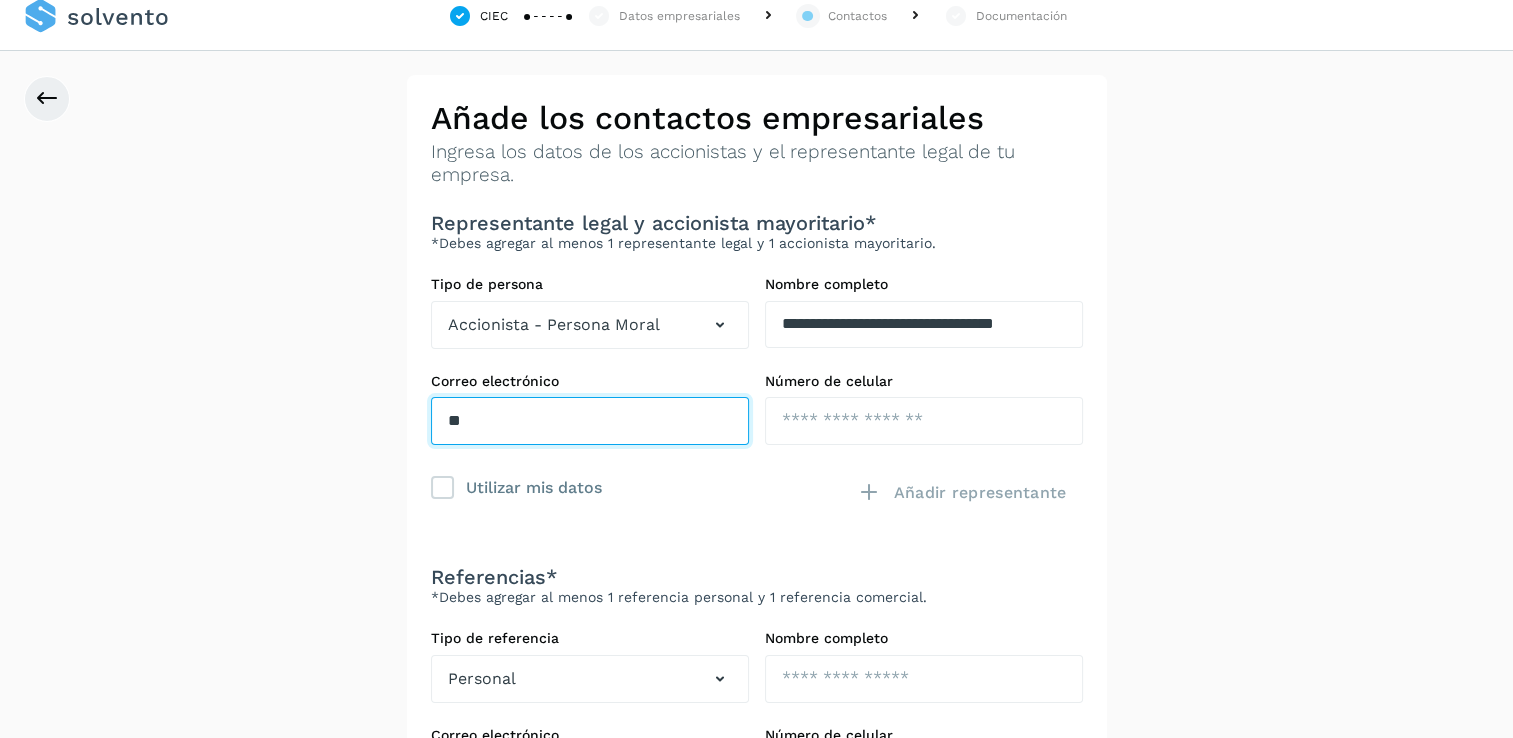 type on "*" 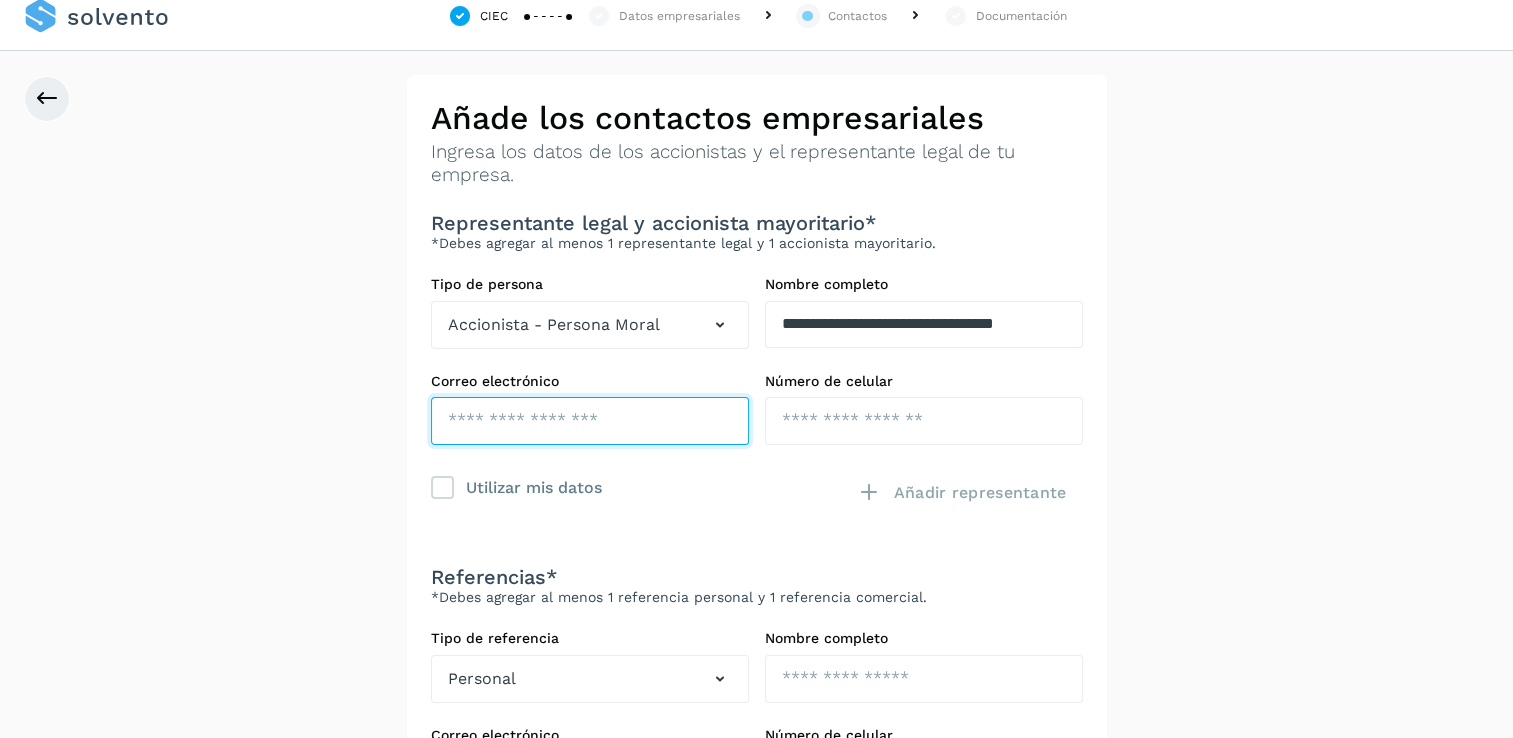 type on "*" 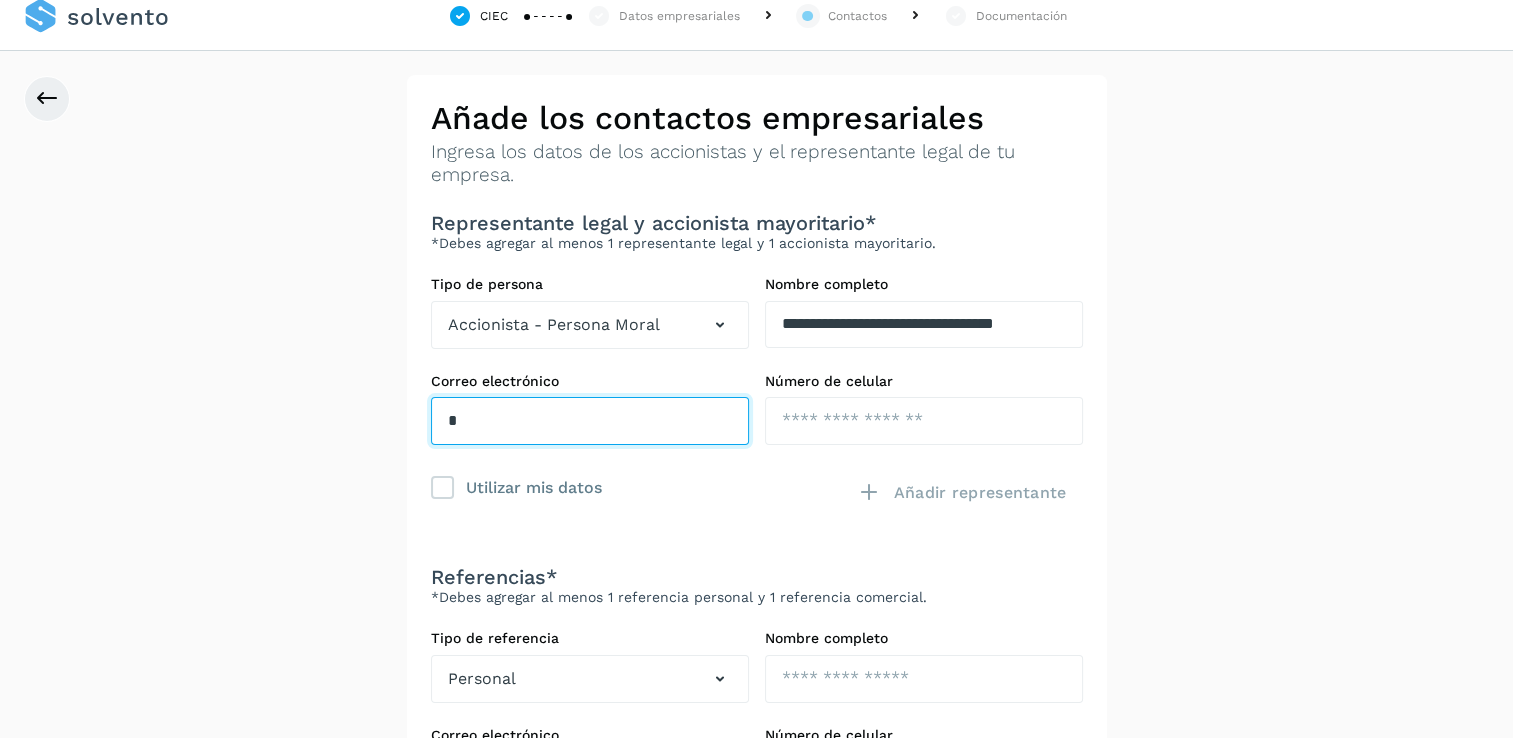 drag, startPoint x: 449, startPoint y: 421, endPoint x: 669, endPoint y: 430, distance: 220.18402 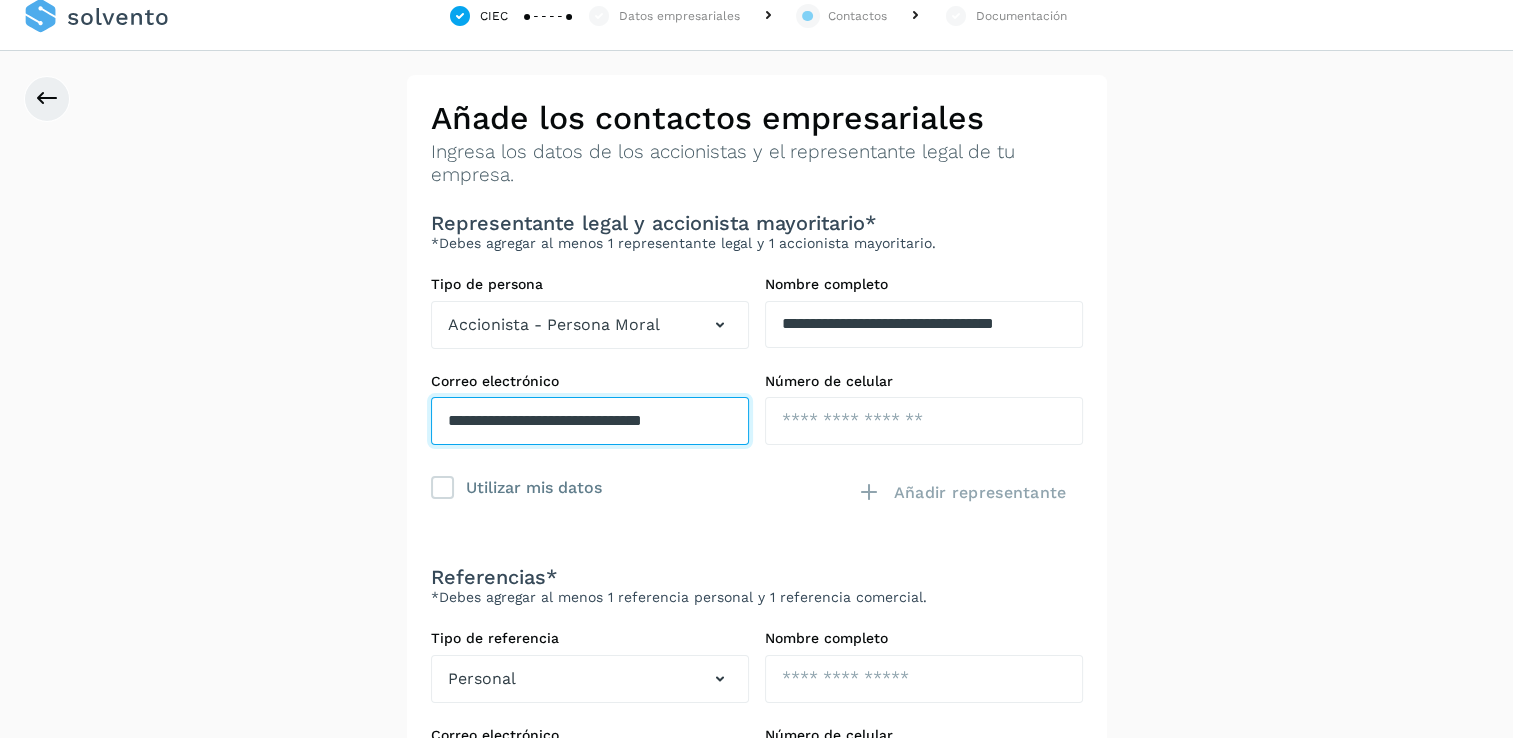 scroll, scrollTop: 0, scrollLeft: 1, axis: horizontal 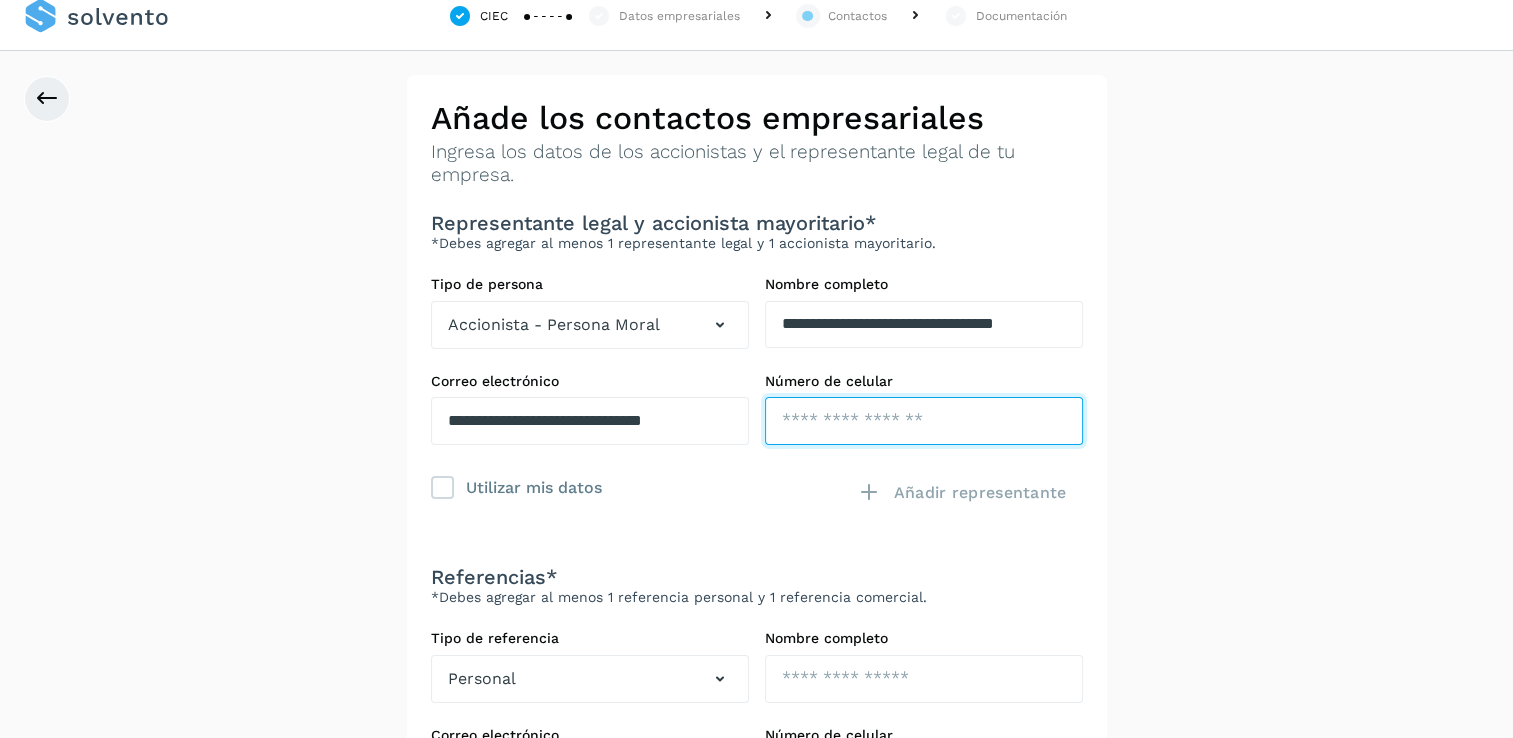 click at bounding box center (924, 421) 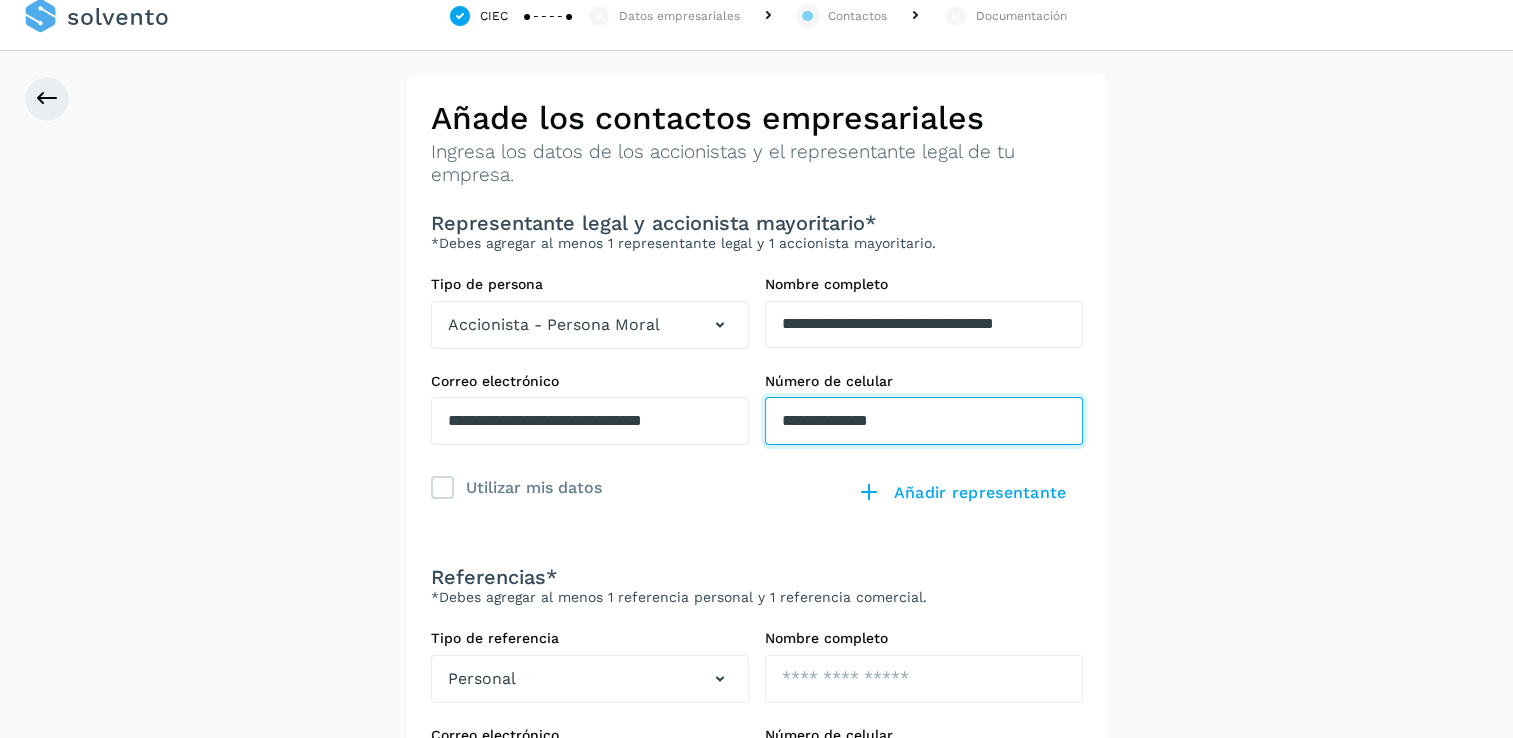 type on "**********" 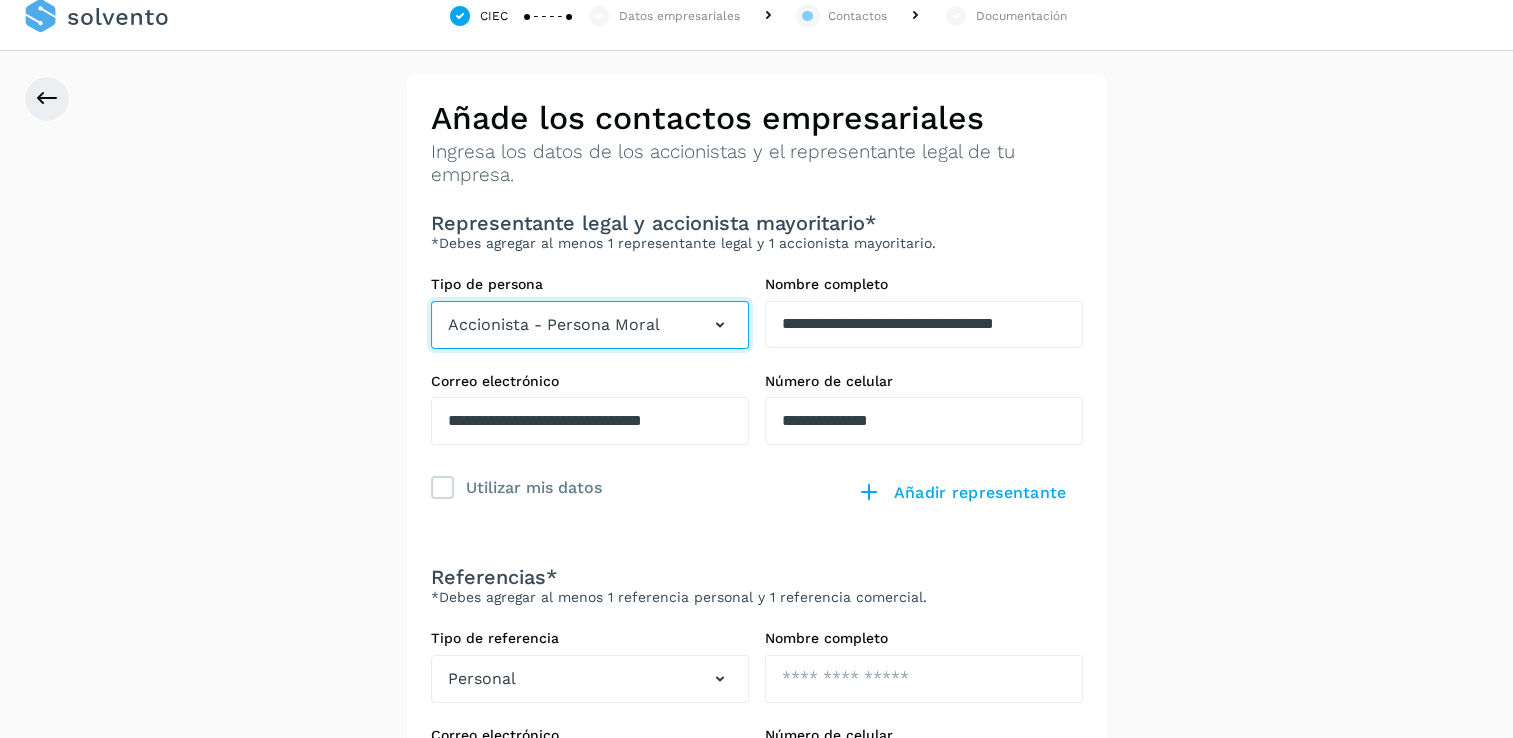 click at bounding box center (720, 325) 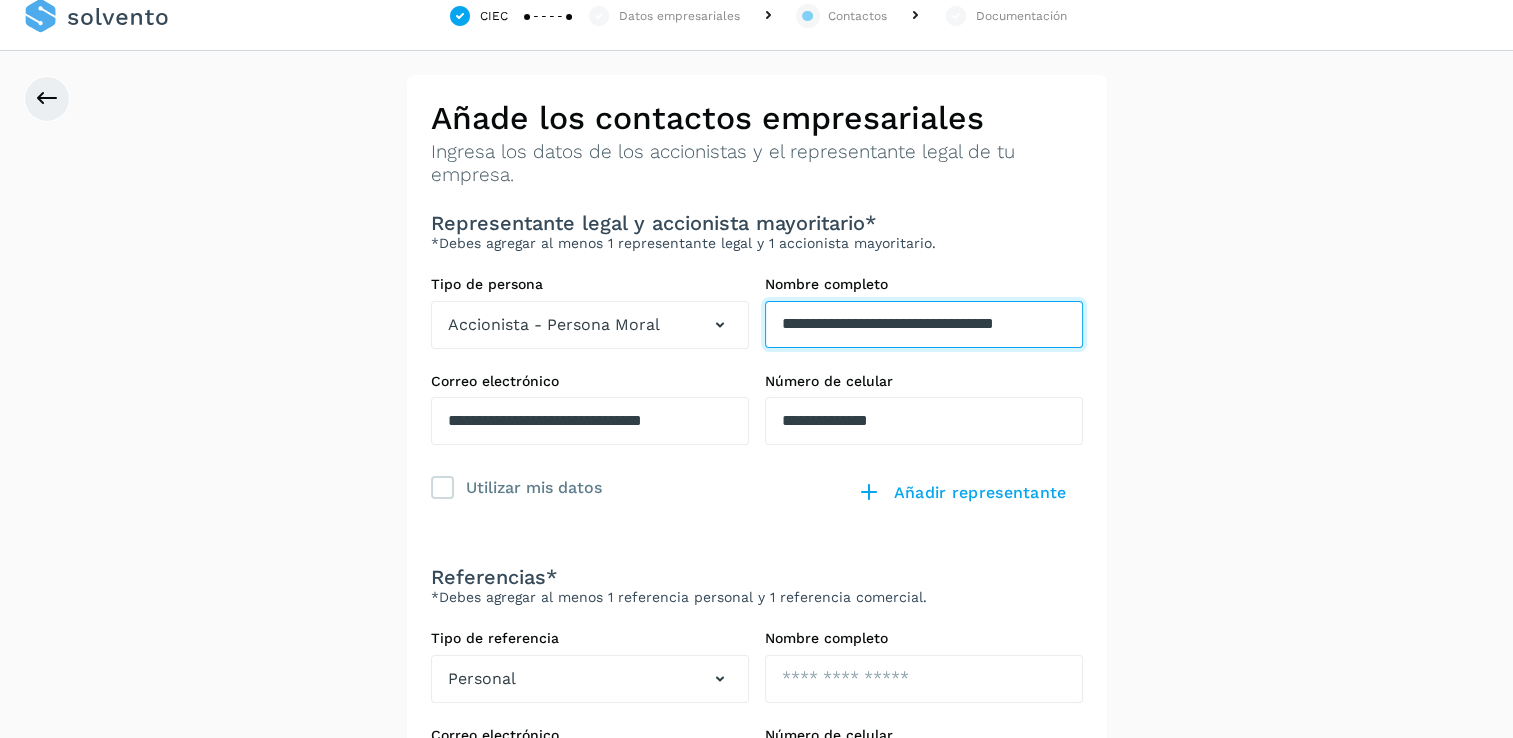 scroll, scrollTop: 0, scrollLeft: 14, axis: horizontal 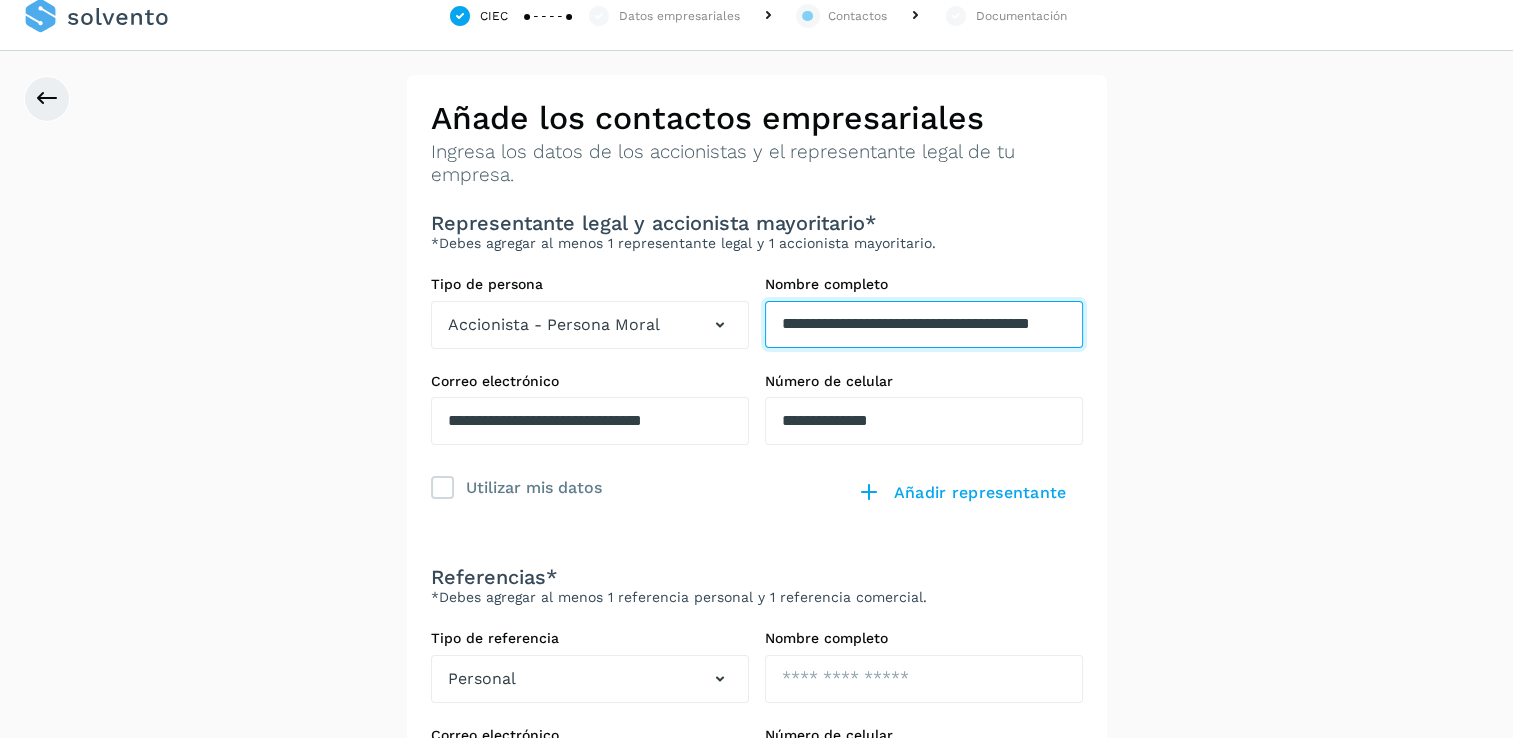 type on "**********" 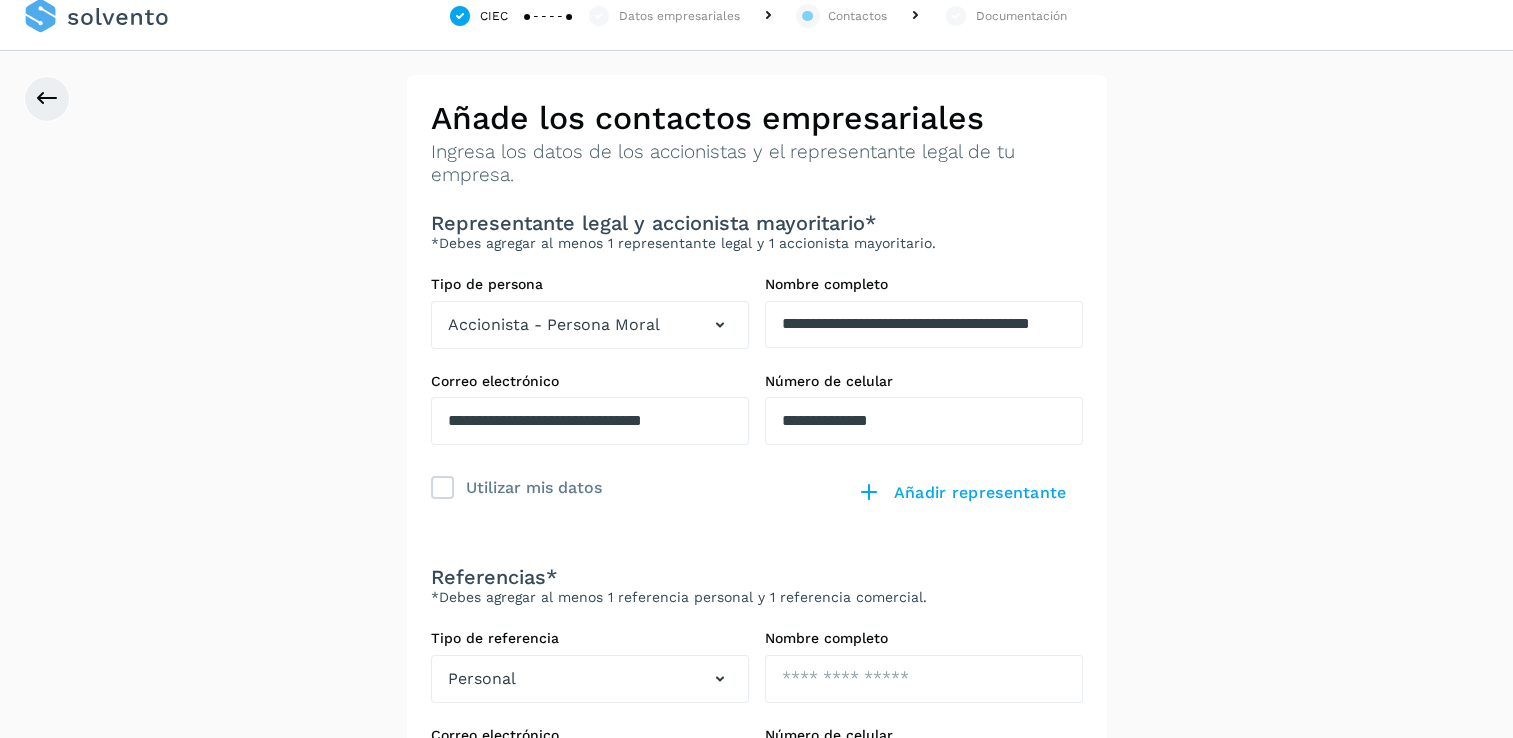 scroll, scrollTop: 0, scrollLeft: 0, axis: both 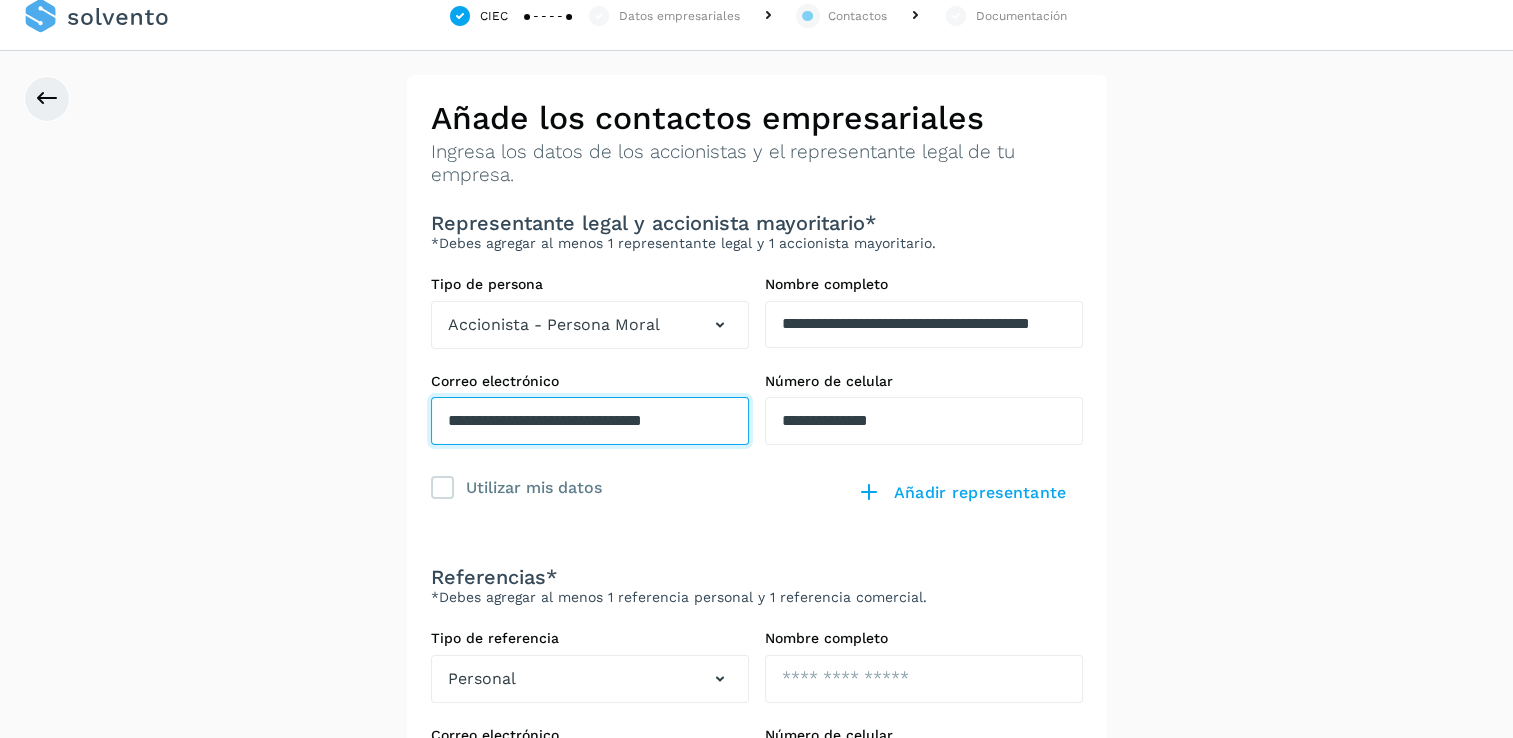 drag, startPoint x: 447, startPoint y: 420, endPoint x: 746, endPoint y: 426, distance: 299.06018 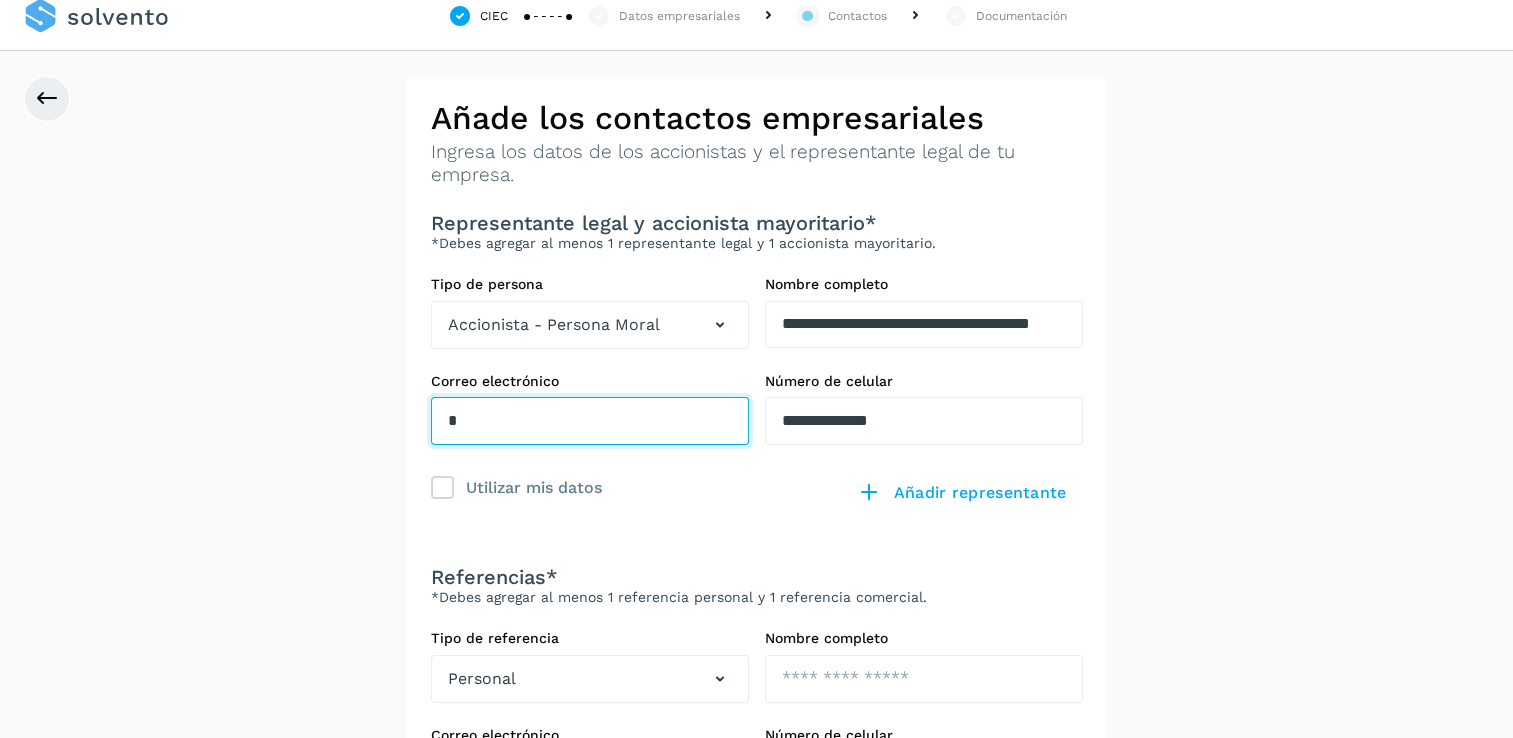 scroll, scrollTop: 0, scrollLeft: 0, axis: both 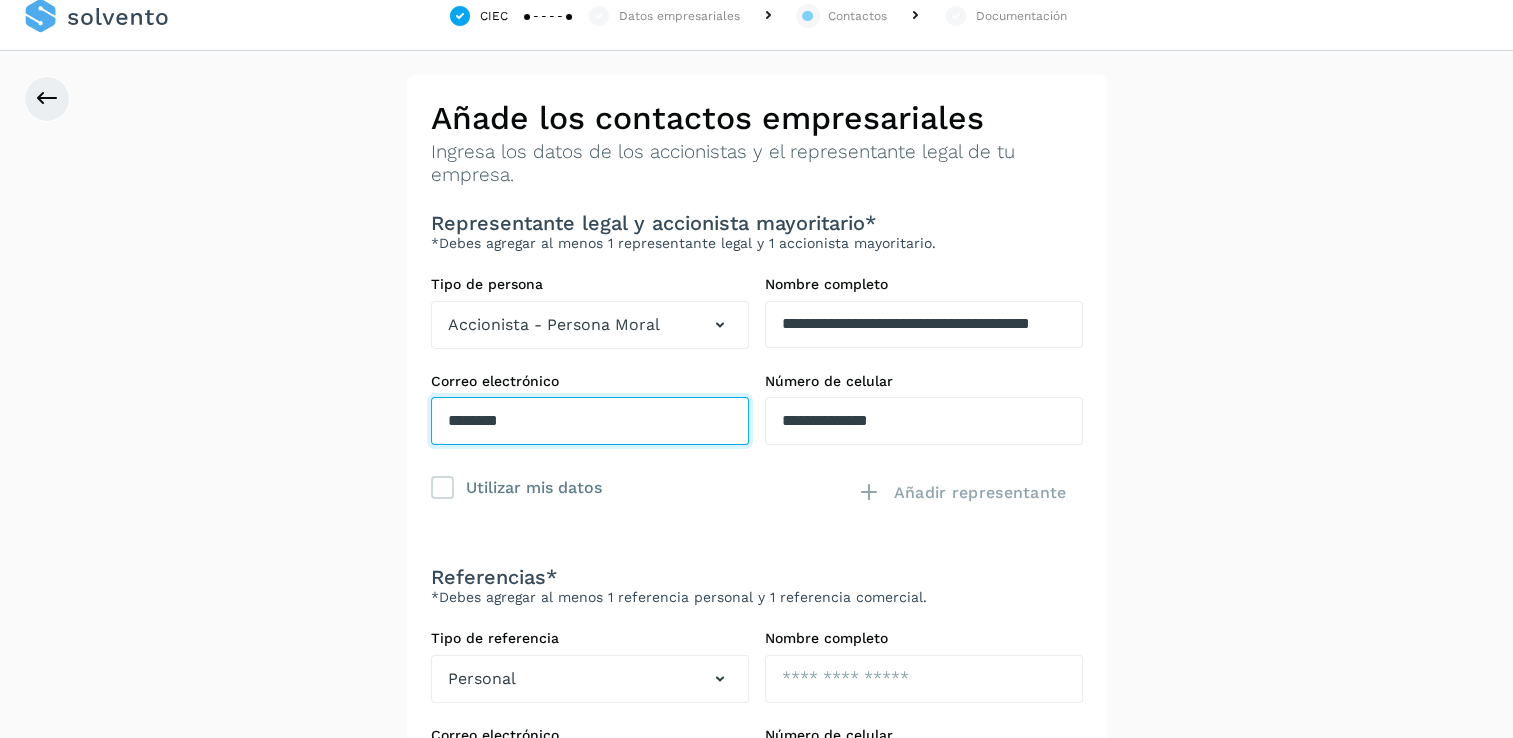 type on "**********" 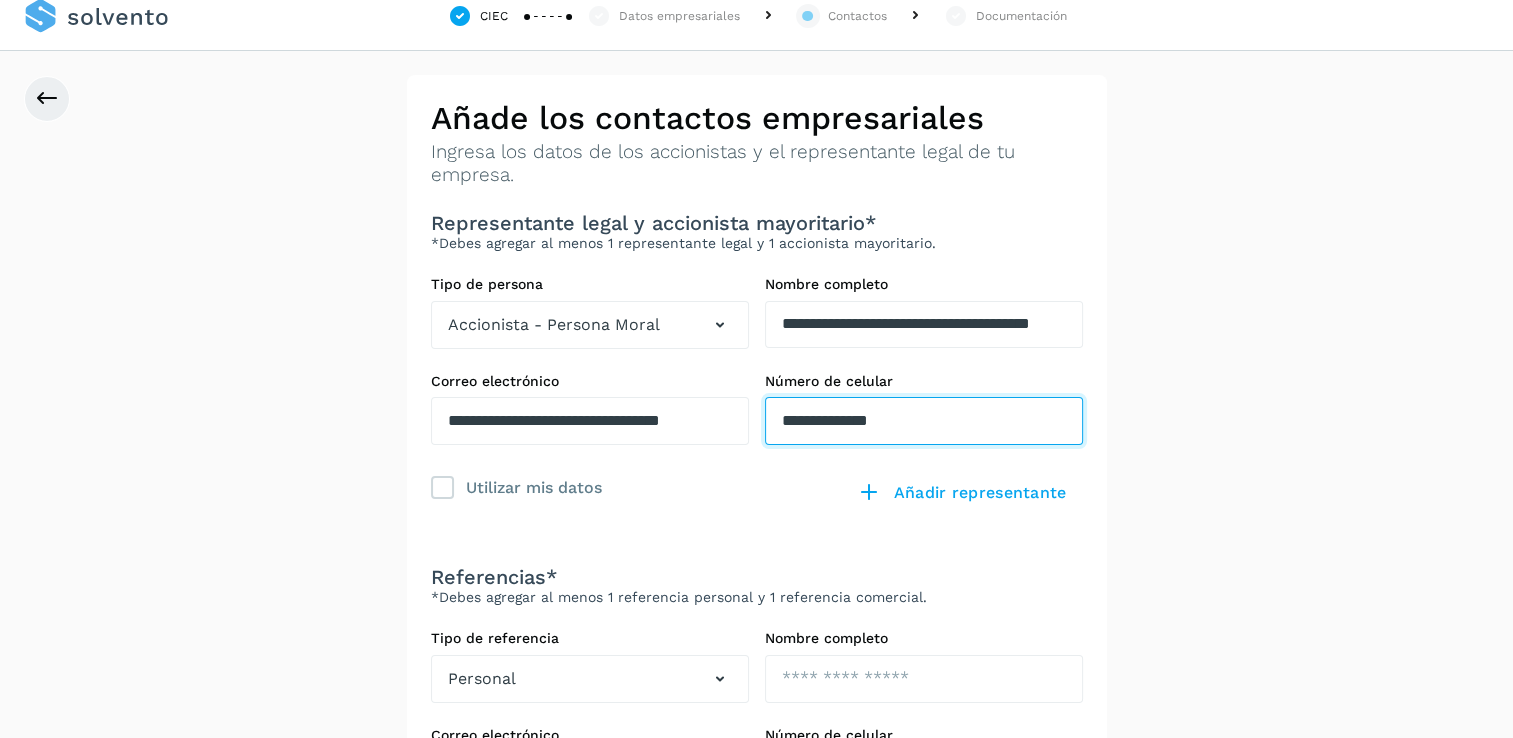 drag, startPoint x: 779, startPoint y: 420, endPoint x: 954, endPoint y: 427, distance: 175.13994 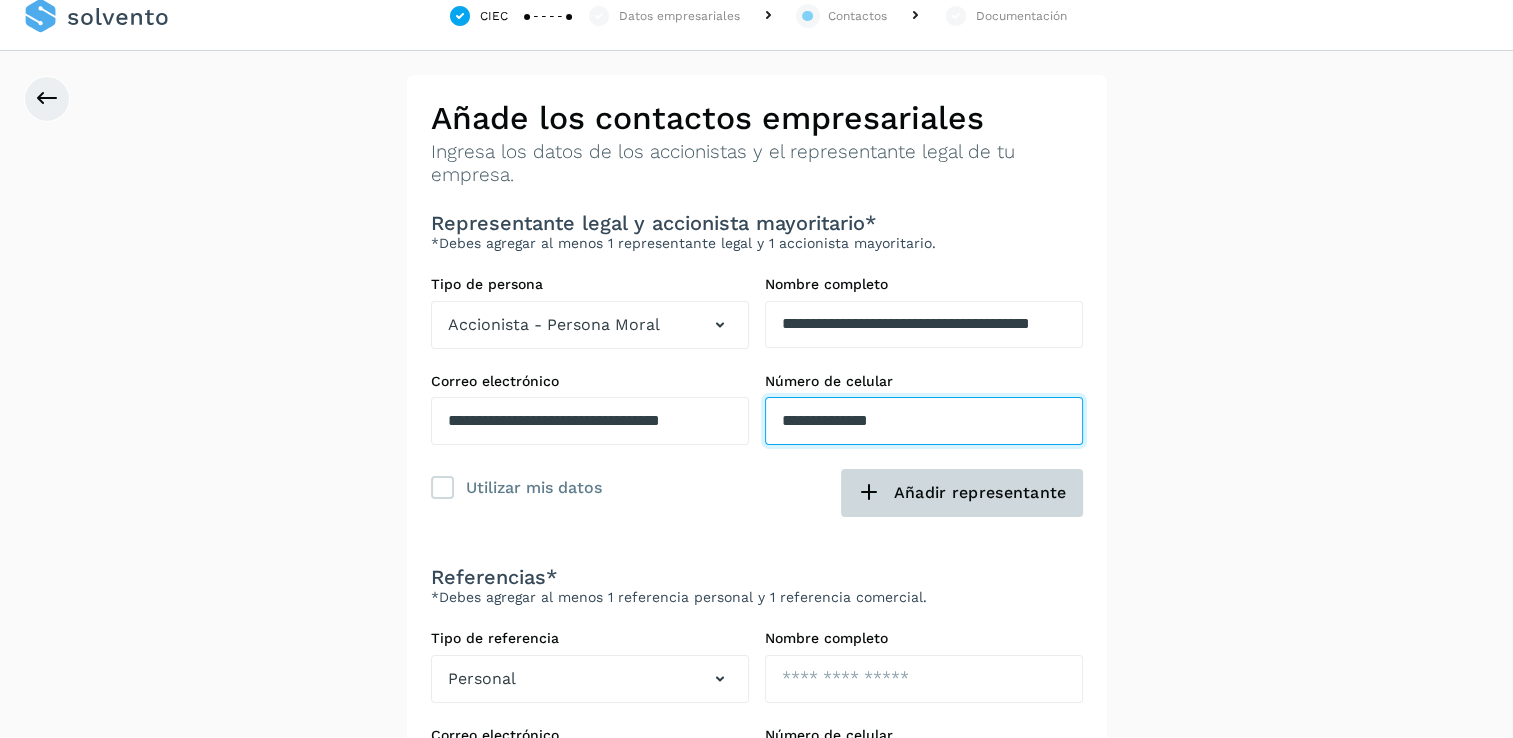 type on "**********" 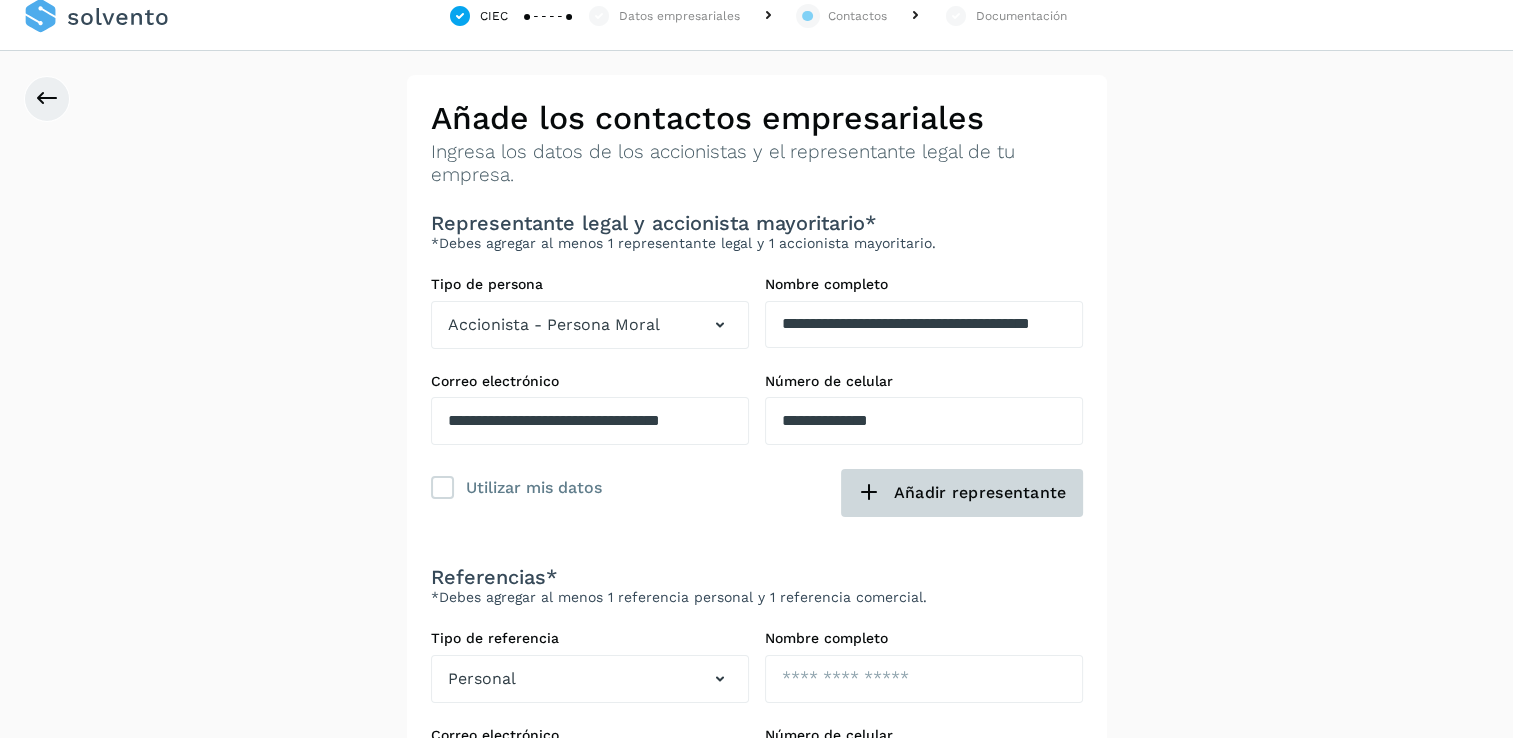 click at bounding box center (869, 493) 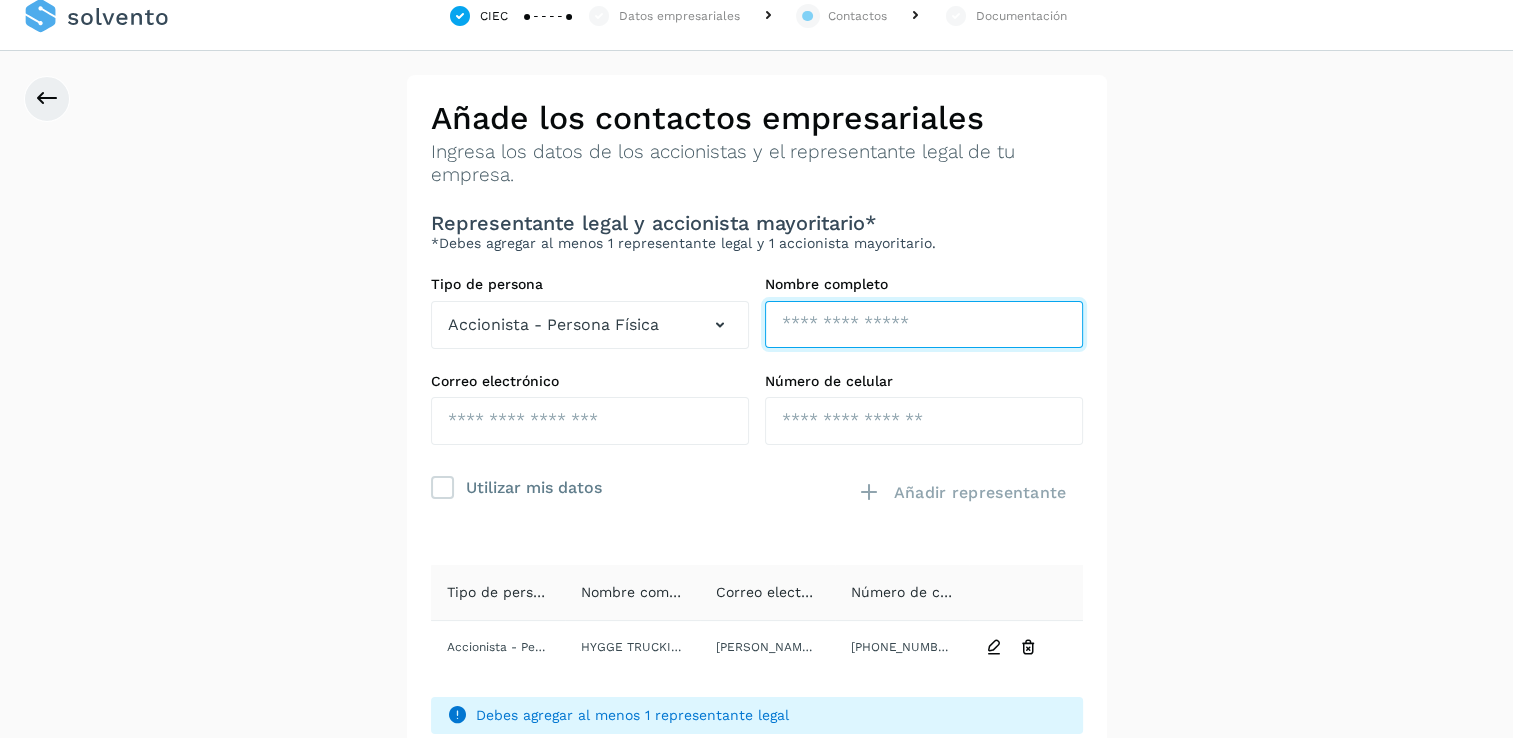 click at bounding box center [924, 325] 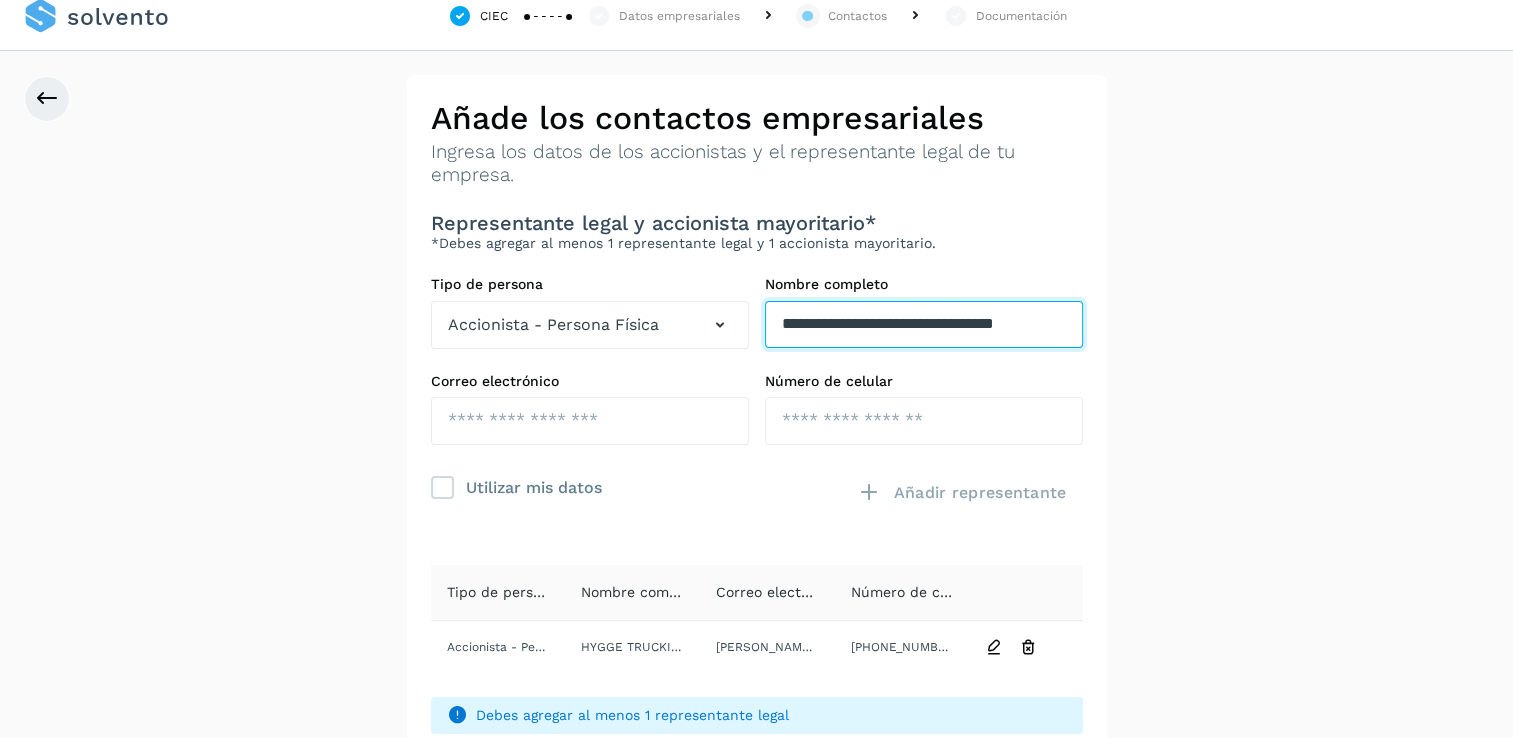 scroll, scrollTop: 0, scrollLeft: 14, axis: horizontal 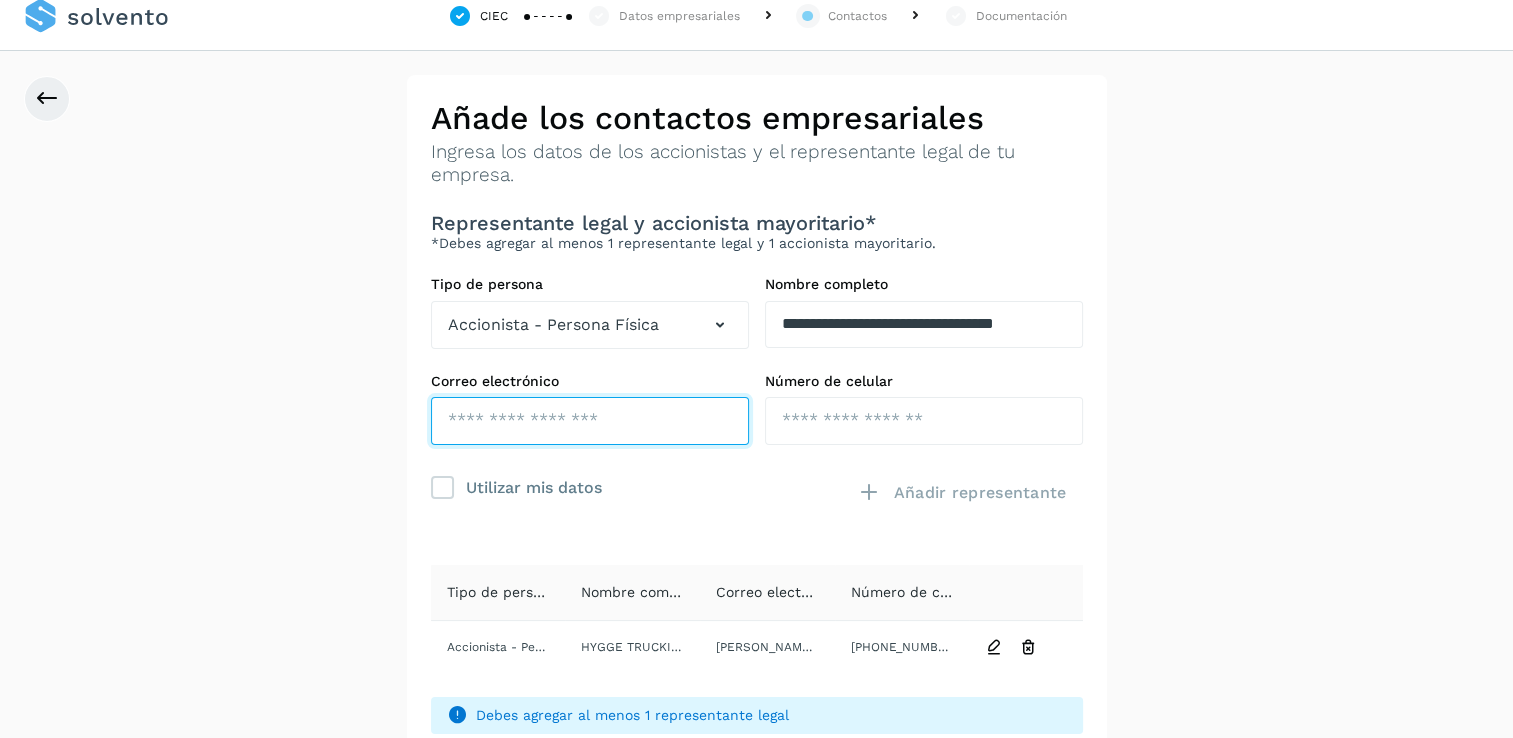 click at bounding box center [590, 421] 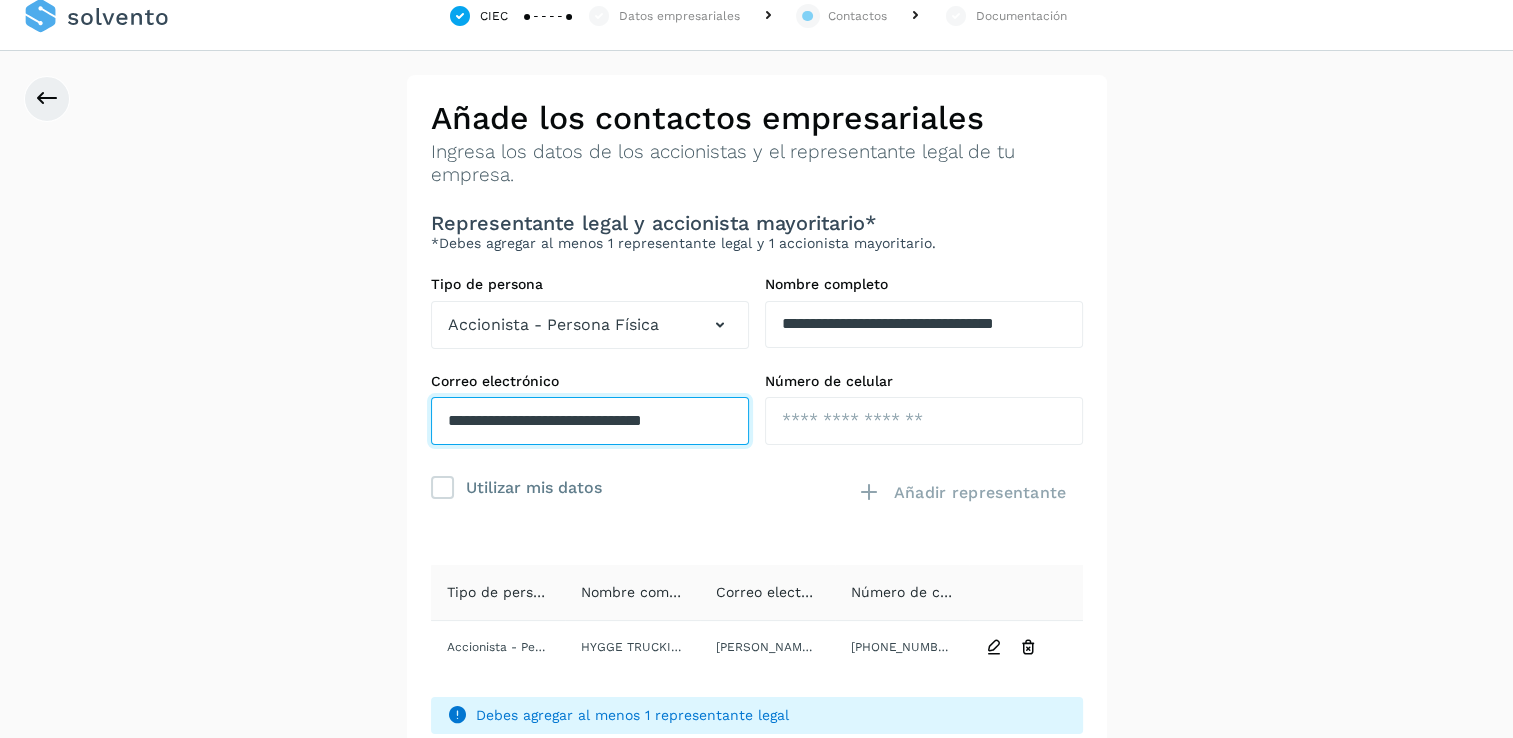 scroll, scrollTop: 0, scrollLeft: 1, axis: horizontal 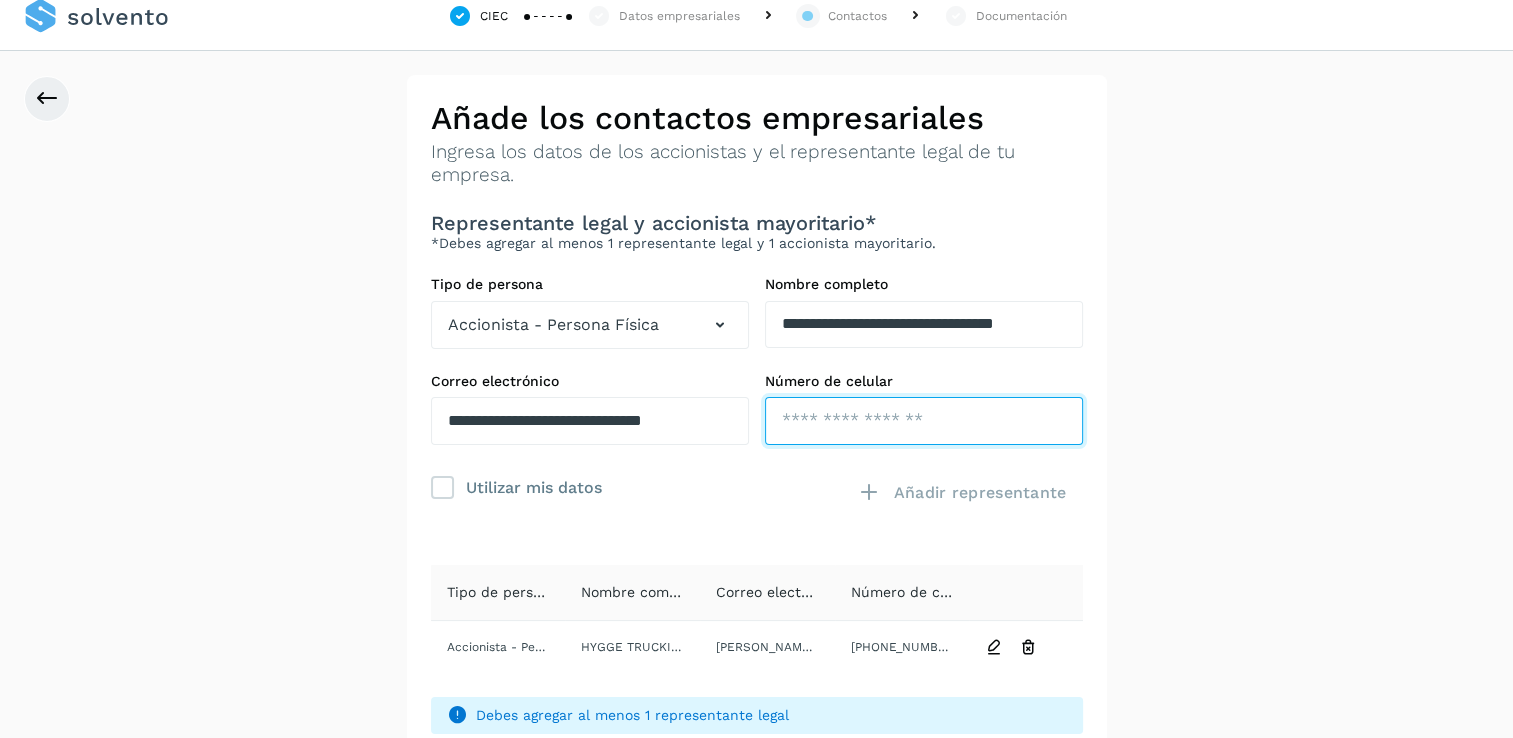 click at bounding box center [924, 421] 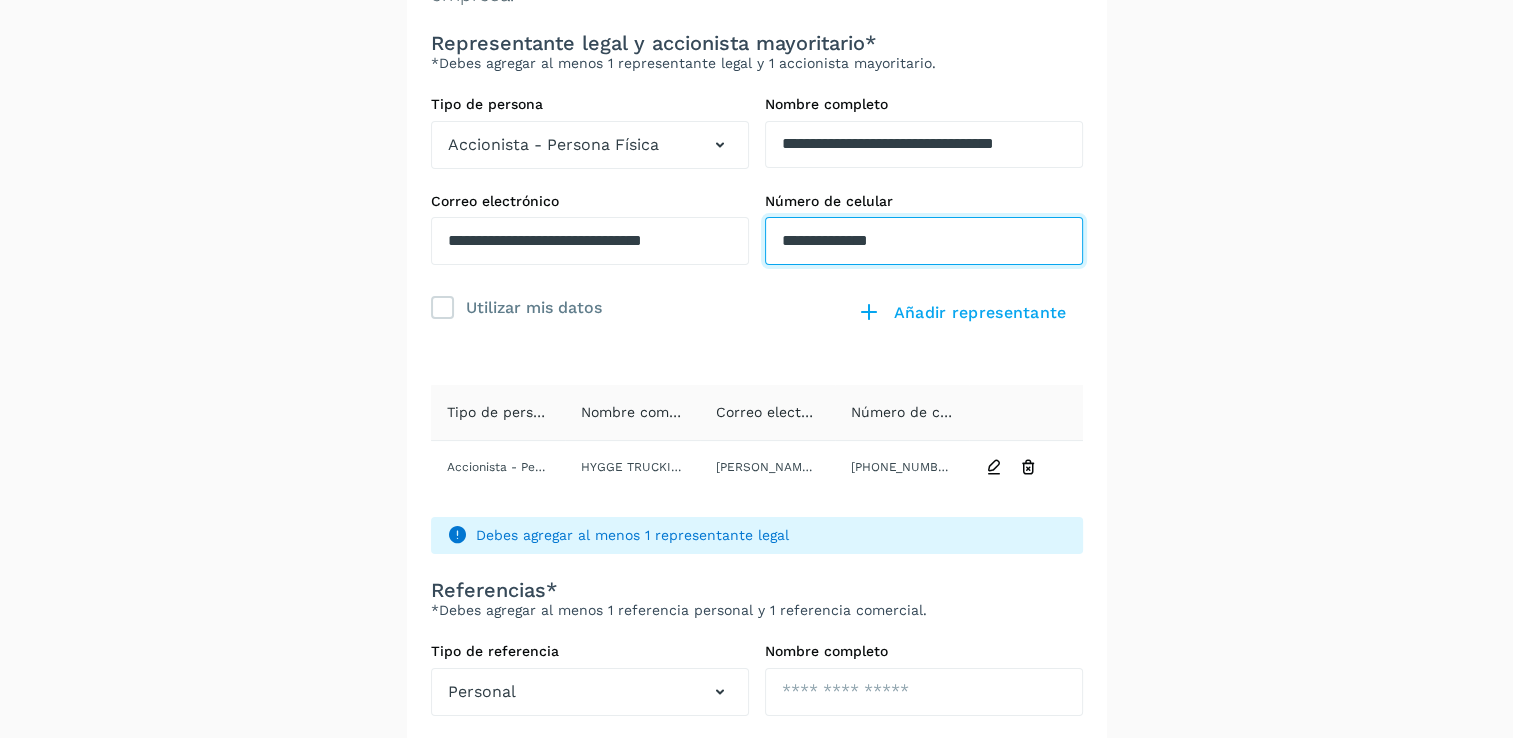 scroll, scrollTop: 202, scrollLeft: 0, axis: vertical 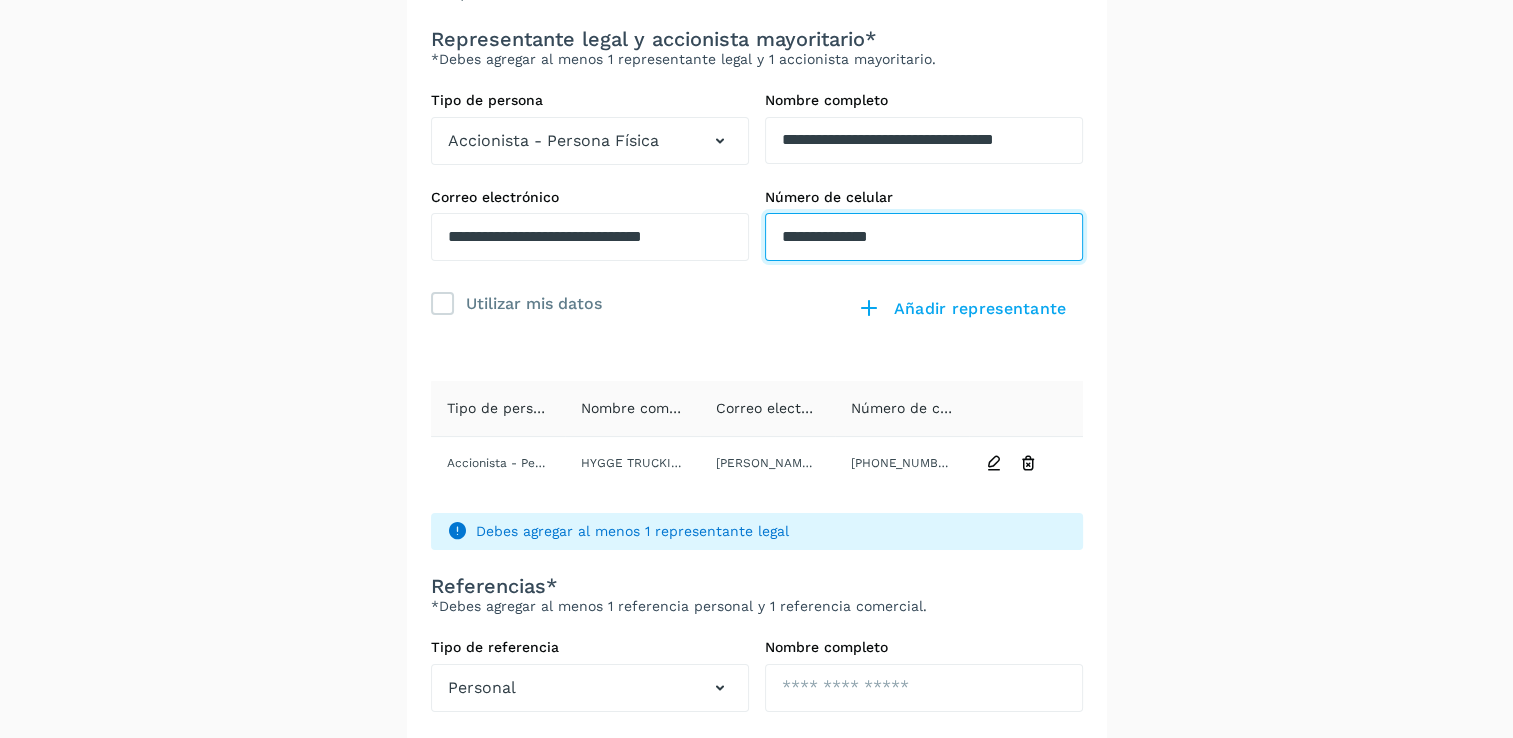 type on "**********" 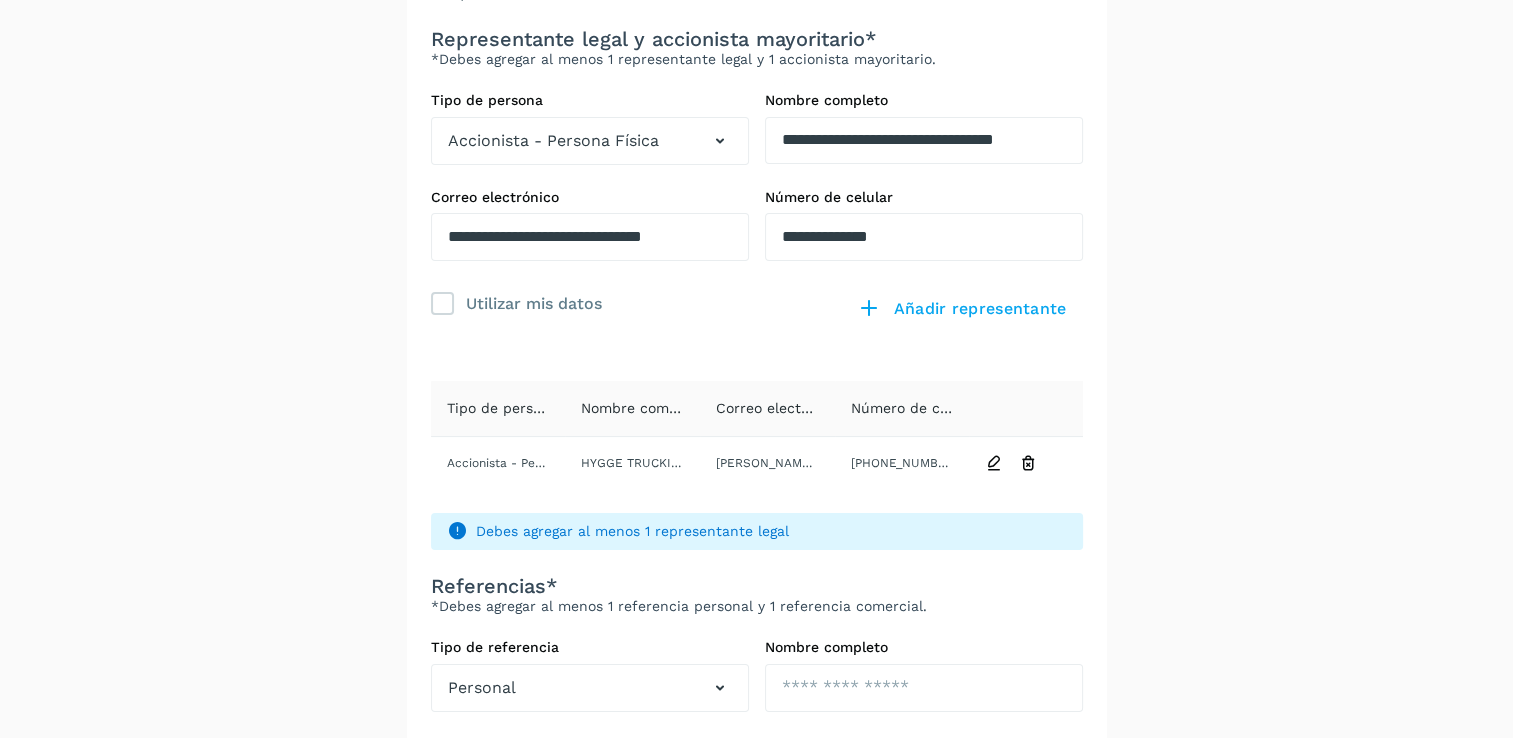 click on "Tipo de persona" at bounding box center [502, 408] 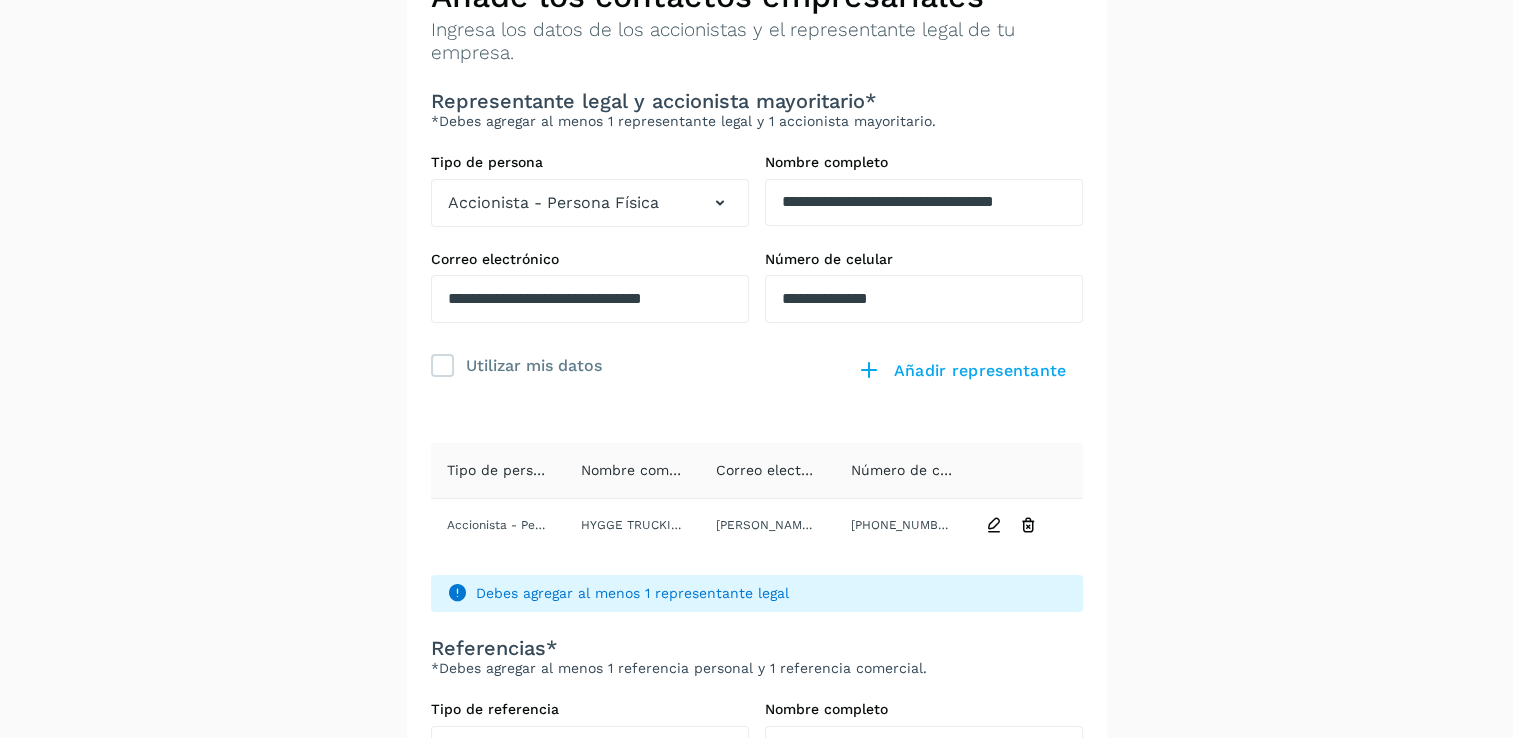 scroll, scrollTop: 138, scrollLeft: 0, axis: vertical 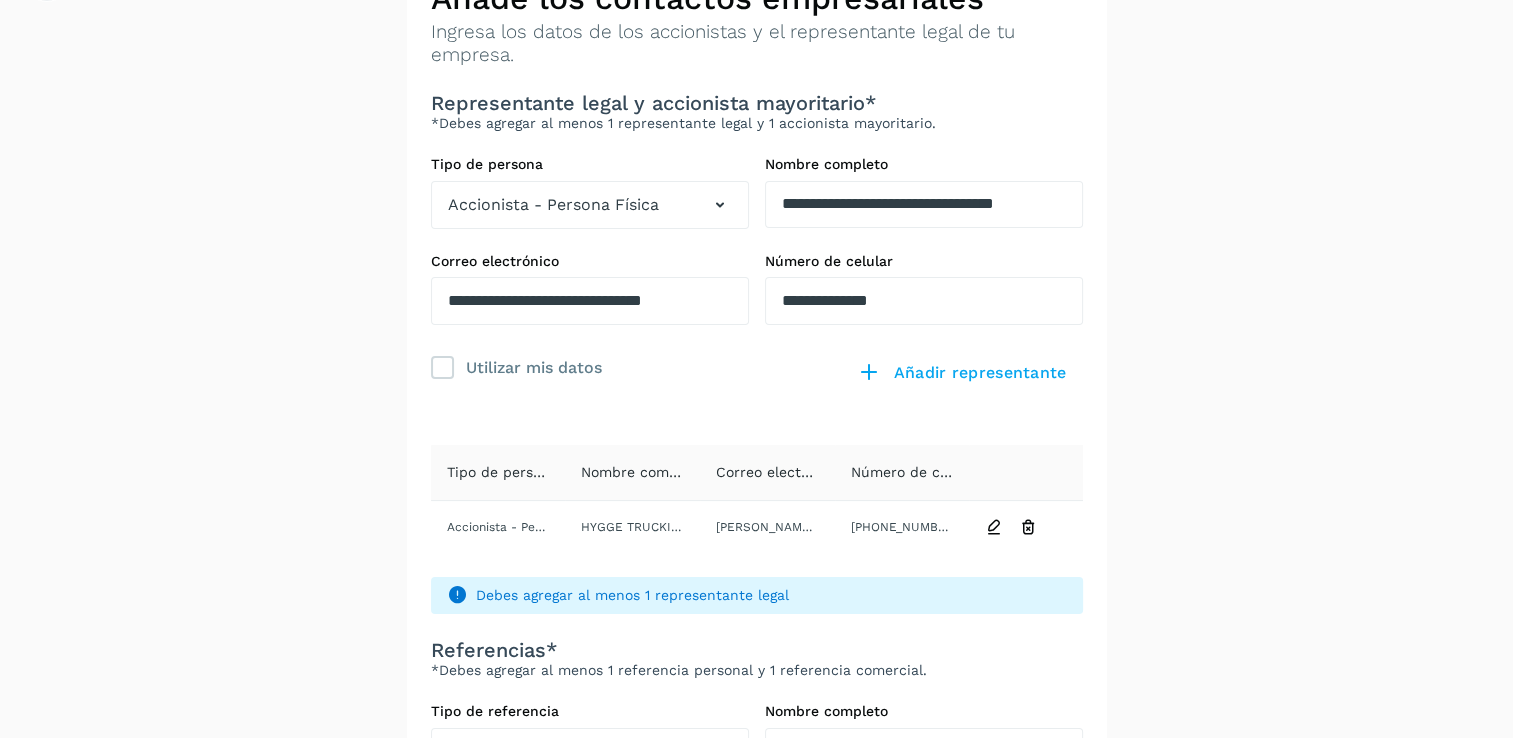 click on "Debes agregar al menos 1 representante legal" 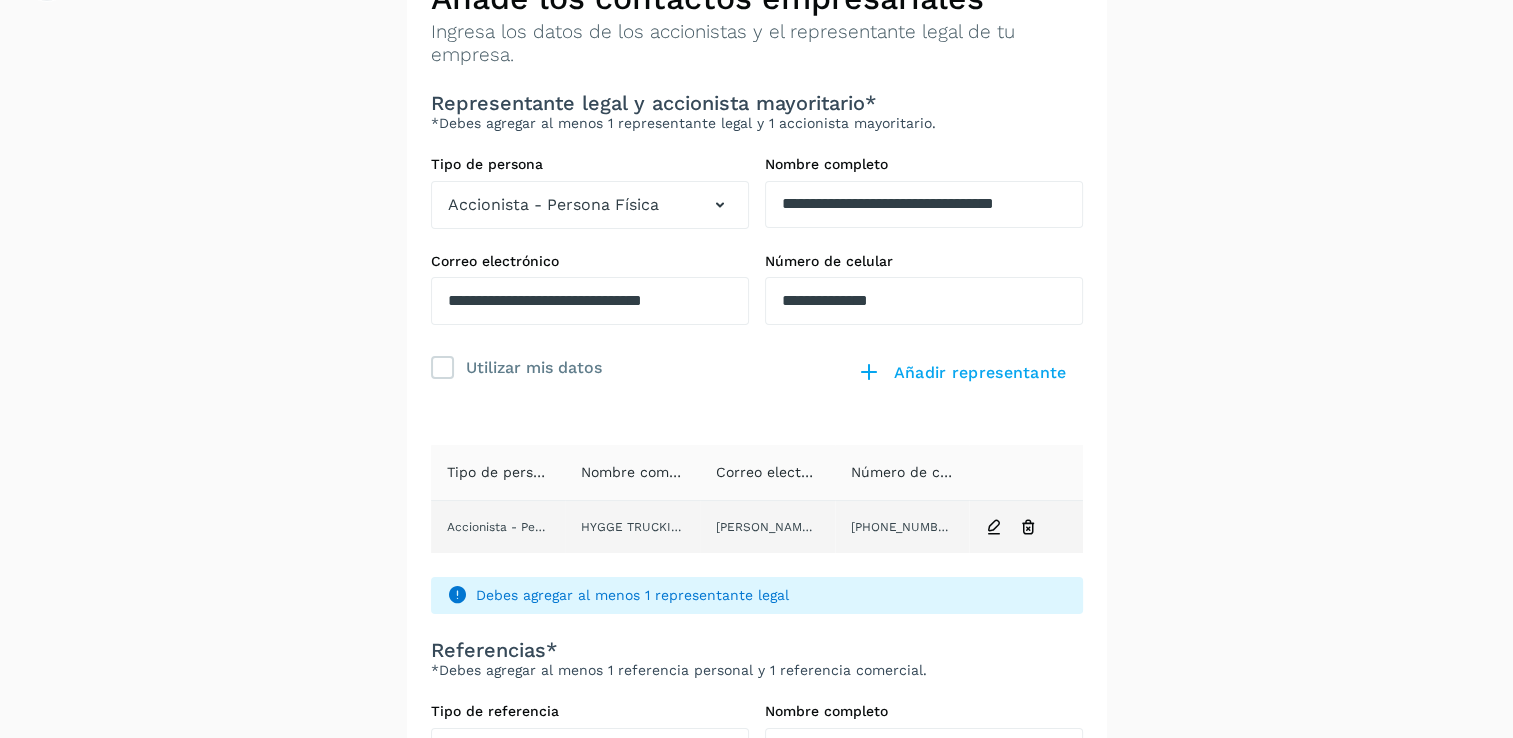 click at bounding box center (994, 527) 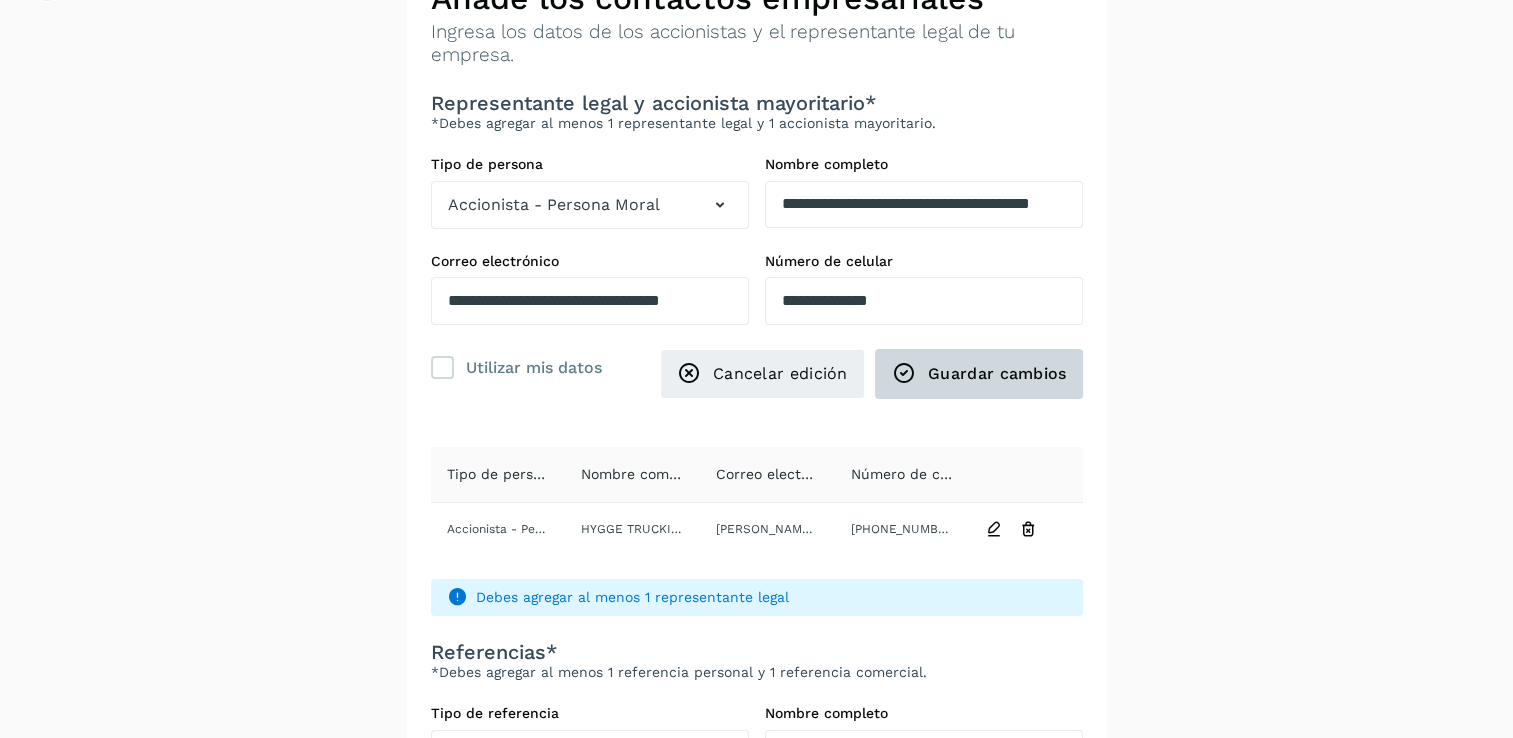 click on "Guardar cambios" 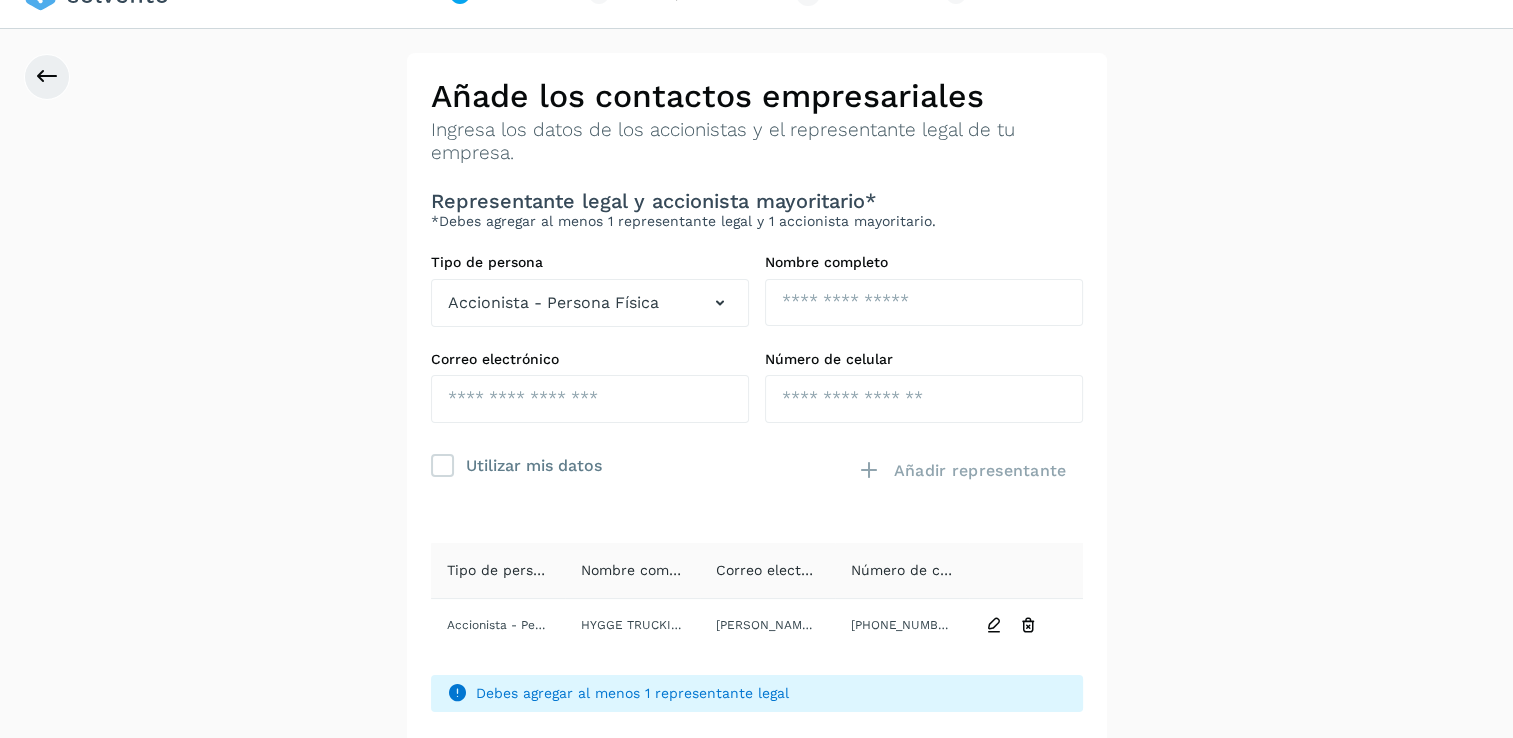scroll, scrollTop: 0, scrollLeft: 0, axis: both 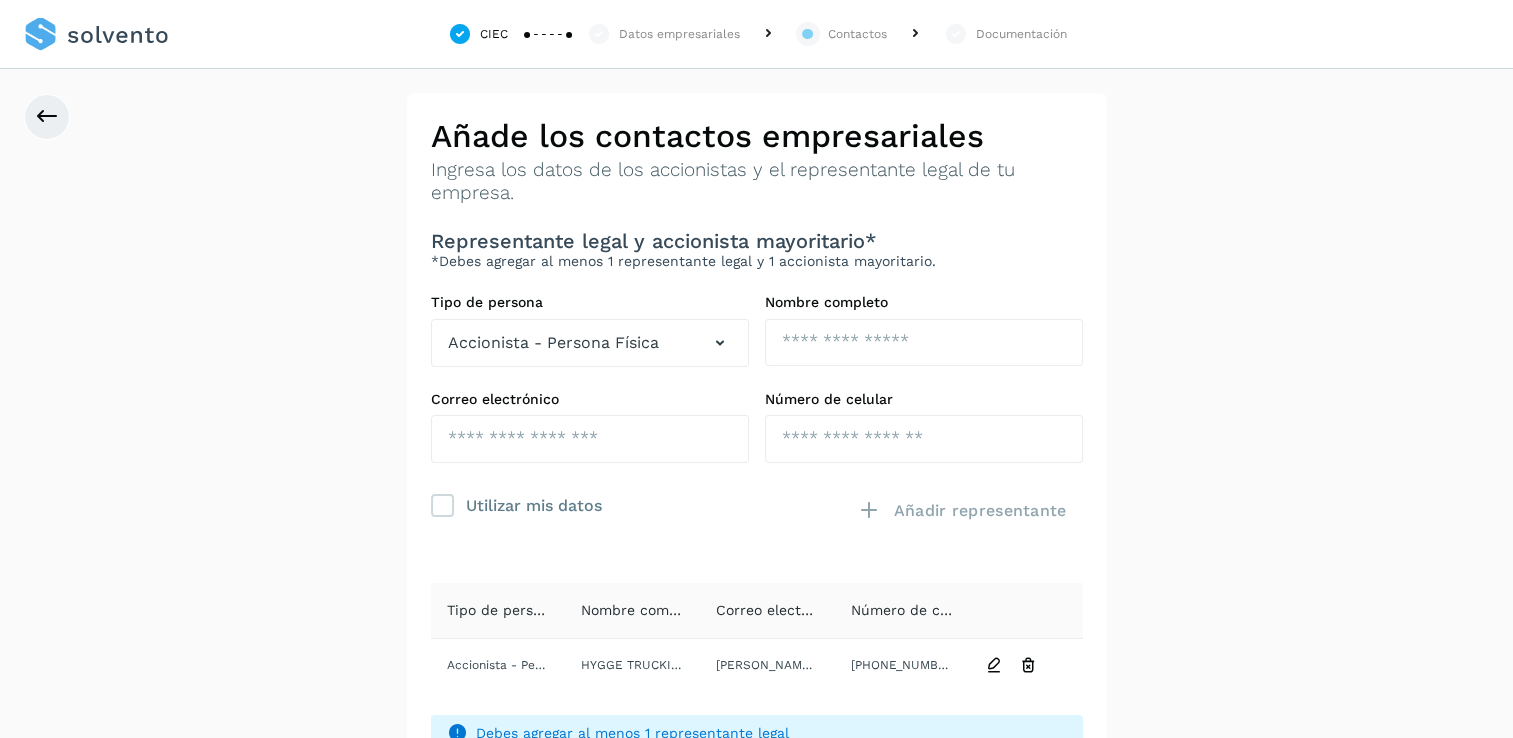 drag, startPoint x: 1484, startPoint y: 384, endPoint x: 1489, endPoint y: 450, distance: 66.189125 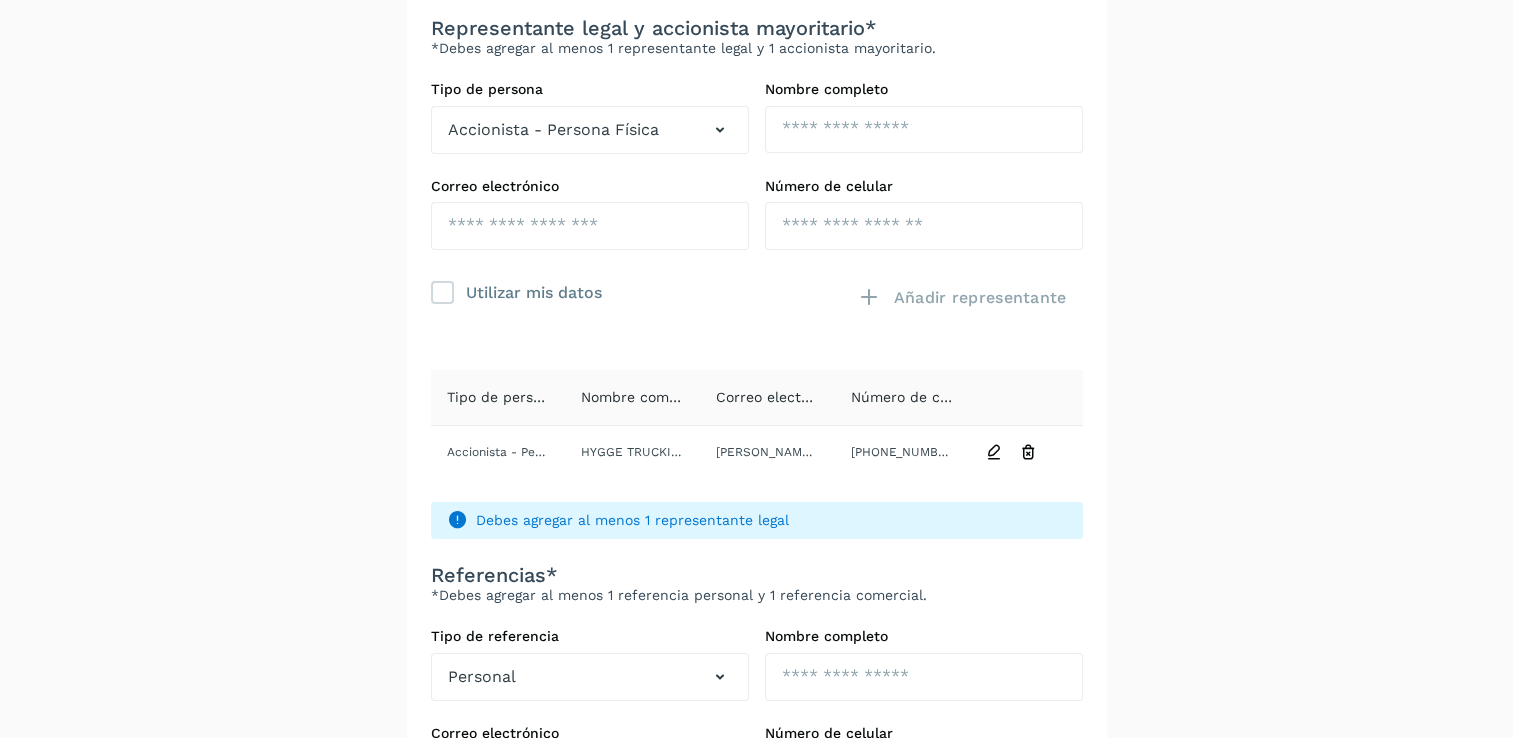 scroll, scrollTop: 217, scrollLeft: 0, axis: vertical 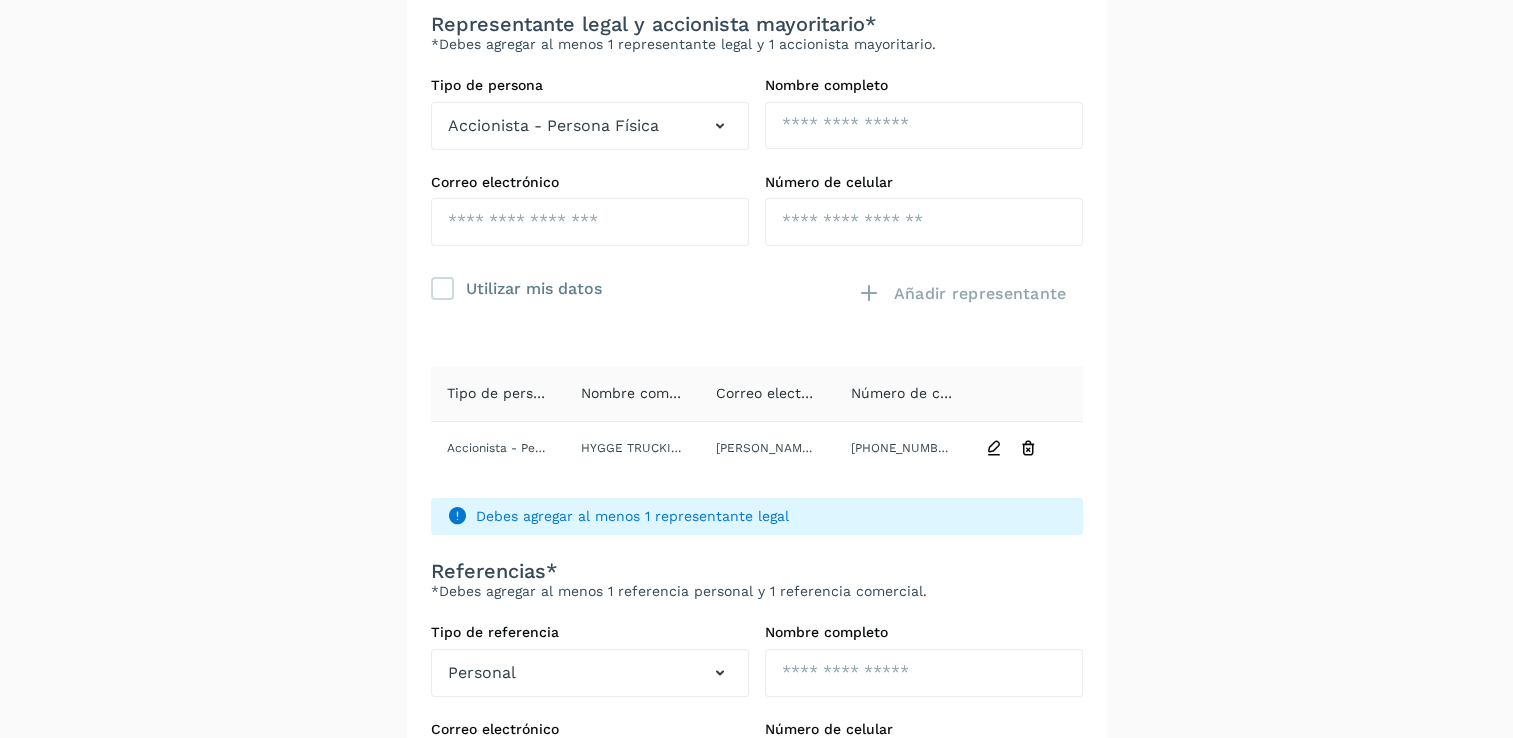 click on "**********" at bounding box center [756, 395] 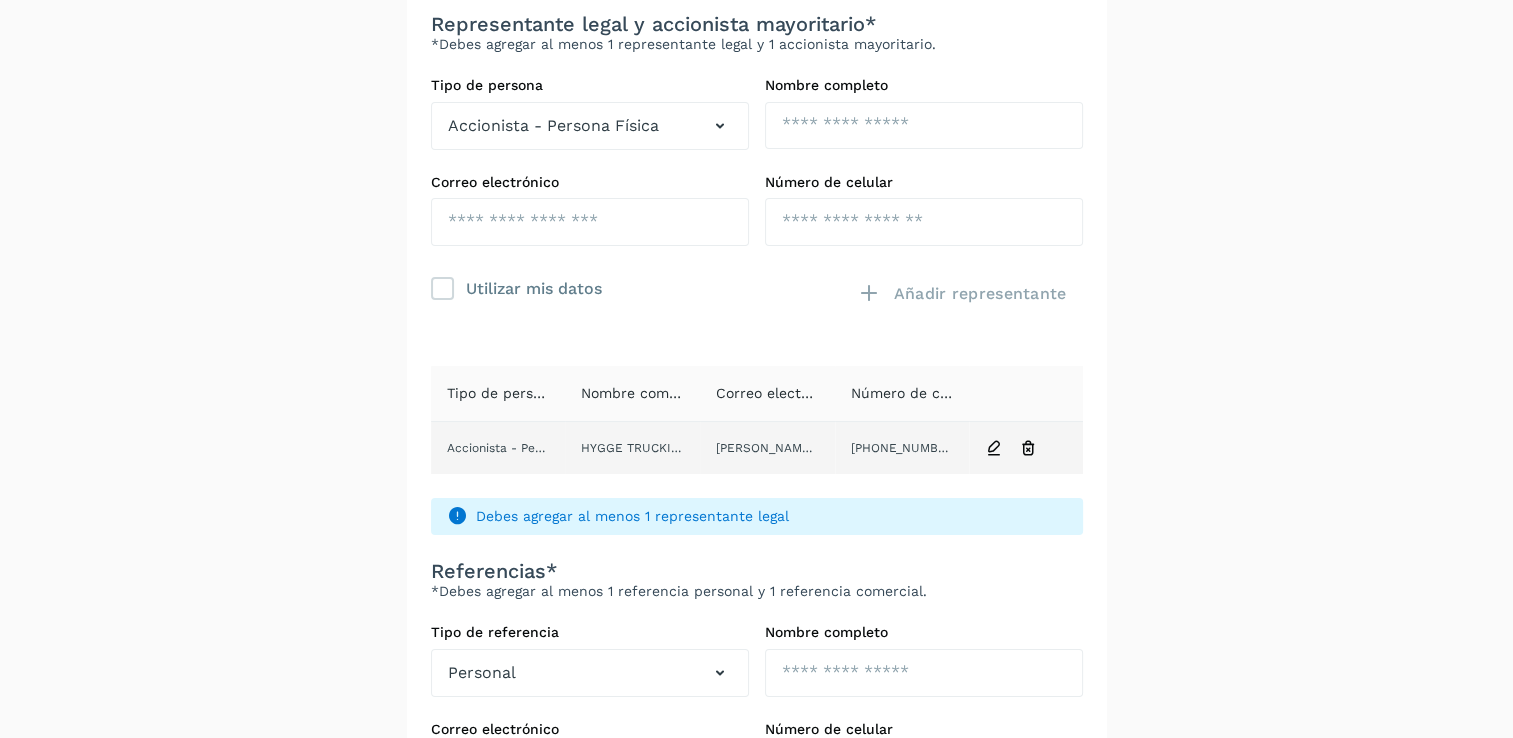 click on "HYGGE TRUCKING AND FREIGHT [MEDICAL_DATA] SA DE CV" 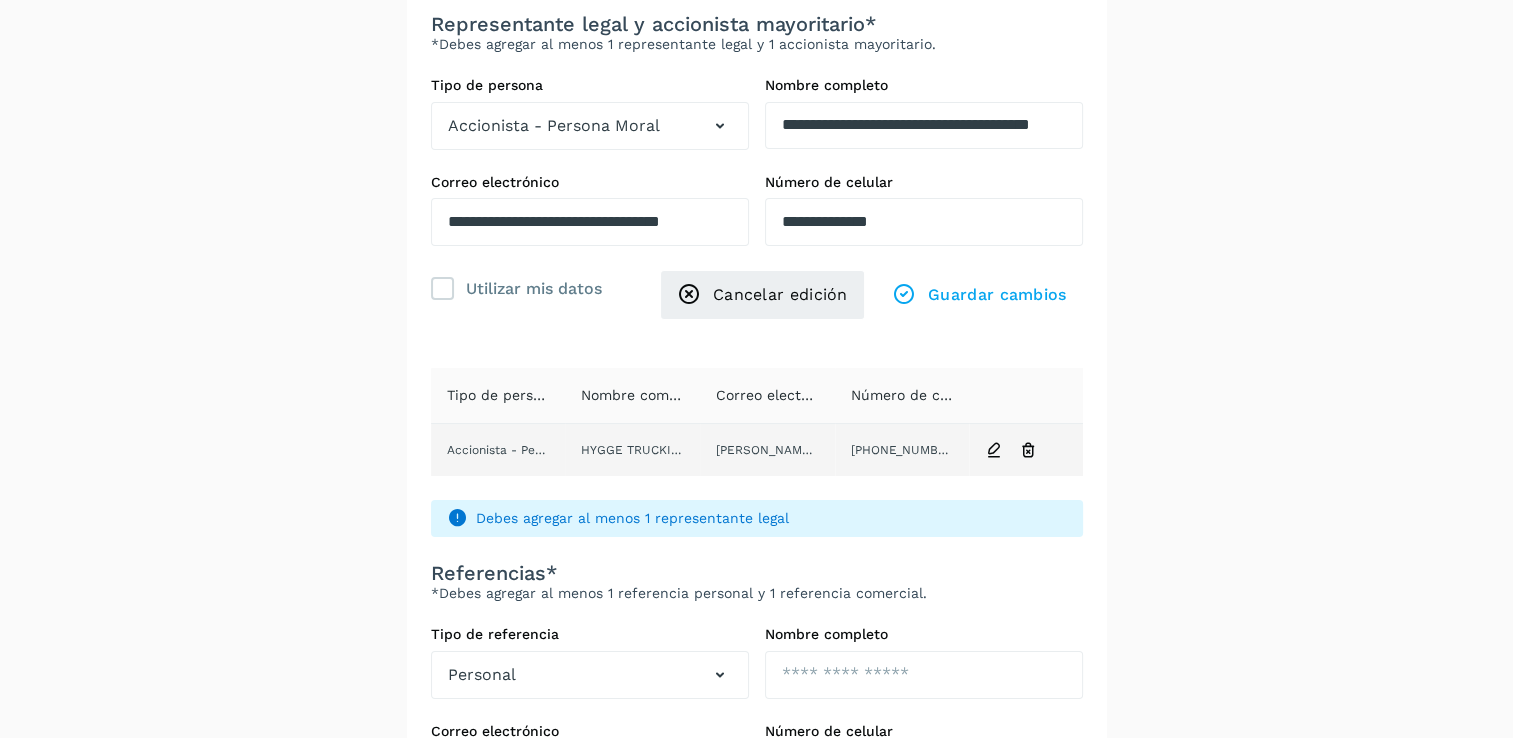 click on "[PHONE_NUMBER]" 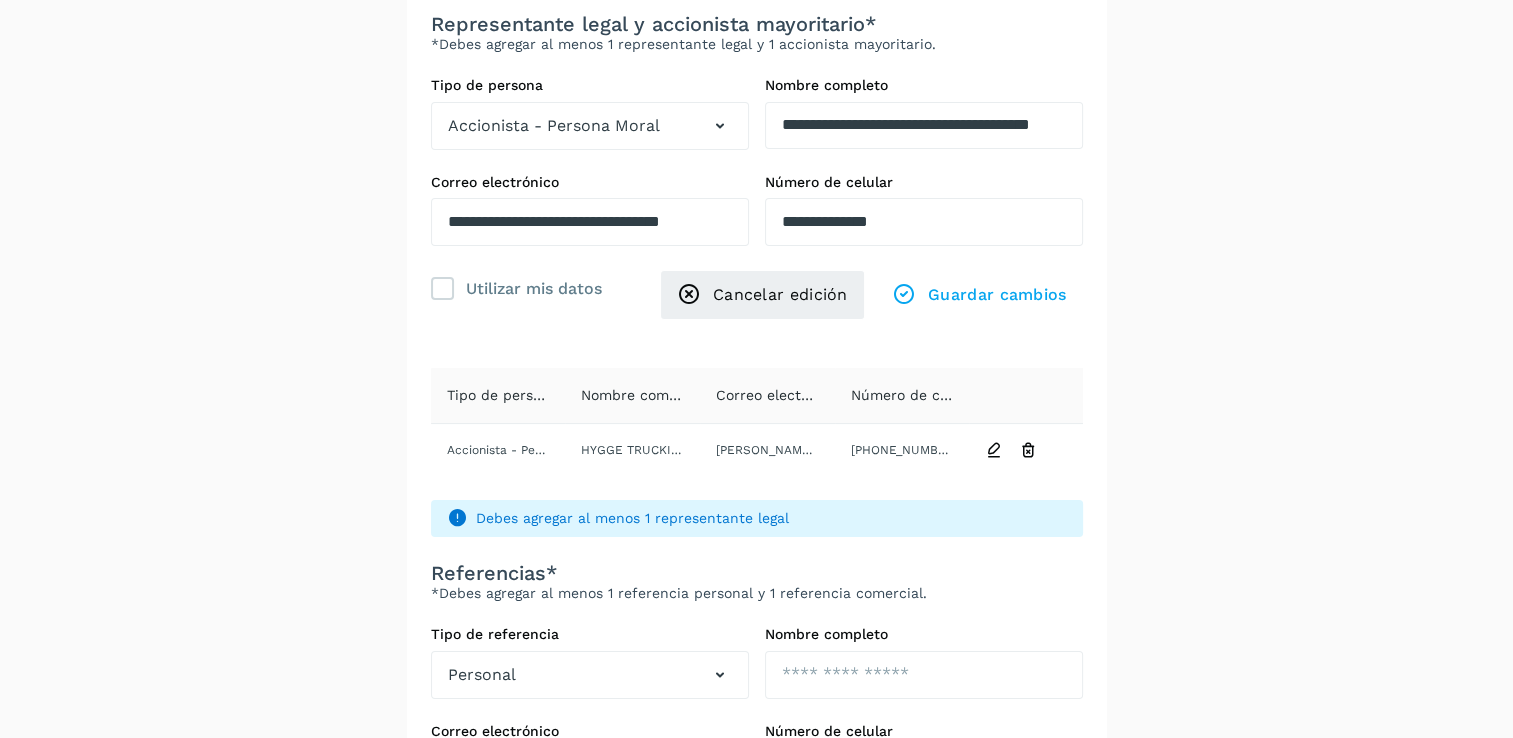 click on "Debes agregar al menos 1 representante legal" at bounding box center [757, 518] 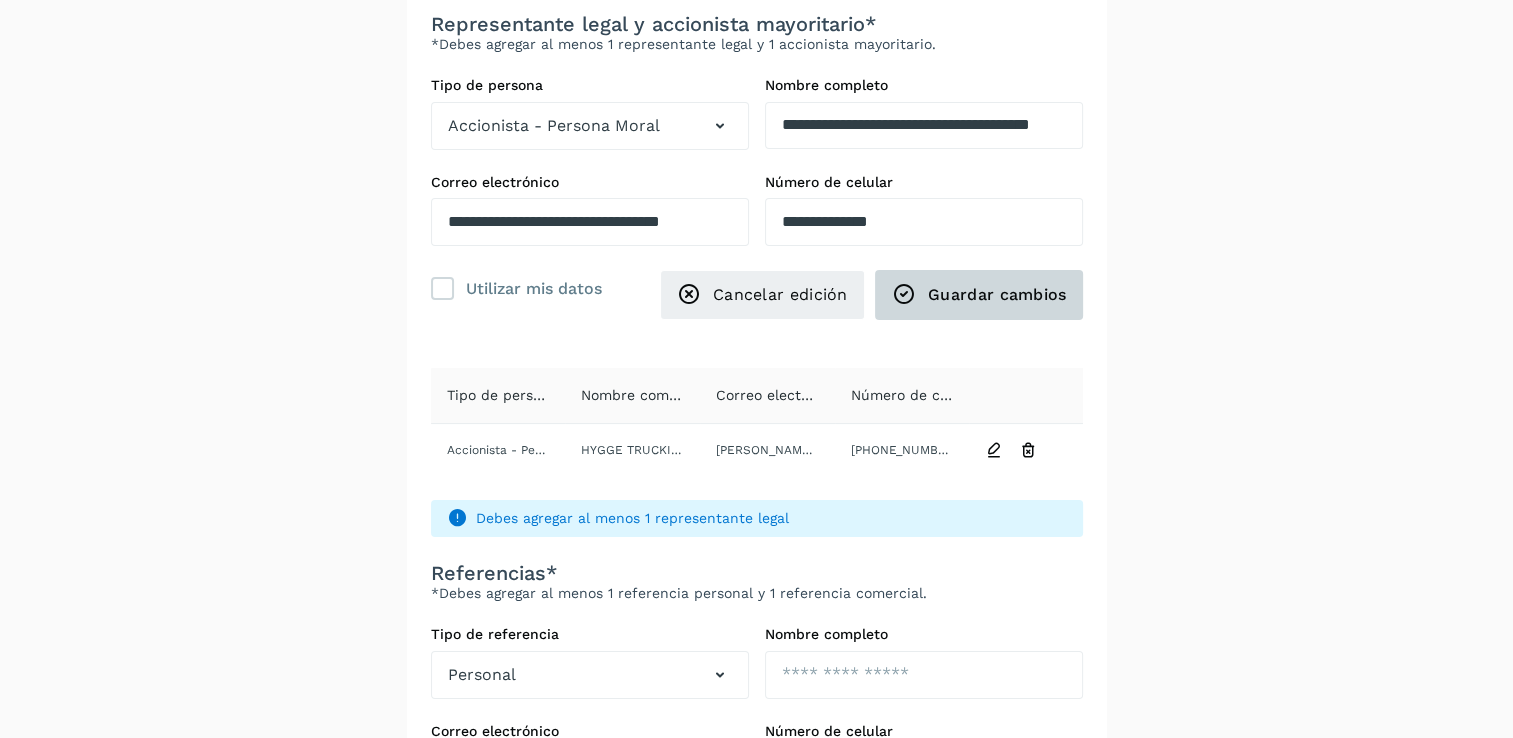 click on "Guardar cambios" 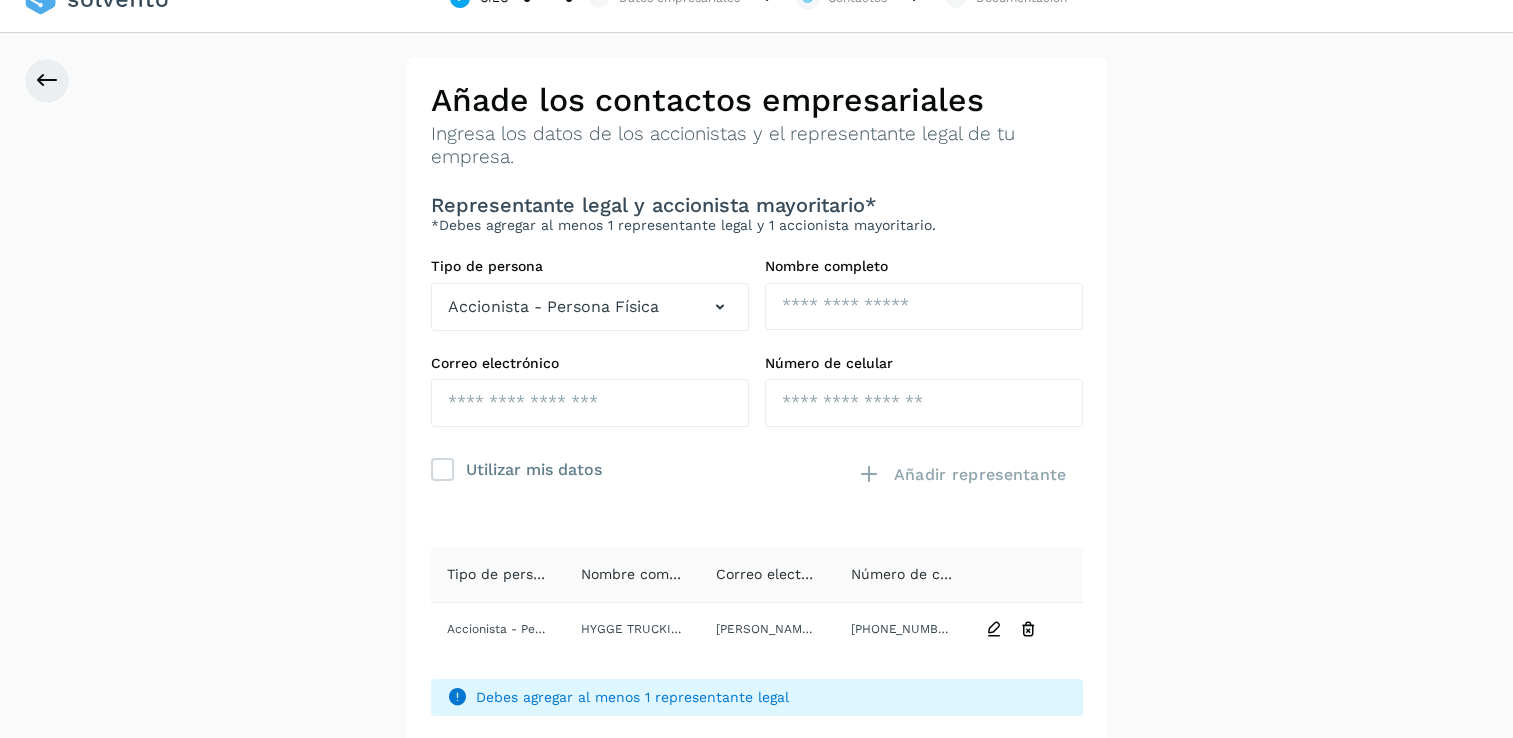 scroll, scrollTop: 0, scrollLeft: 0, axis: both 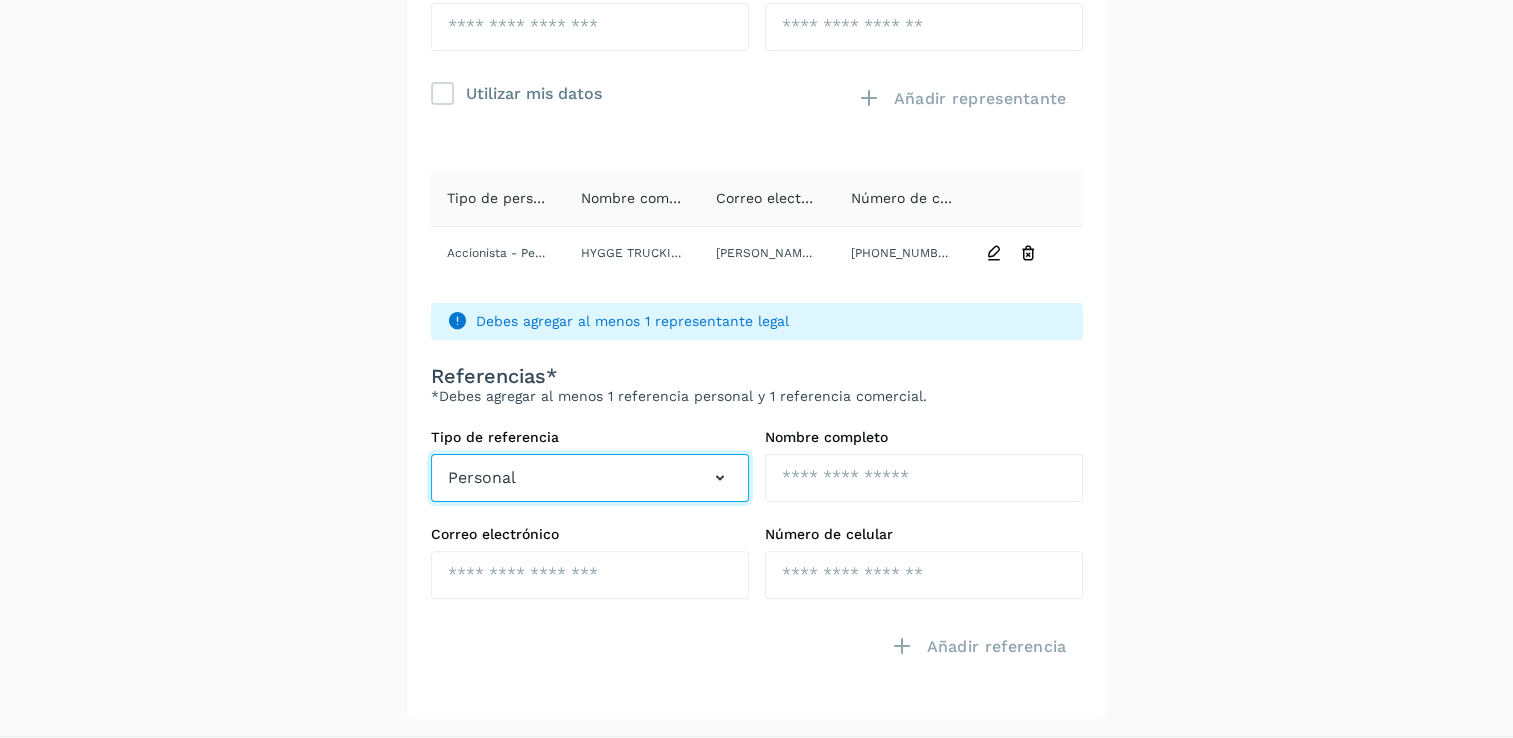 click at bounding box center (720, 478) 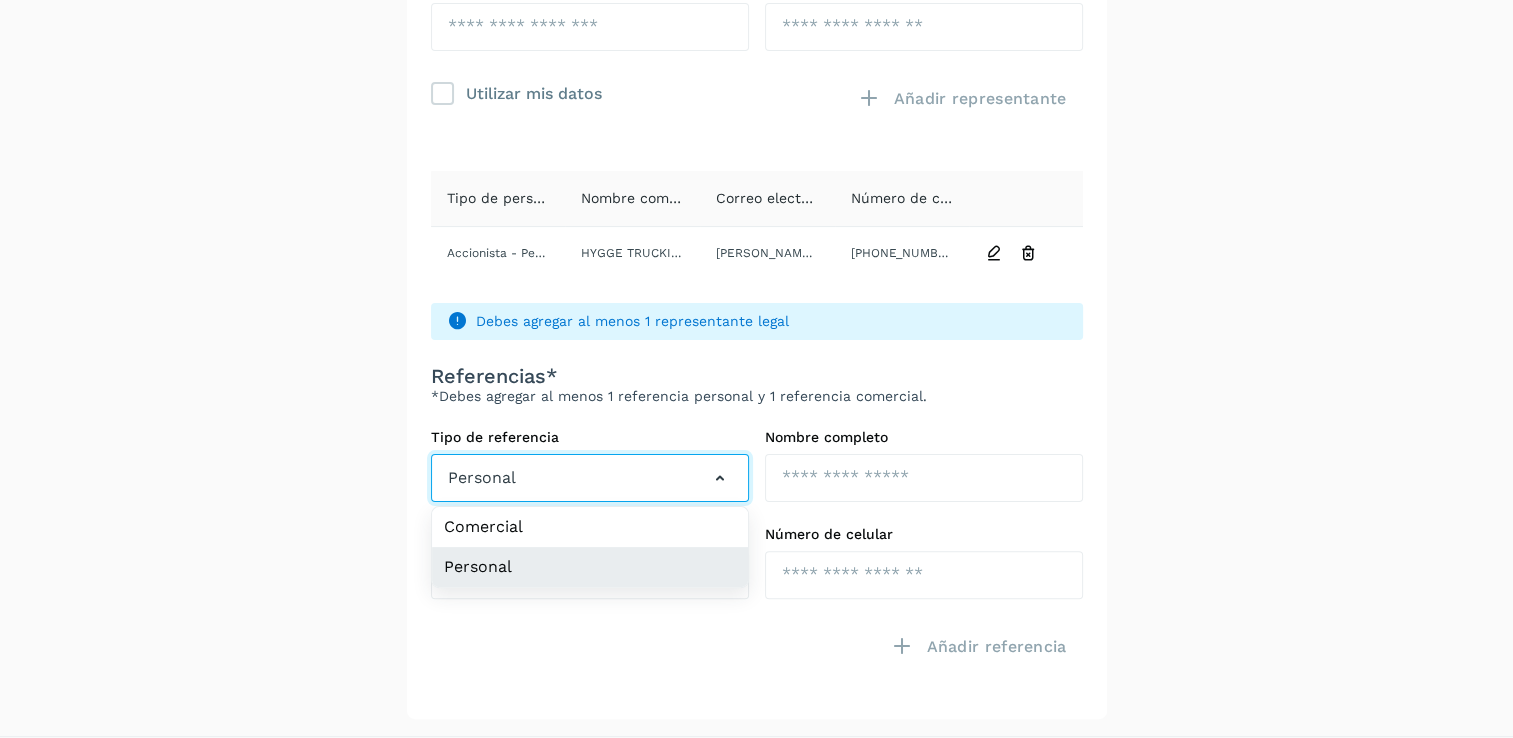 click at bounding box center (720, 478) 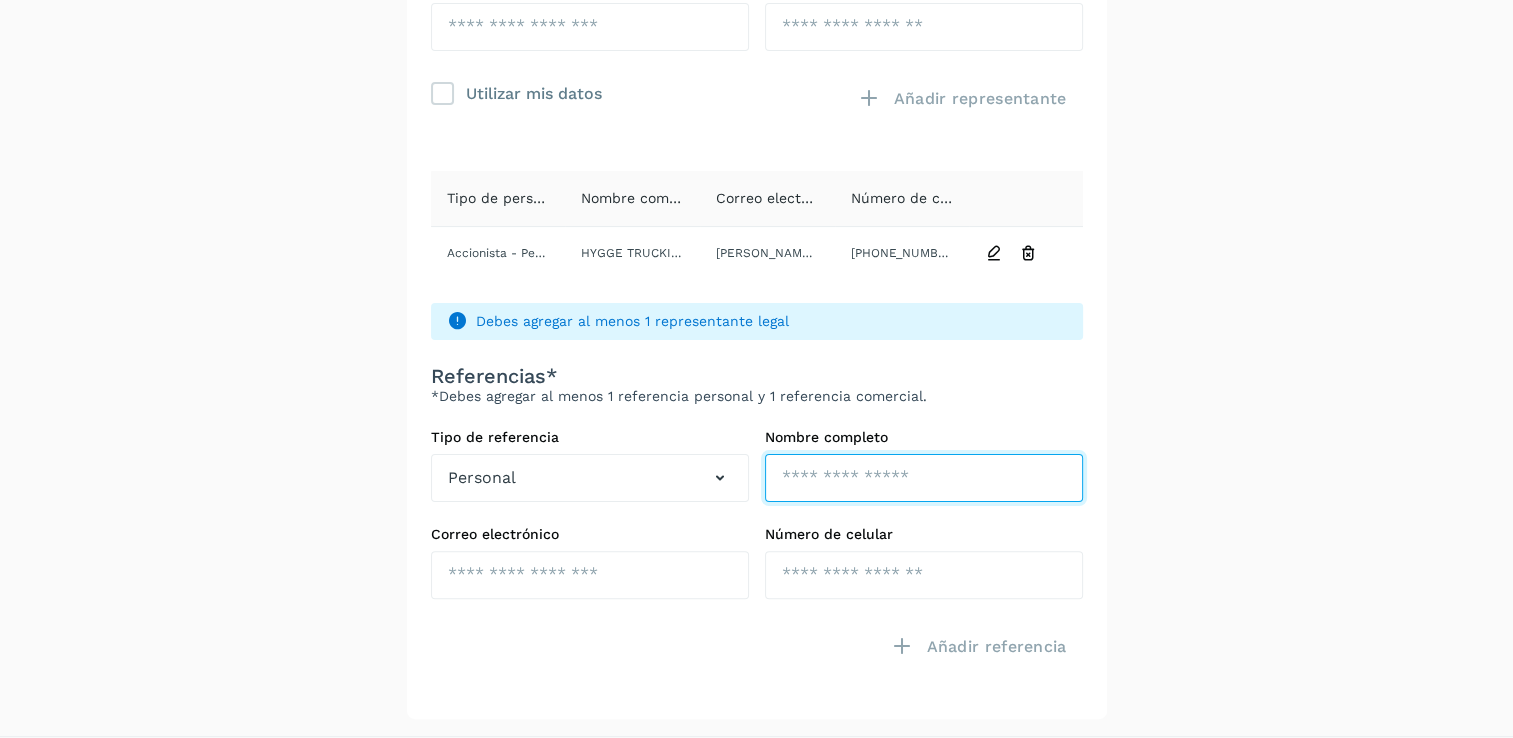 click at bounding box center [924, -69] 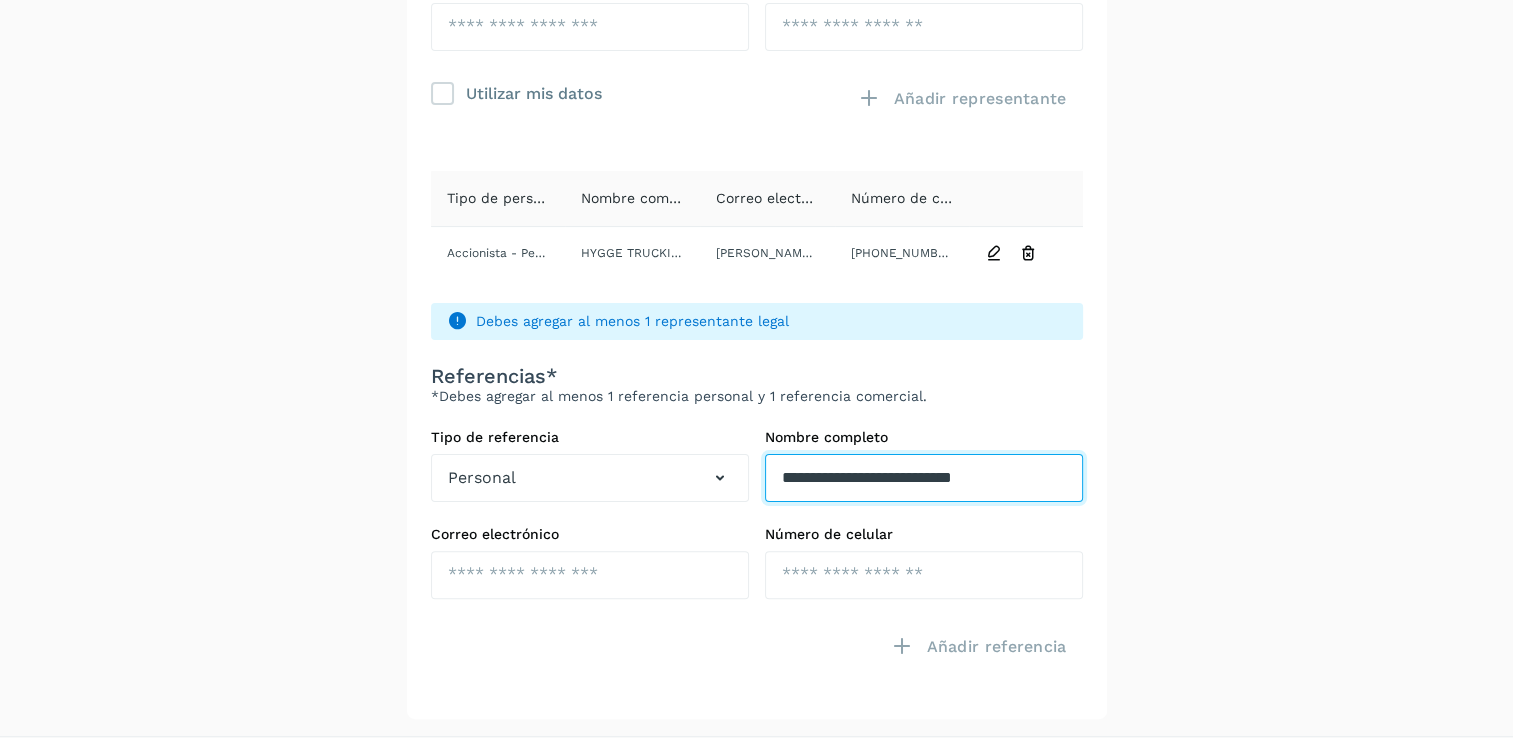 type on "**********" 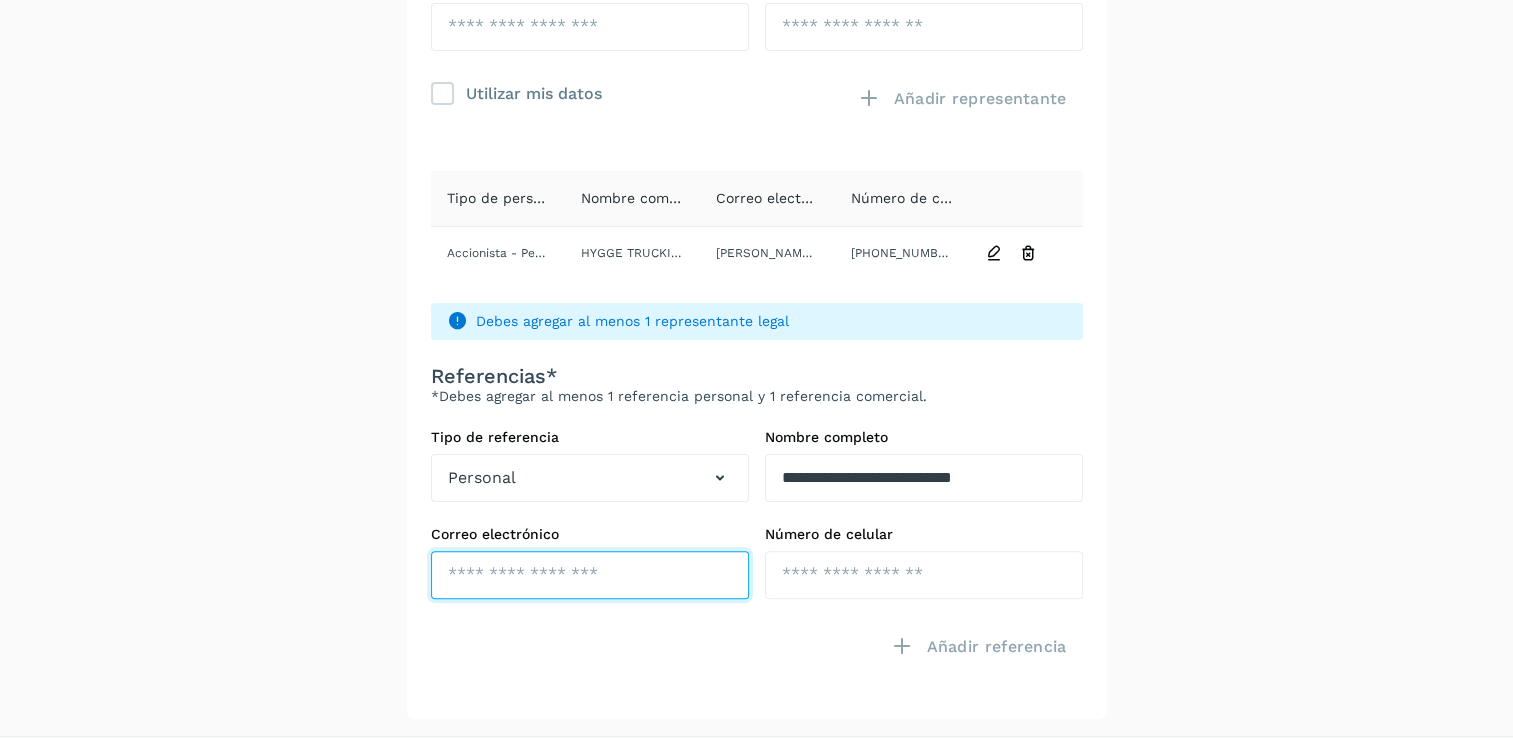 click at bounding box center [590, 27] 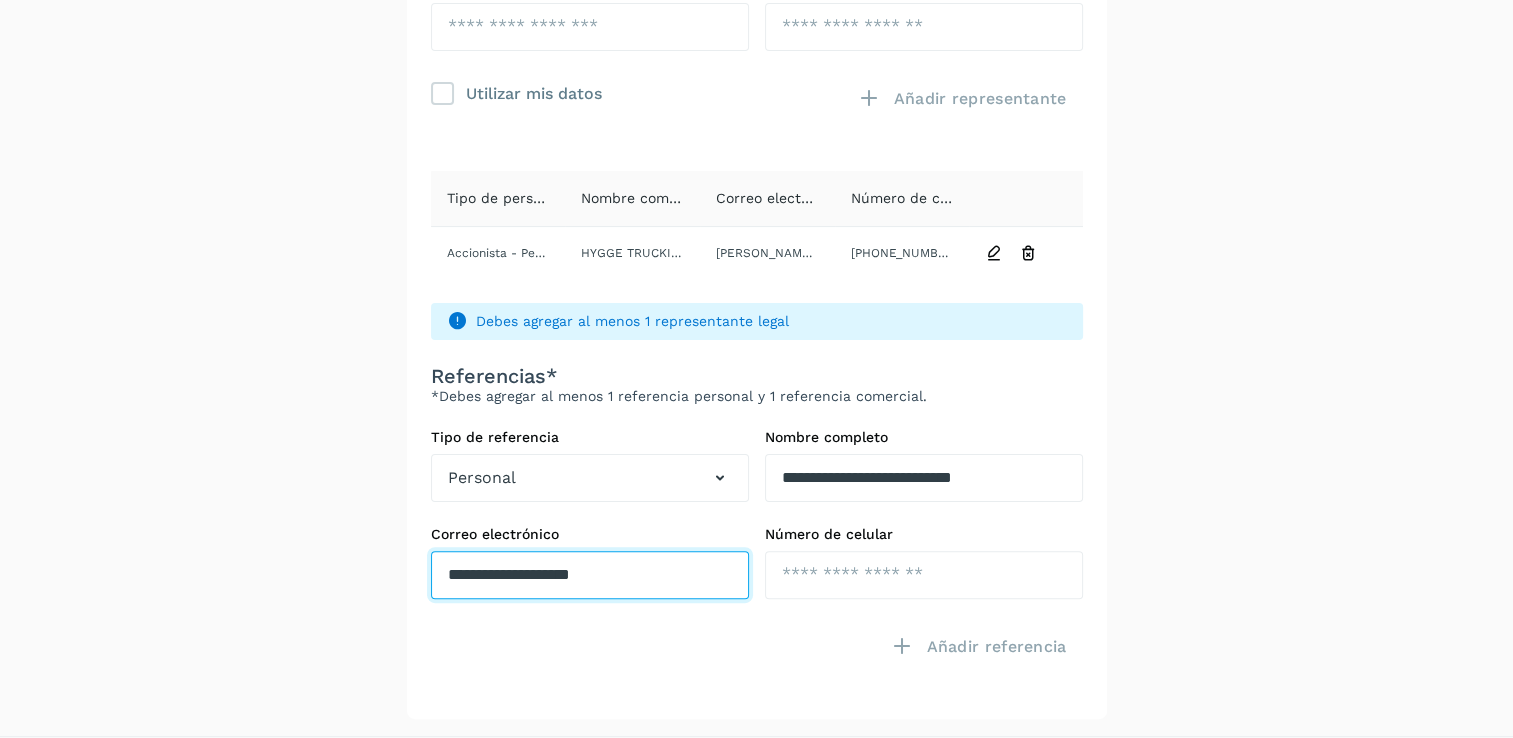 type on "**********" 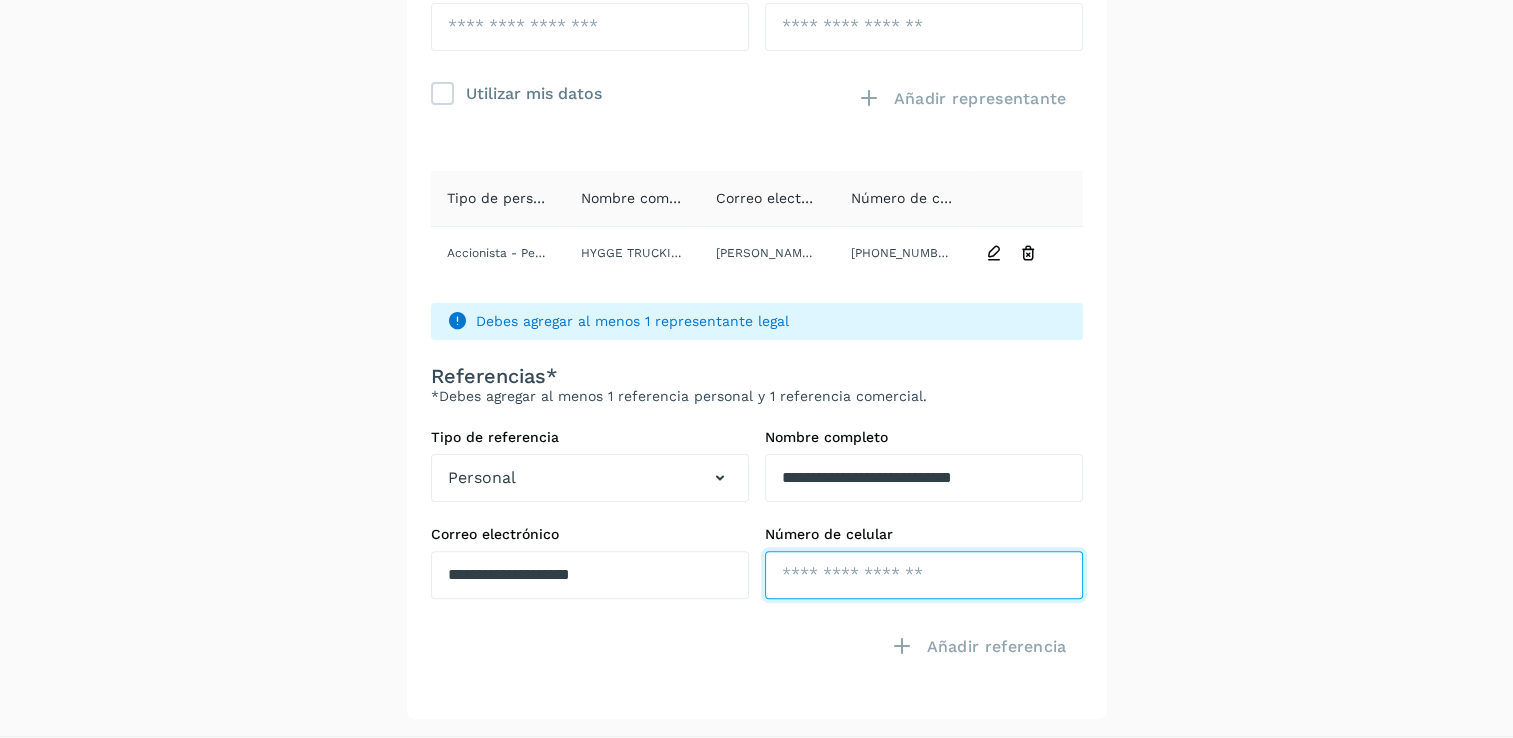 click at bounding box center (924, 27) 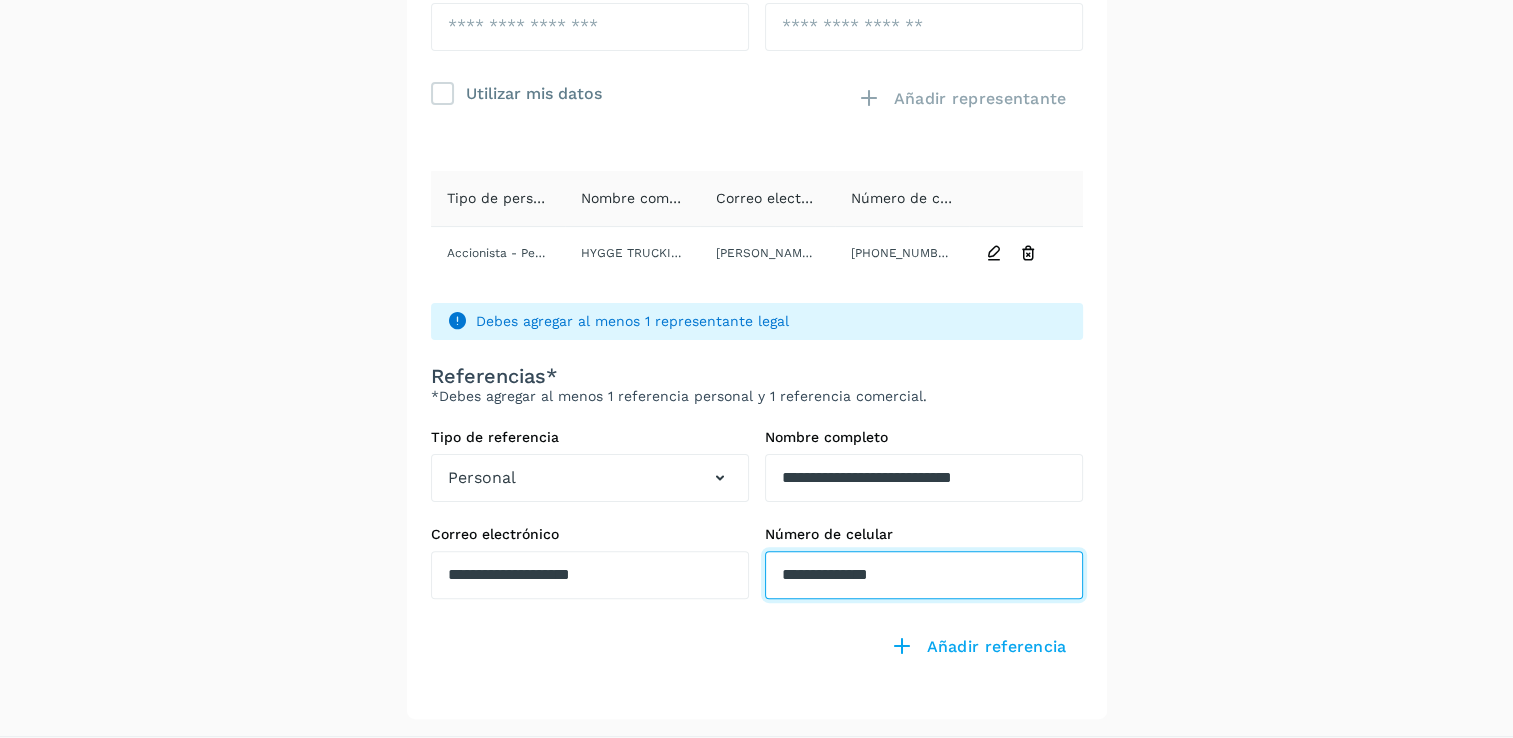 scroll, scrollTop: 480, scrollLeft: 0, axis: vertical 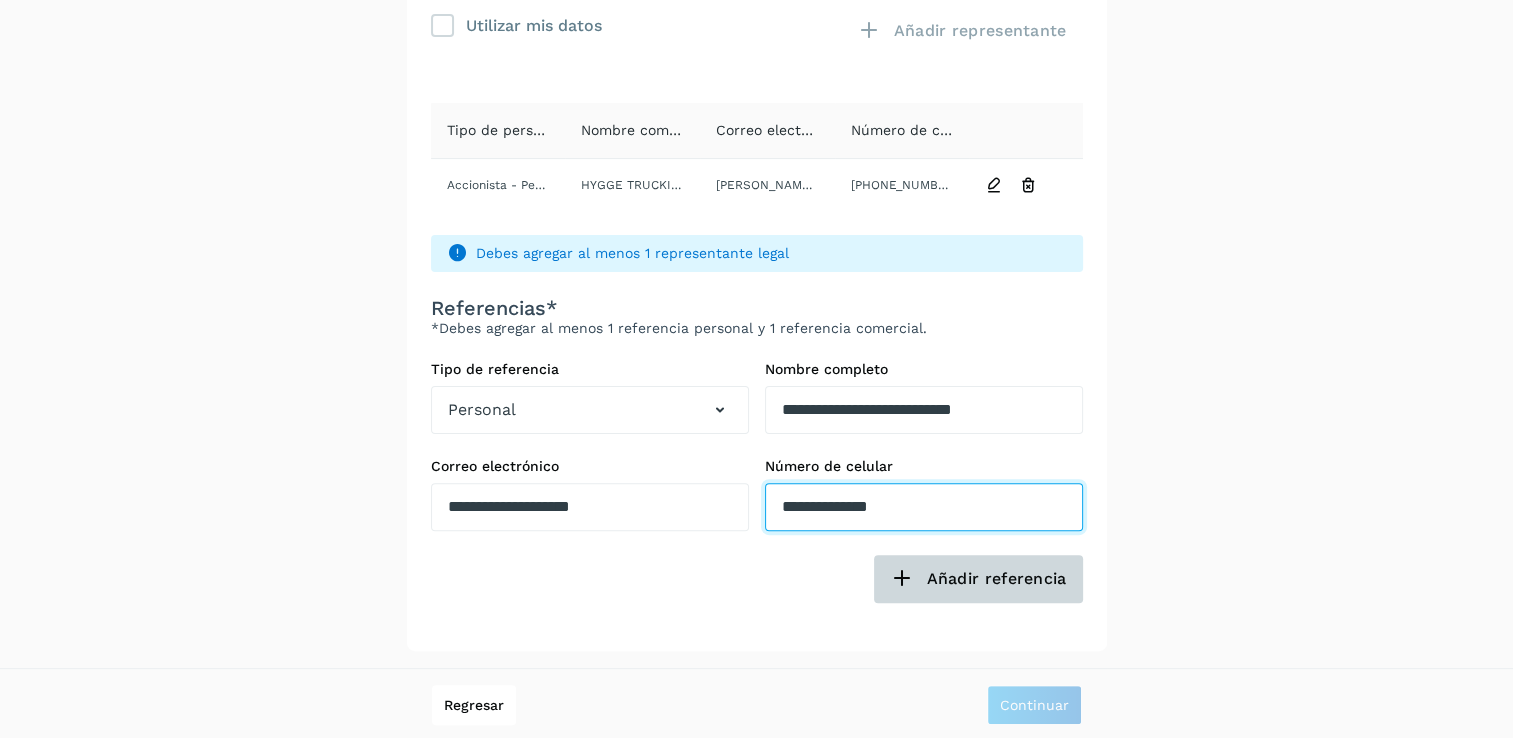 type on "**********" 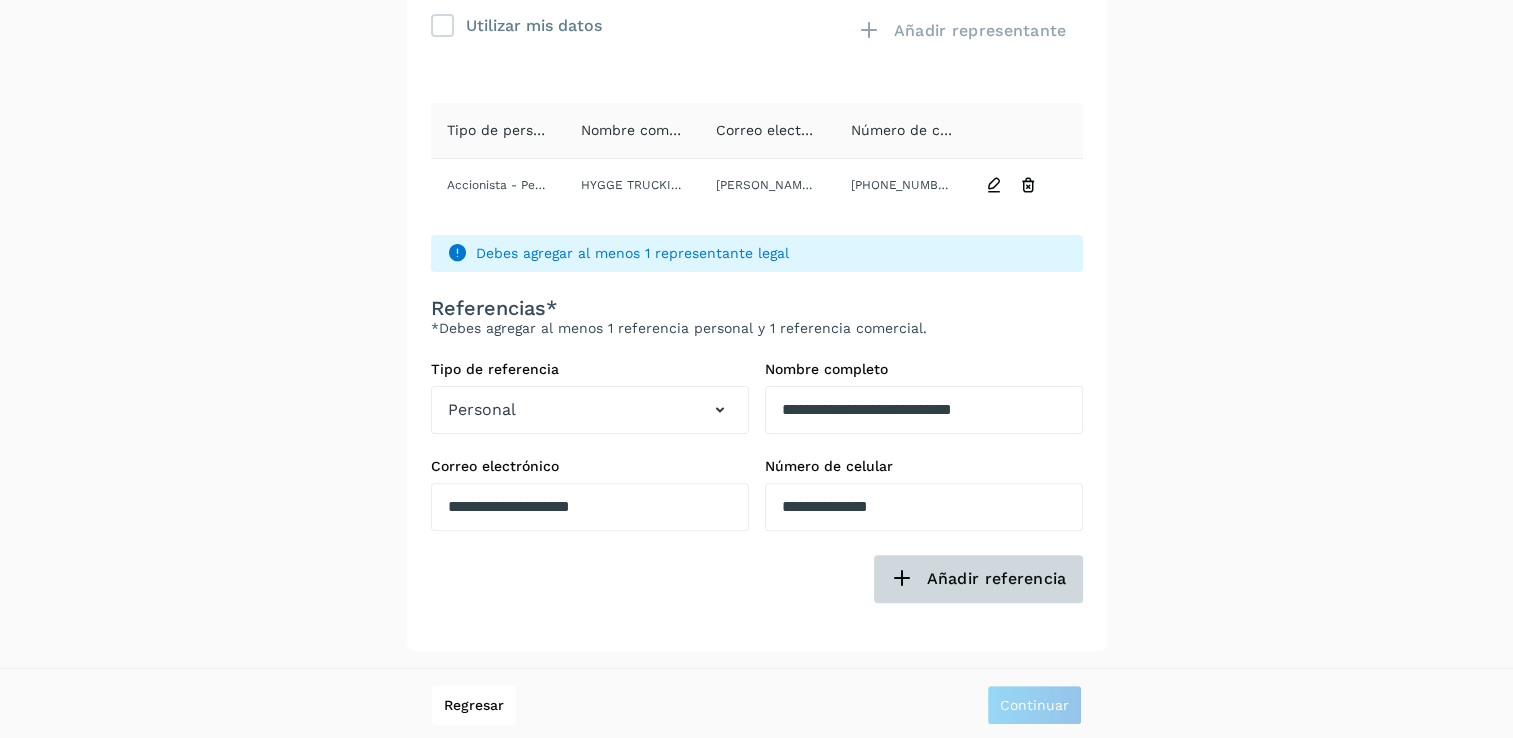 click at bounding box center (869, 31) 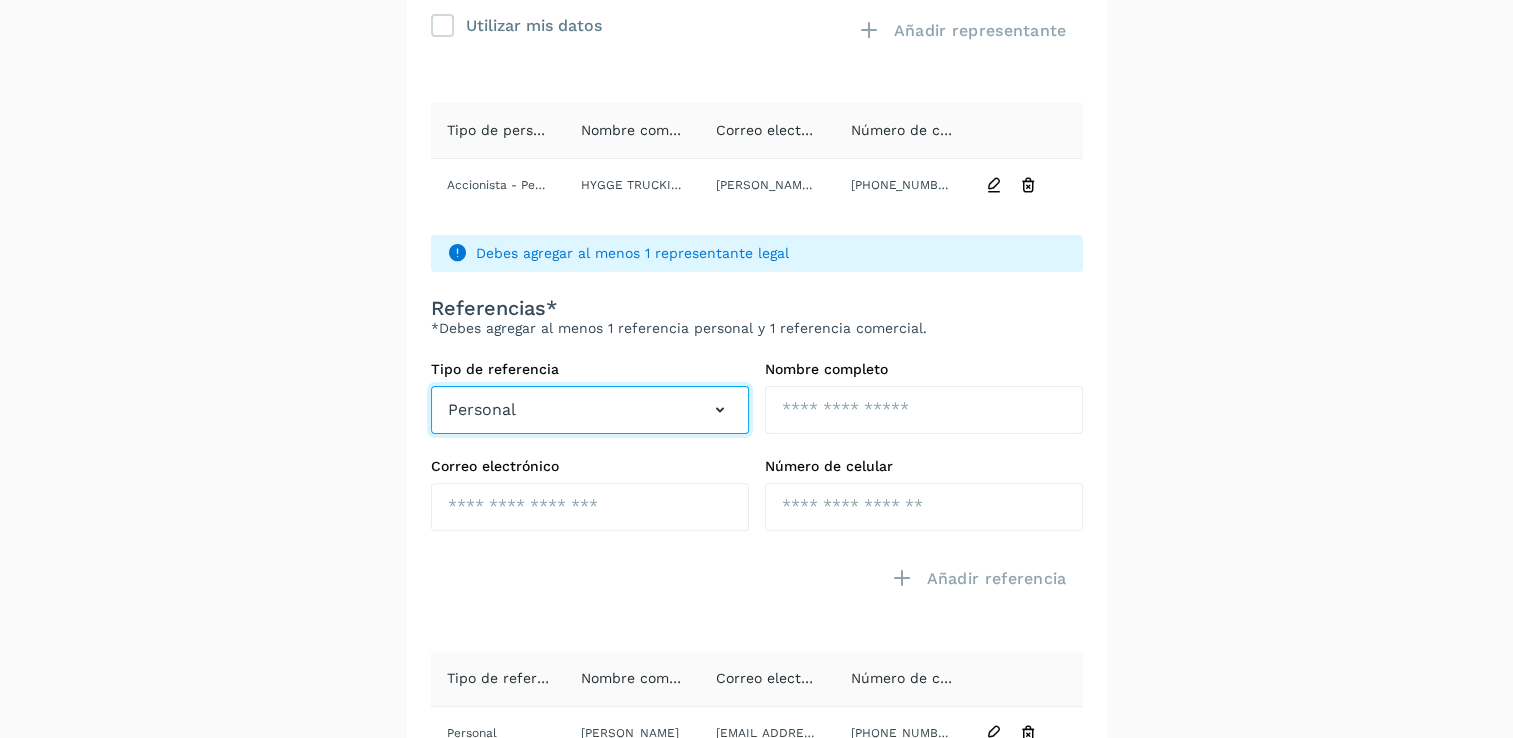 click at bounding box center (720, 410) 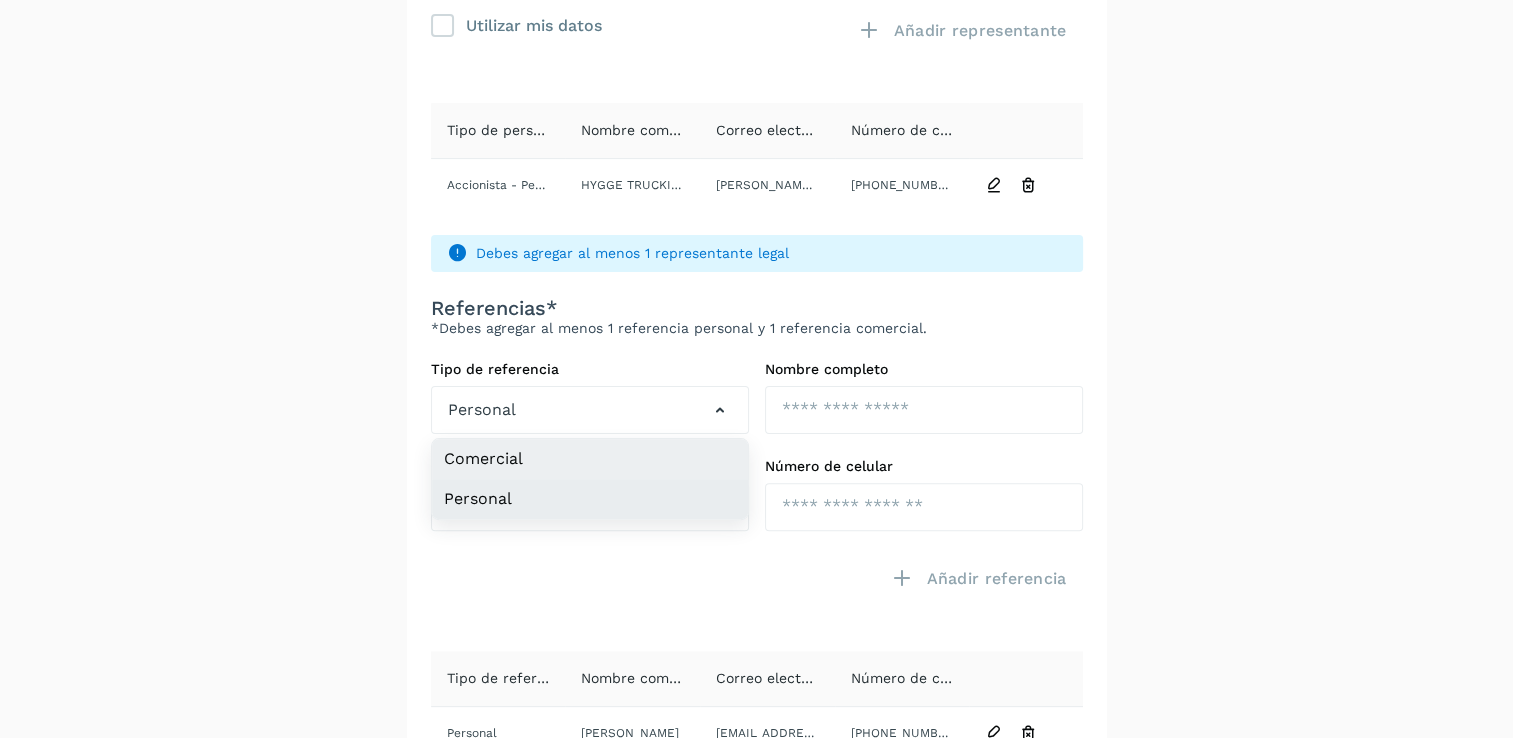 click on "Comercial" 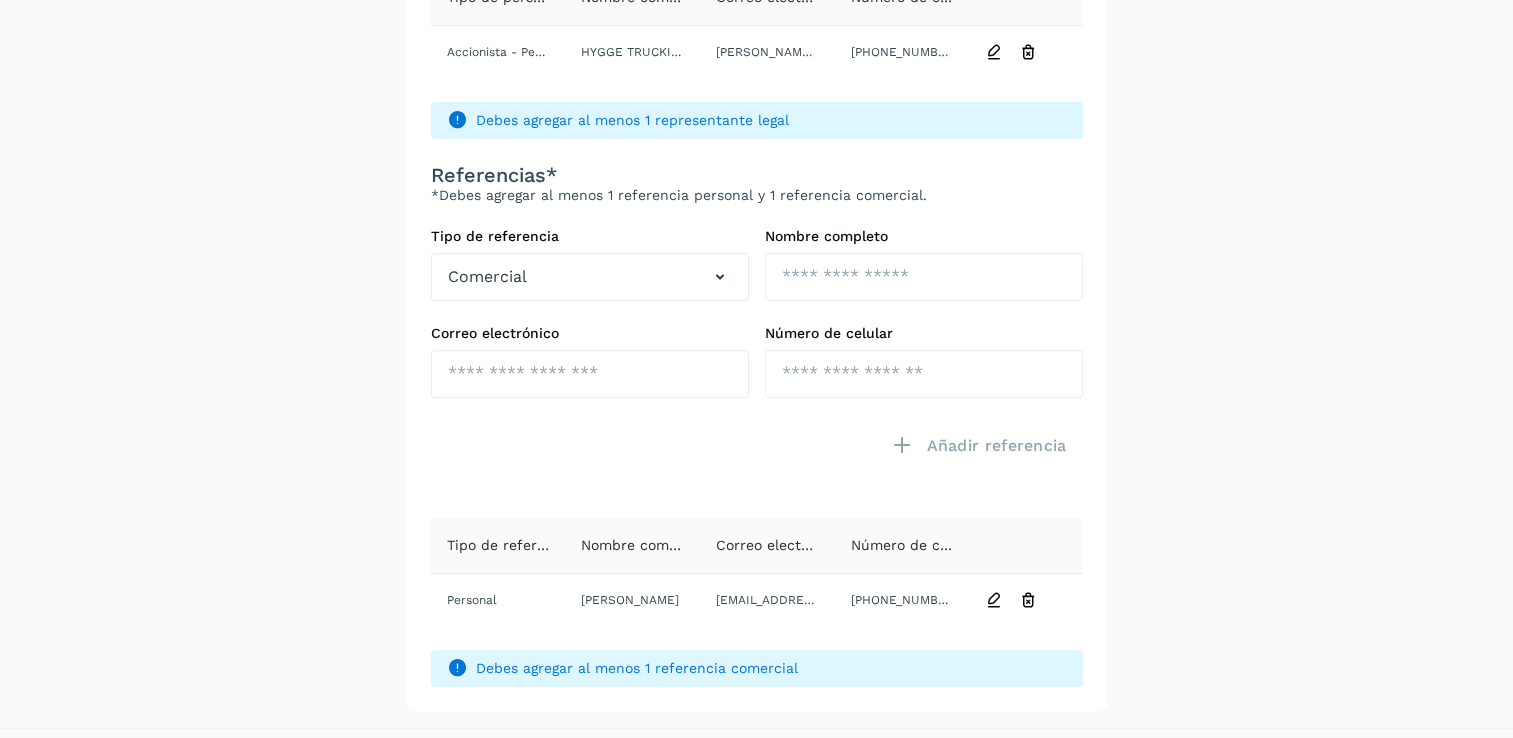 scroll, scrollTop: 607, scrollLeft: 0, axis: vertical 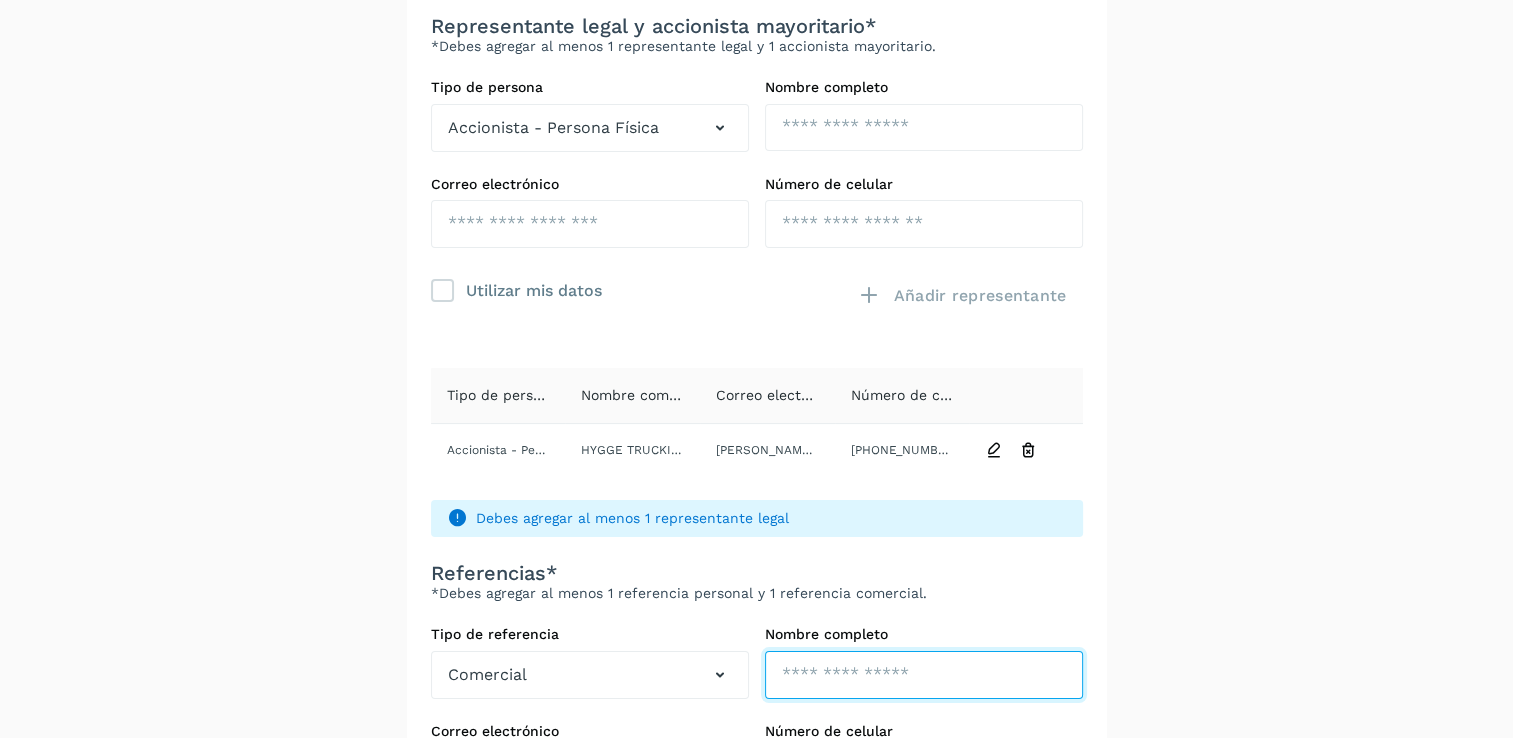 click at bounding box center (924, 128) 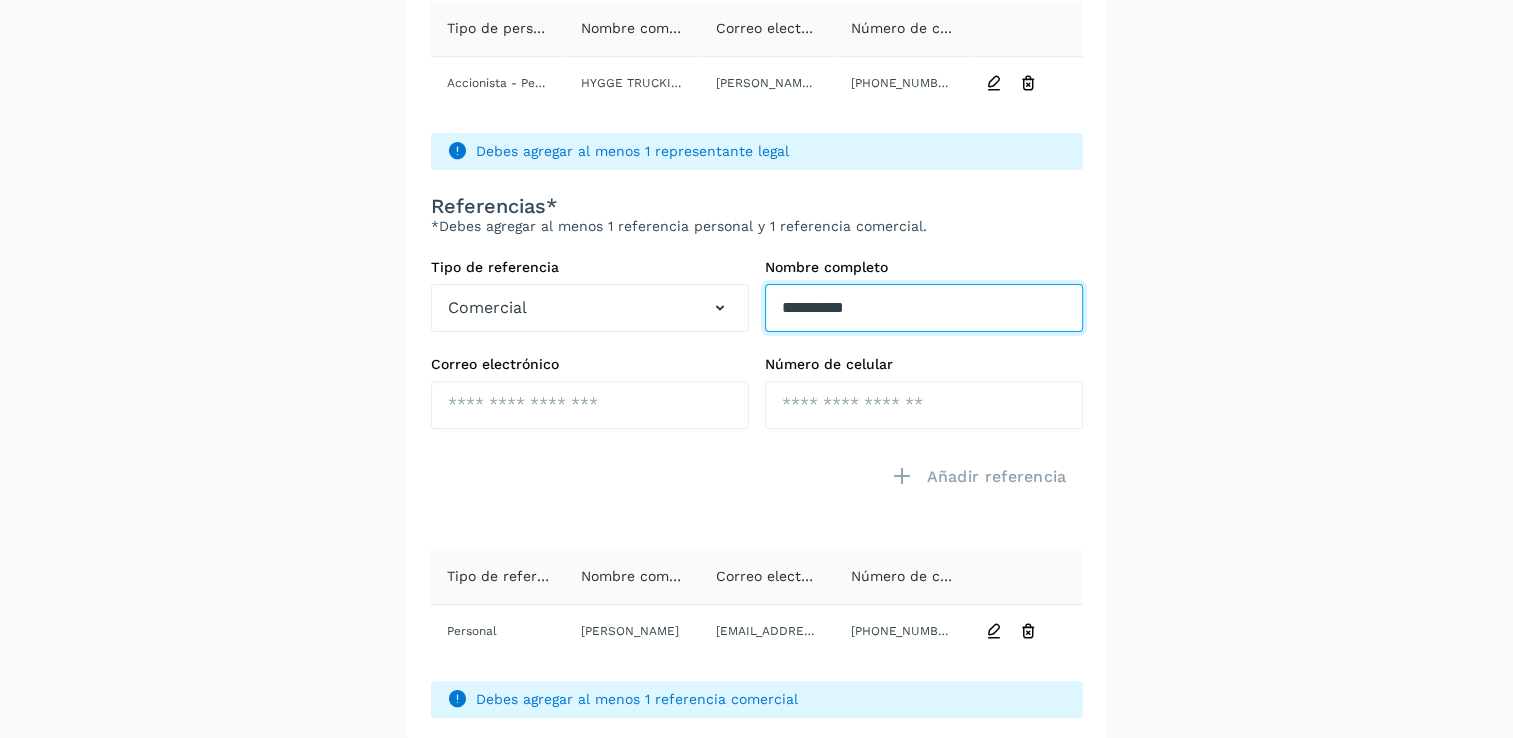 scroll, scrollTop: 584, scrollLeft: 0, axis: vertical 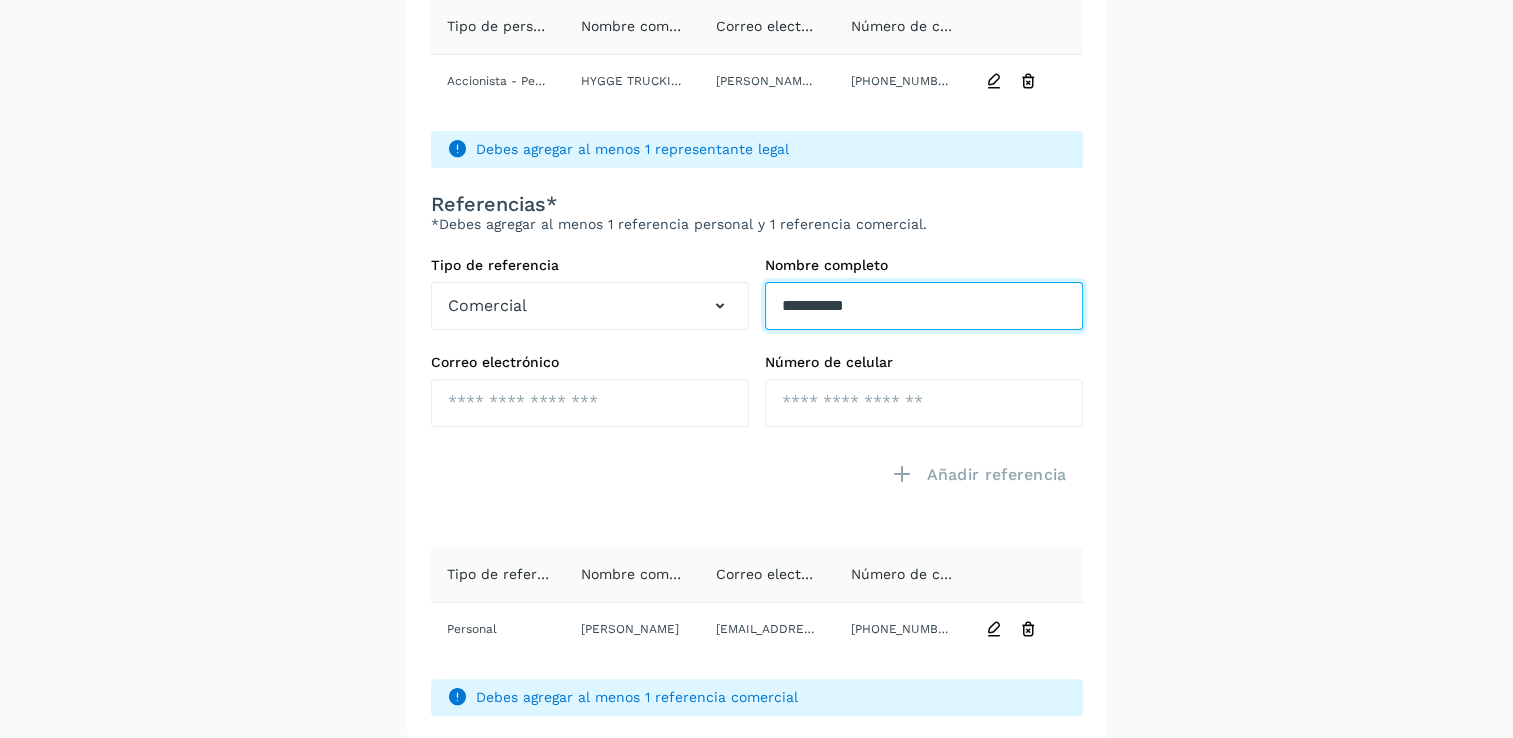drag, startPoint x: 778, startPoint y: 308, endPoint x: 900, endPoint y: 322, distance: 122.80065 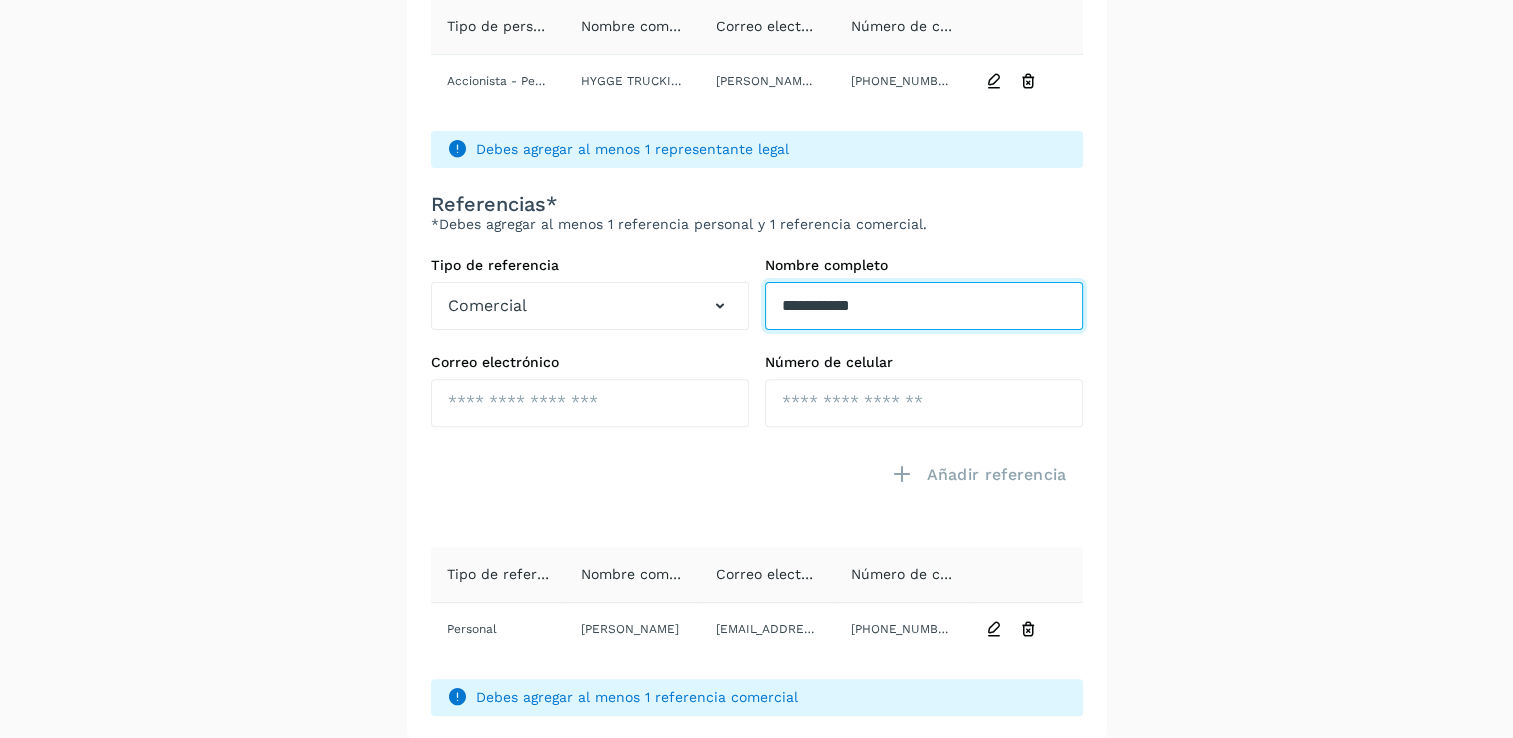 type on "**********" 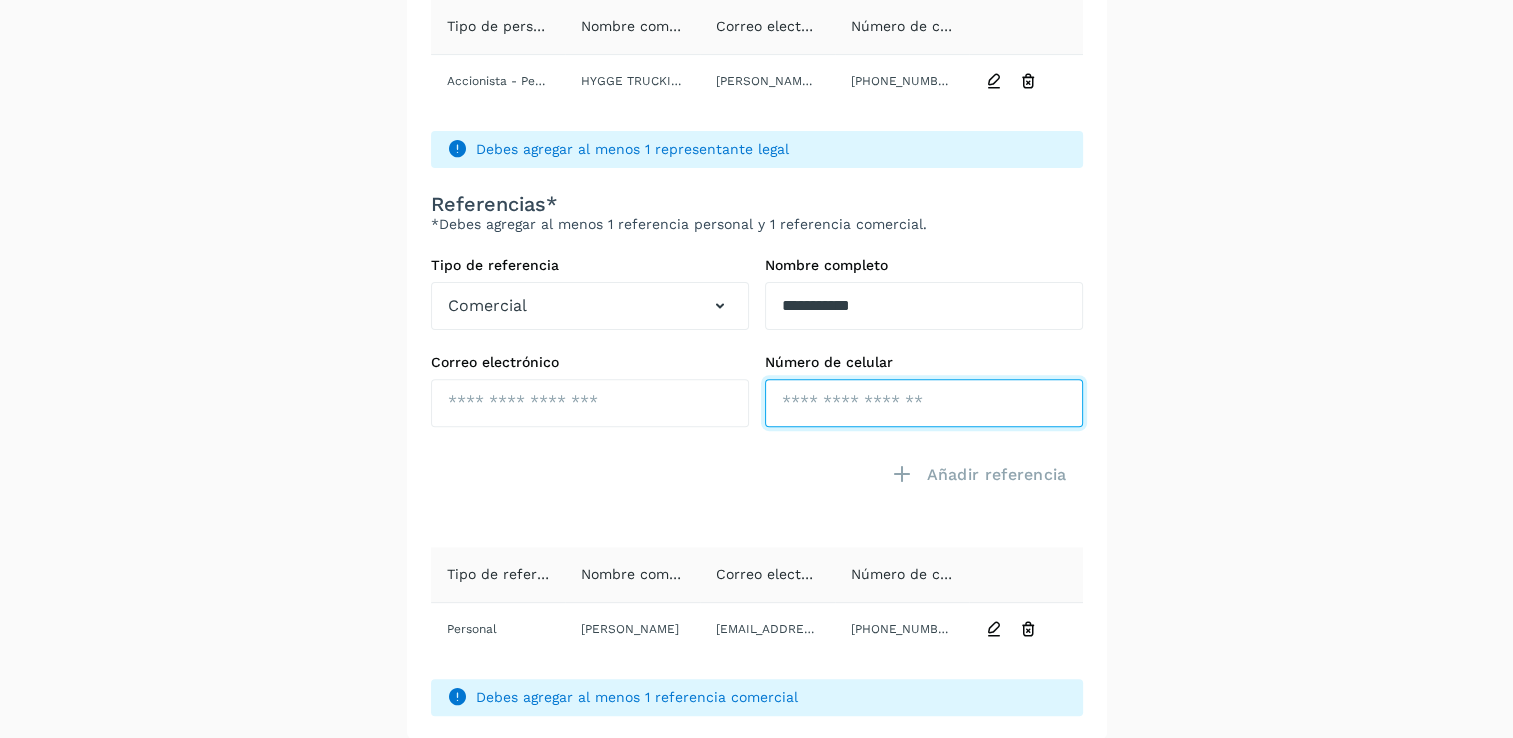 click at bounding box center [924, -145] 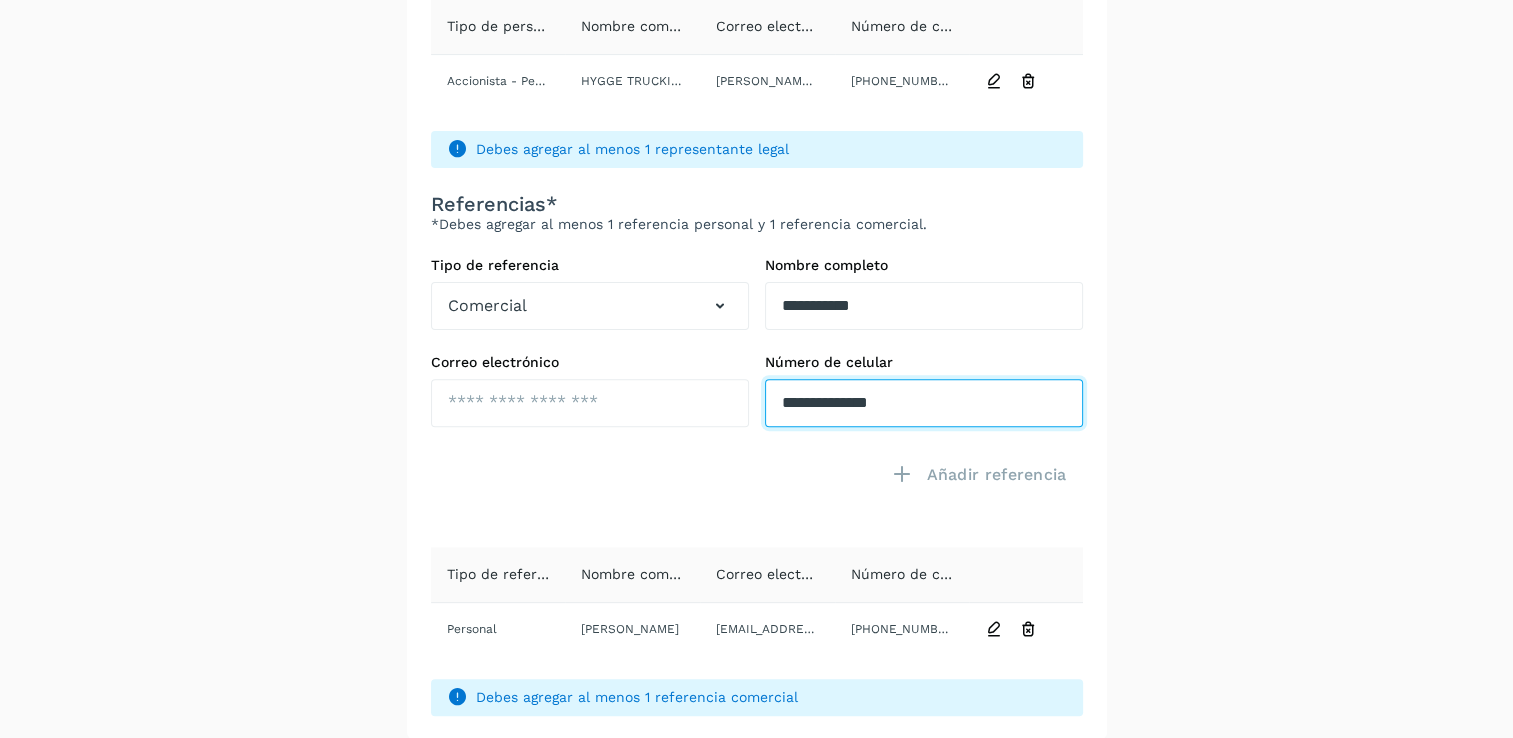 type on "**********" 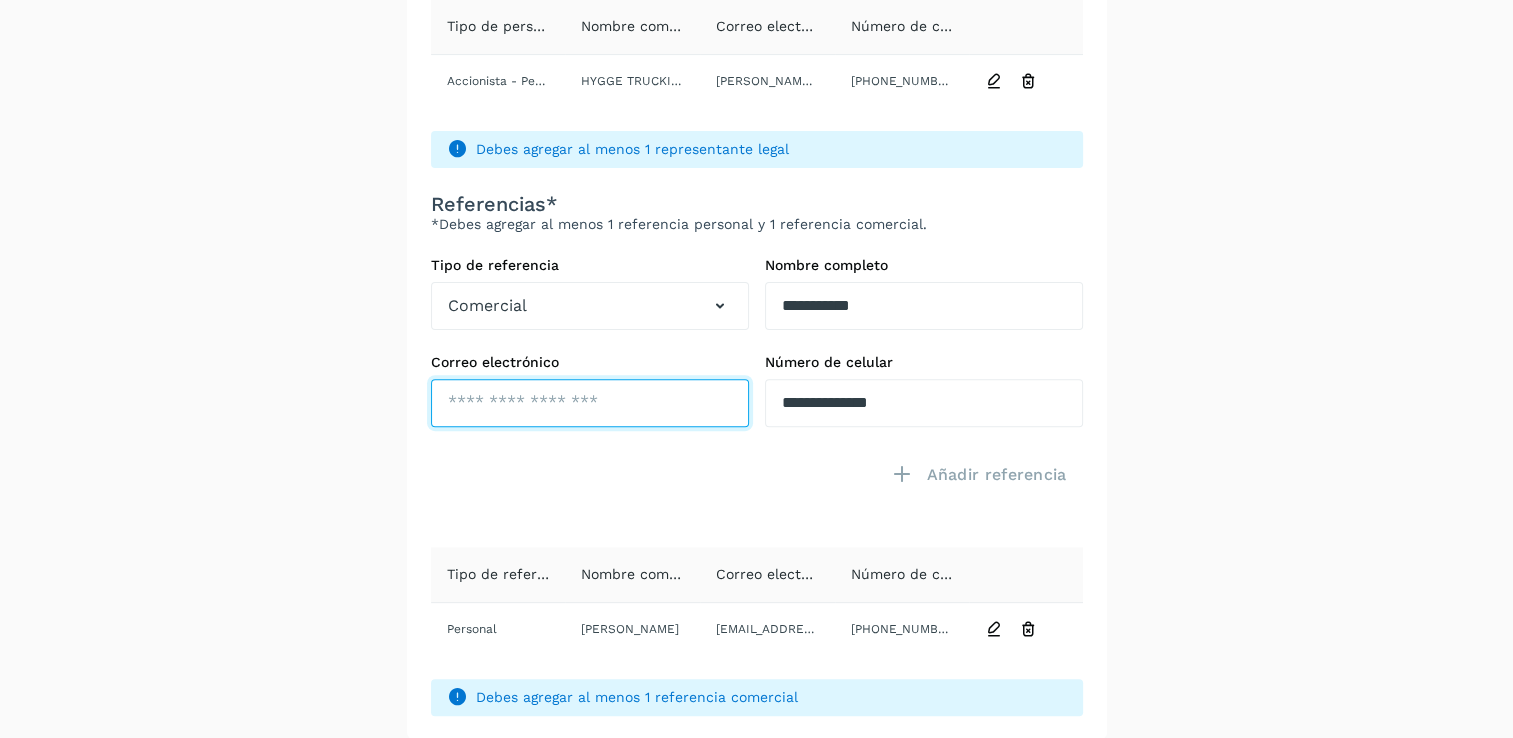 click at bounding box center (590, -145) 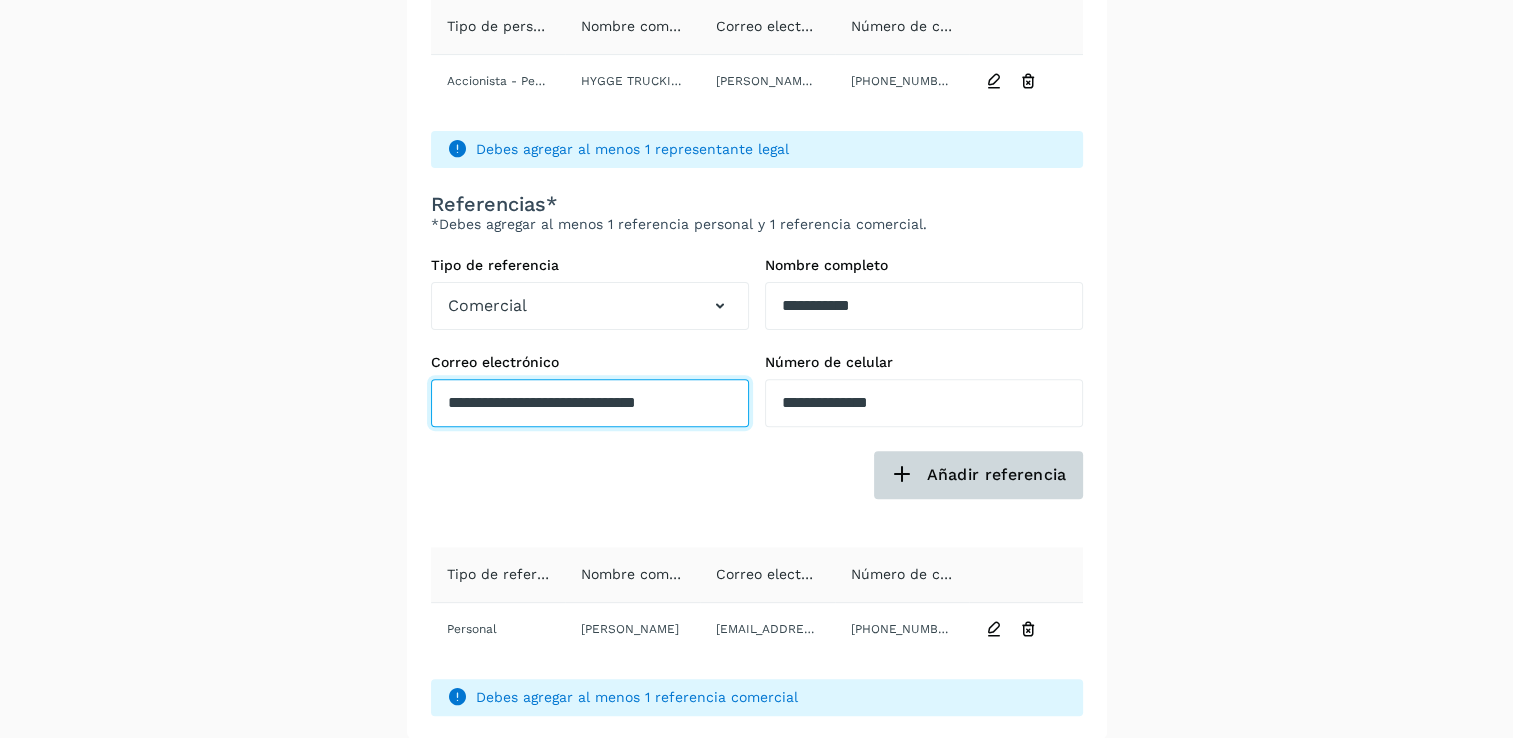 type on "**********" 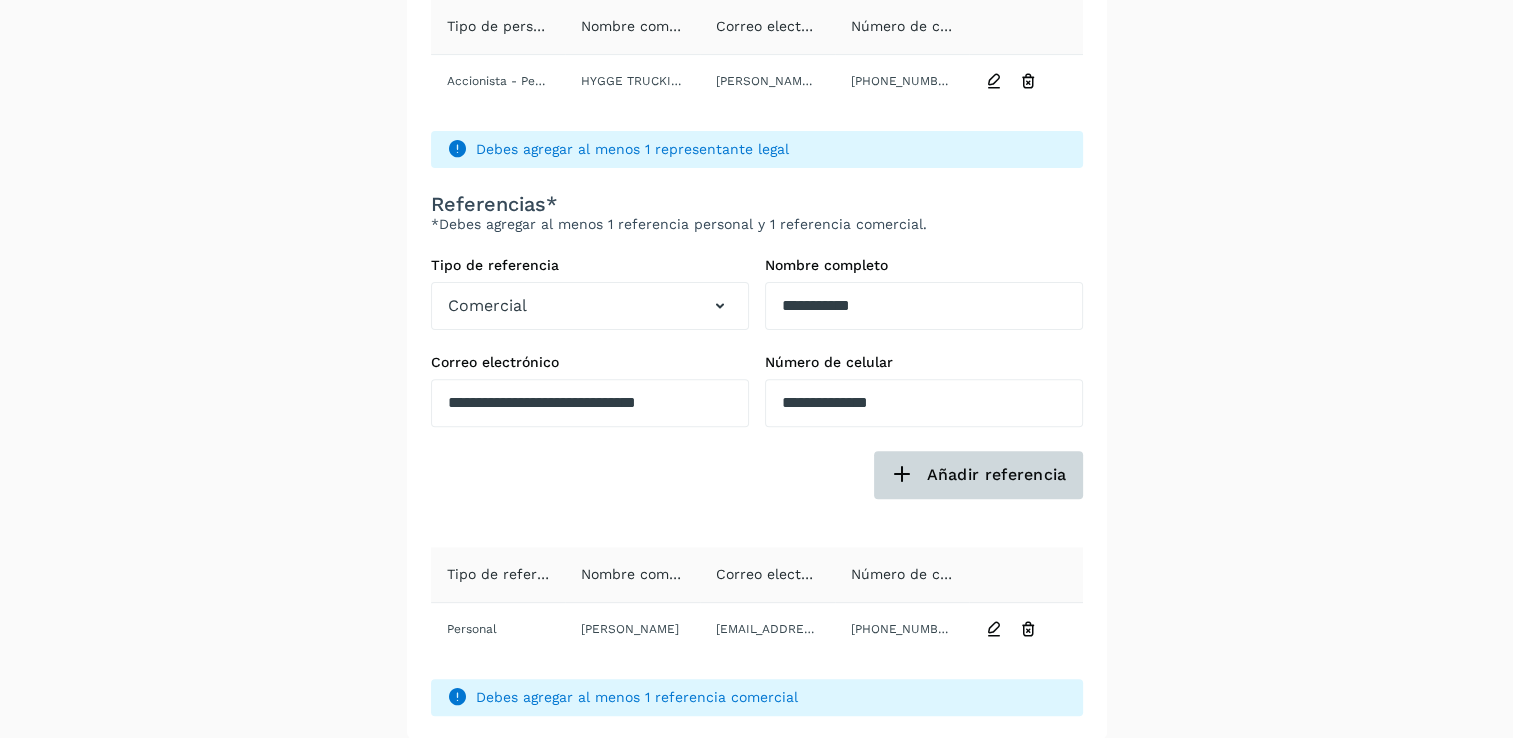 click at bounding box center (869, -73) 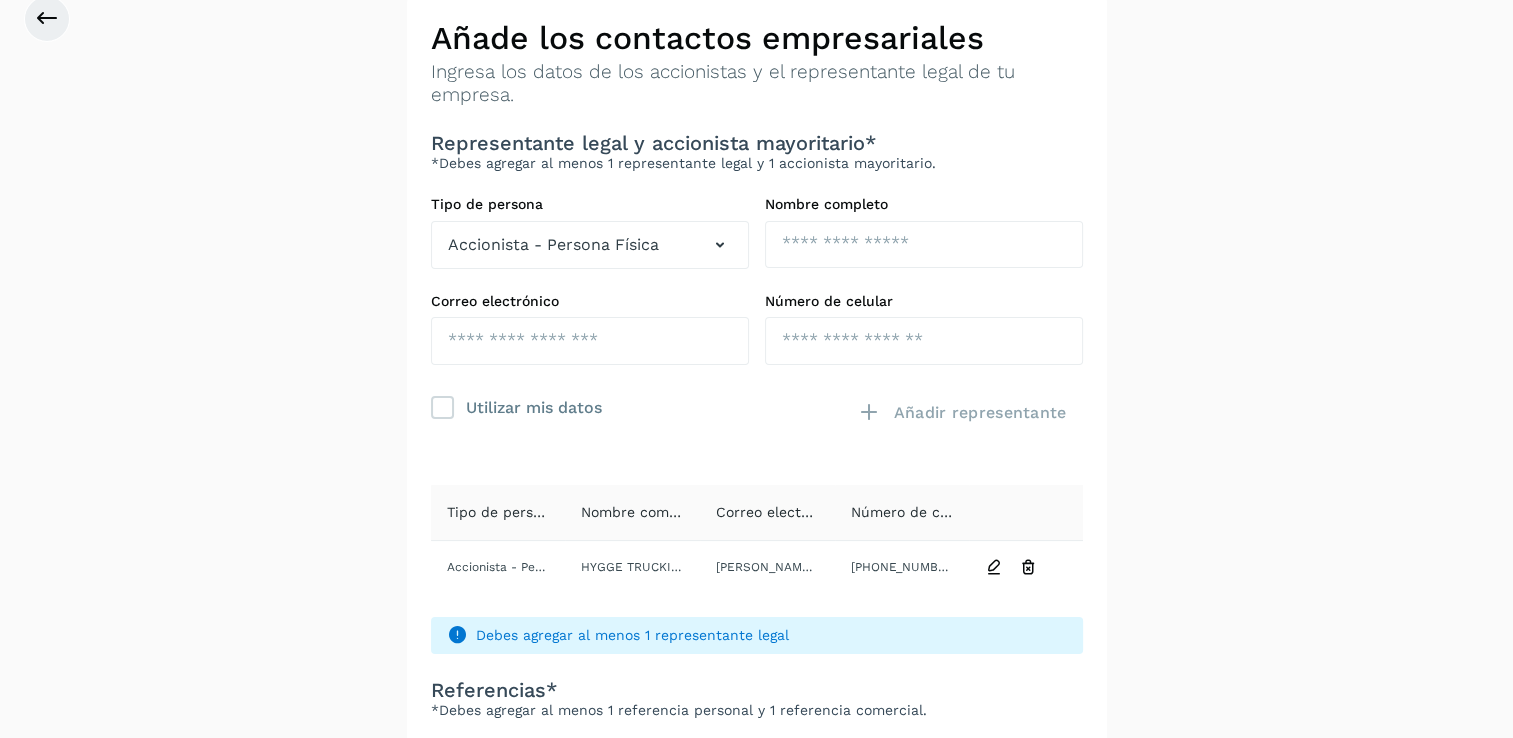 scroll, scrollTop: 76, scrollLeft: 0, axis: vertical 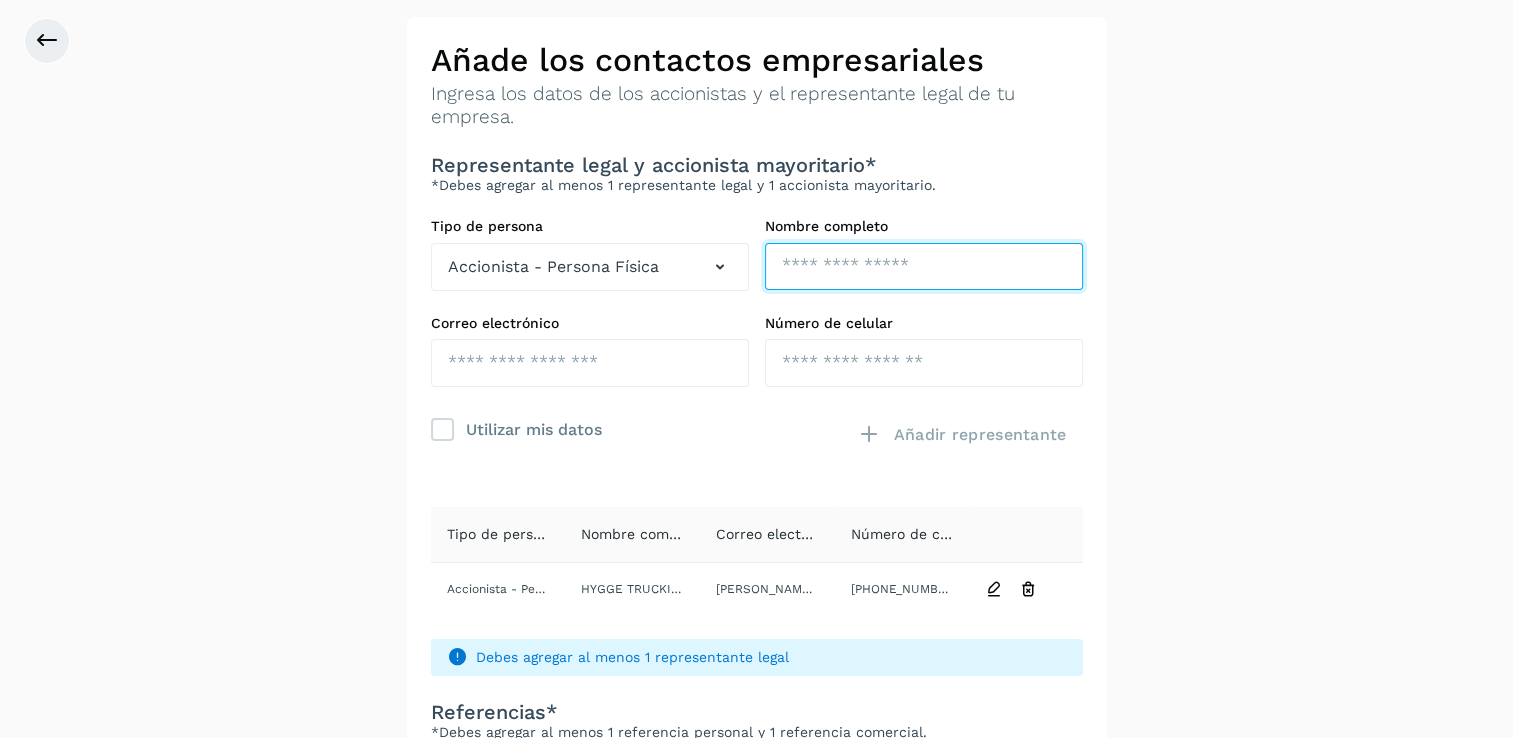 click at bounding box center [924, 267] 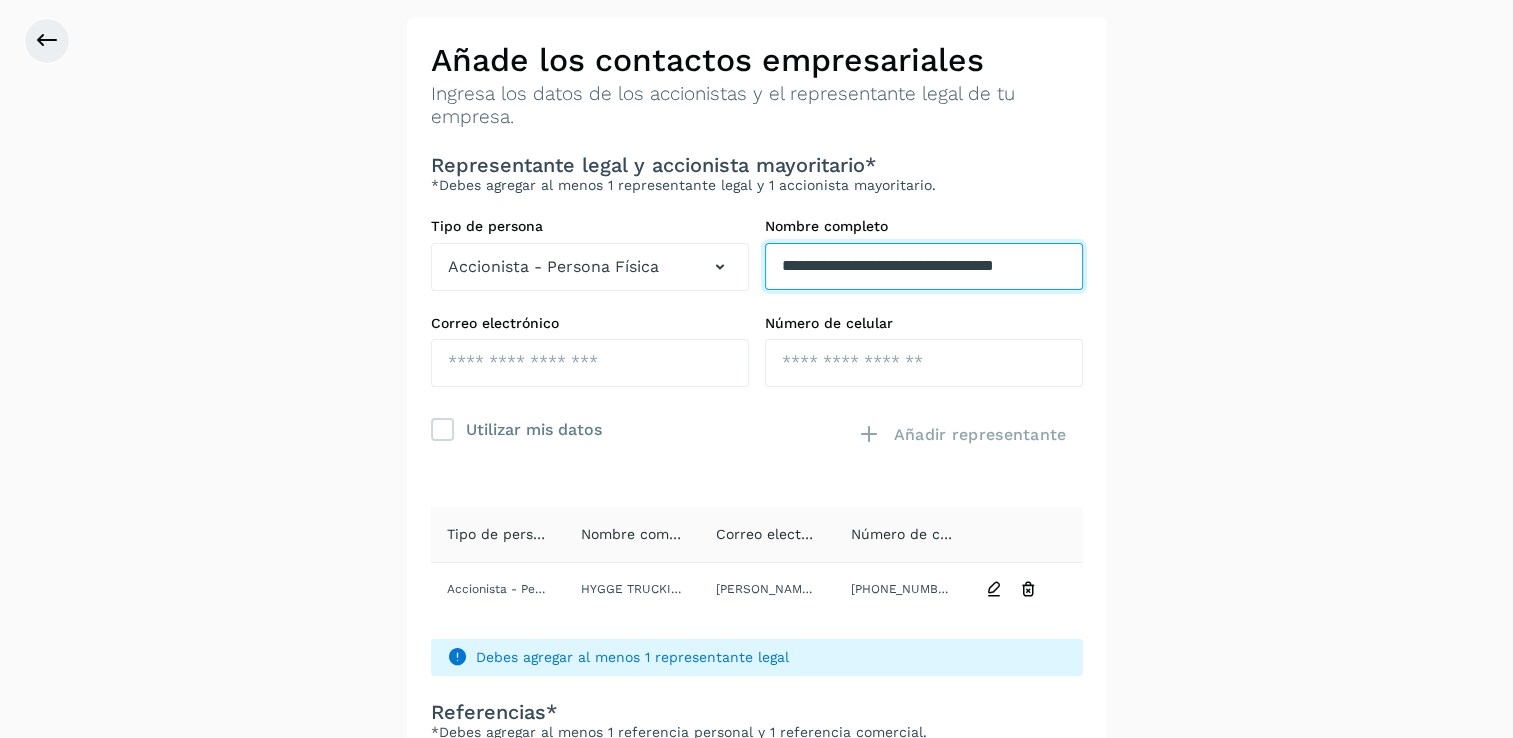 scroll, scrollTop: 0, scrollLeft: 14, axis: horizontal 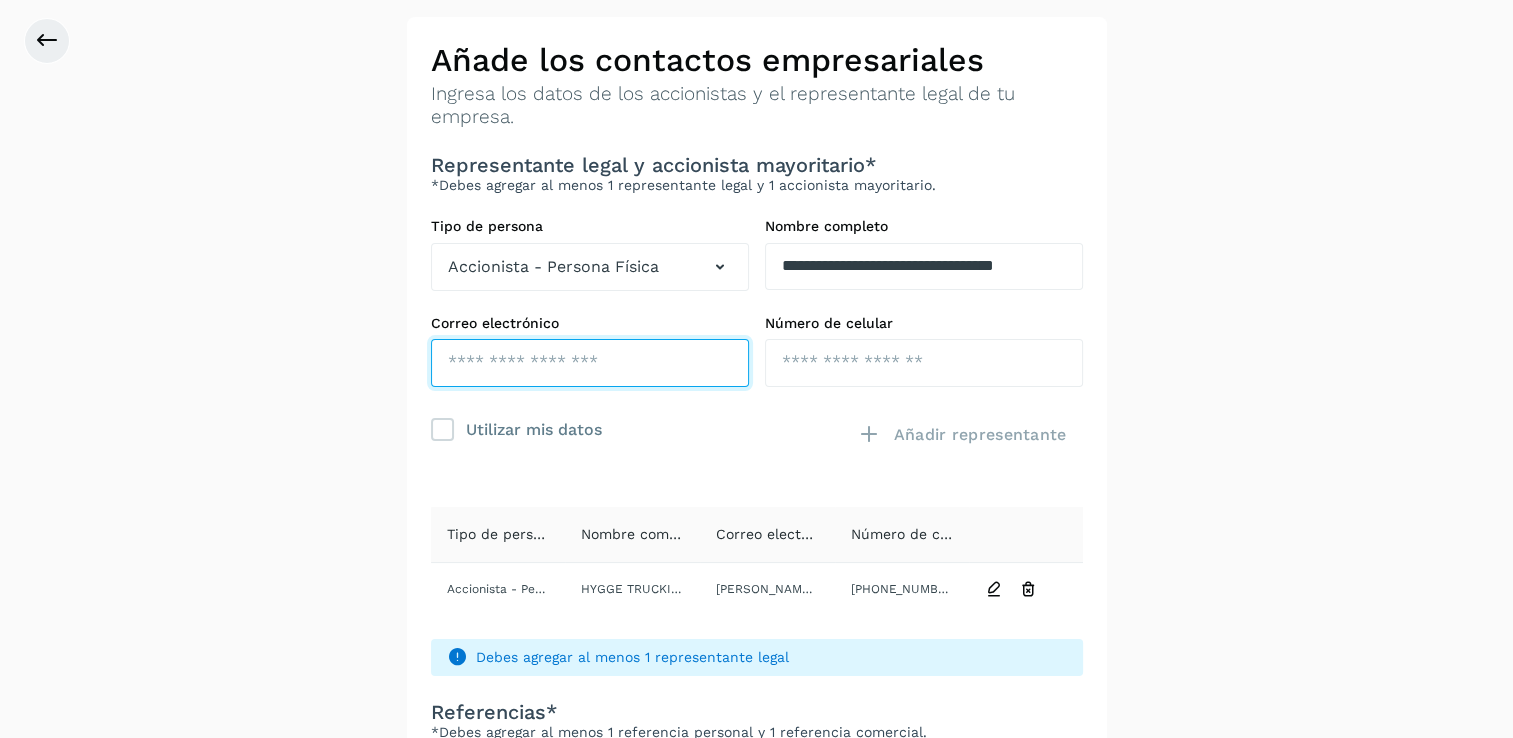 click at bounding box center [590, 363] 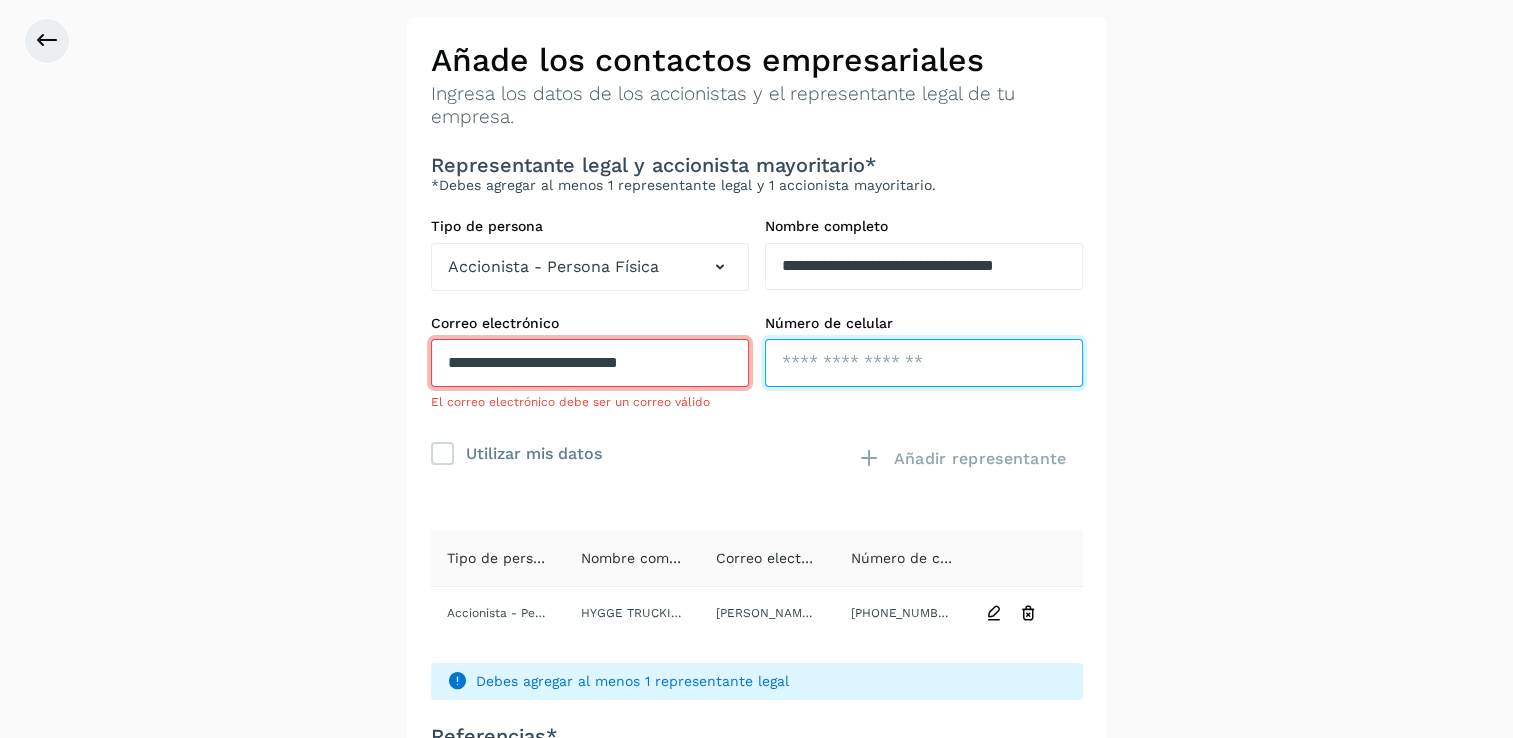 click at bounding box center [924, 363] 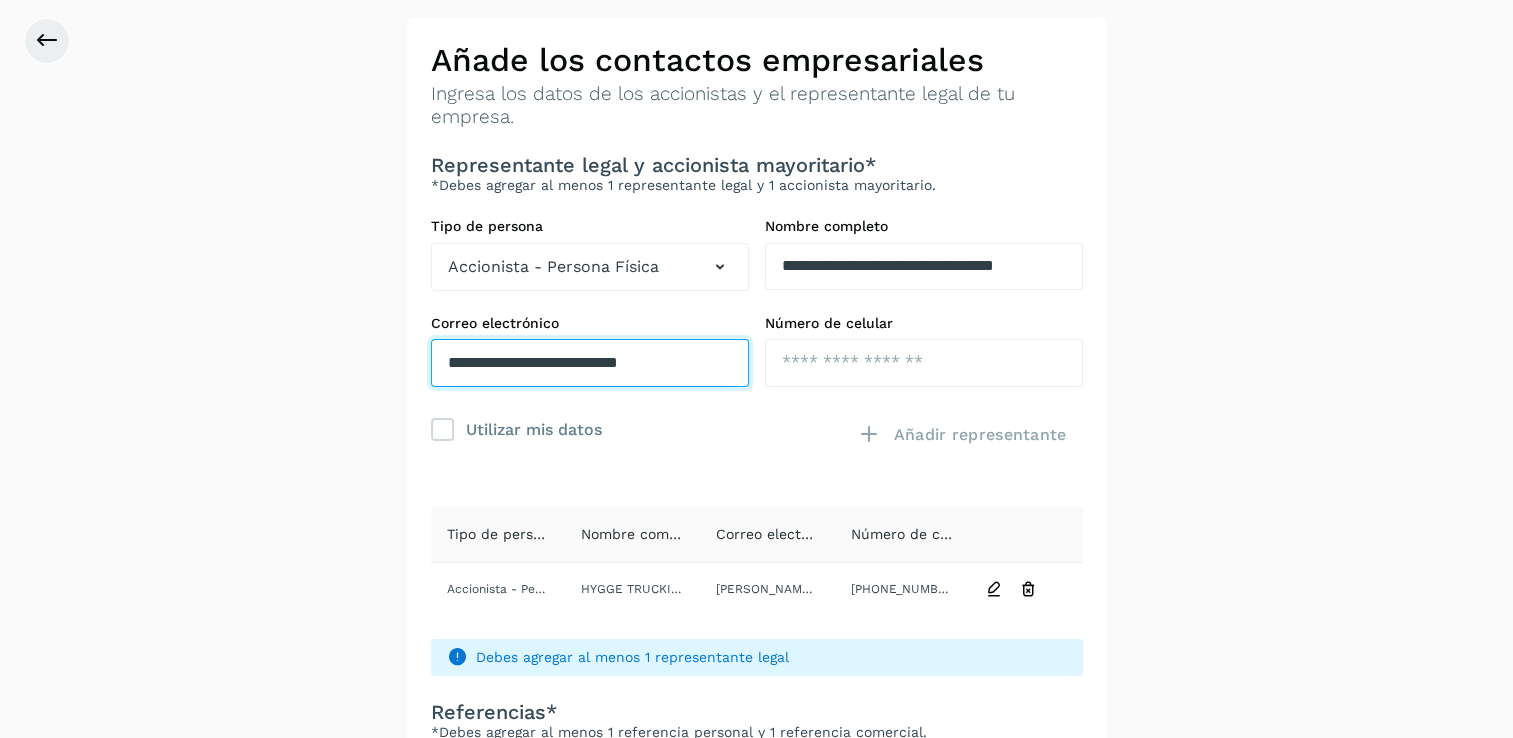 click on "**********" at bounding box center (590, 363) 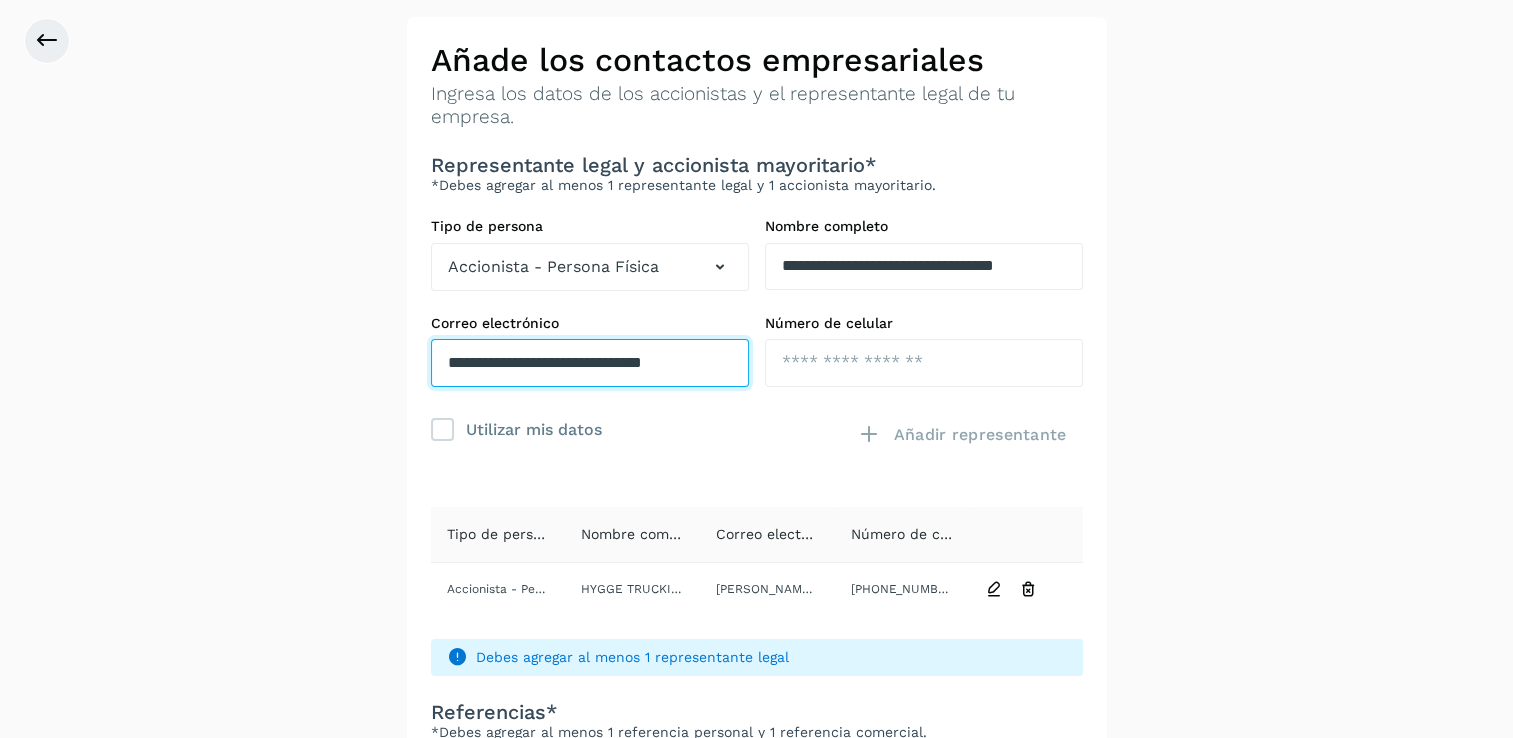 scroll, scrollTop: 0, scrollLeft: 1, axis: horizontal 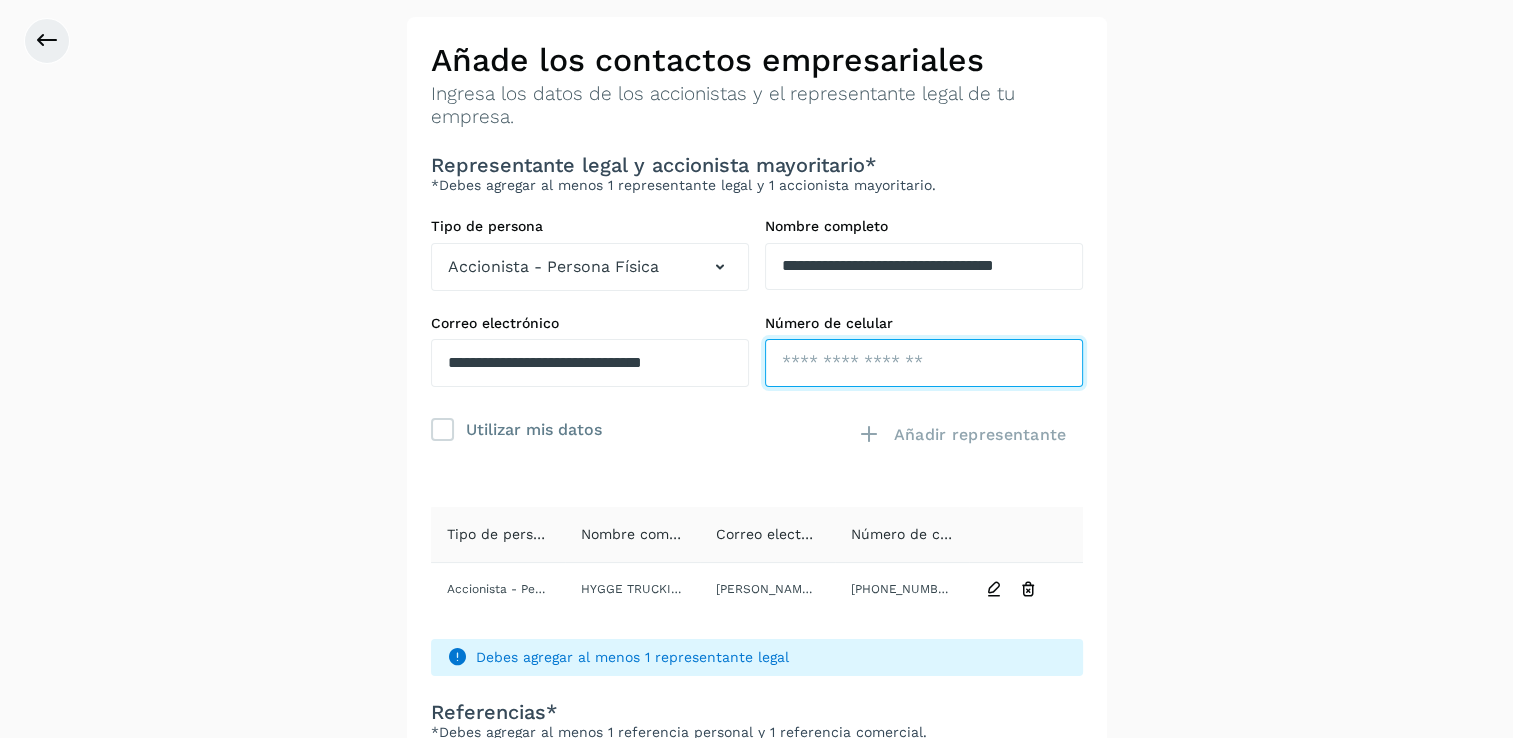click at bounding box center [924, 363] 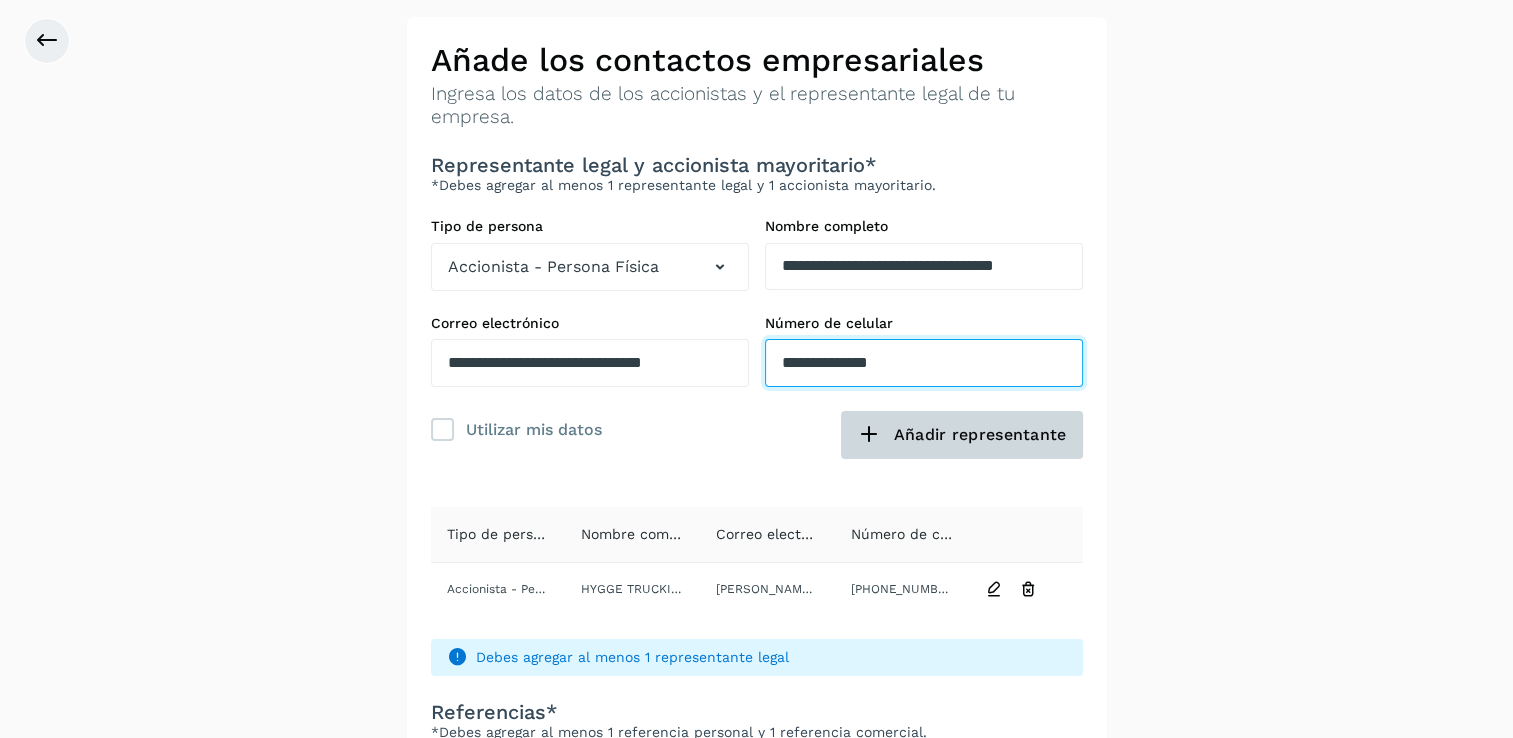 type on "**********" 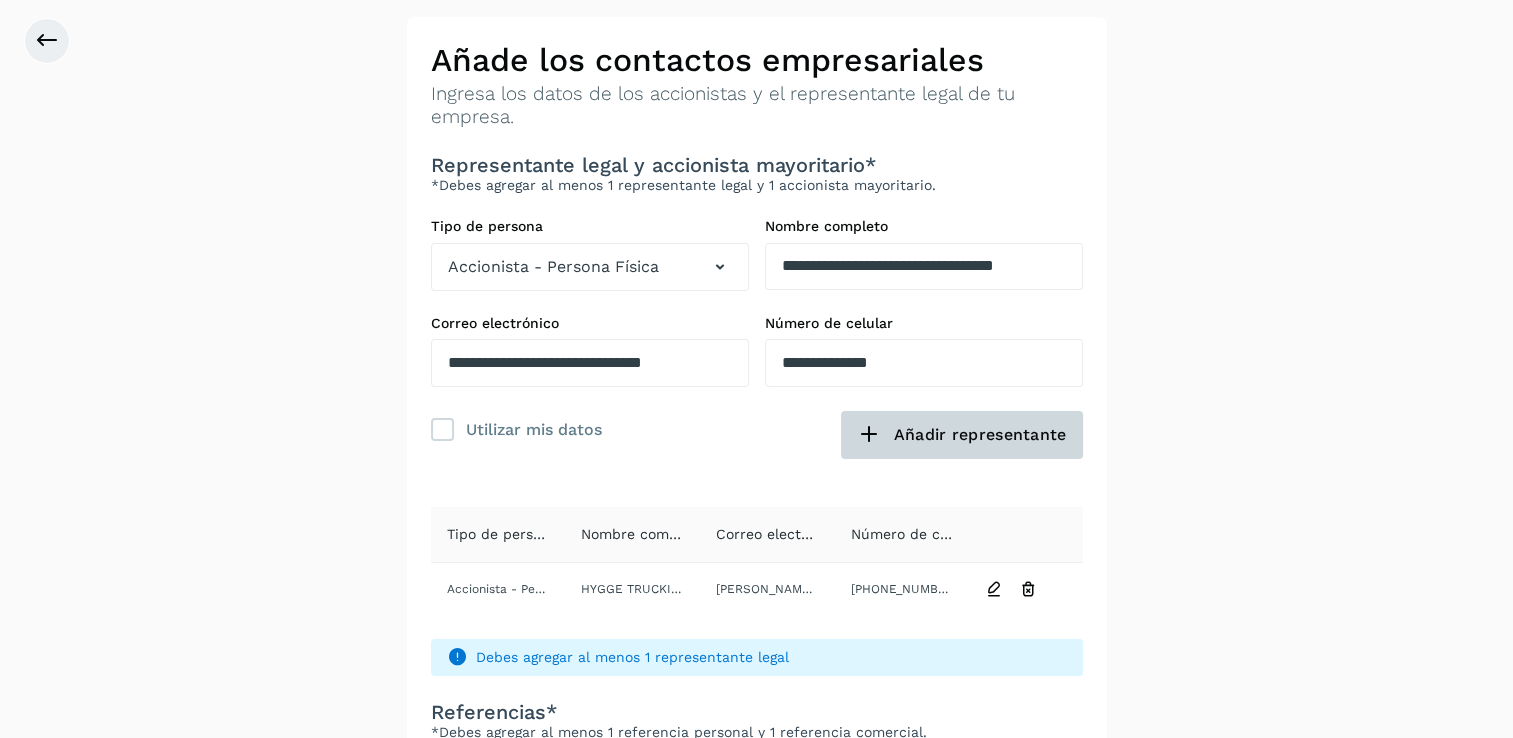 click at bounding box center [869, 435] 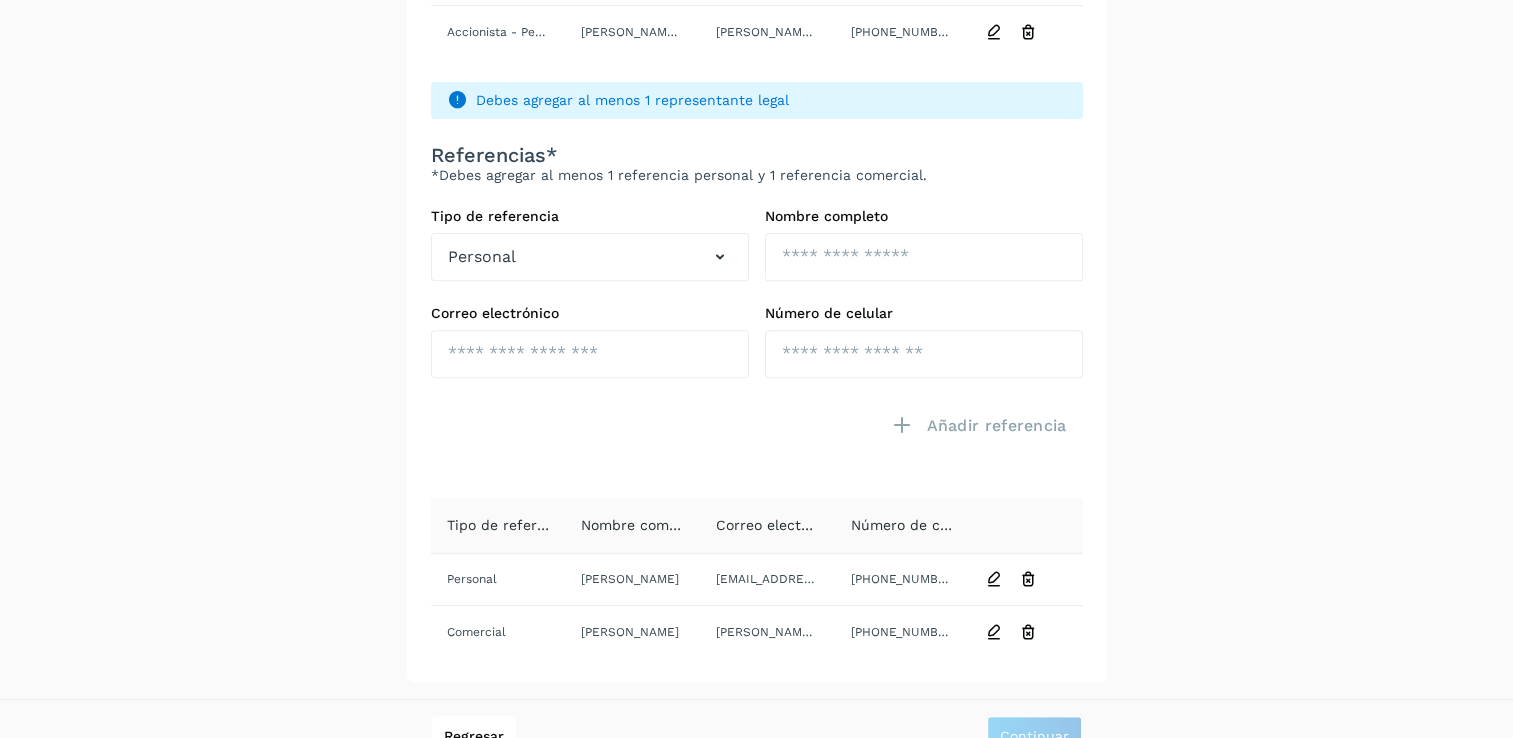 scroll, scrollTop: 699, scrollLeft: 0, axis: vertical 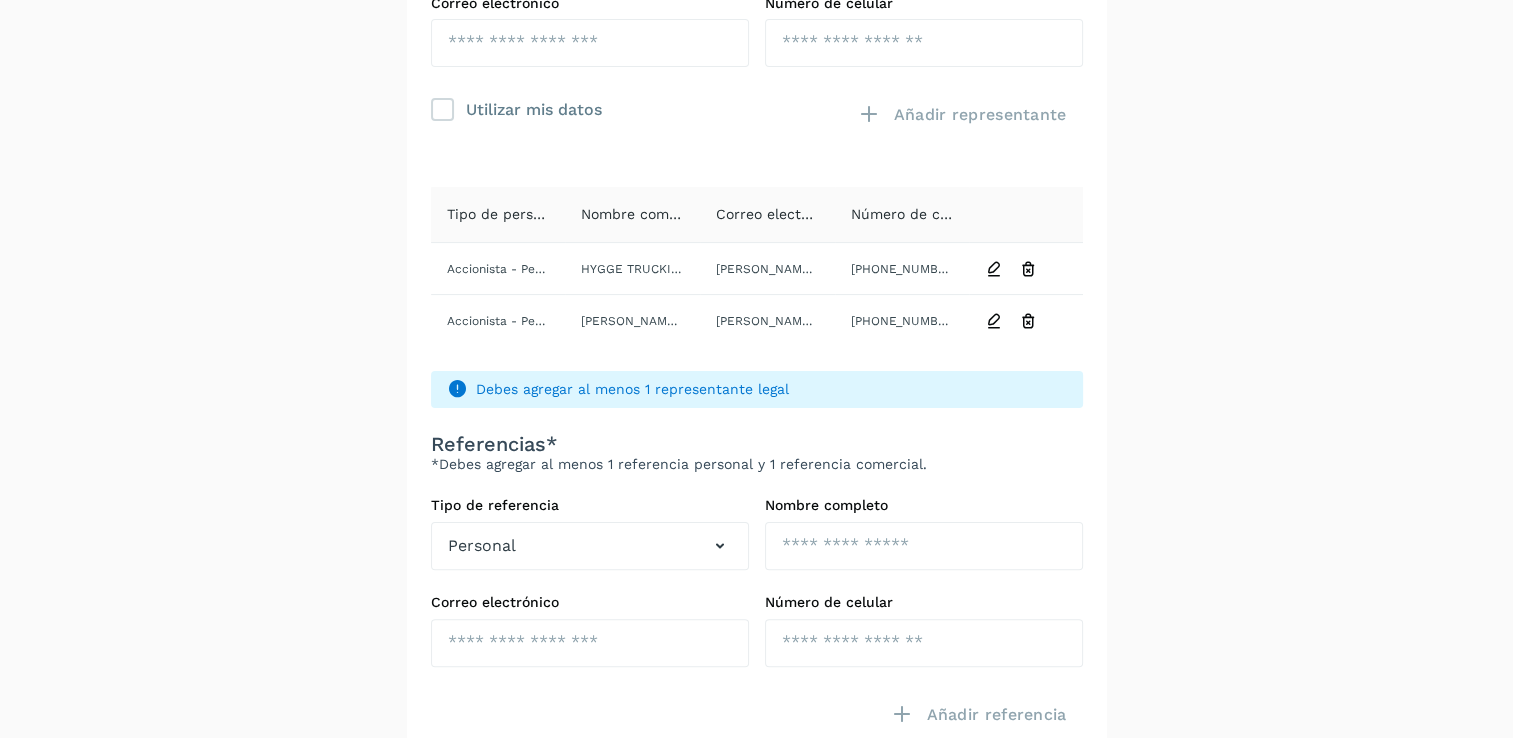 drag, startPoint x: 1508, startPoint y: 301, endPoint x: 1511, endPoint y: 190, distance: 111.040535 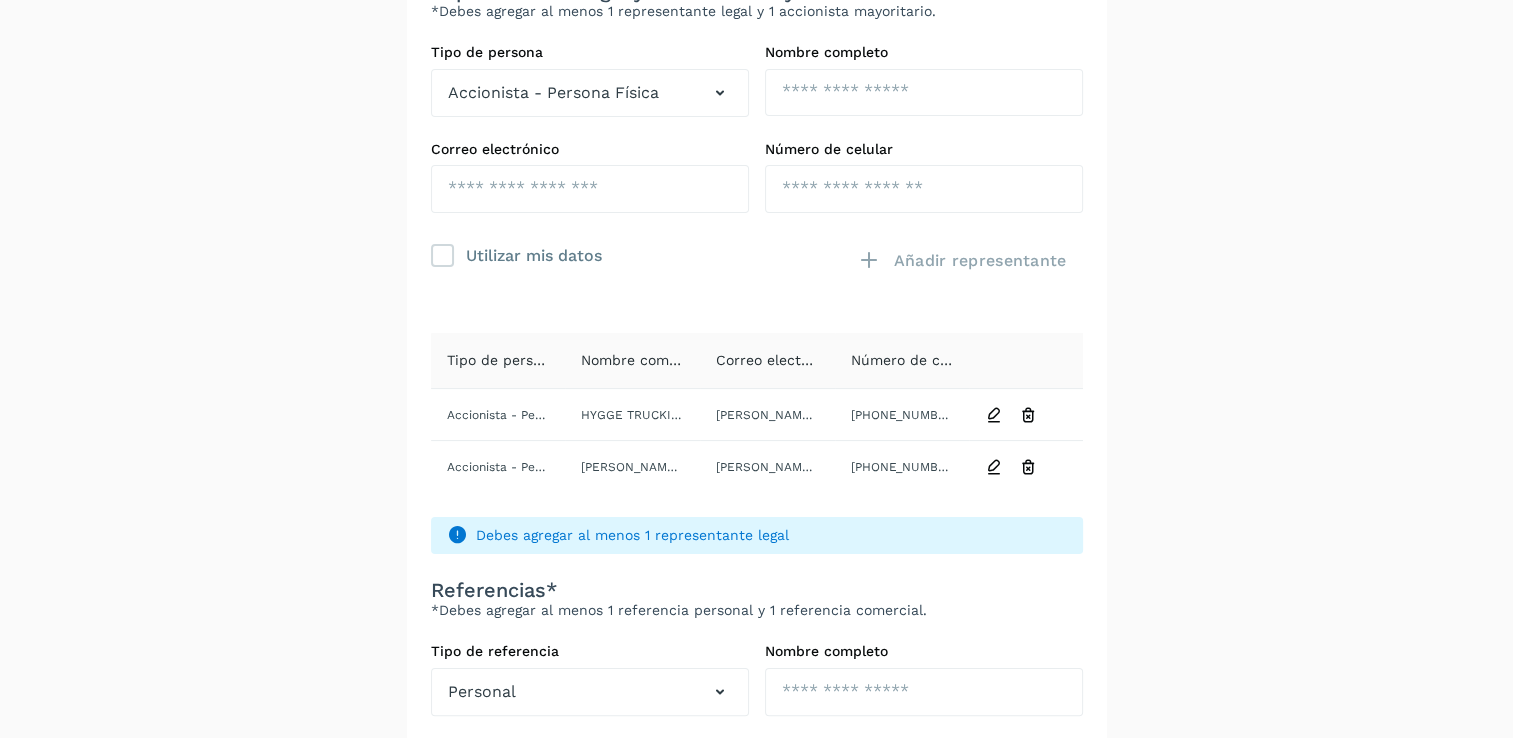 scroll, scrollTop: 240, scrollLeft: 0, axis: vertical 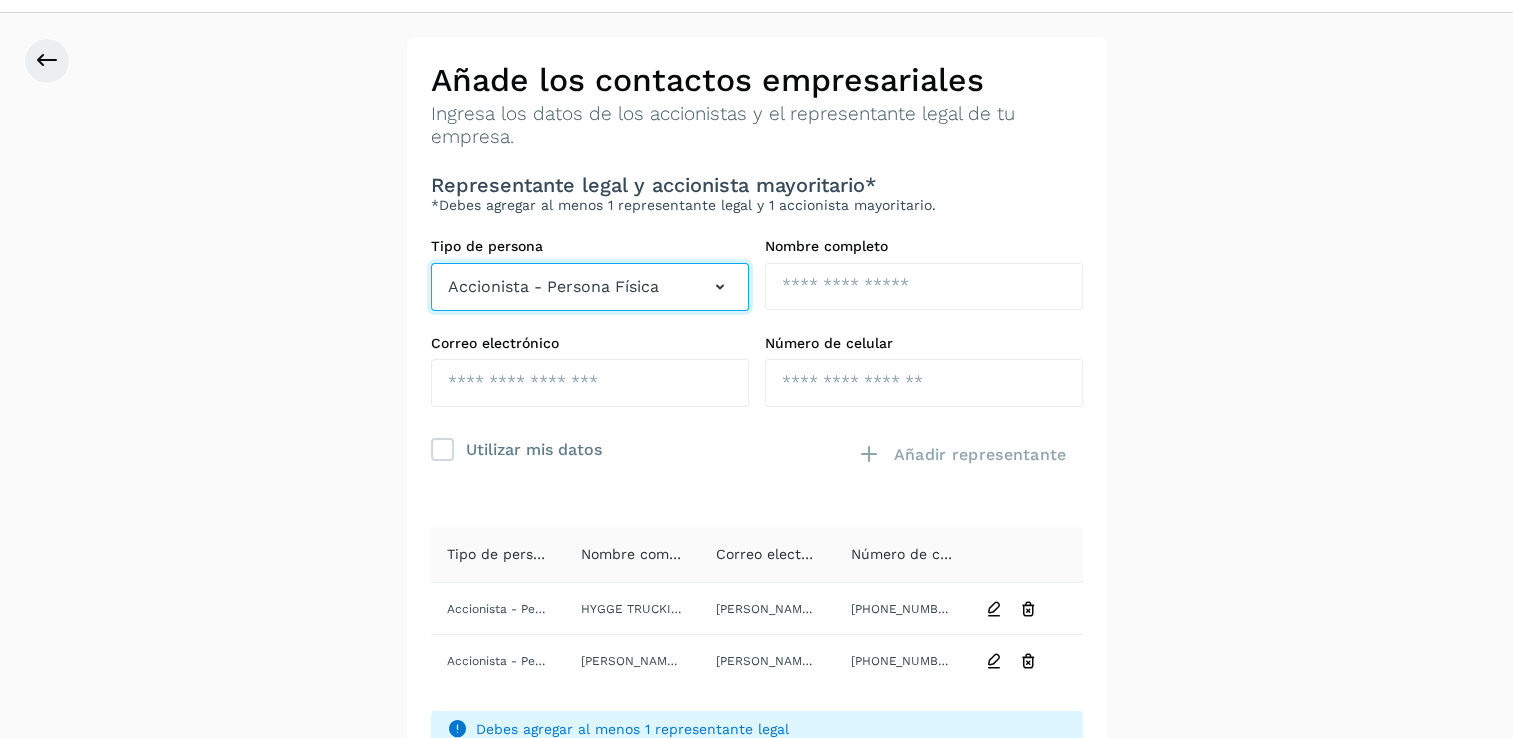 click at bounding box center [720, 287] 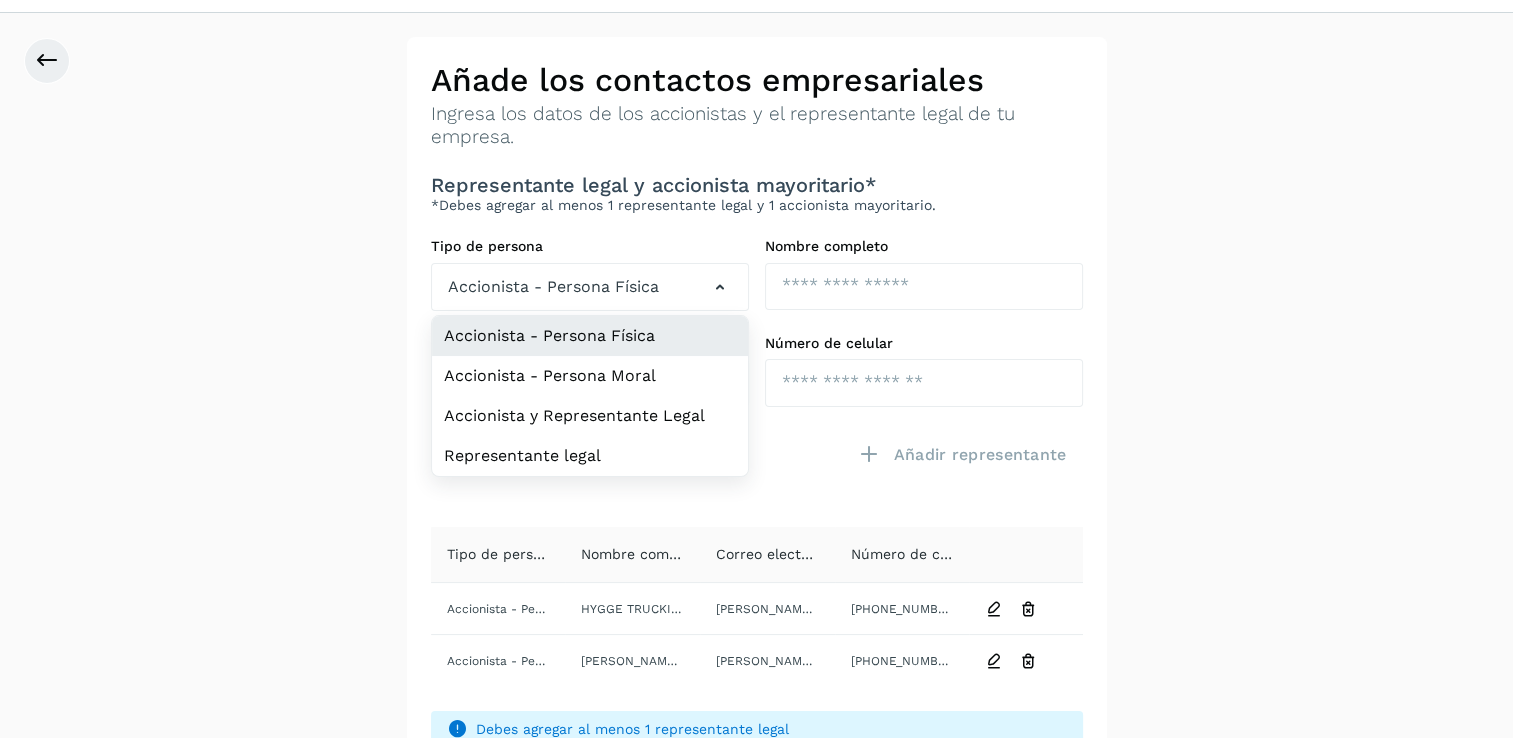 click on "Accionista - Persona Física" 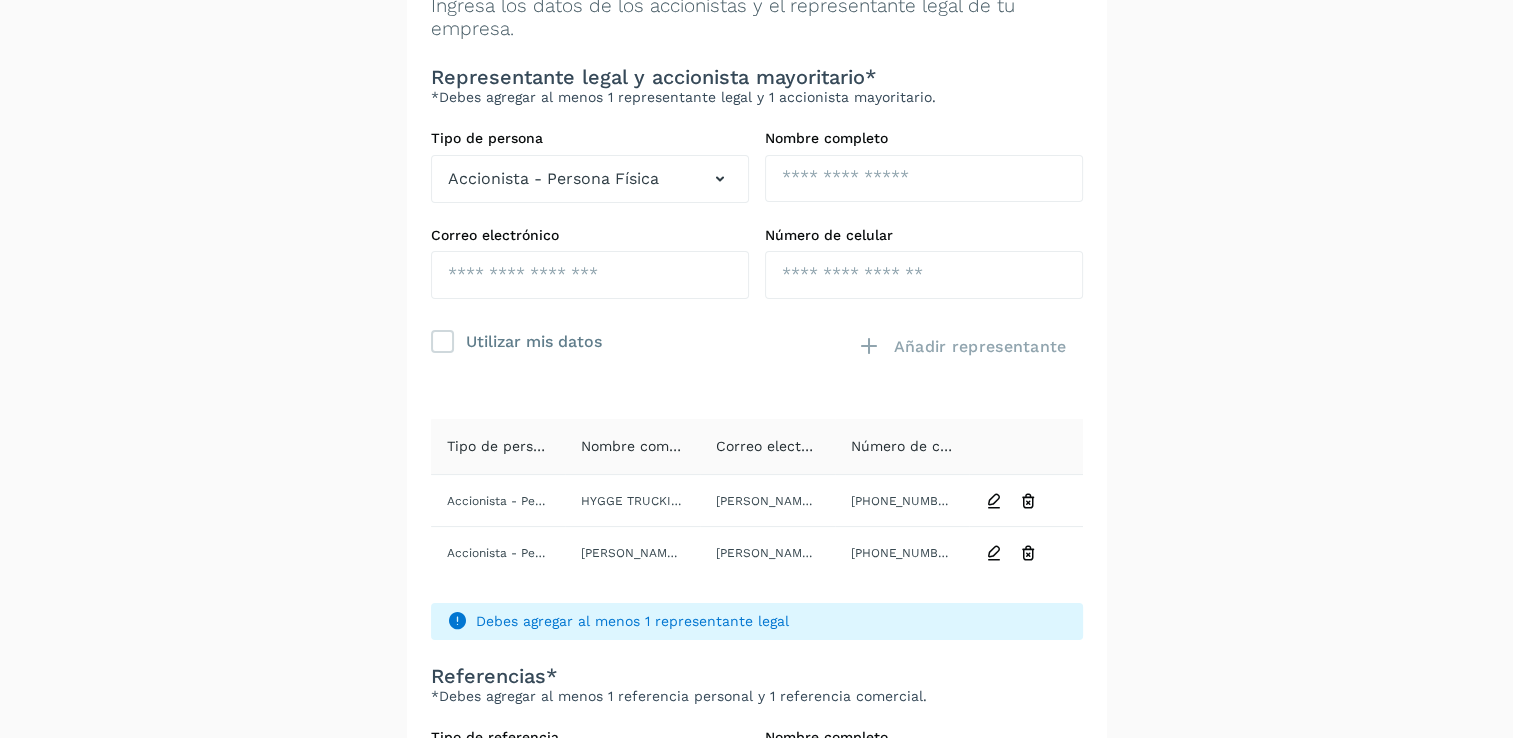 scroll, scrollTop: 166, scrollLeft: 0, axis: vertical 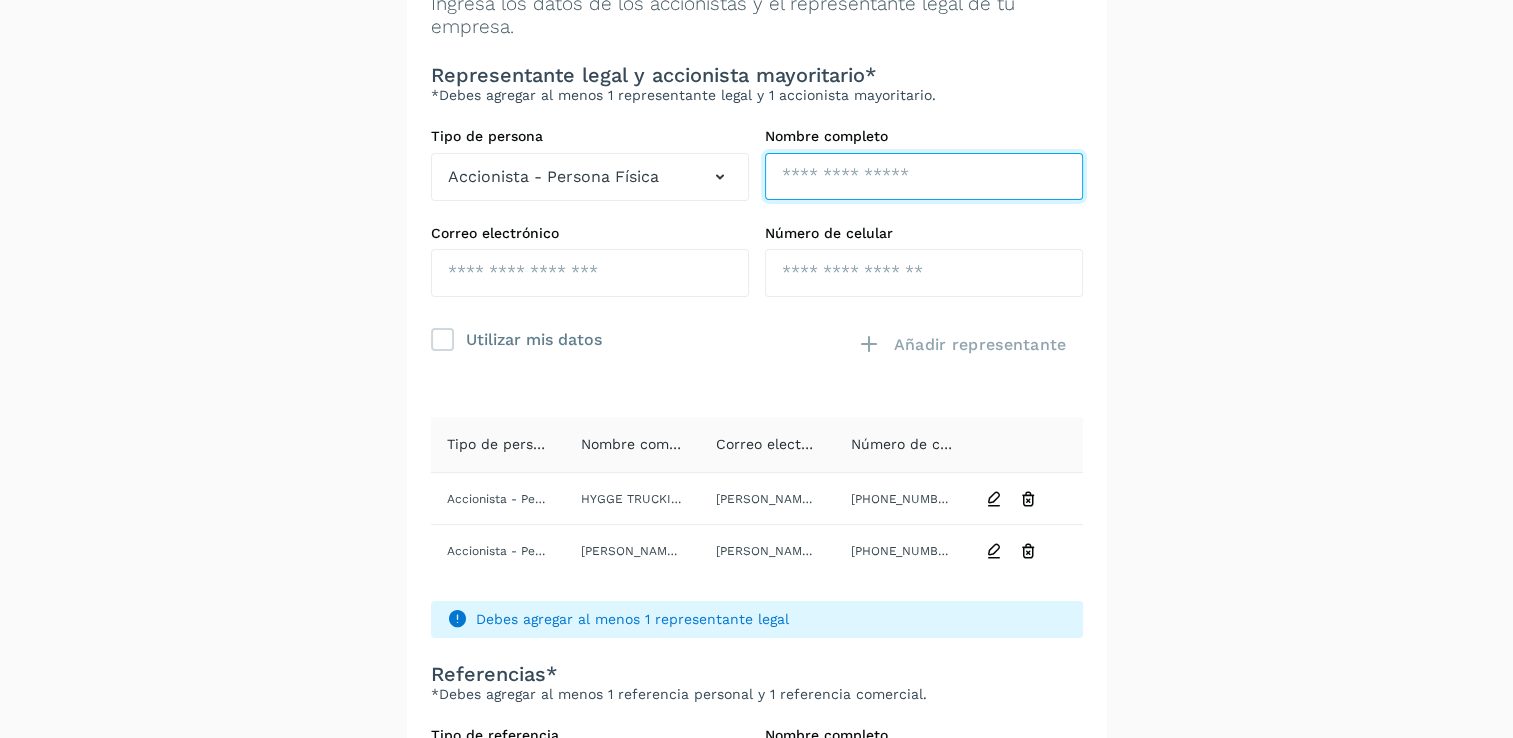 click at bounding box center (924, 177) 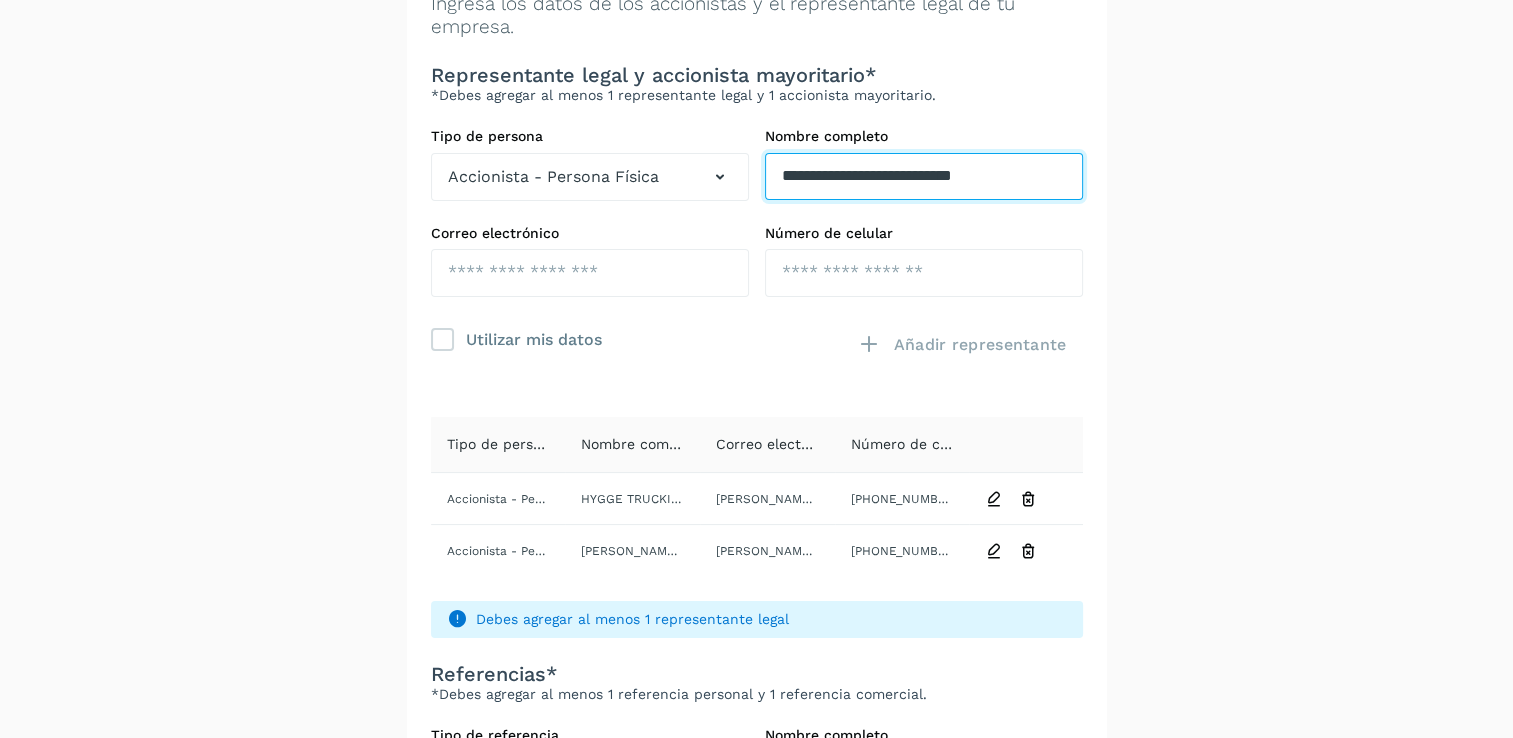 type on "**********" 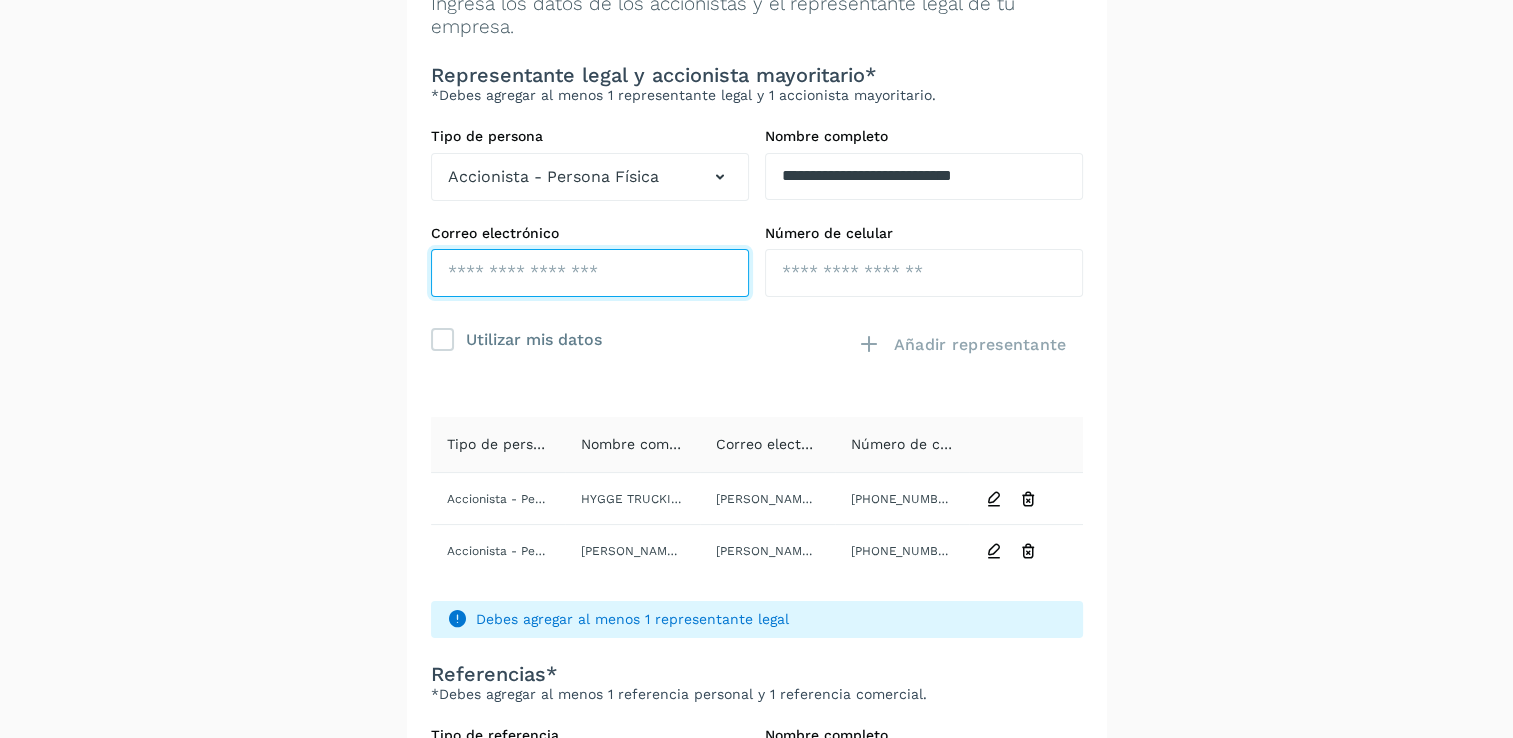 click at bounding box center [590, 273] 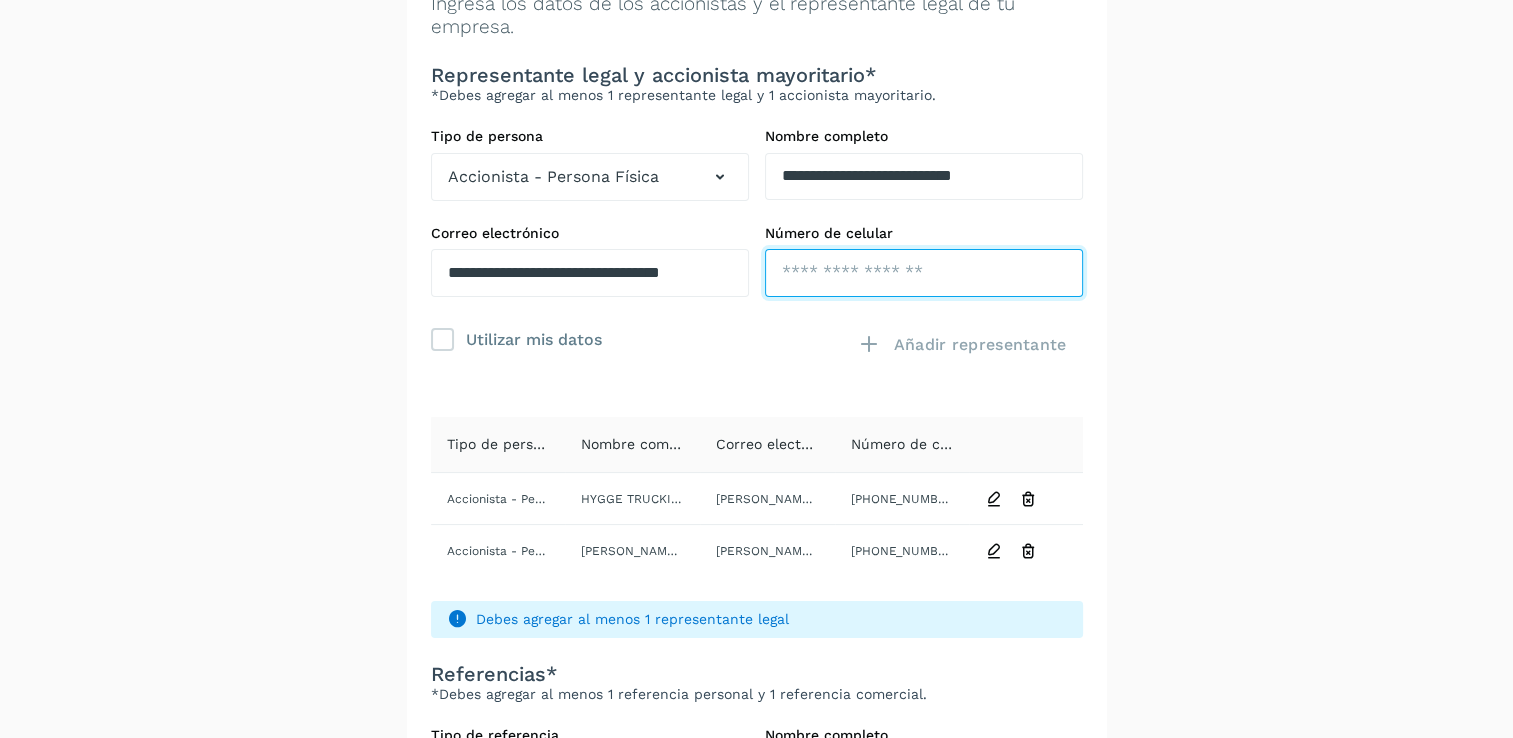 click at bounding box center (924, 273) 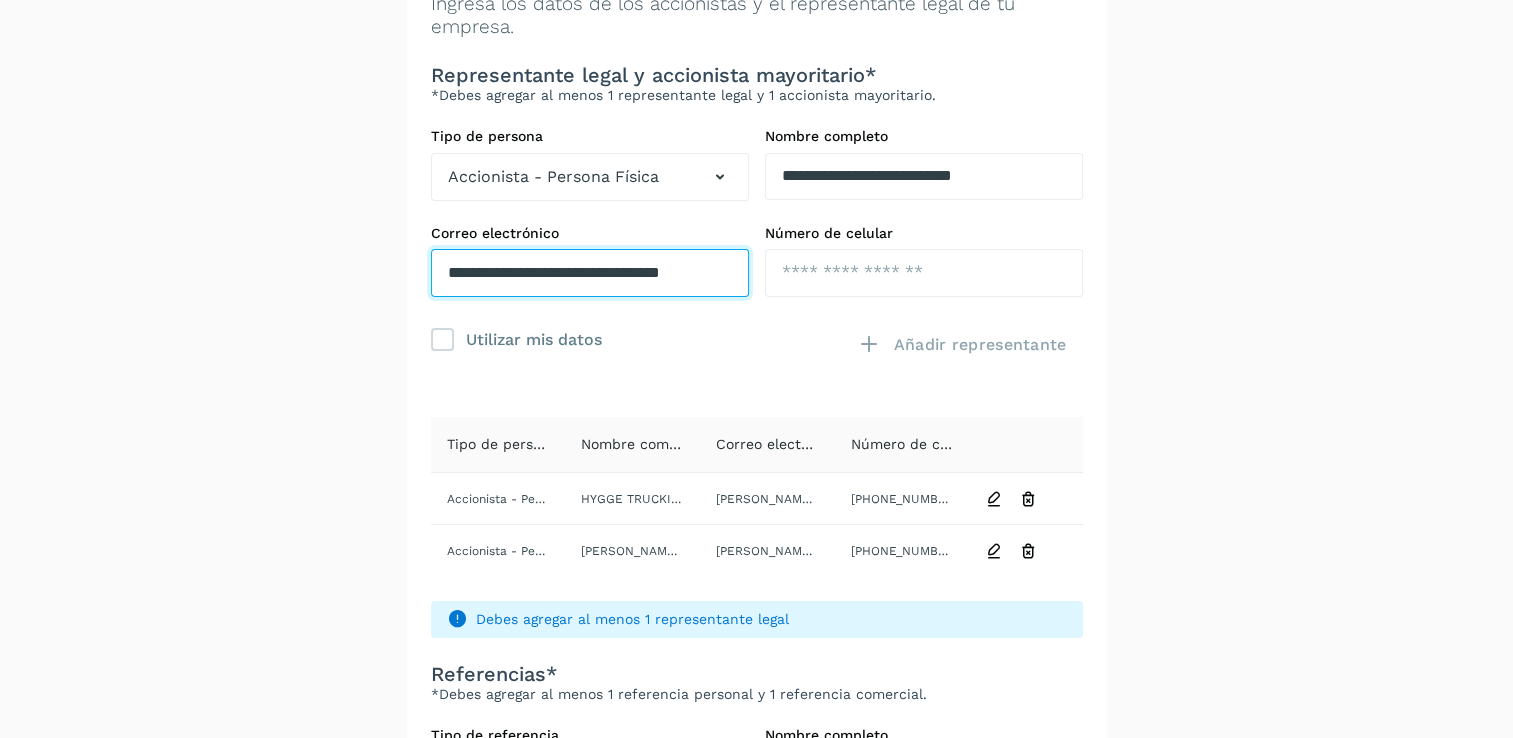 scroll, scrollTop: 0, scrollLeft: 12, axis: horizontal 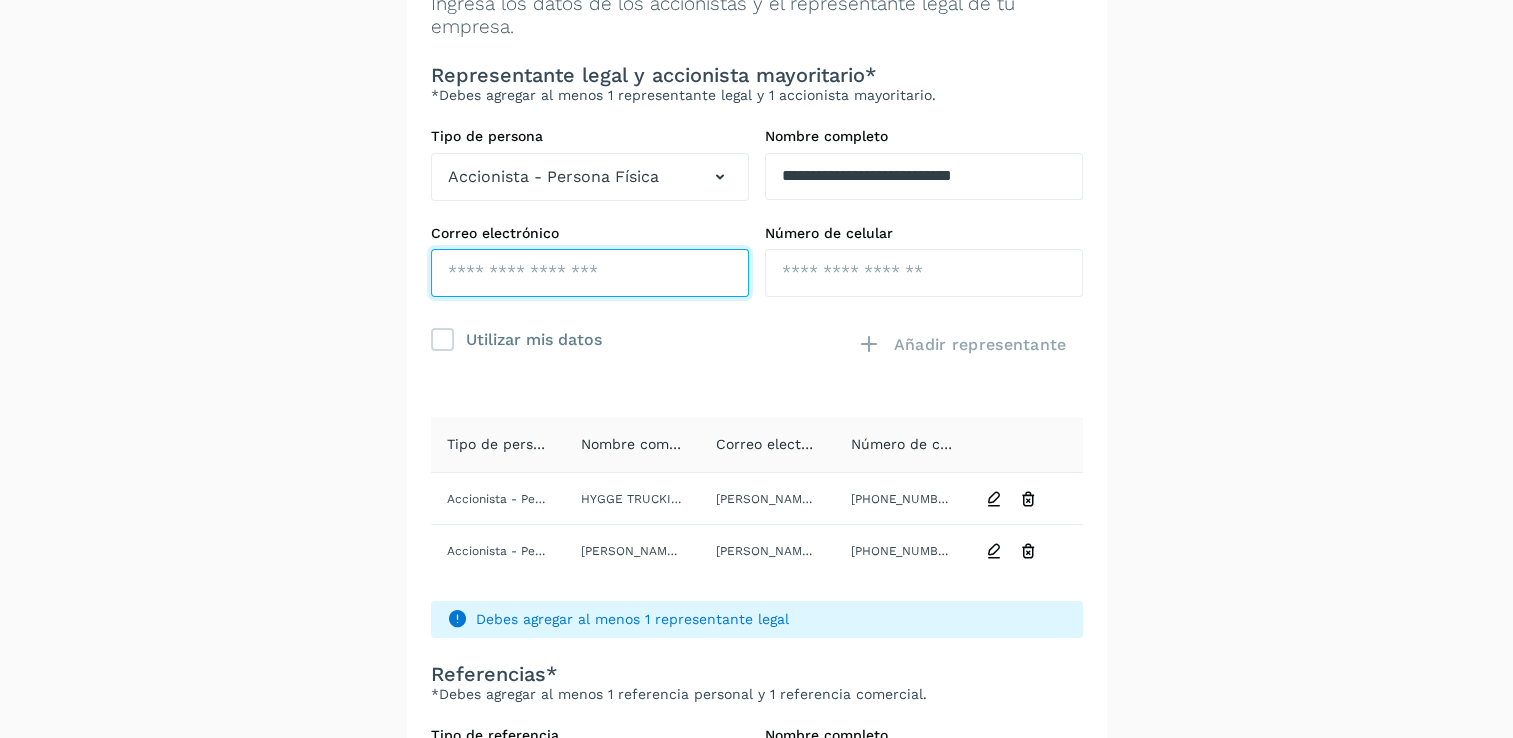 type 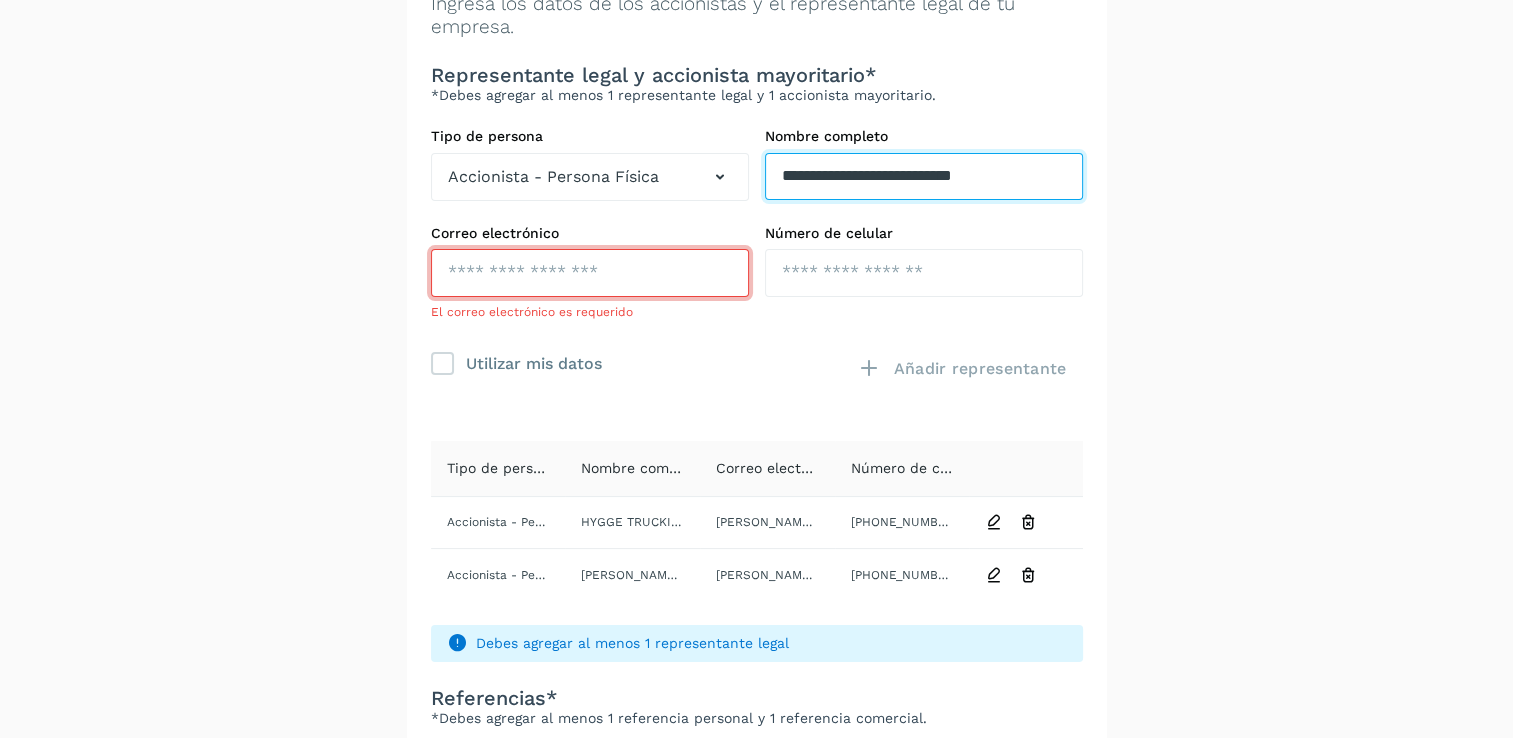 click on "**********" at bounding box center [924, 177] 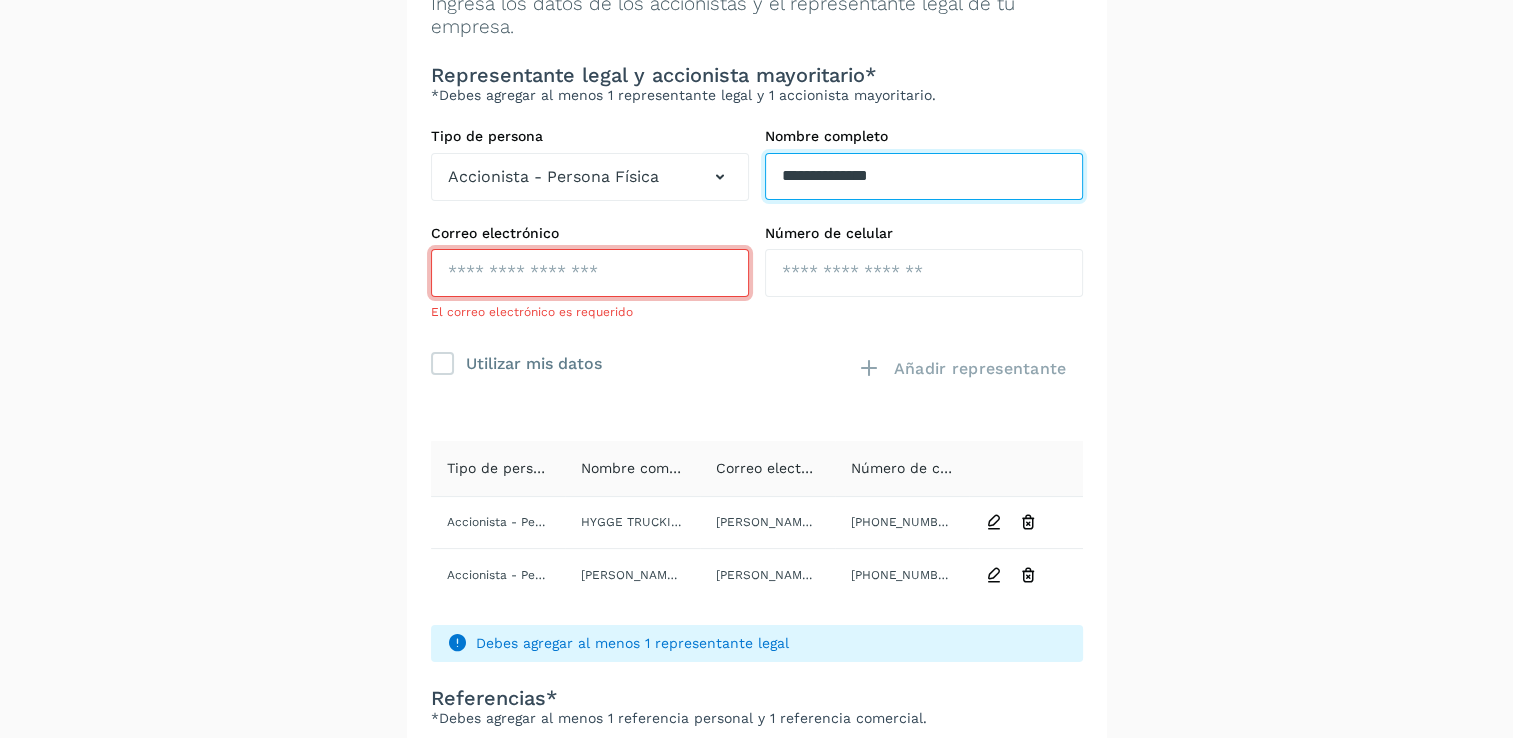 type on "**********" 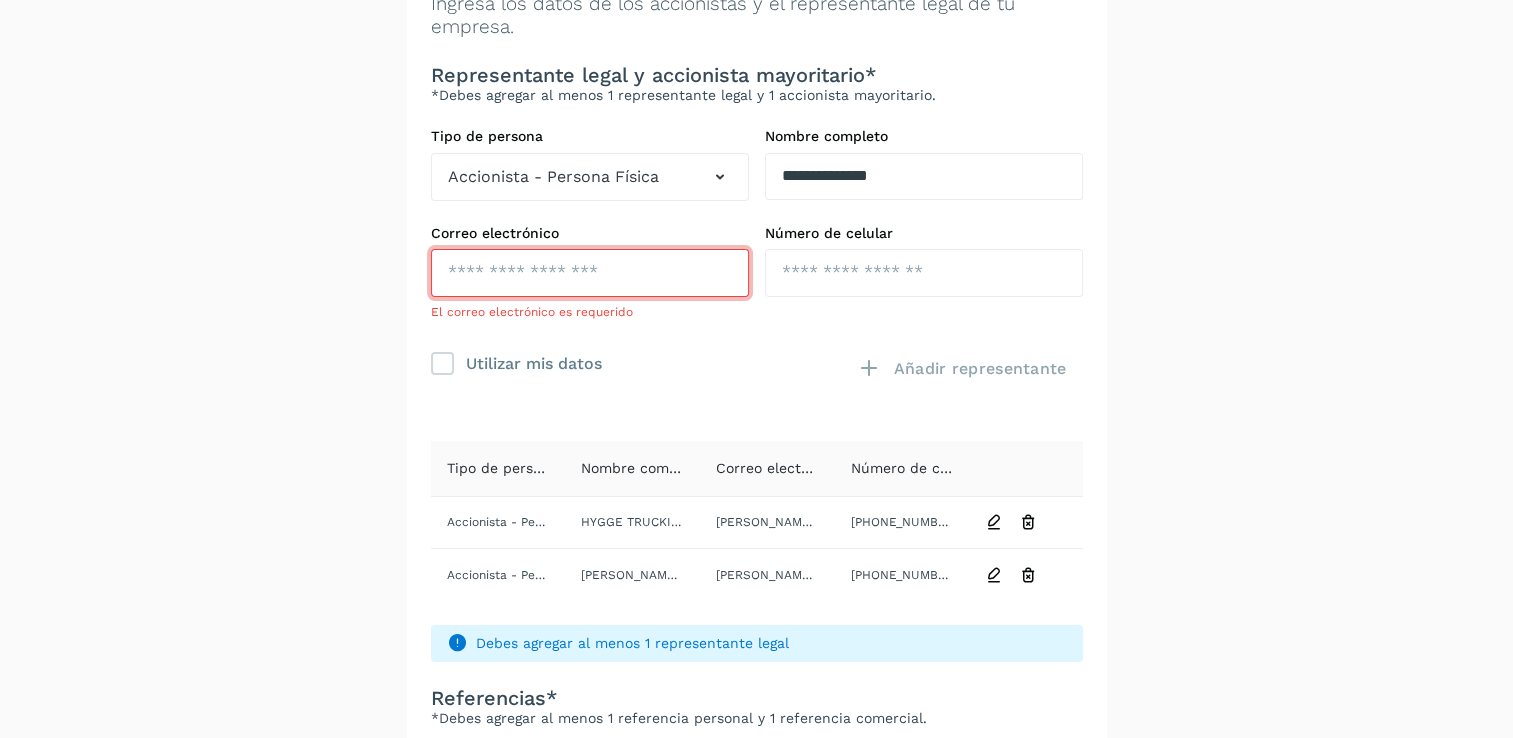 click at bounding box center [590, 273] 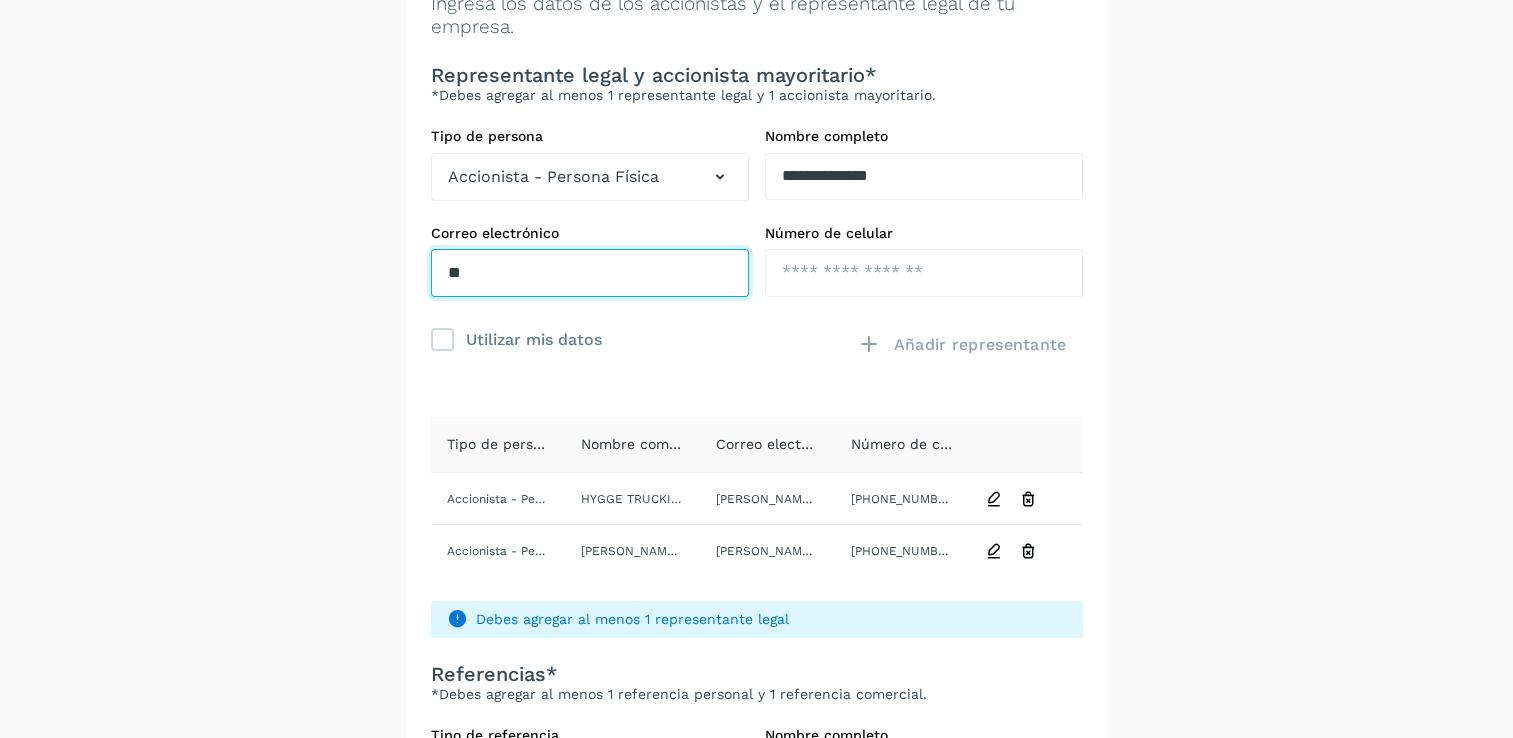 type on "*" 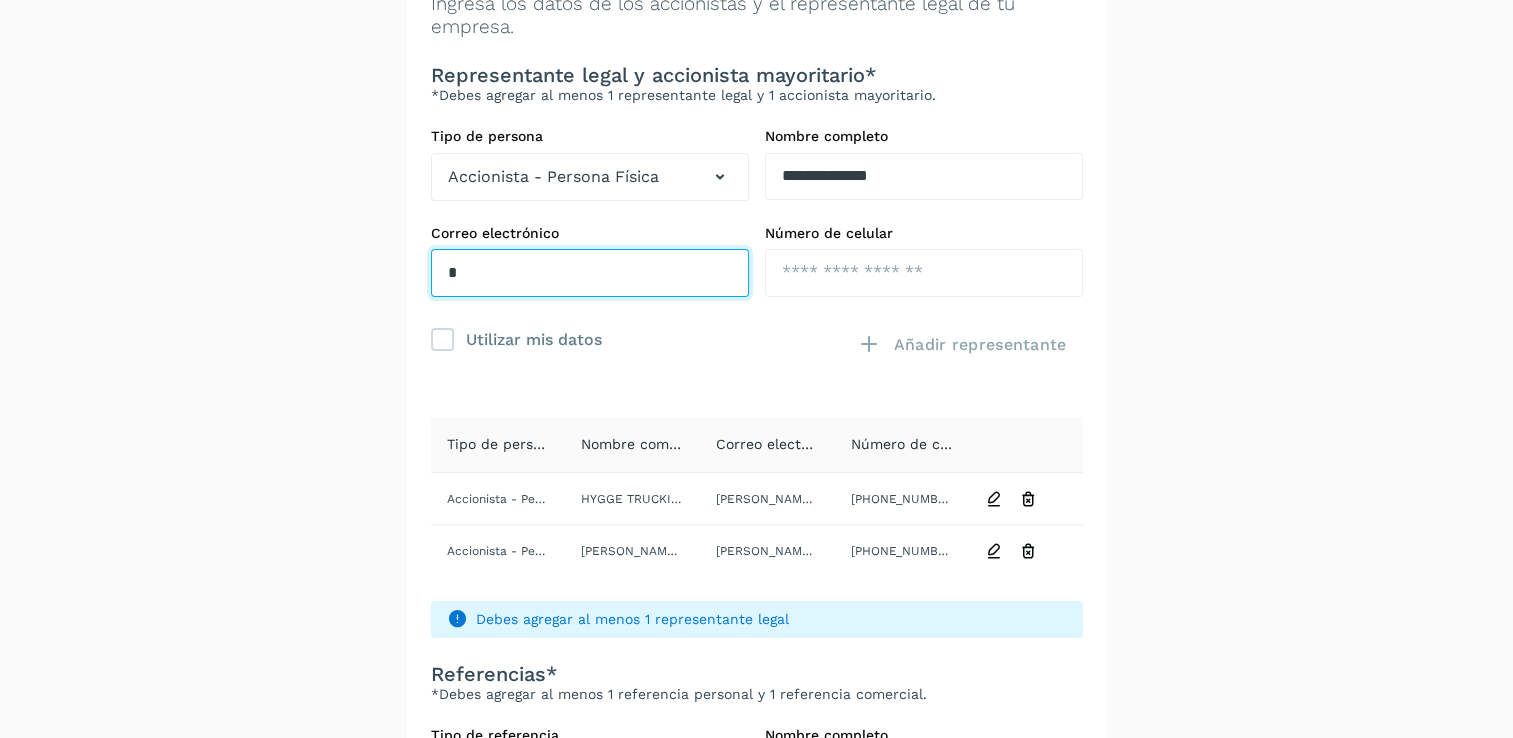 type 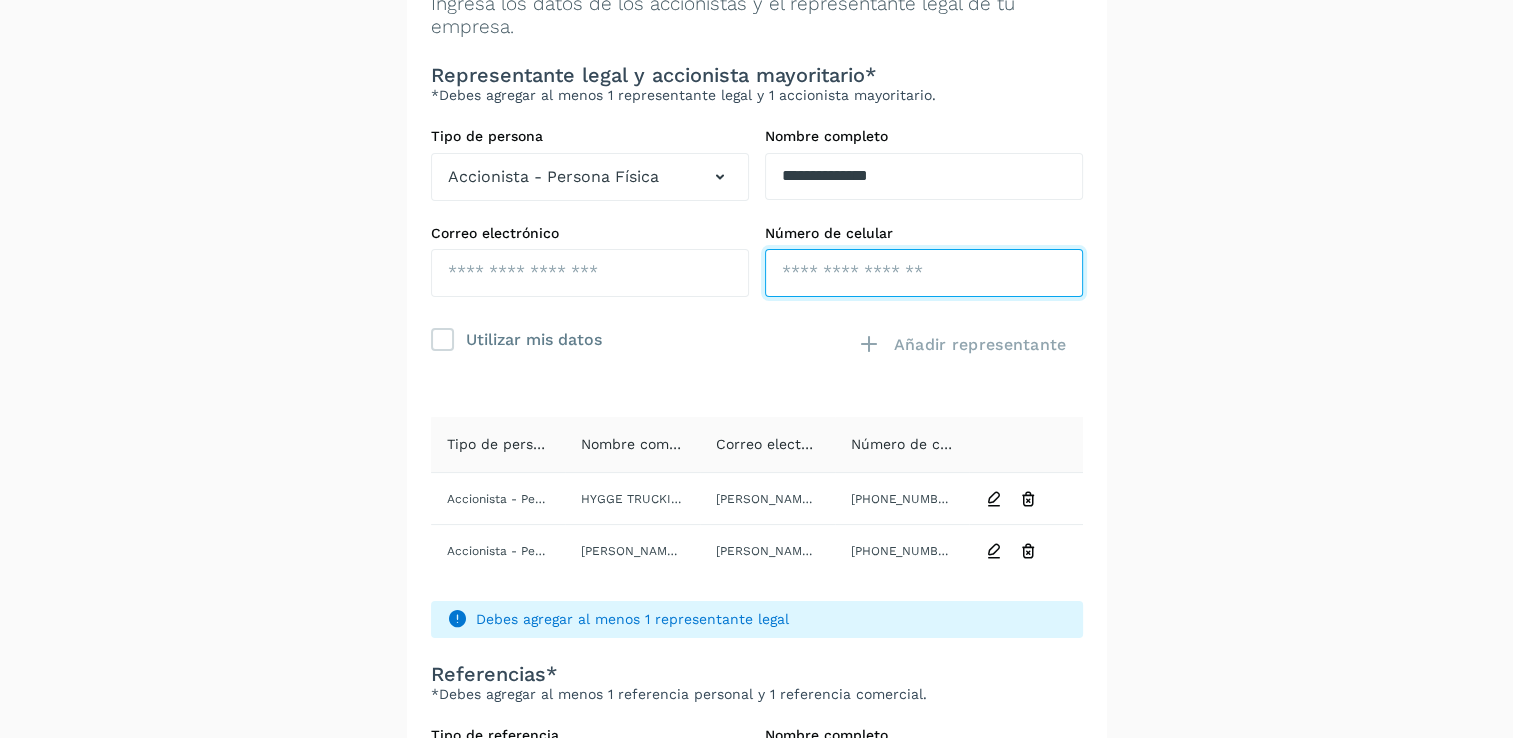 click at bounding box center [924, 273] 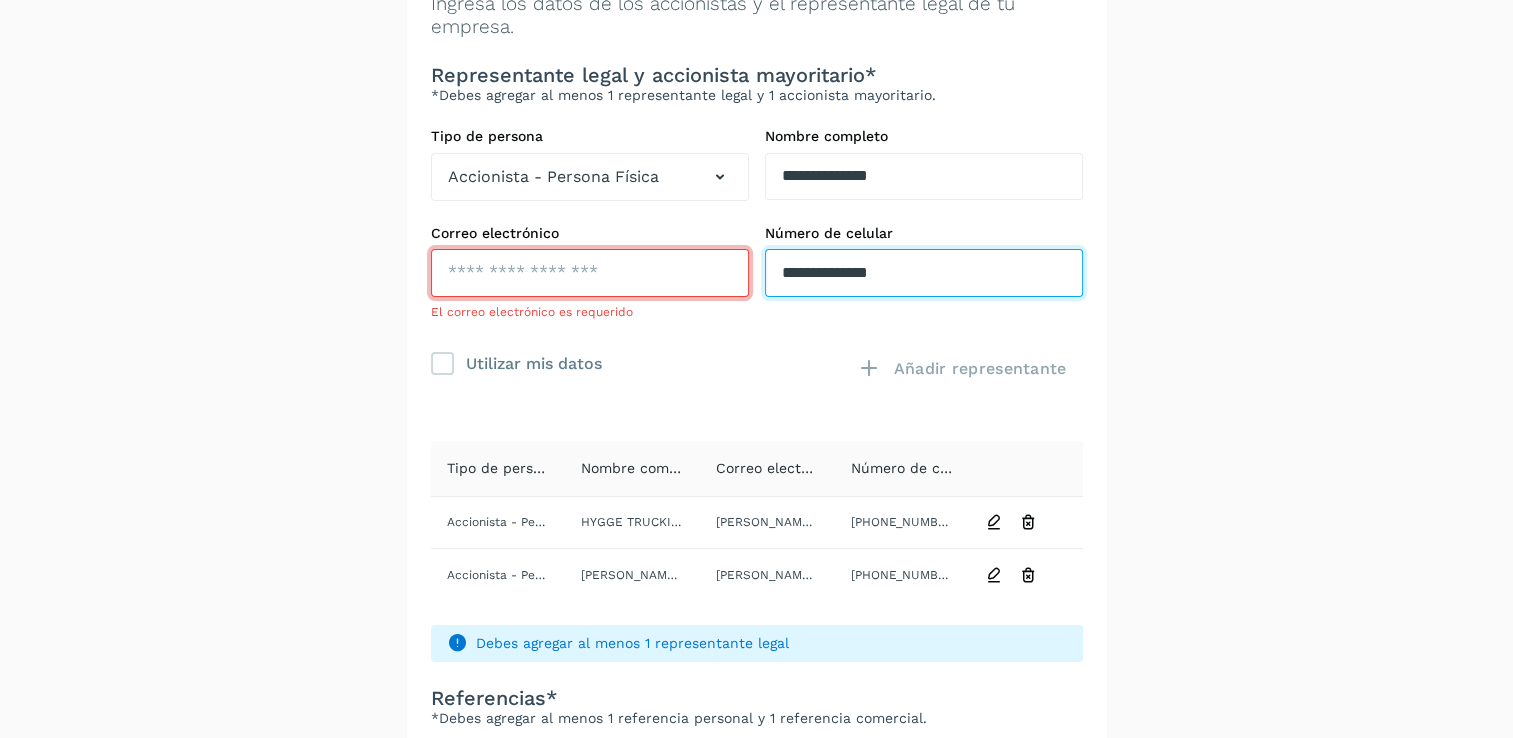 type on "**********" 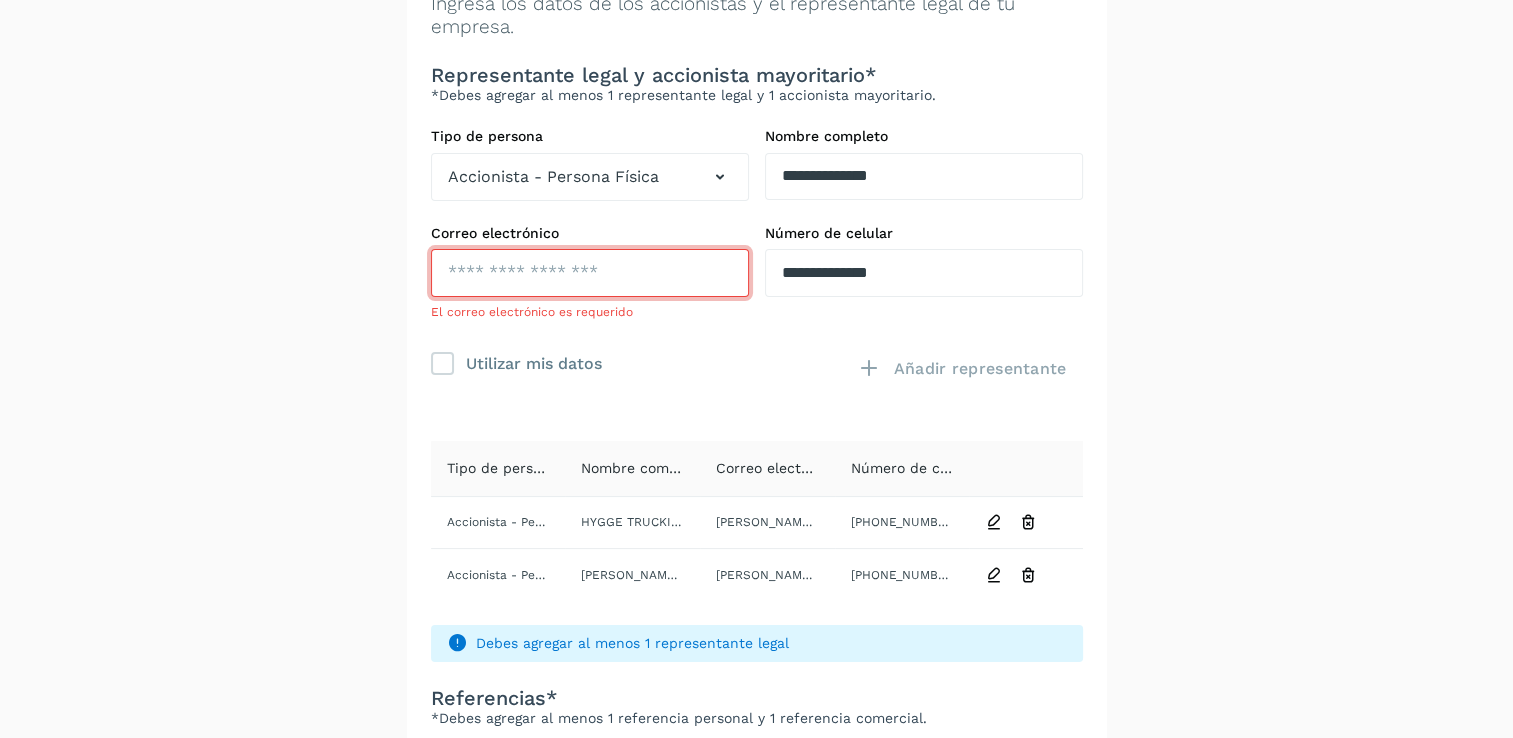 click at bounding box center (590, 273) 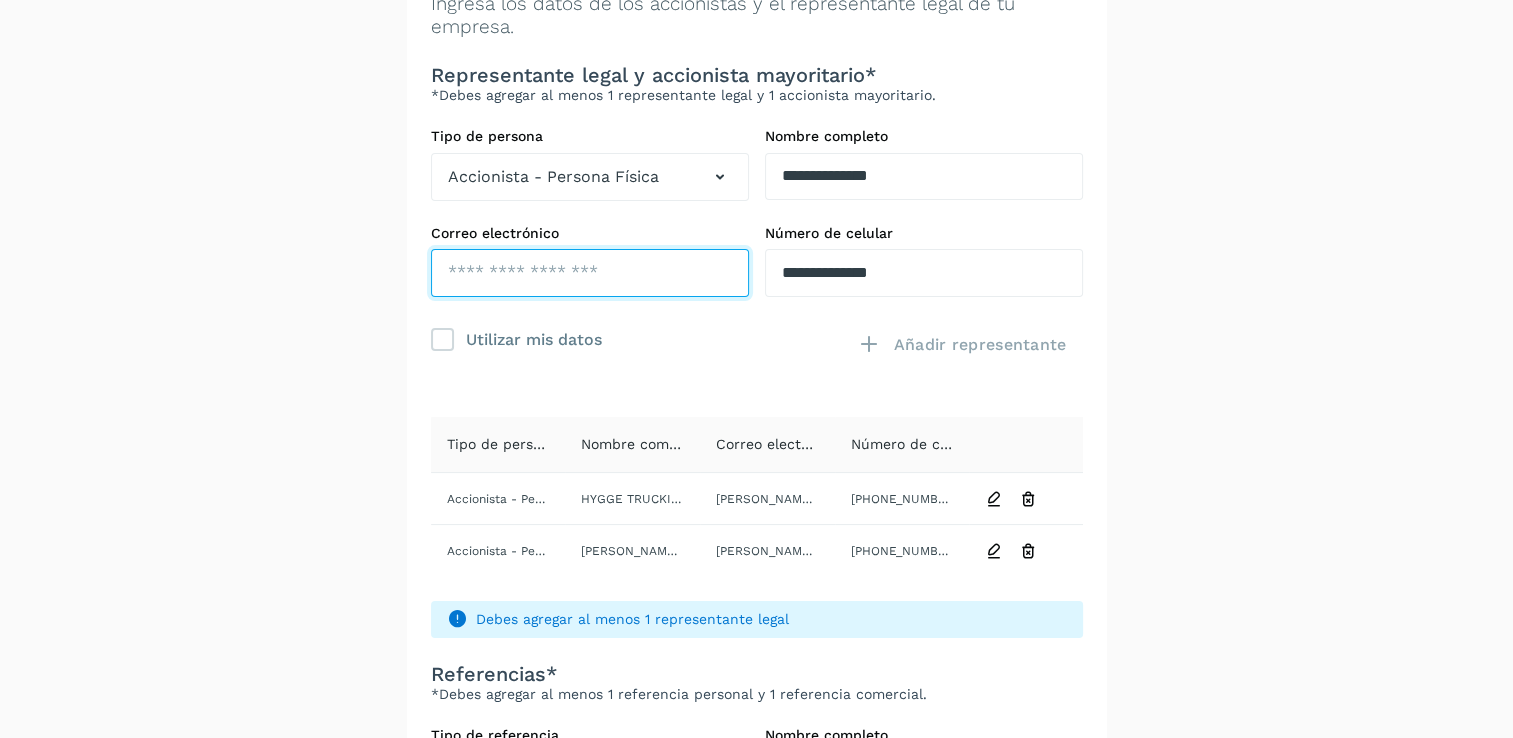 click at bounding box center (590, 273) 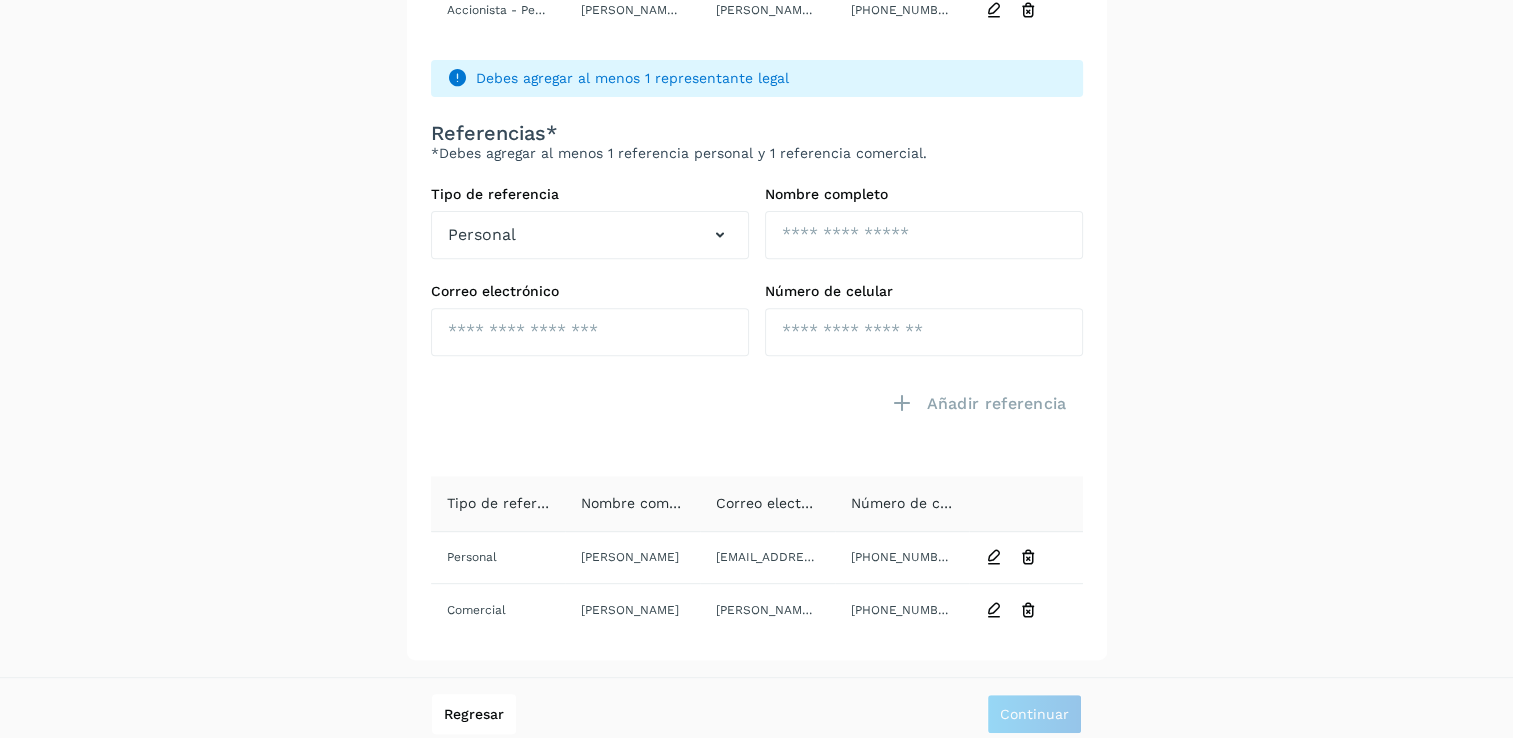 scroll, scrollTop: 716, scrollLeft: 0, axis: vertical 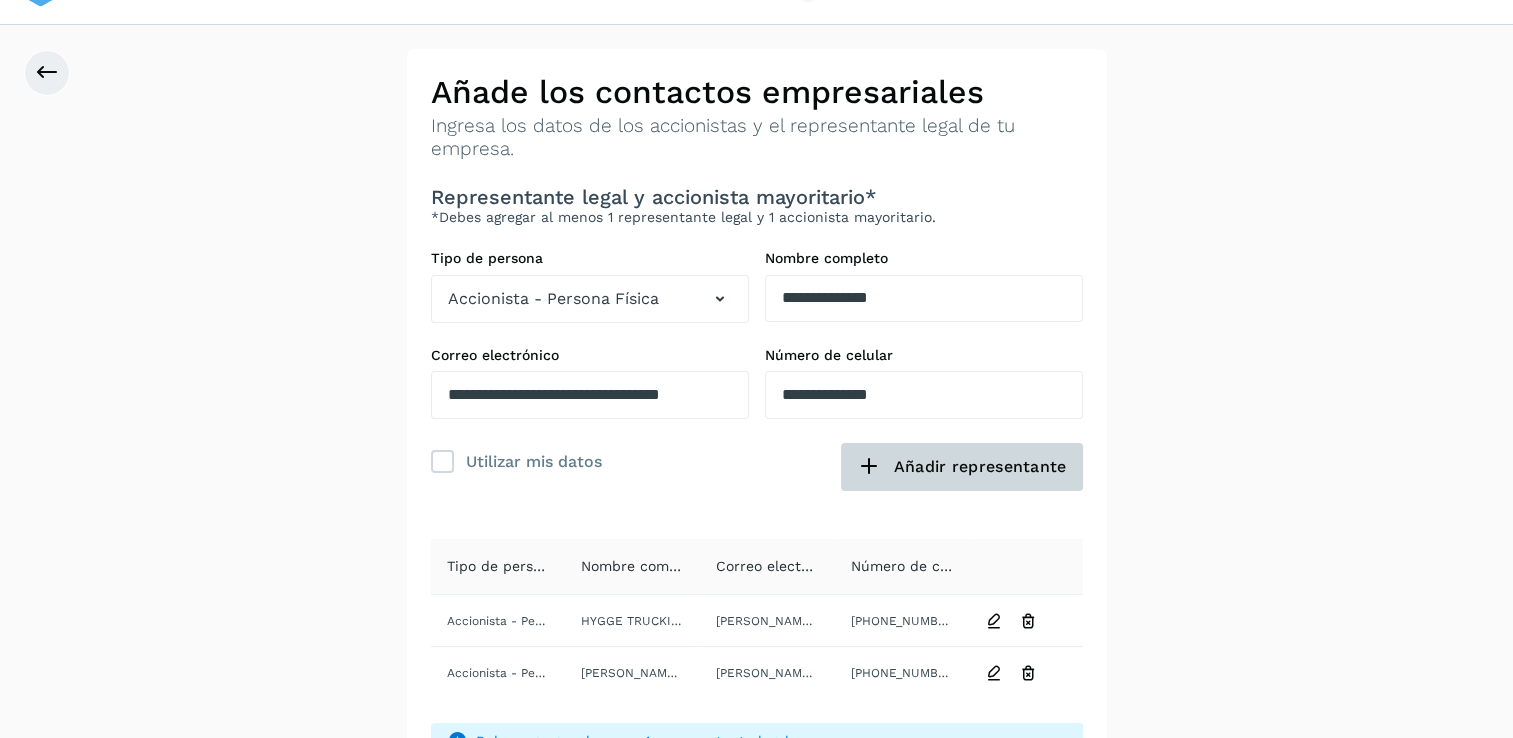 drag, startPoint x: 904, startPoint y: 467, endPoint x: 593, endPoint y: 442, distance: 312.0032 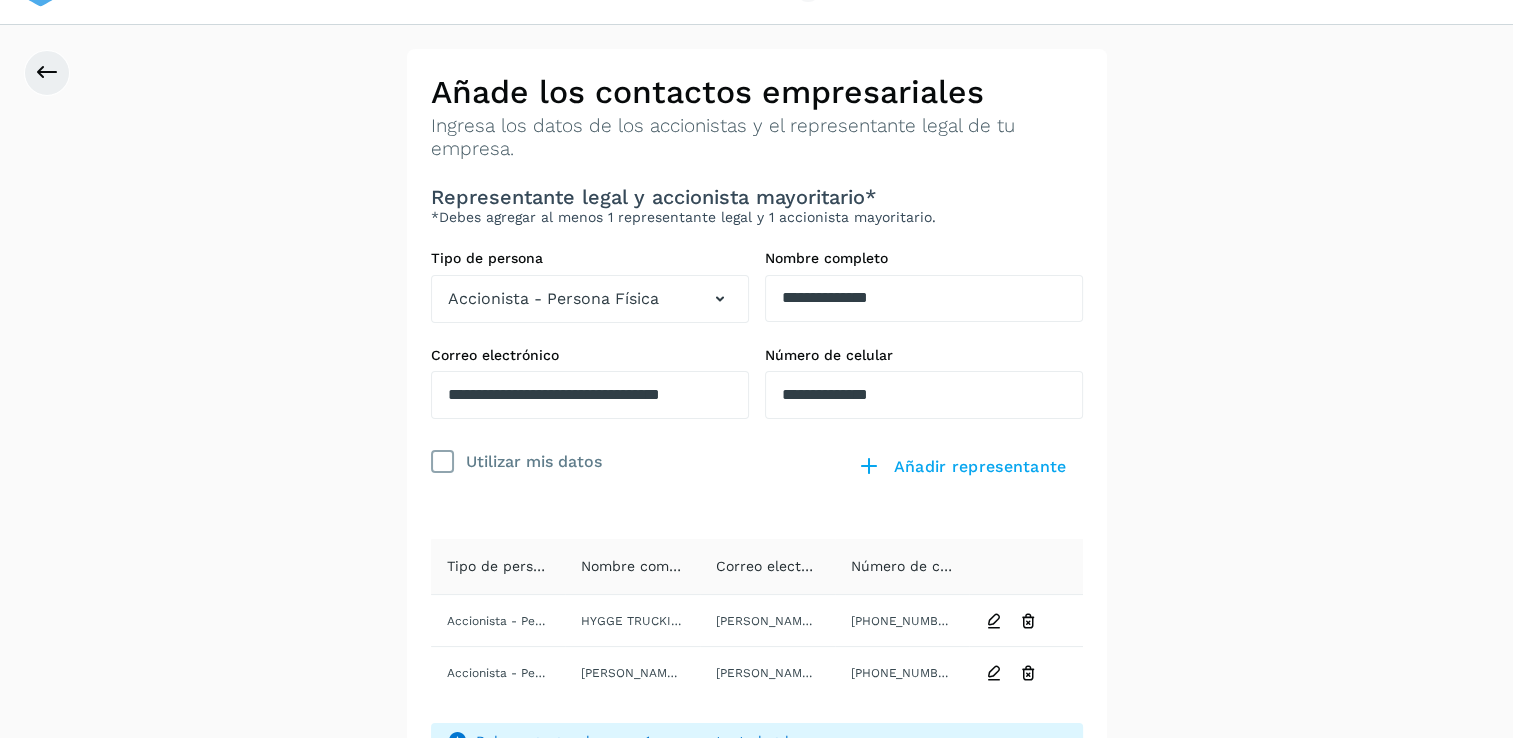 click at bounding box center [442, 462] 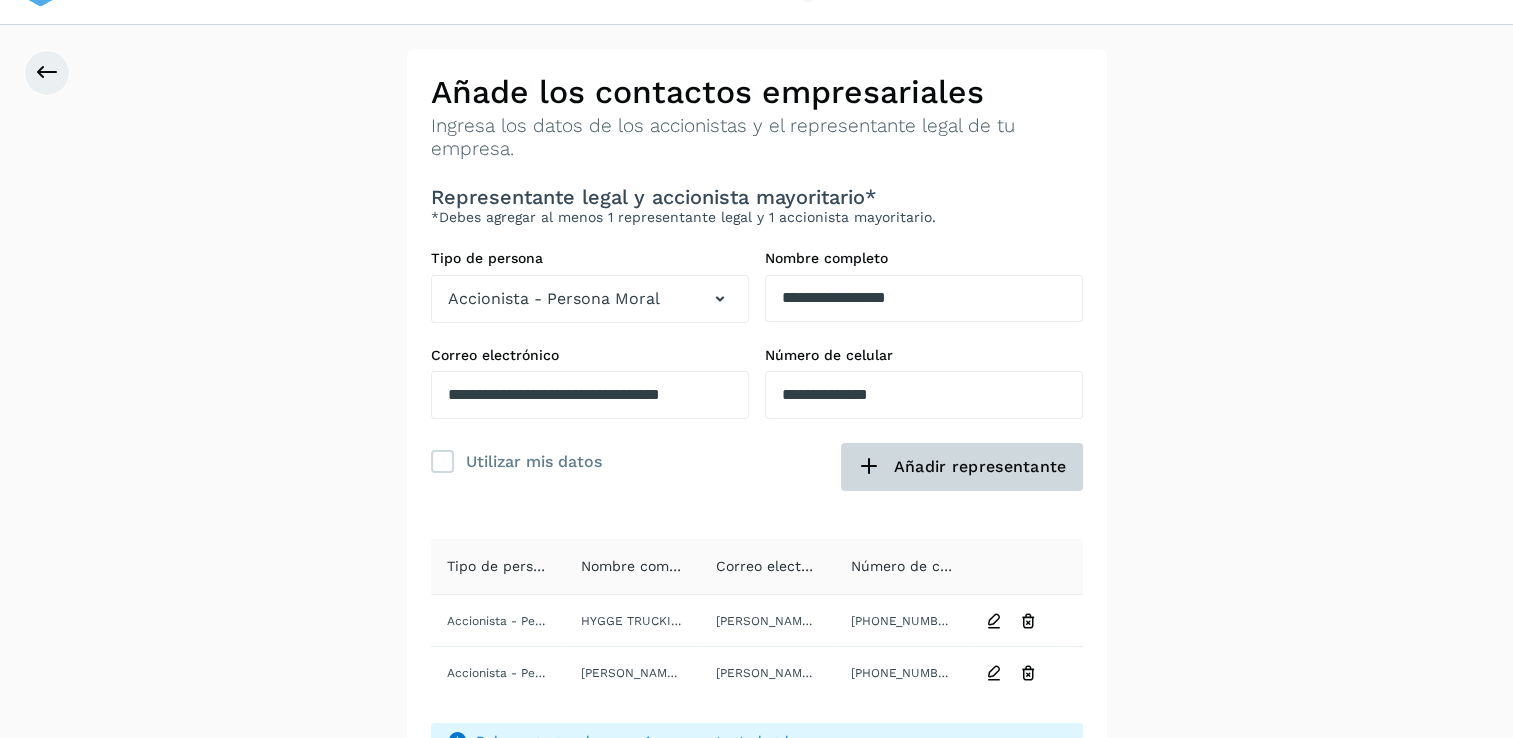click on "Añadir representante" 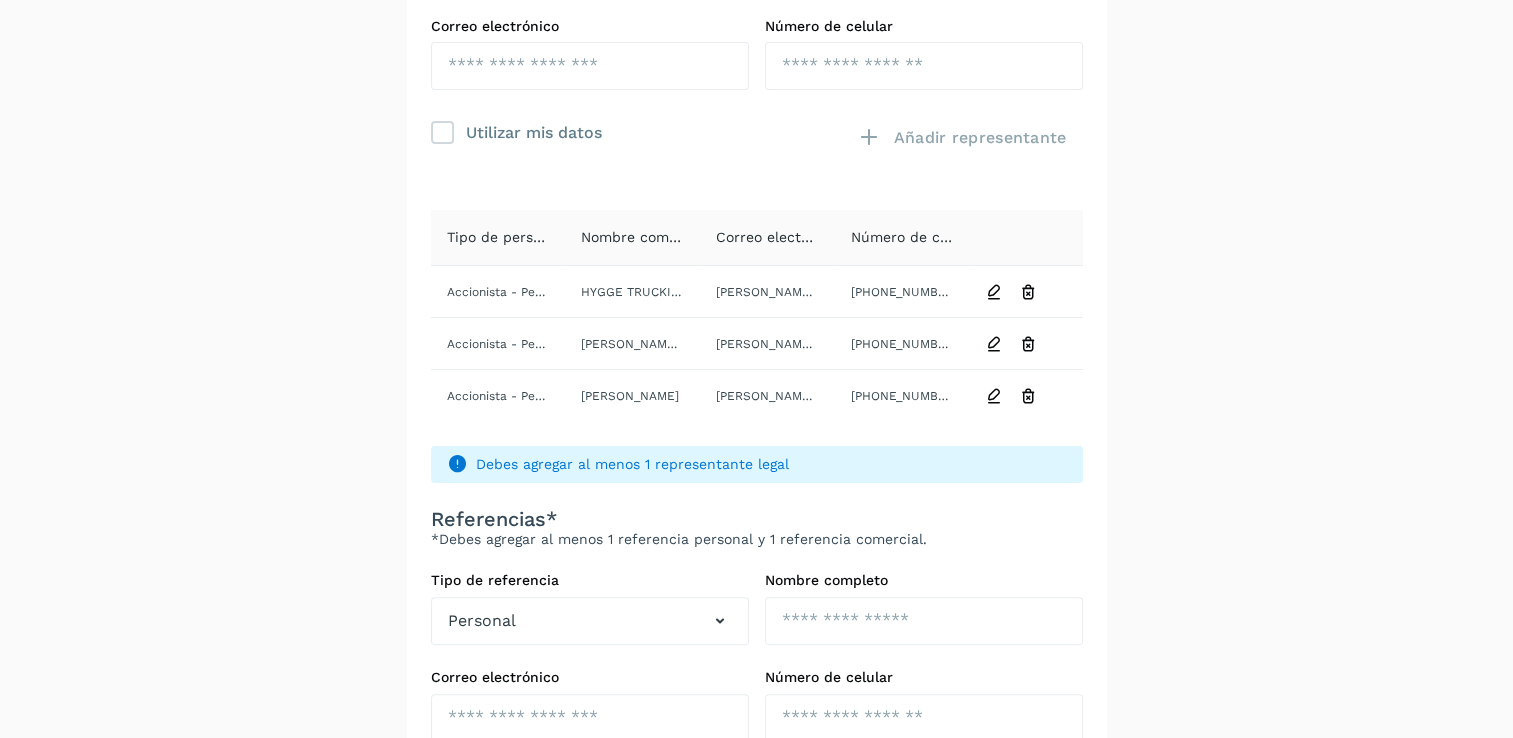 scroll, scrollTop: 380, scrollLeft: 0, axis: vertical 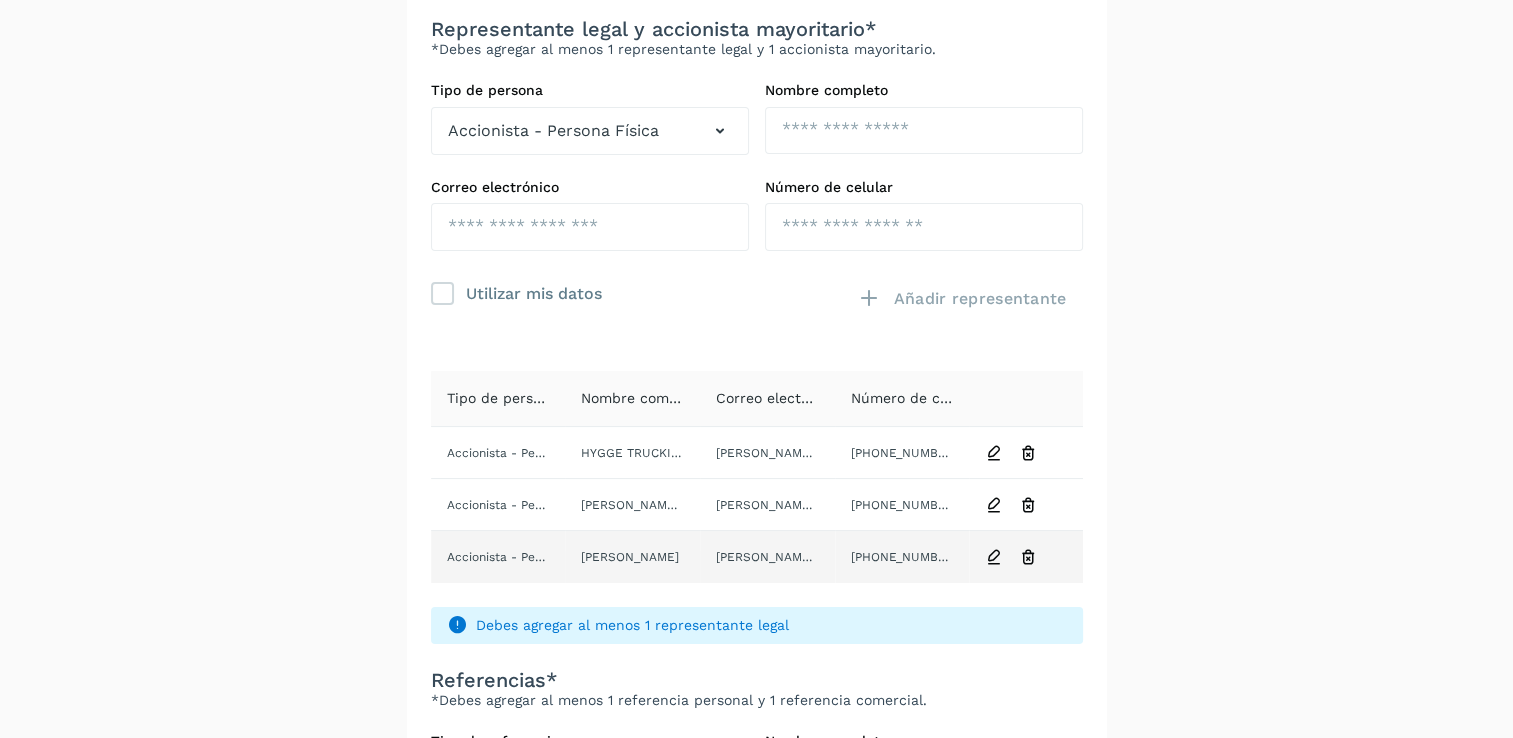click at bounding box center (1028, 557) 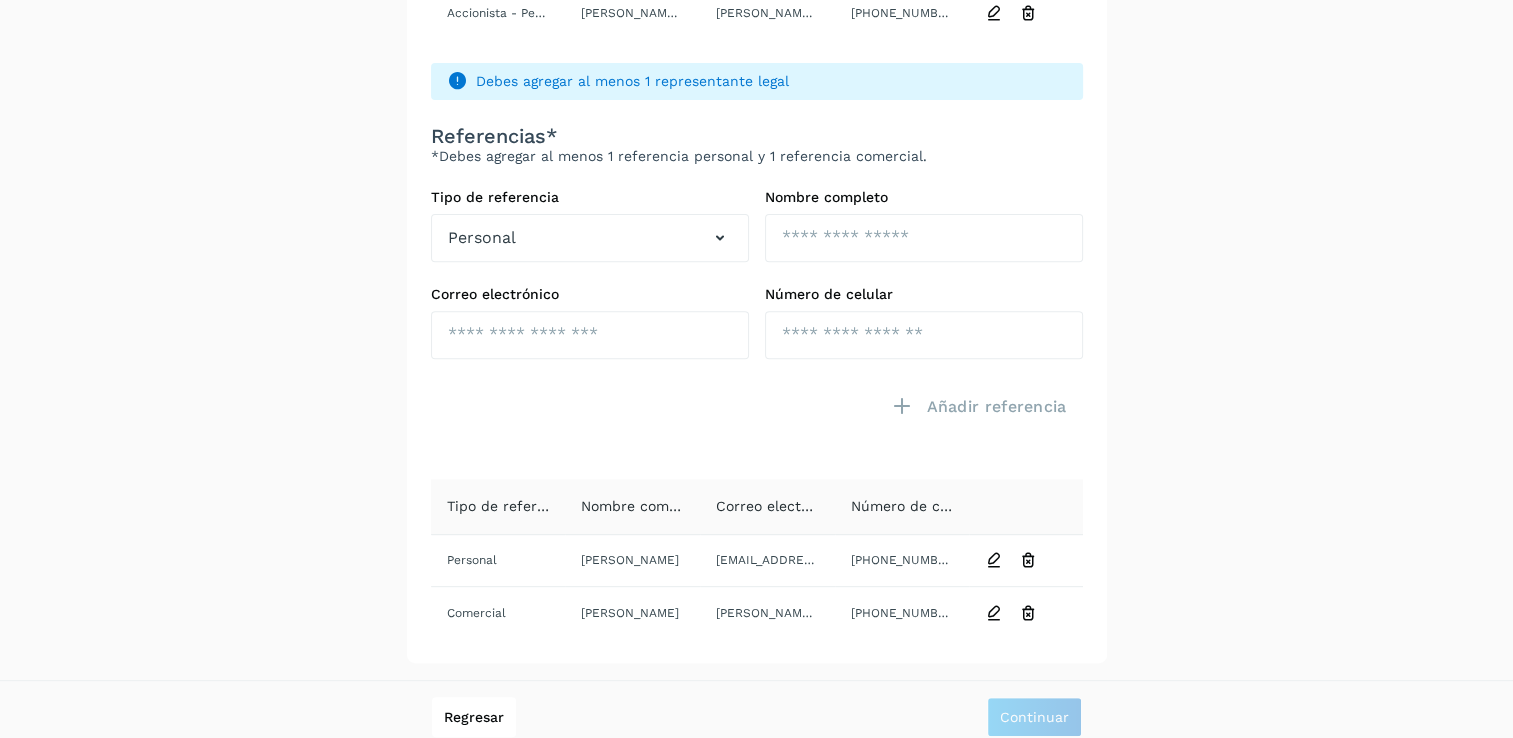 scroll, scrollTop: 716, scrollLeft: 0, axis: vertical 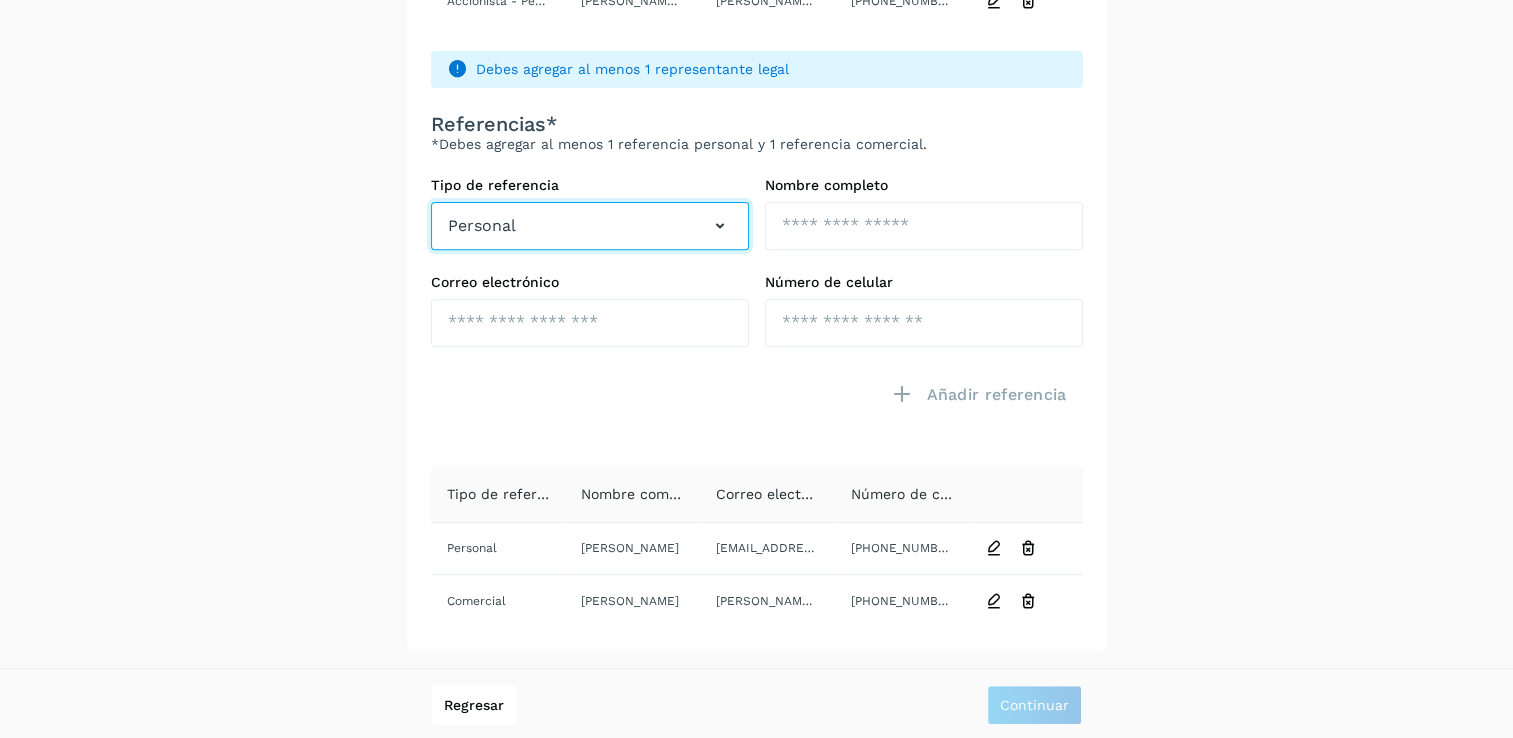 click at bounding box center [720, 226] 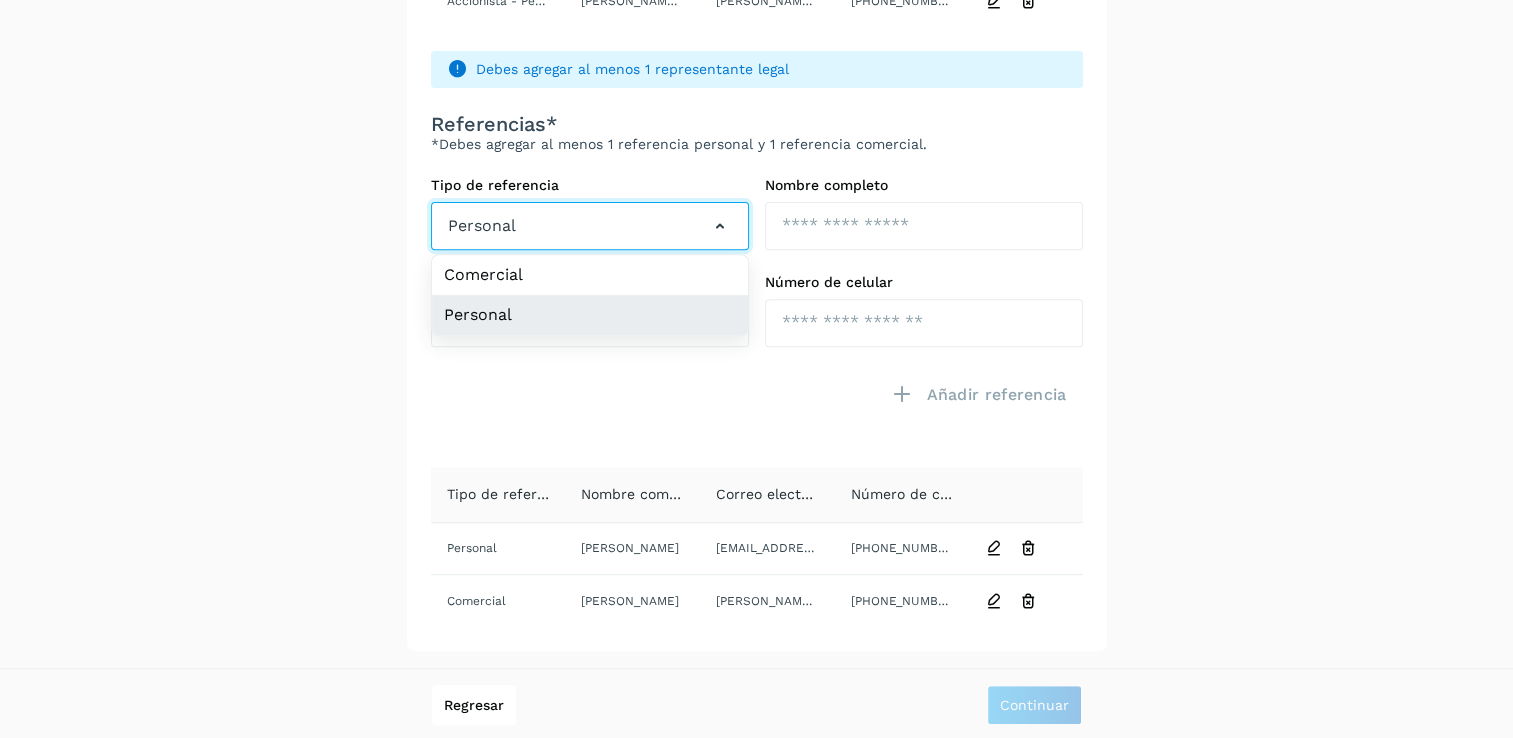 click at bounding box center [720, 226] 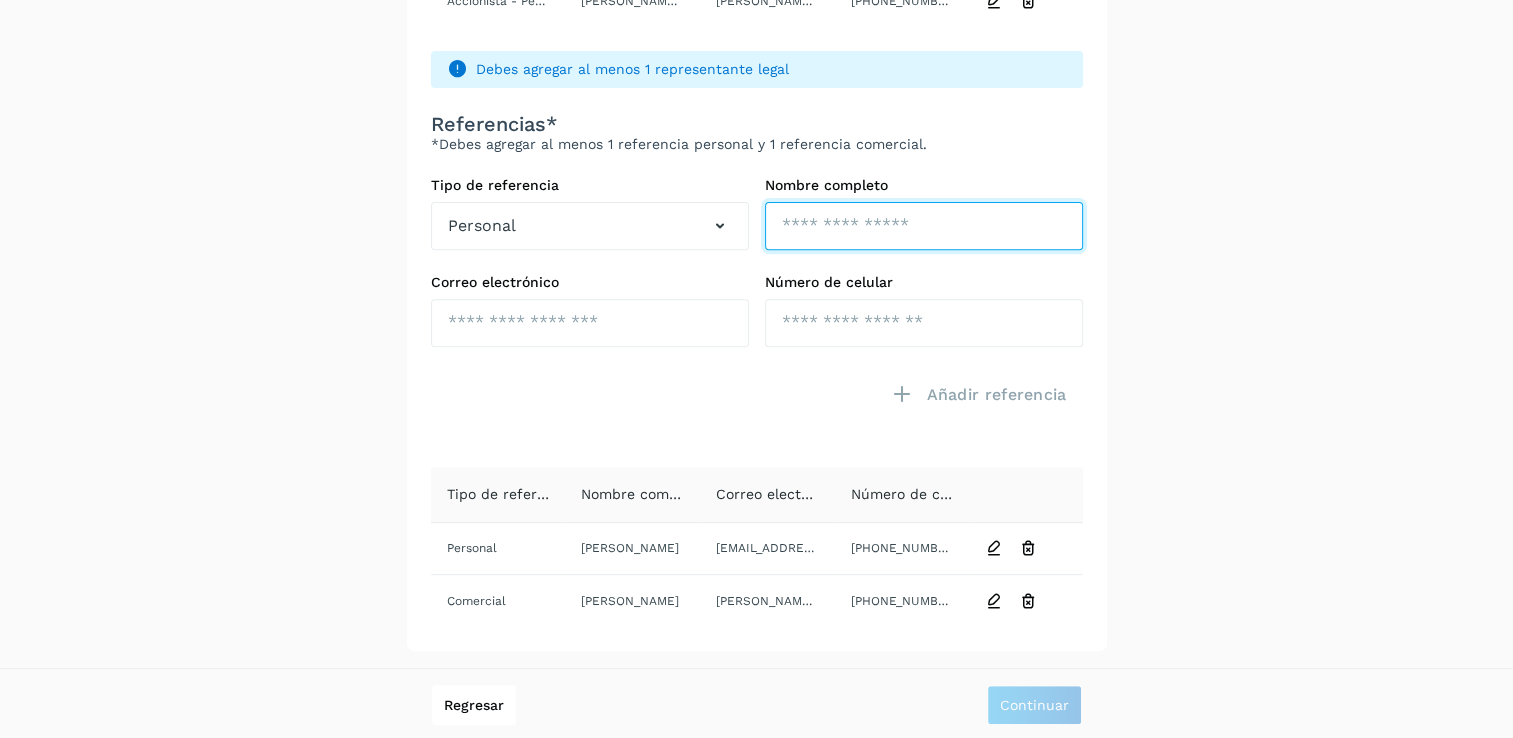 click at bounding box center [924, -373] 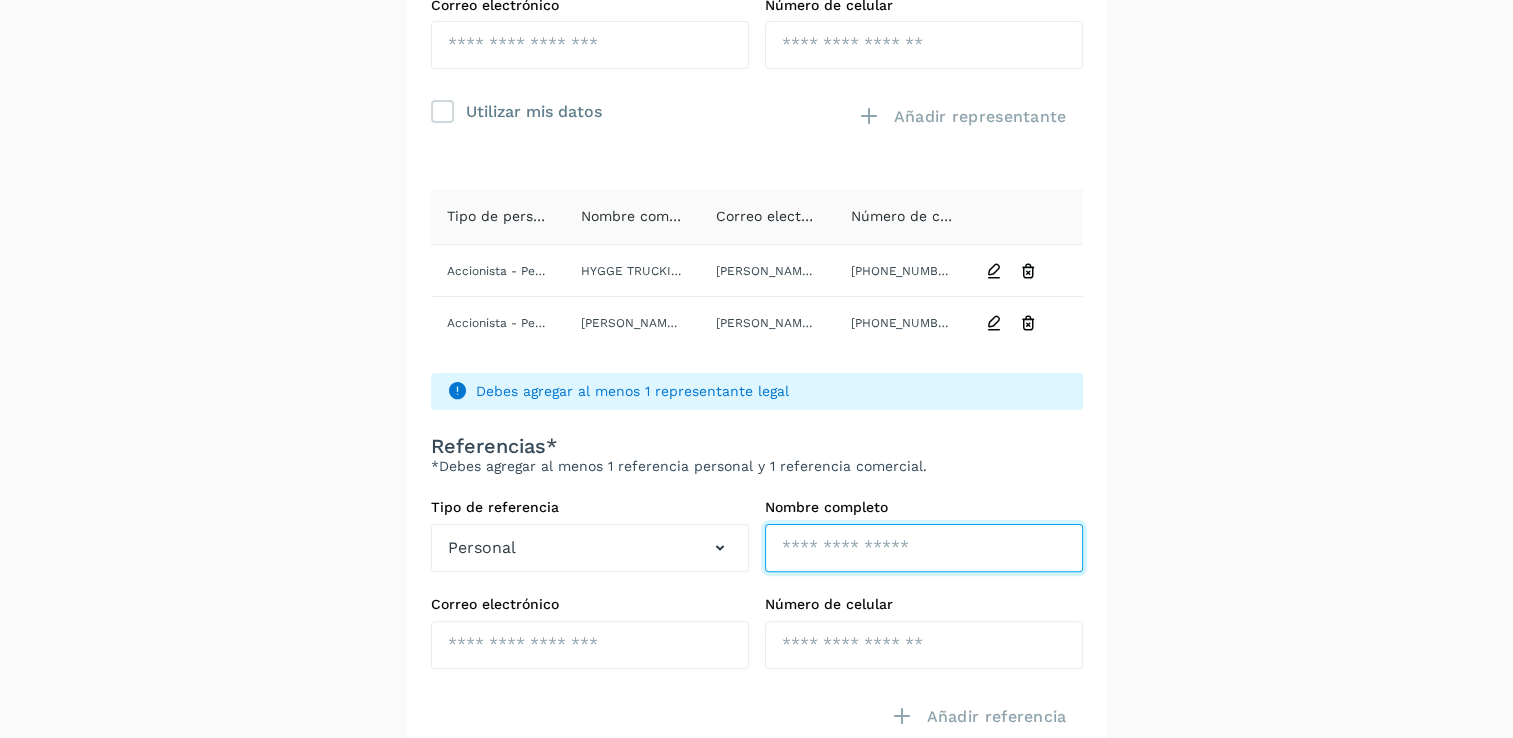 scroll, scrollTop: 379, scrollLeft: 0, axis: vertical 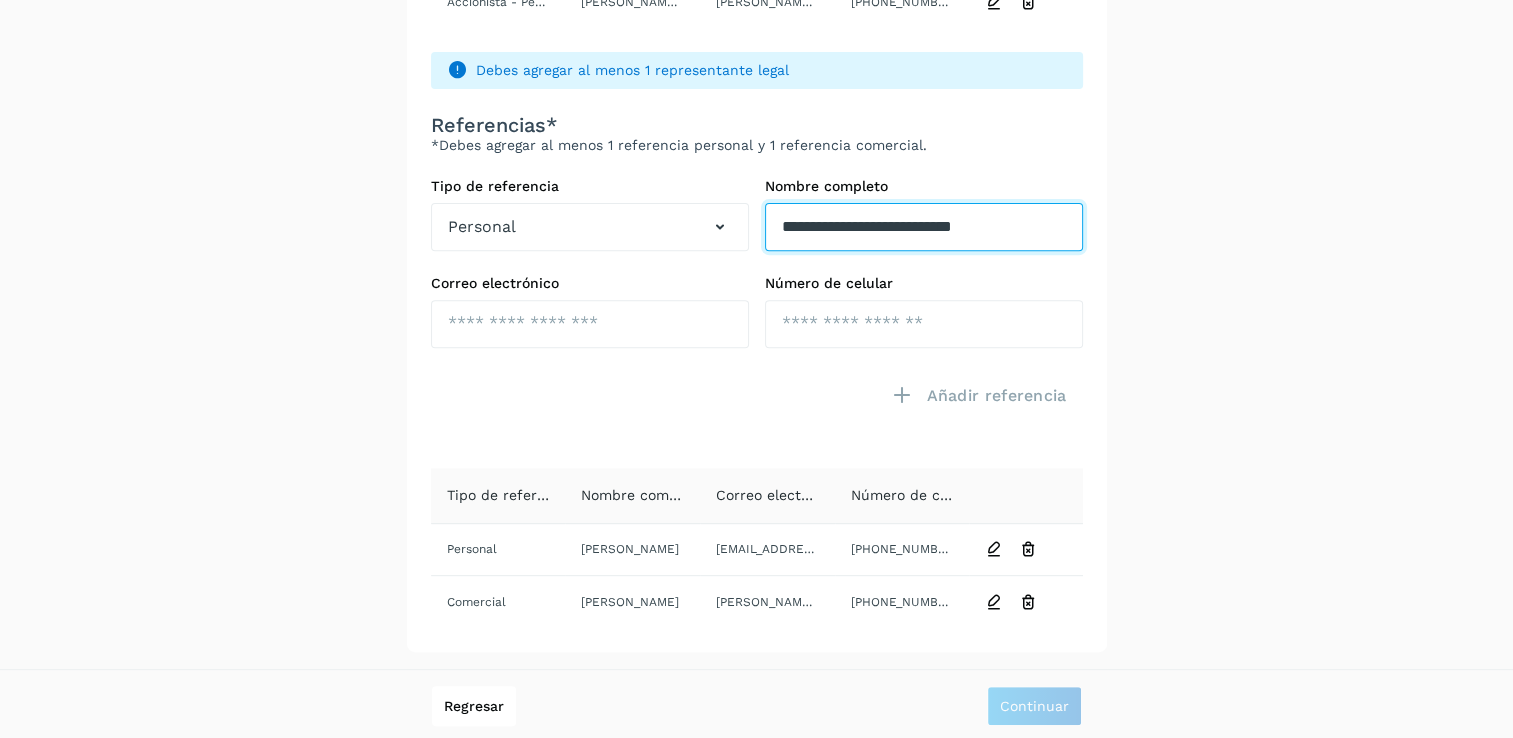 type on "**********" 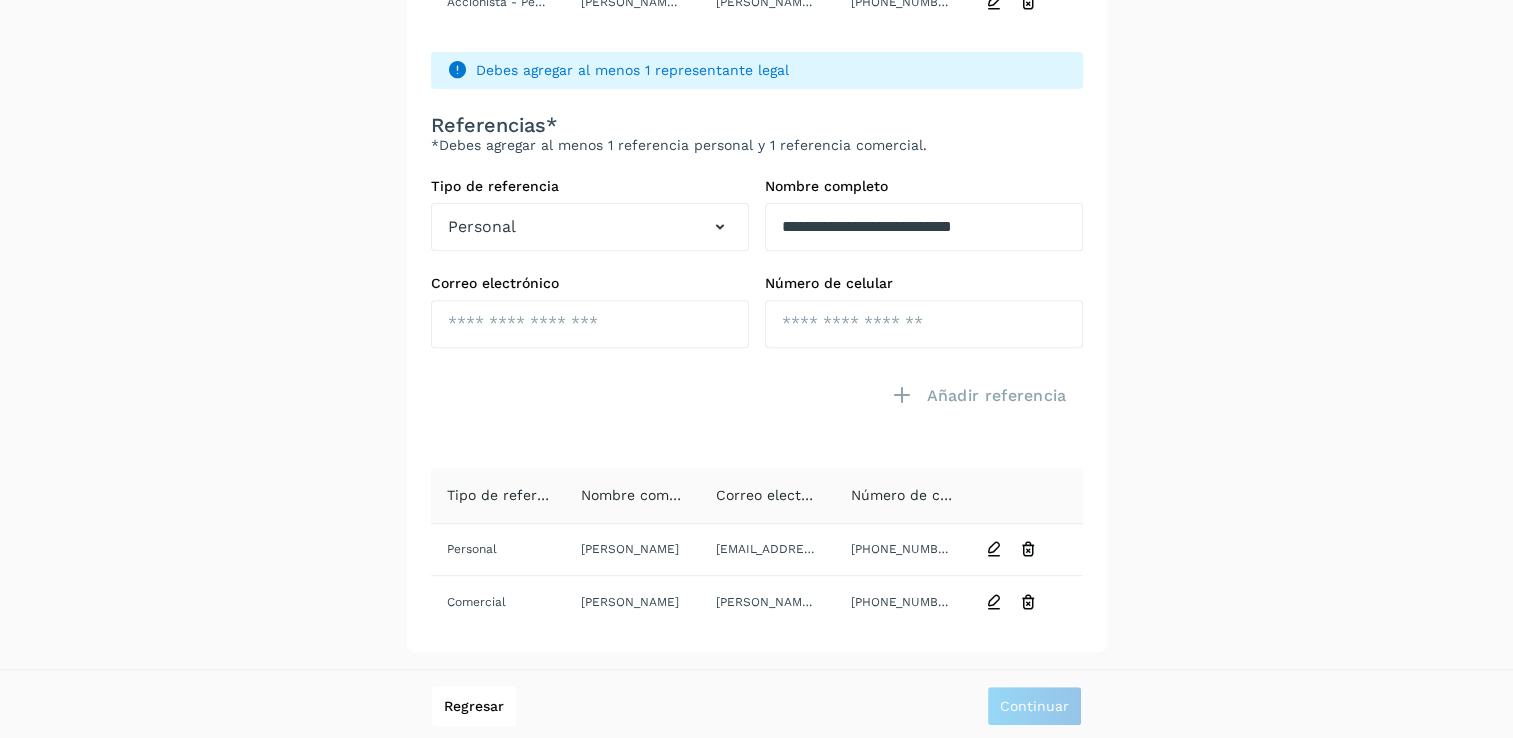 click on "**********" at bounding box center [756, 15] 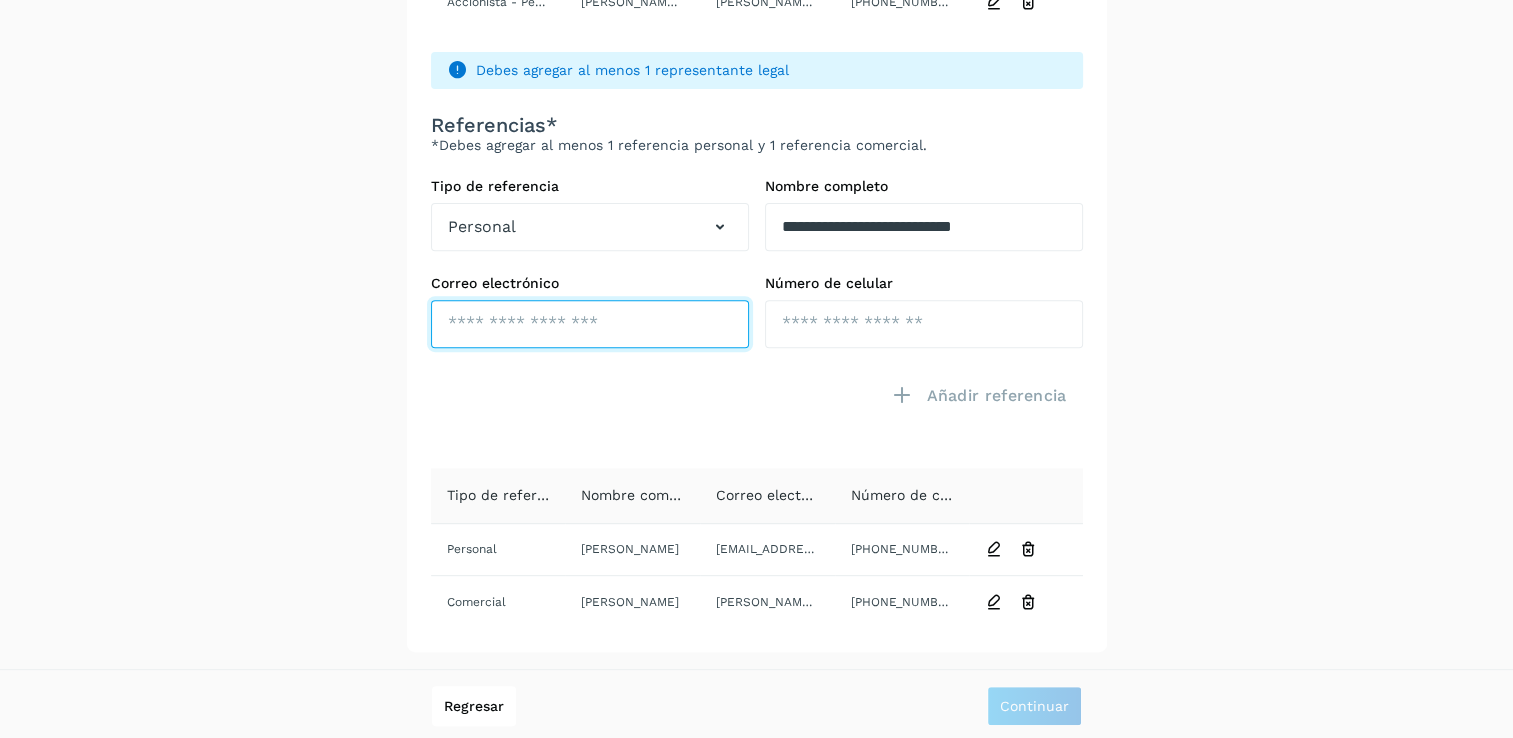 click at bounding box center [590, -276] 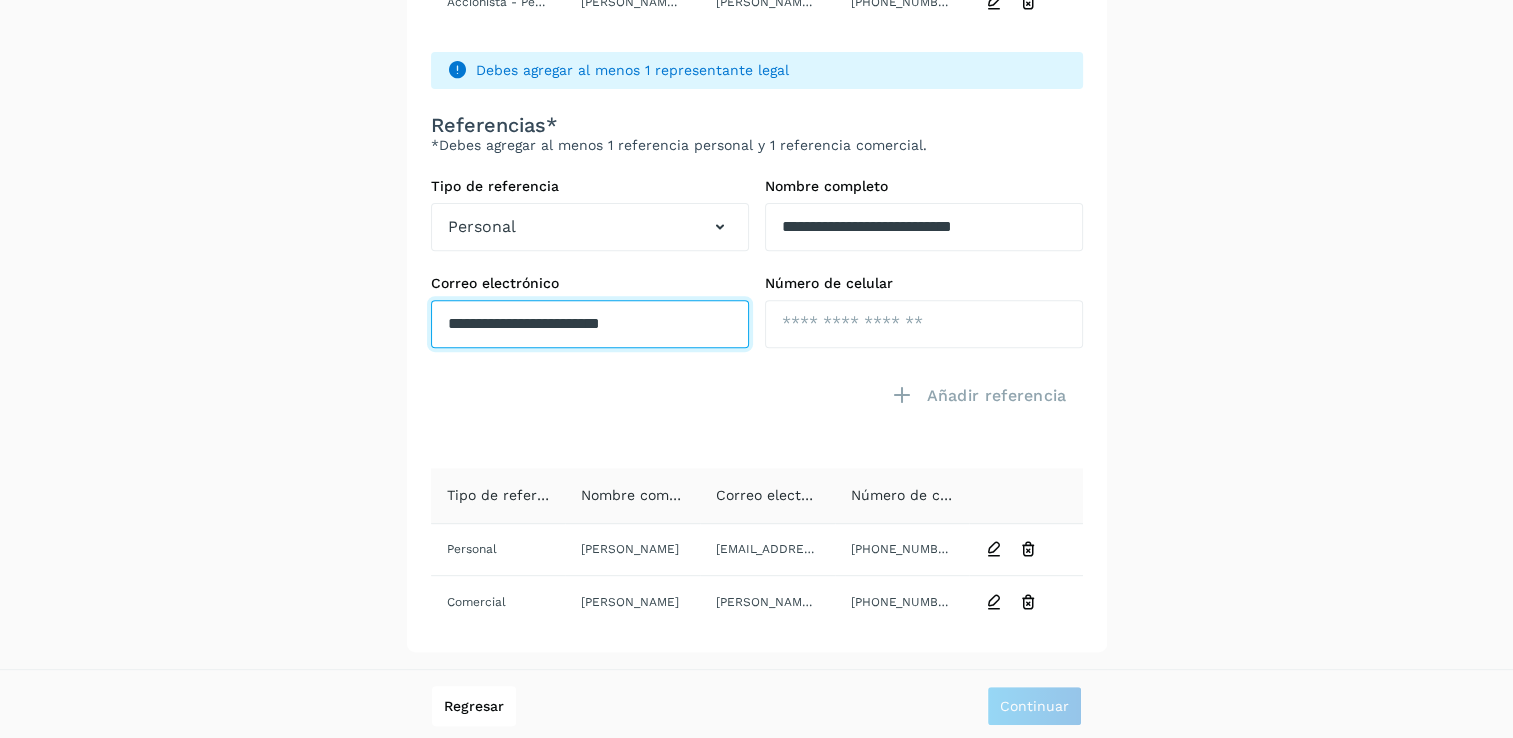 type on "**********" 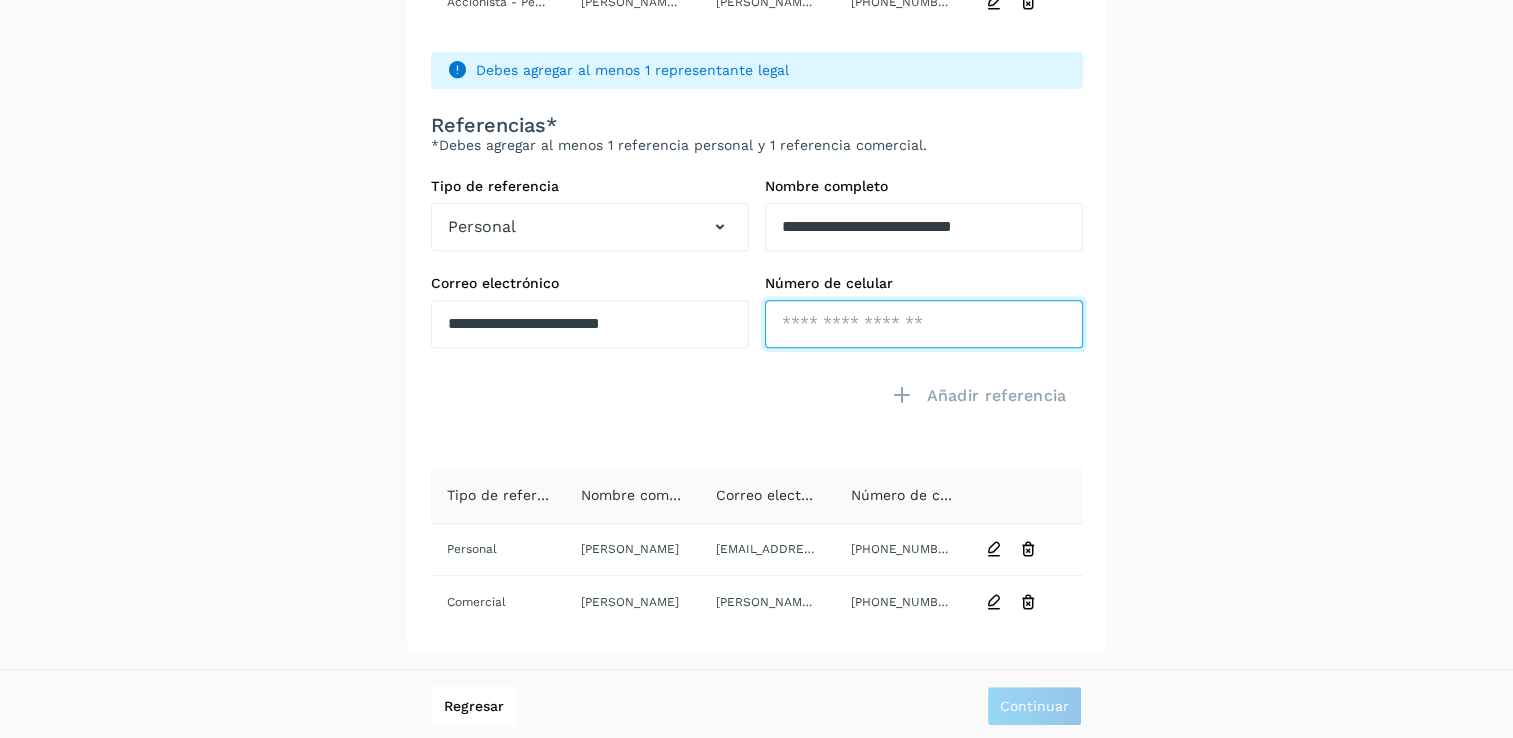 click at bounding box center [924, -276] 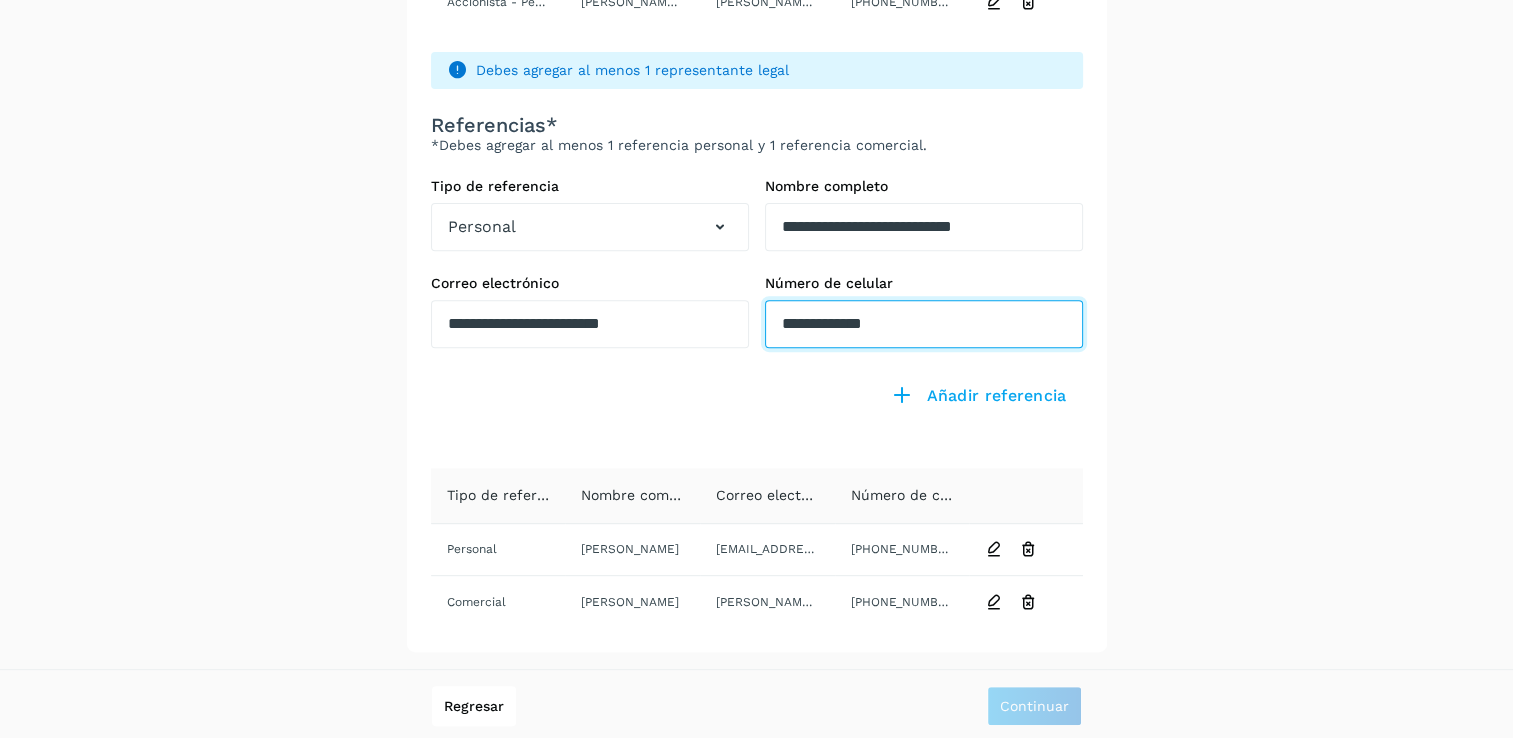 type on "**********" 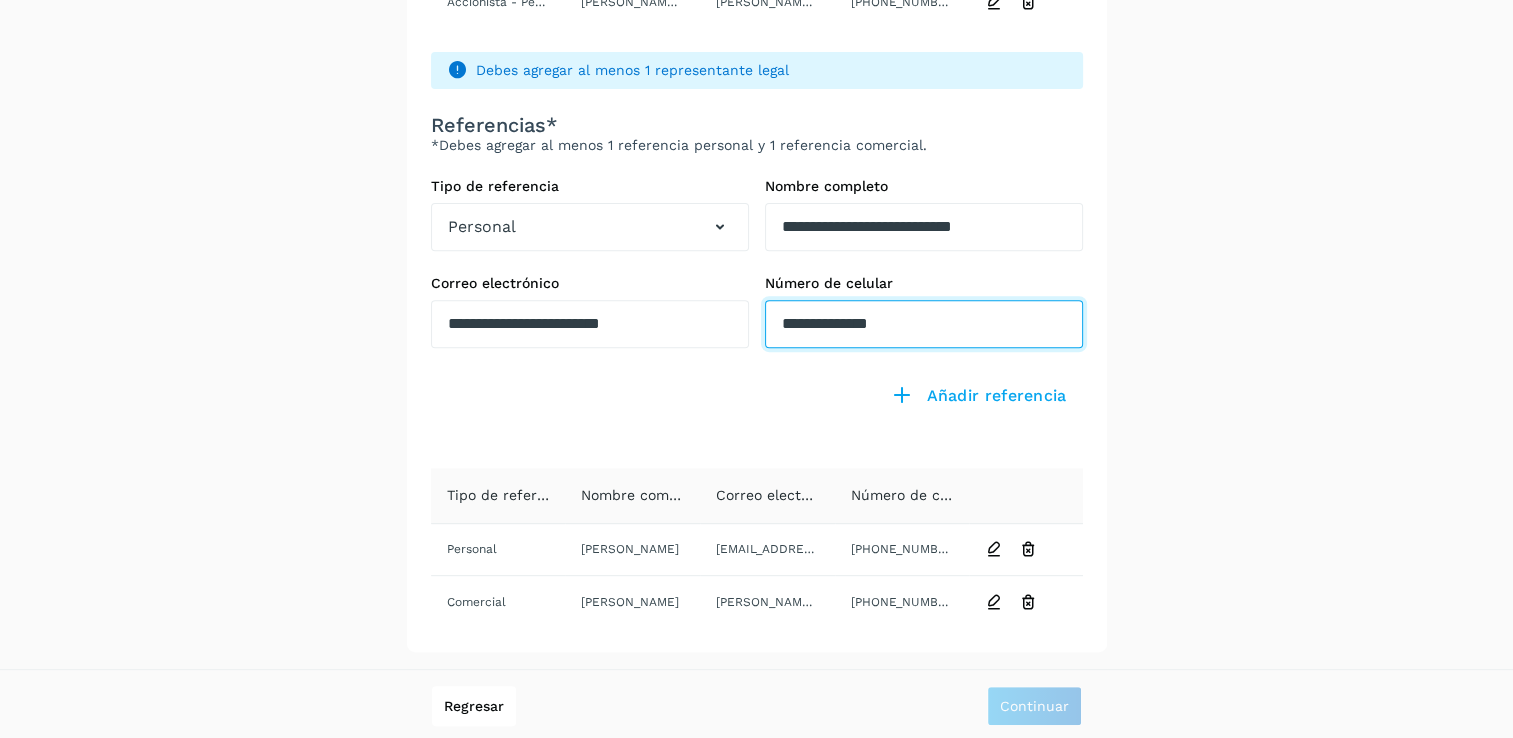 drag, startPoint x: 910, startPoint y: 328, endPoint x: 741, endPoint y: 313, distance: 169.66437 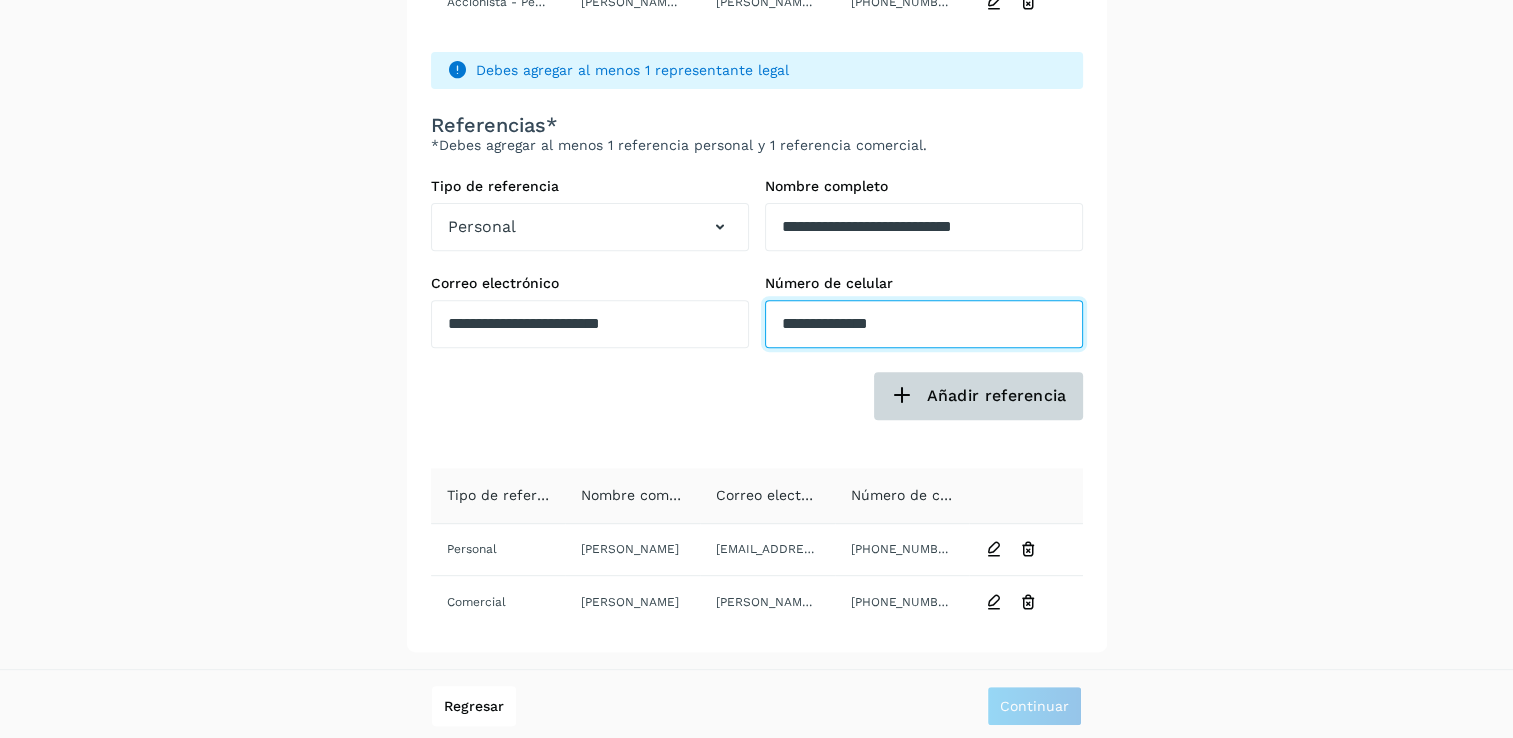 type on "**********" 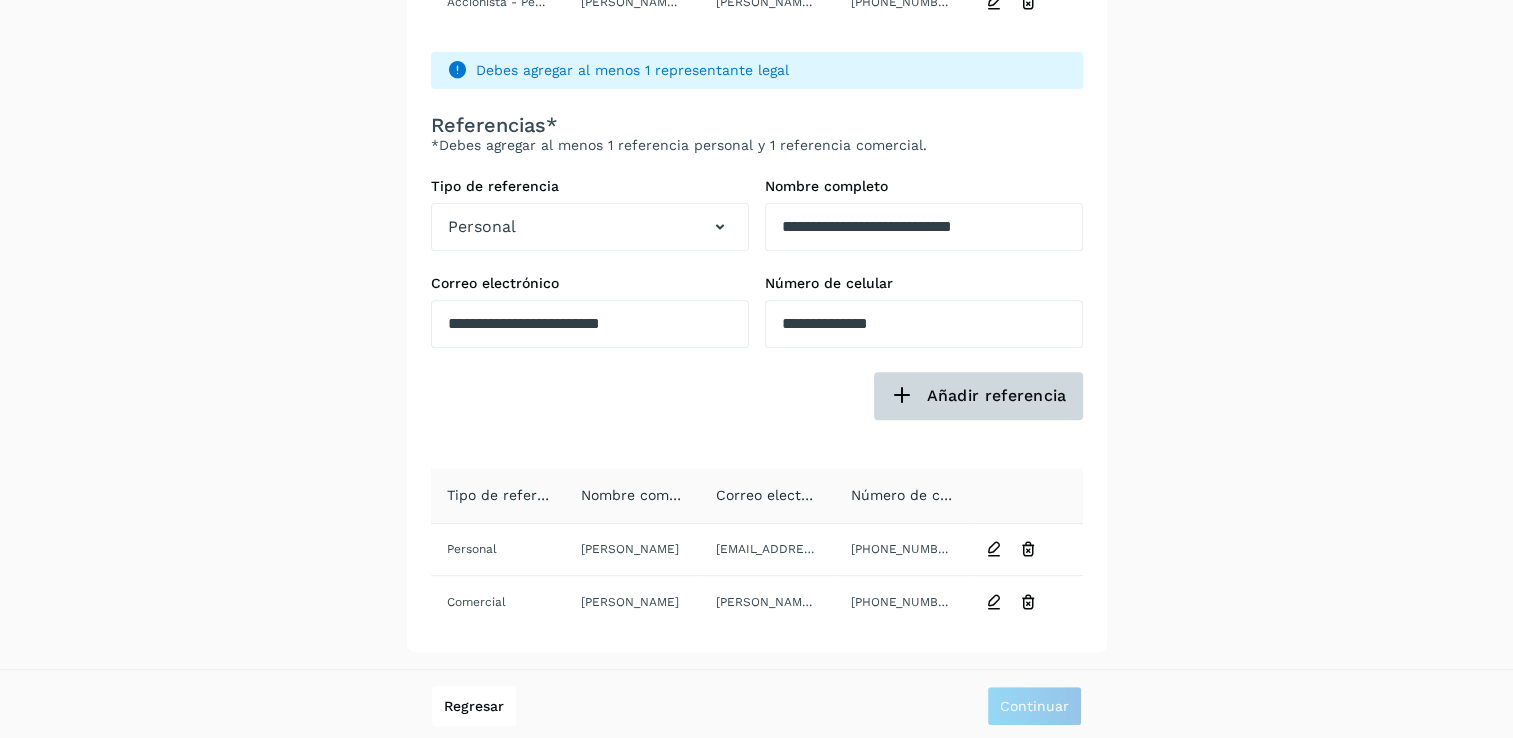 click at bounding box center (869, -204) 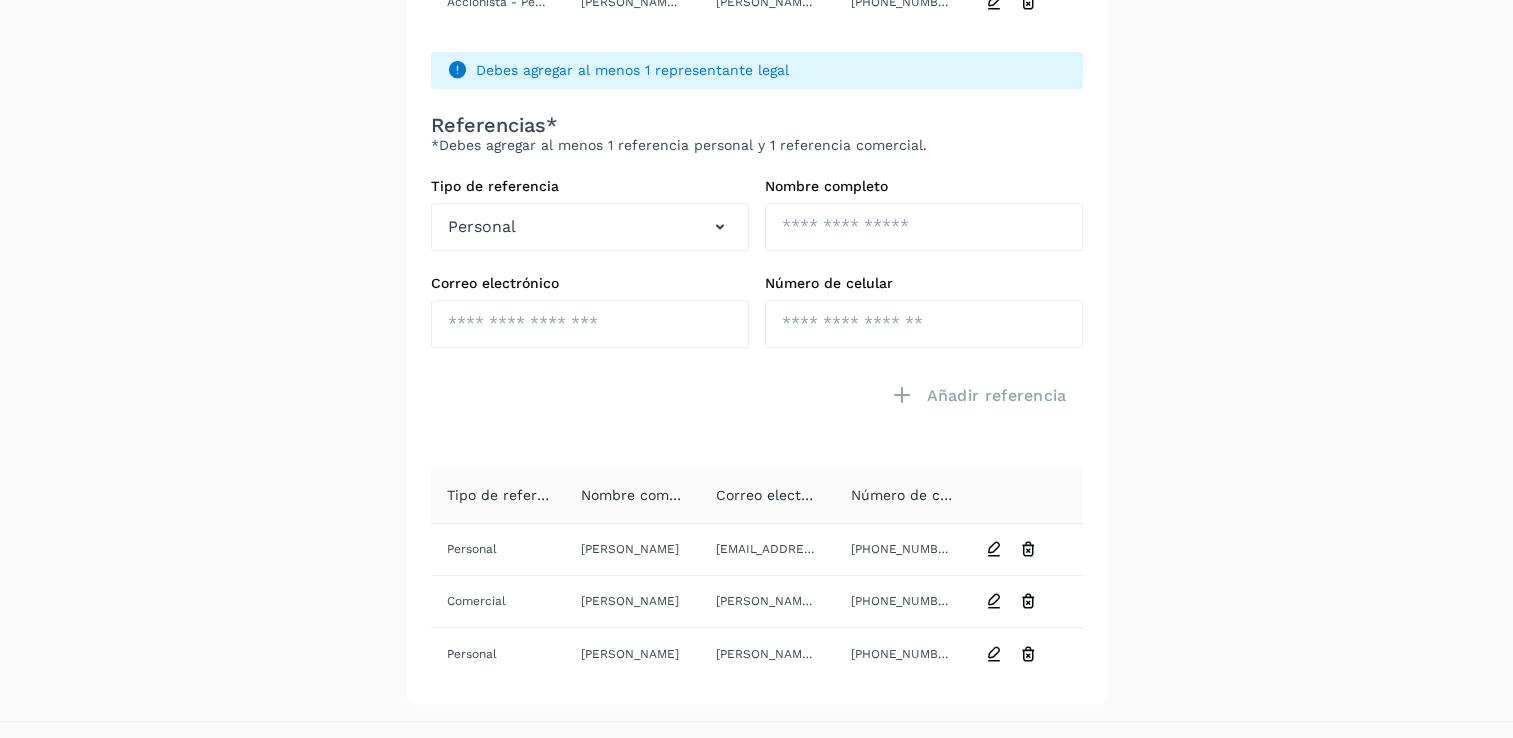 scroll, scrollTop: 768, scrollLeft: 0, axis: vertical 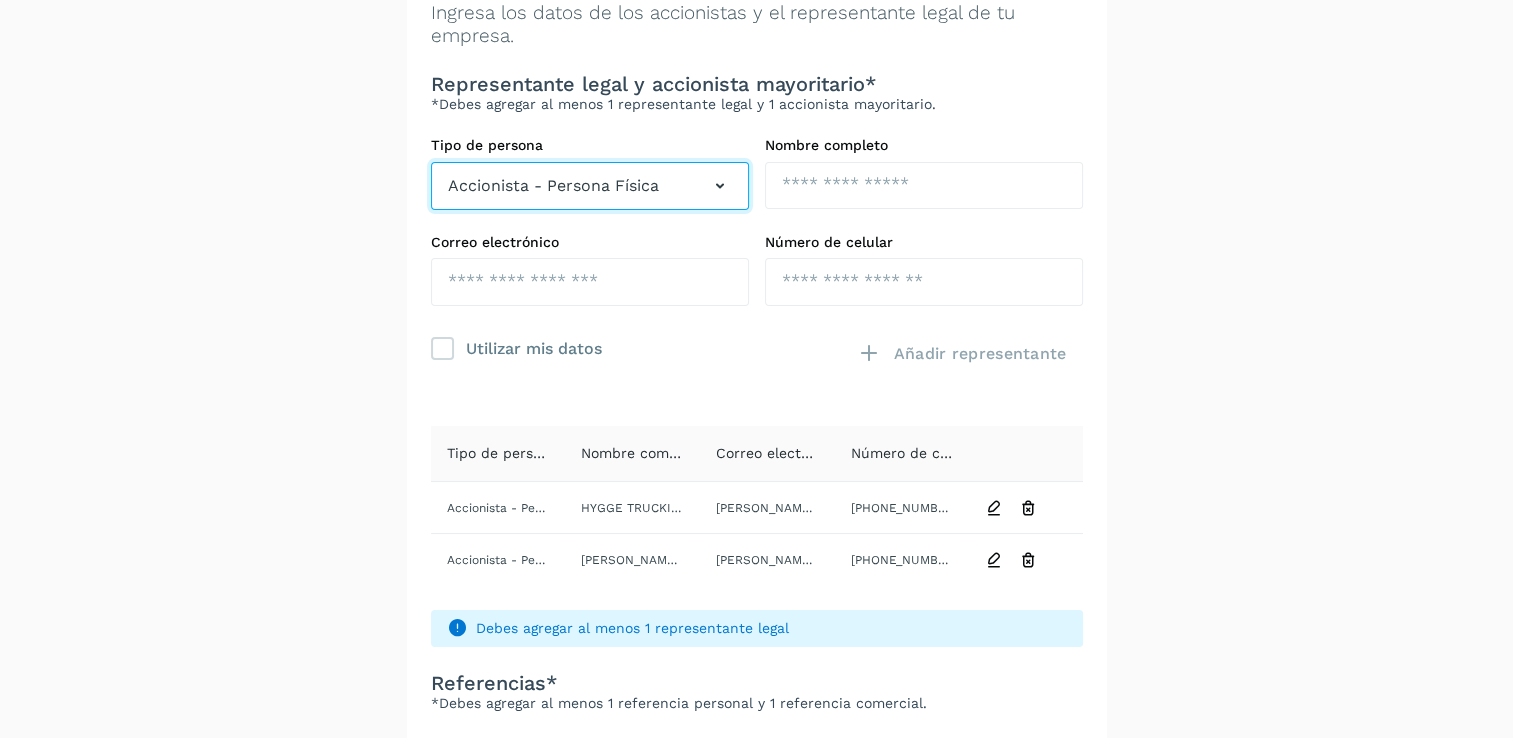 click at bounding box center (720, 186) 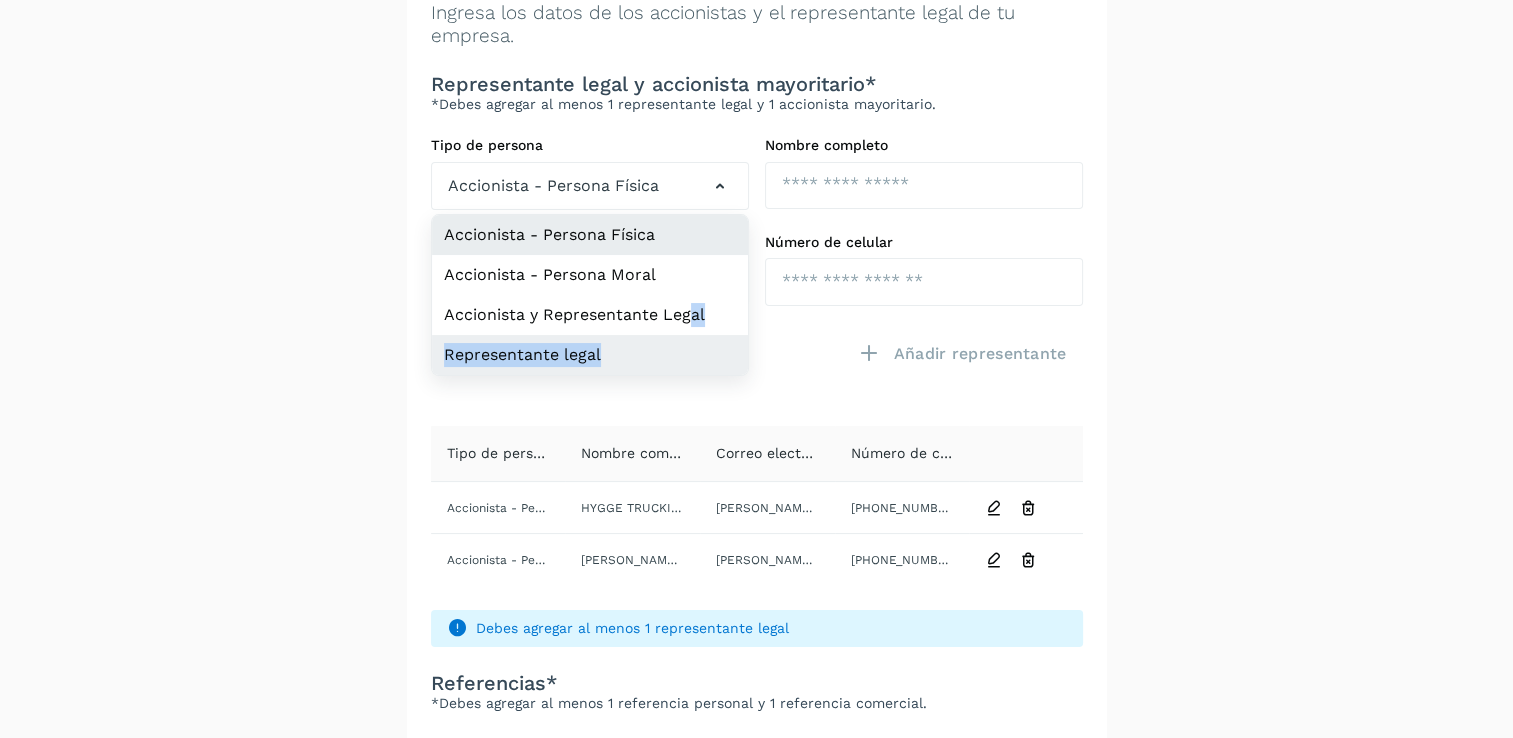 drag, startPoint x: 692, startPoint y: 315, endPoint x: 681, endPoint y: 334, distance: 21.954498 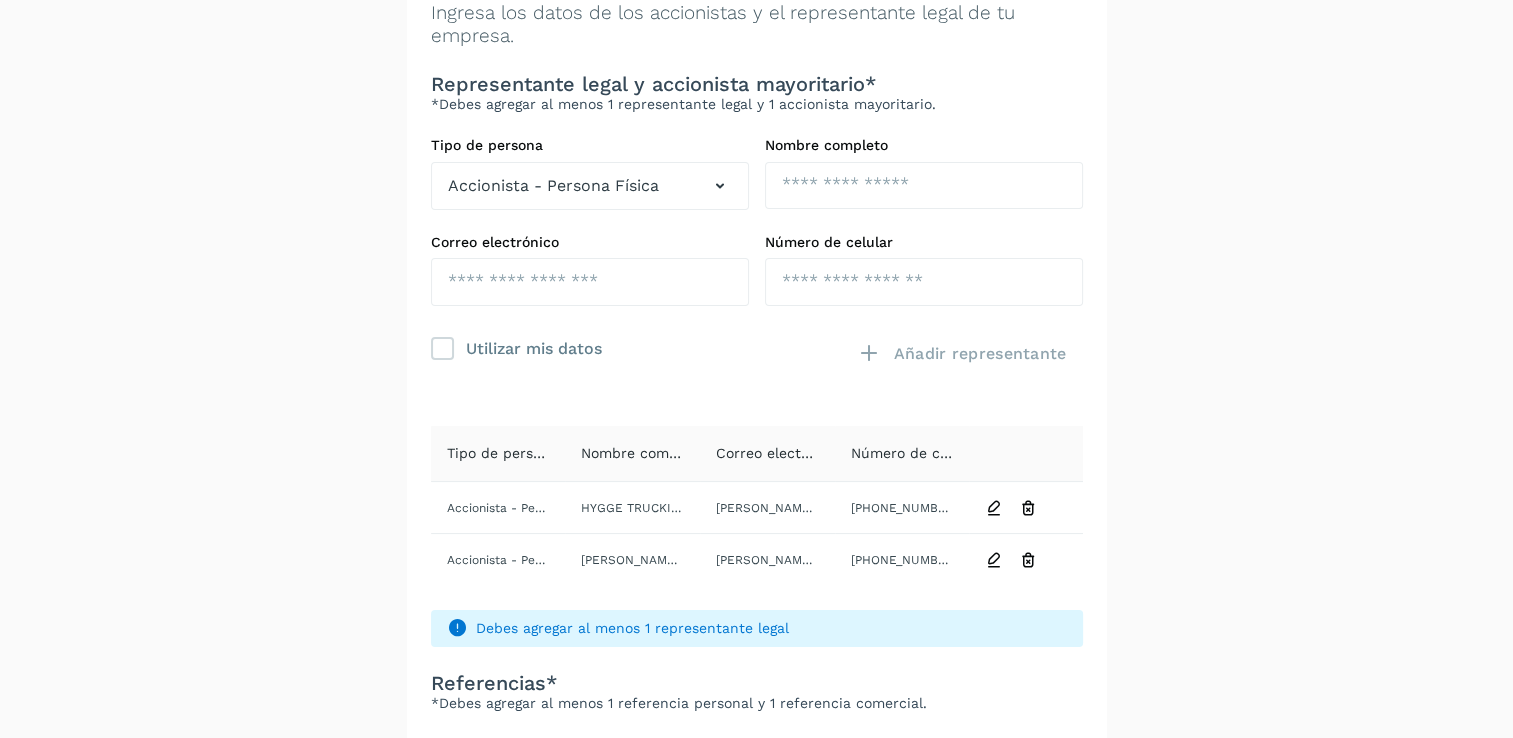 click on "**********" at bounding box center (756, 599) 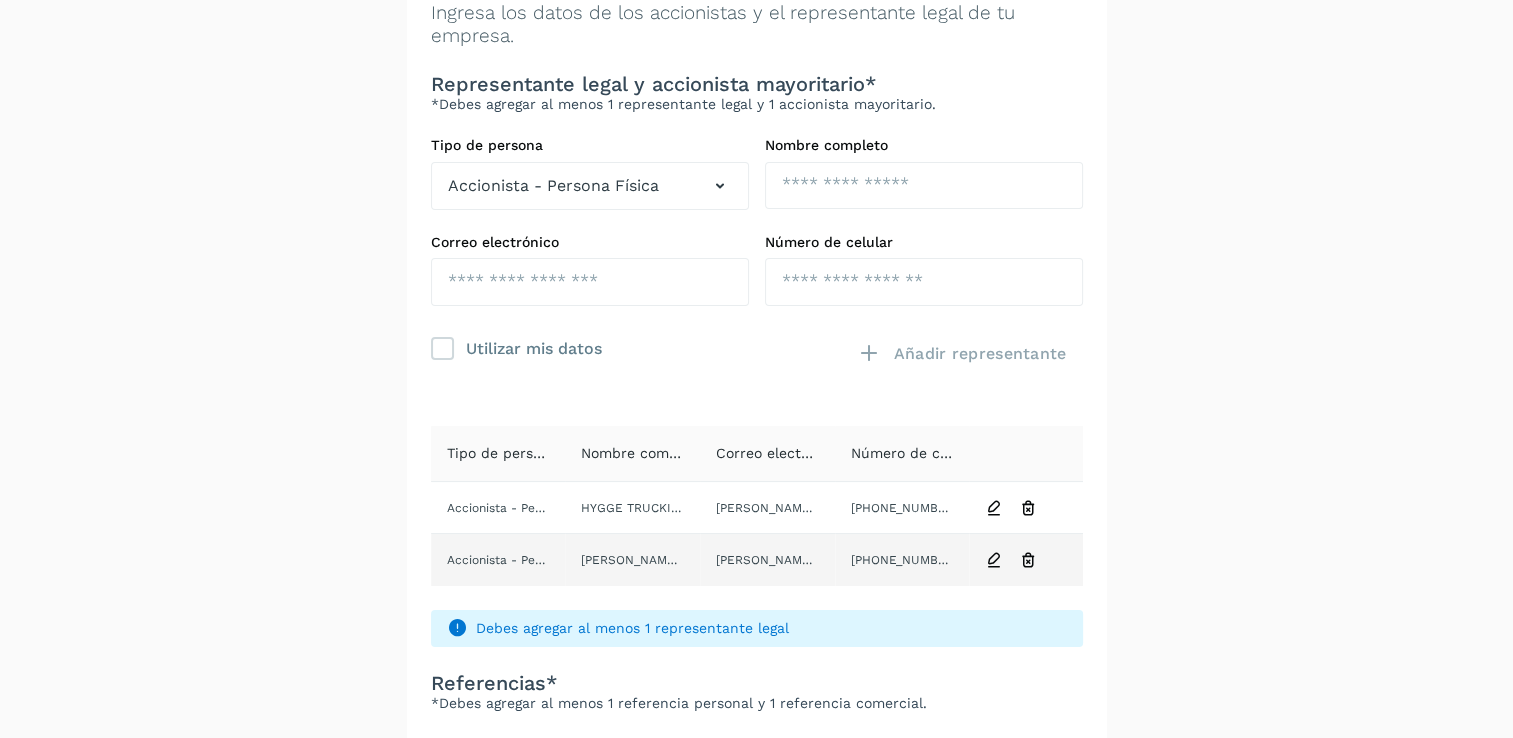 click at bounding box center [1028, 560] 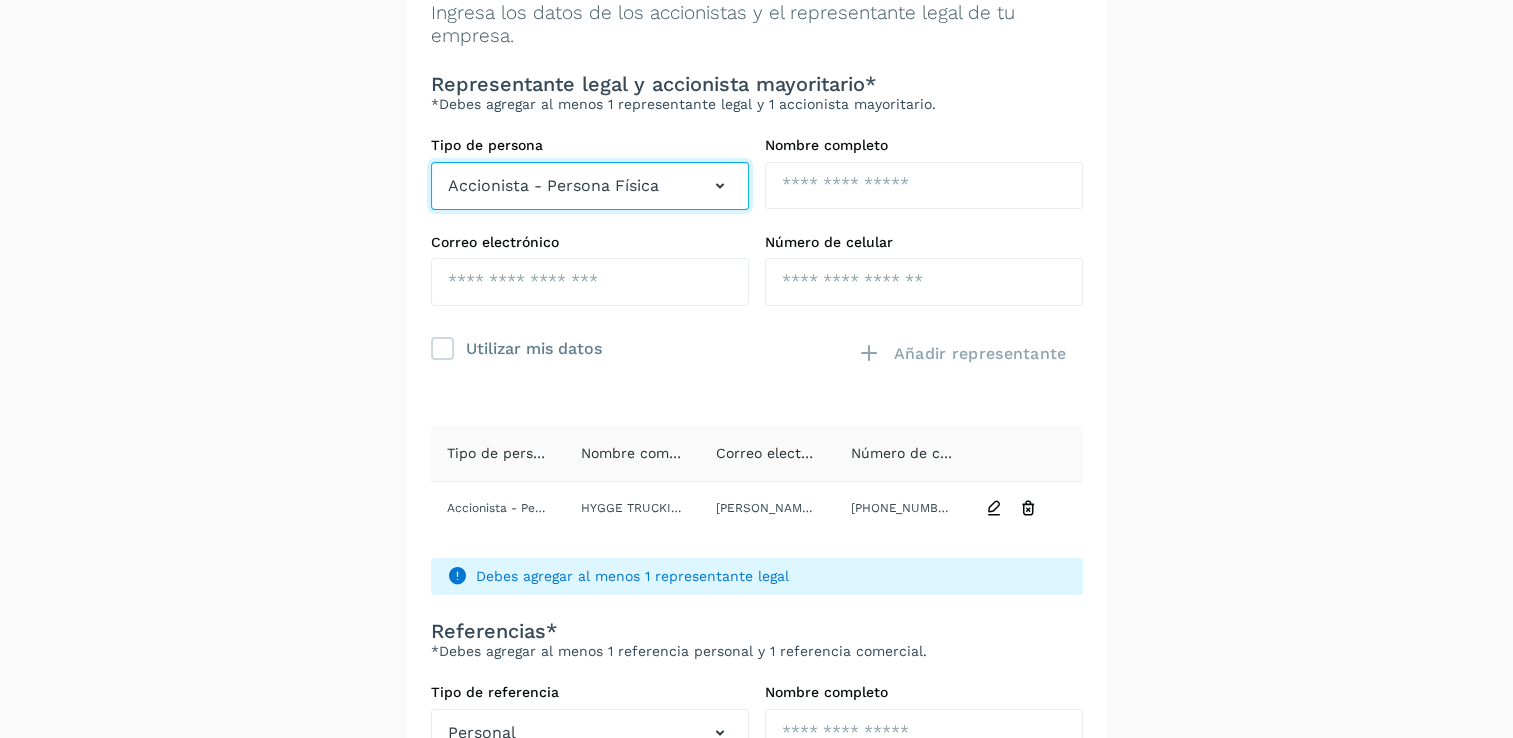 click at bounding box center (720, 186) 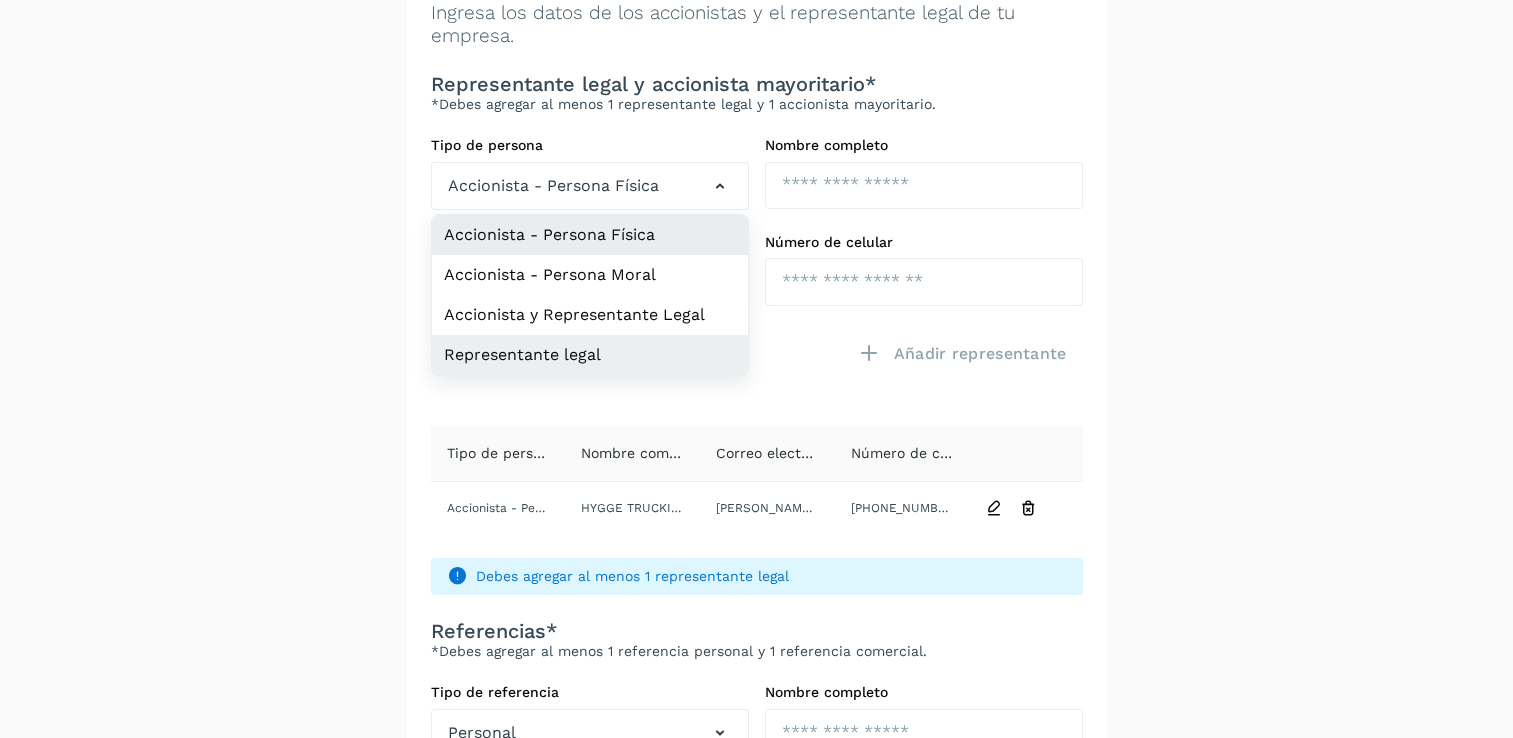 click on "Representante legal" 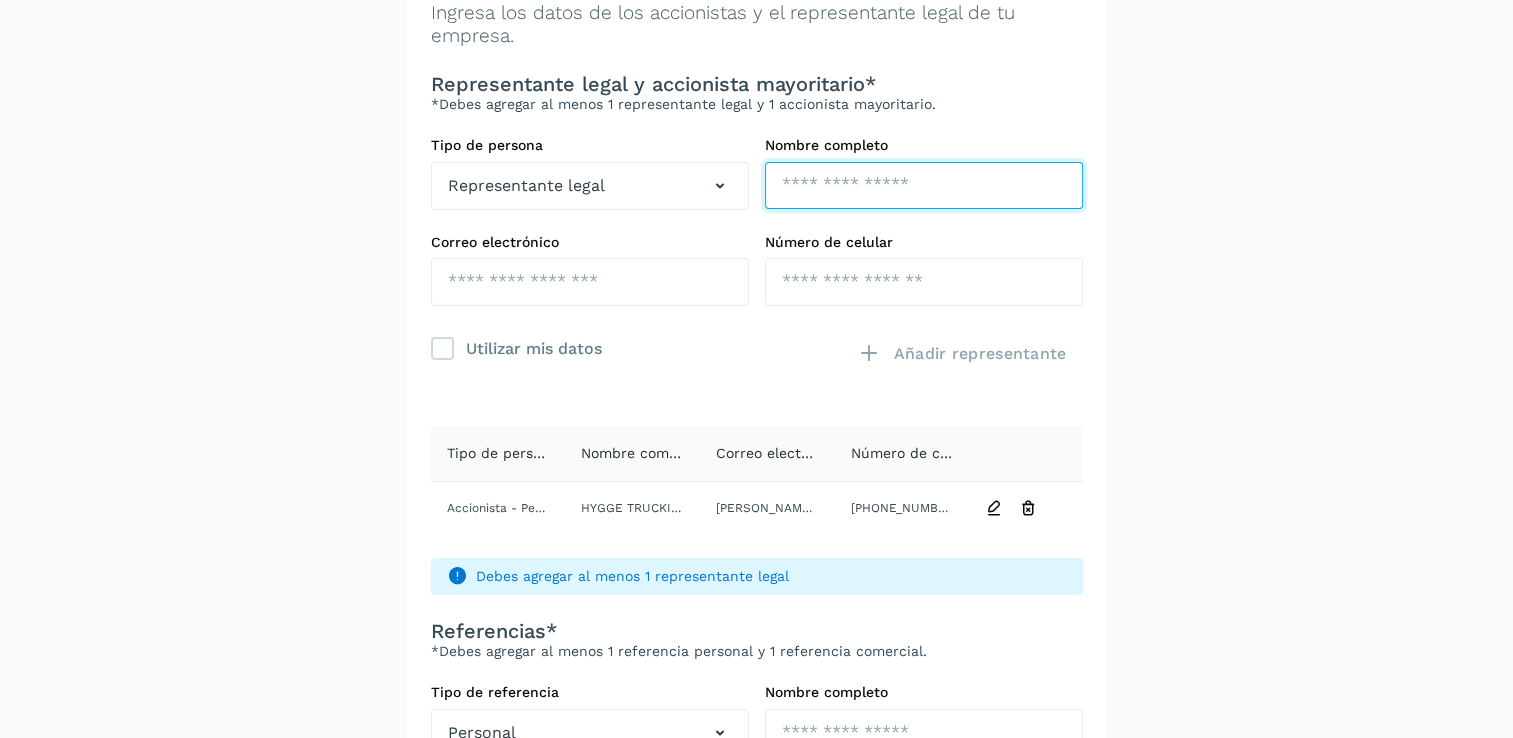 click at bounding box center (924, 186) 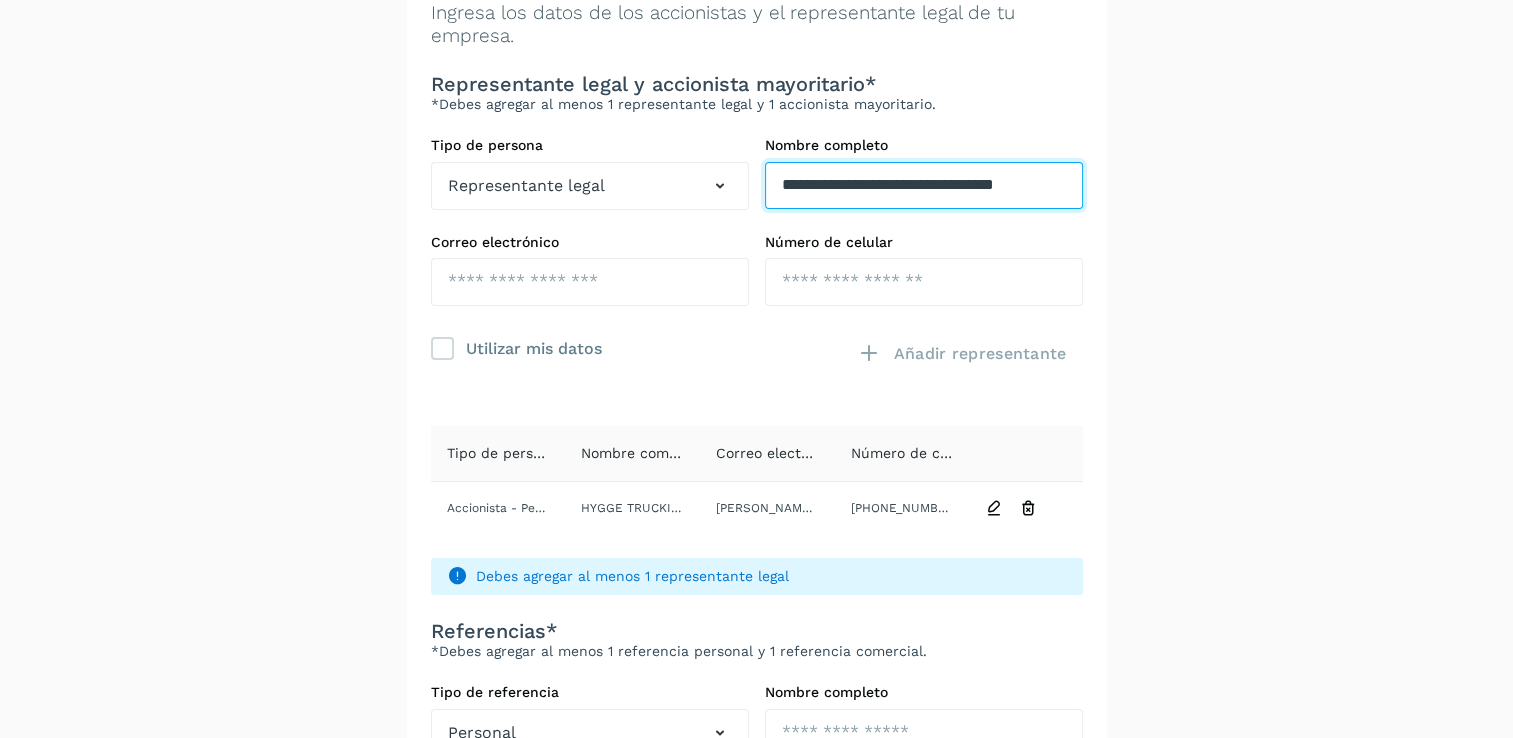 scroll, scrollTop: 0, scrollLeft: 14, axis: horizontal 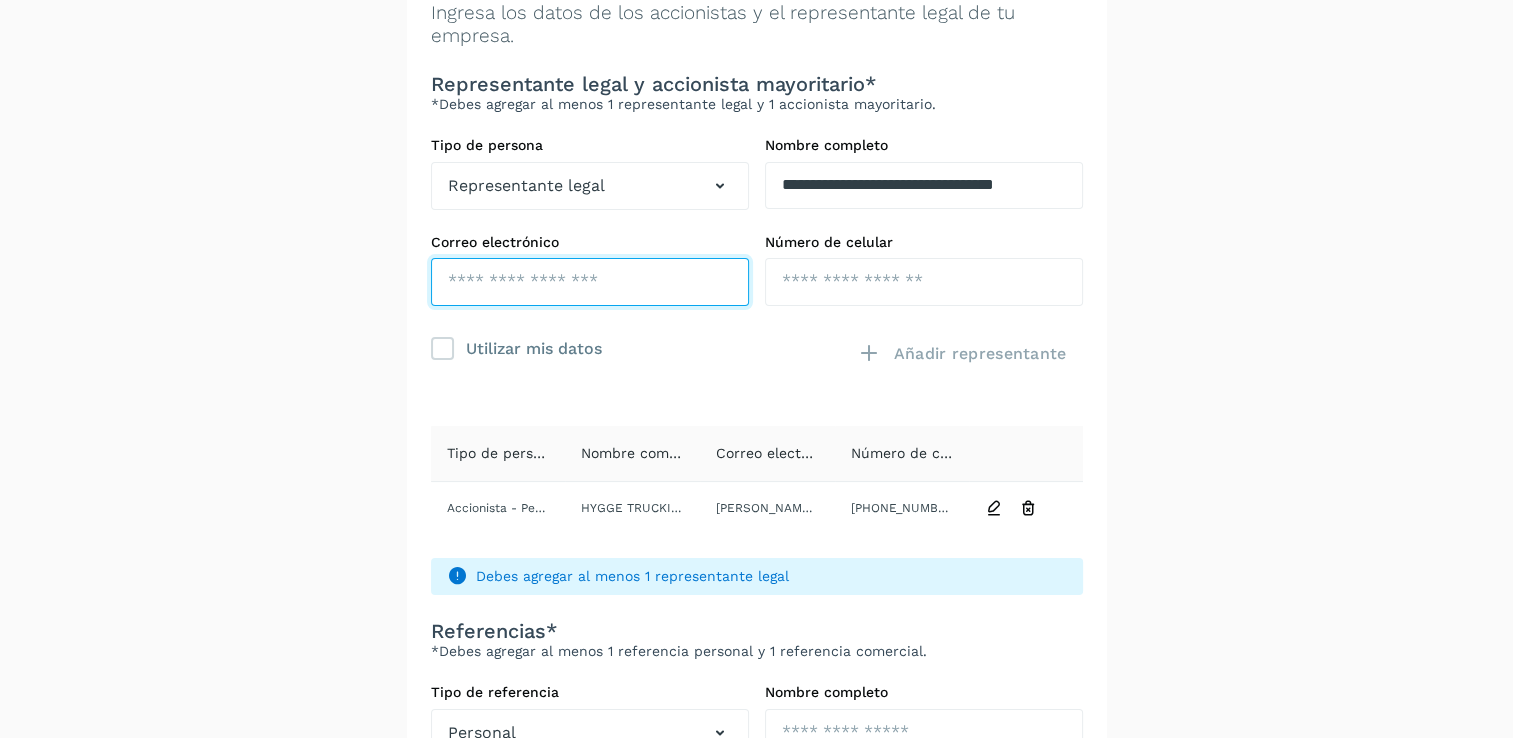 click at bounding box center [590, 282] 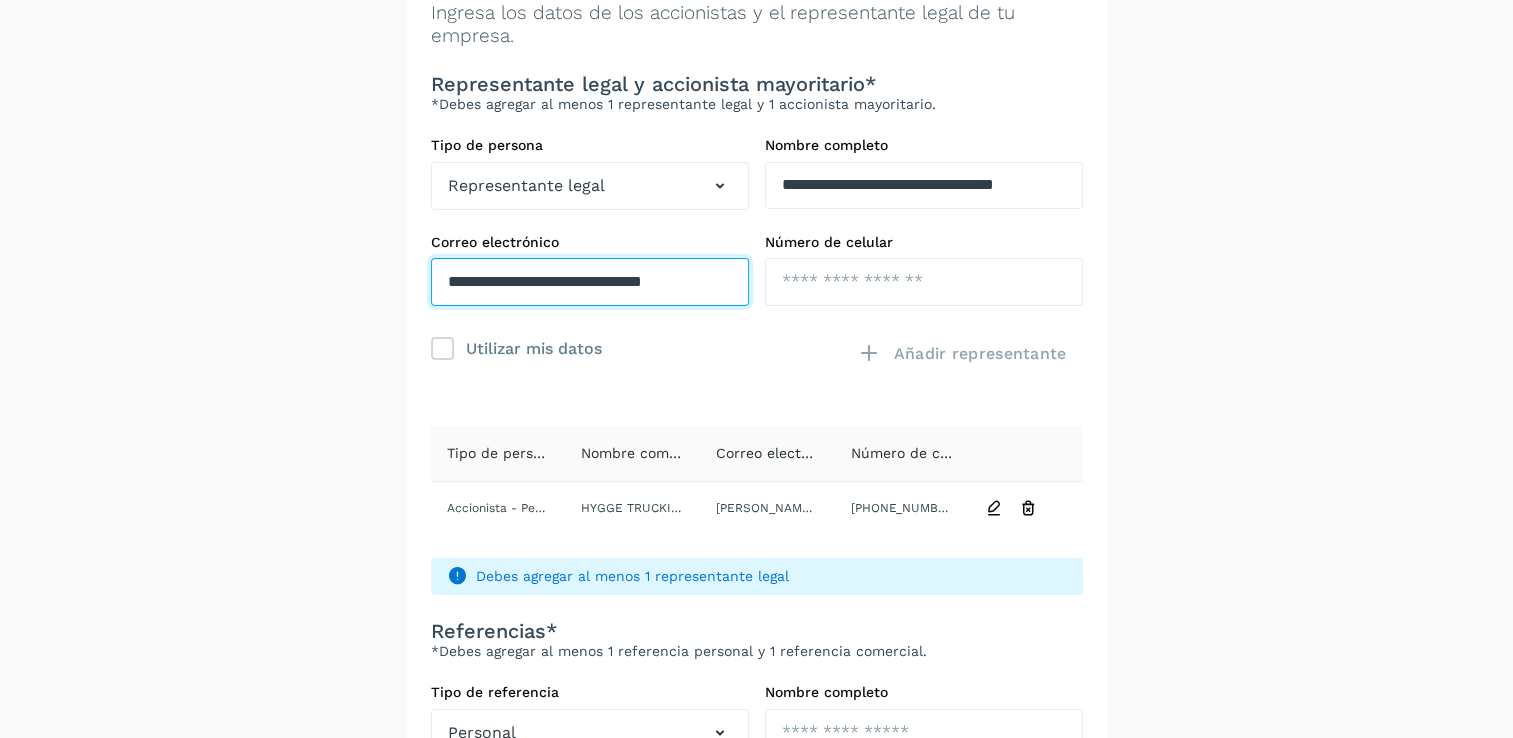 scroll, scrollTop: 0, scrollLeft: 1, axis: horizontal 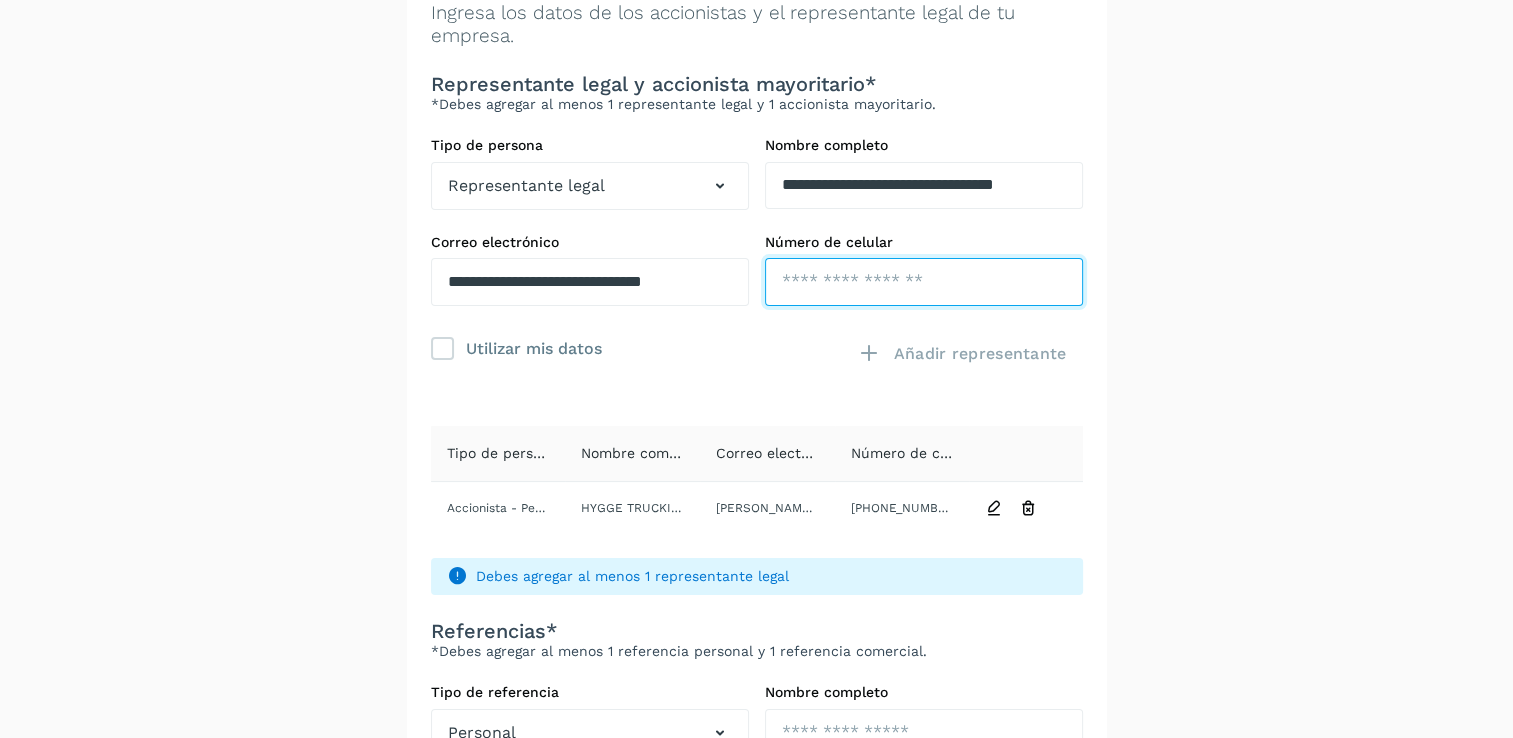click at bounding box center (924, 282) 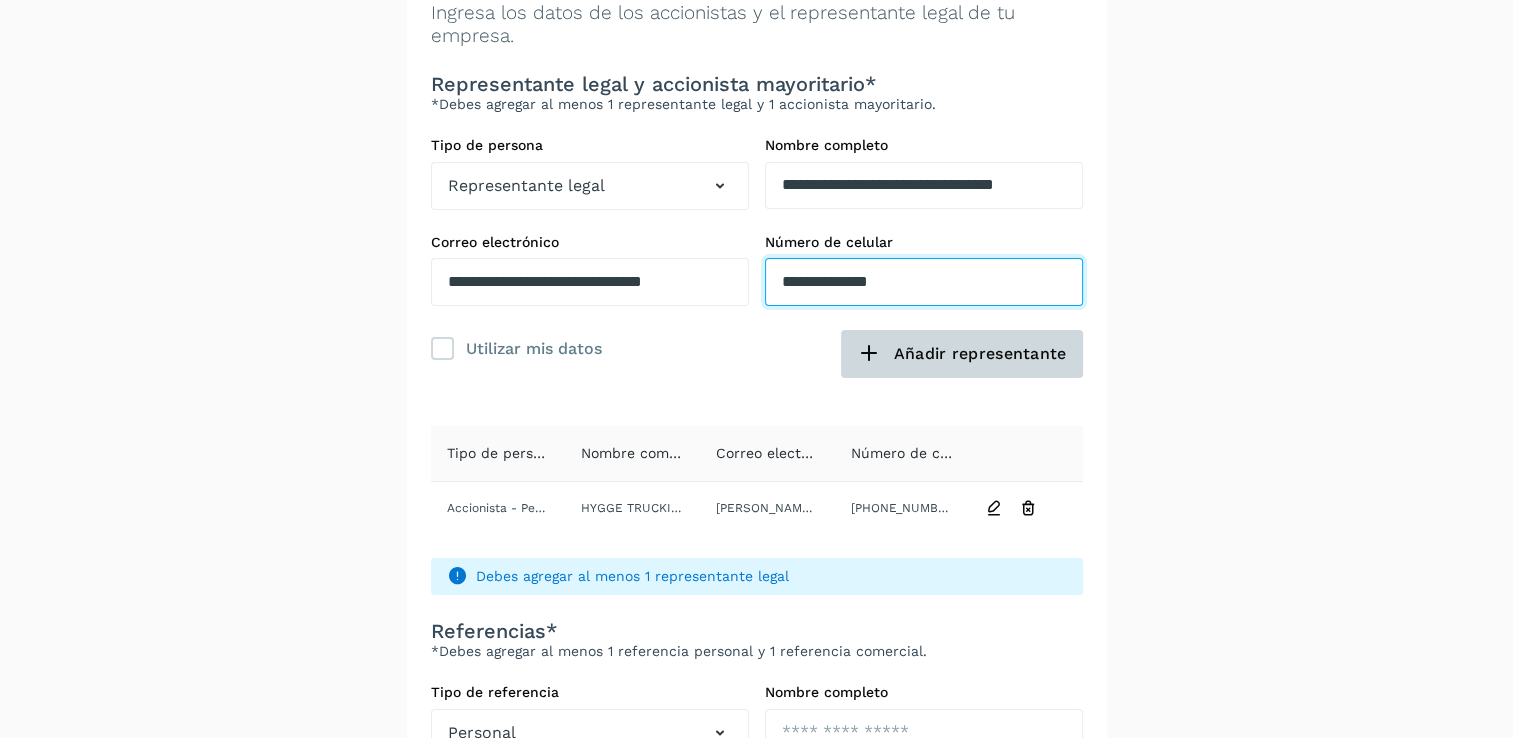 type on "**********" 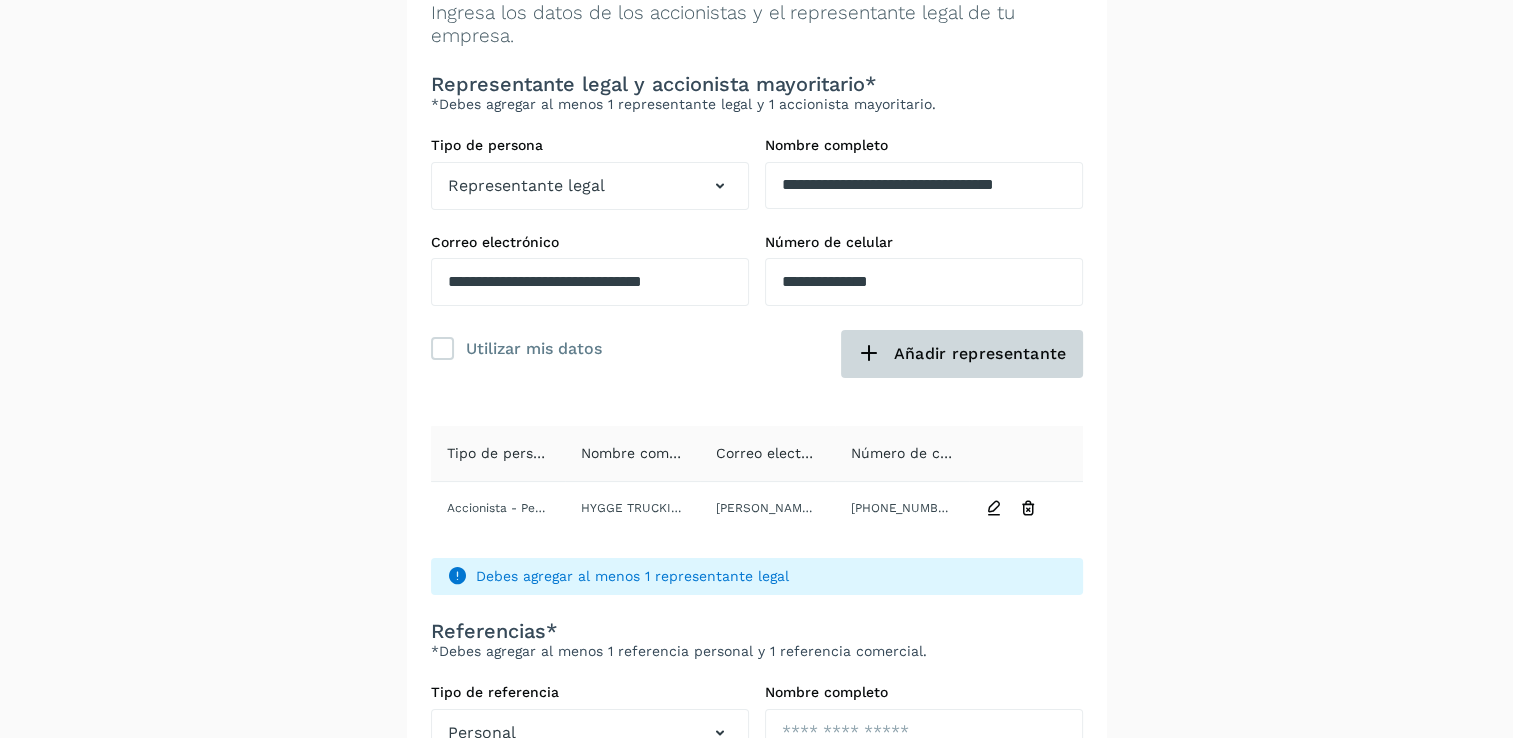 click at bounding box center (869, 354) 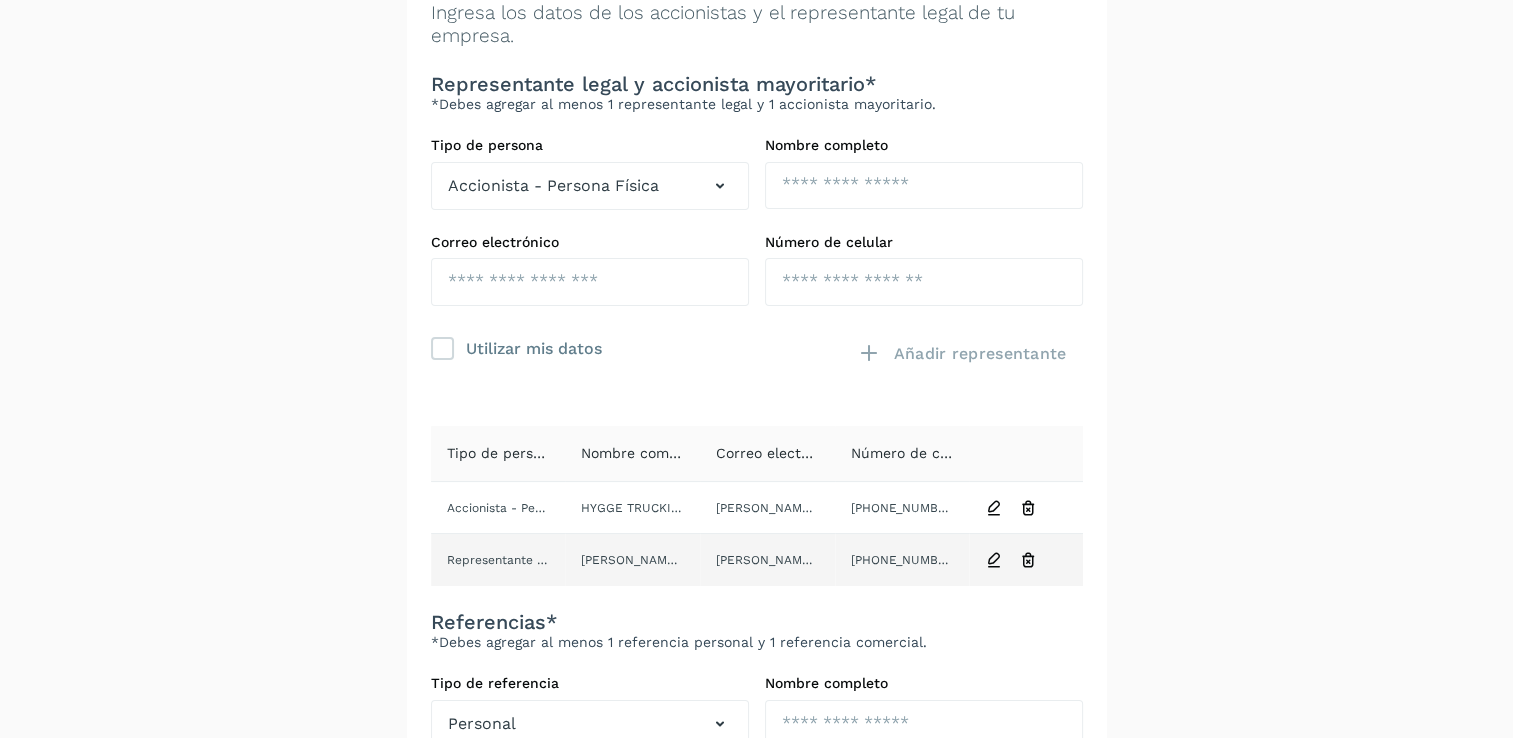 click at bounding box center (1028, 560) 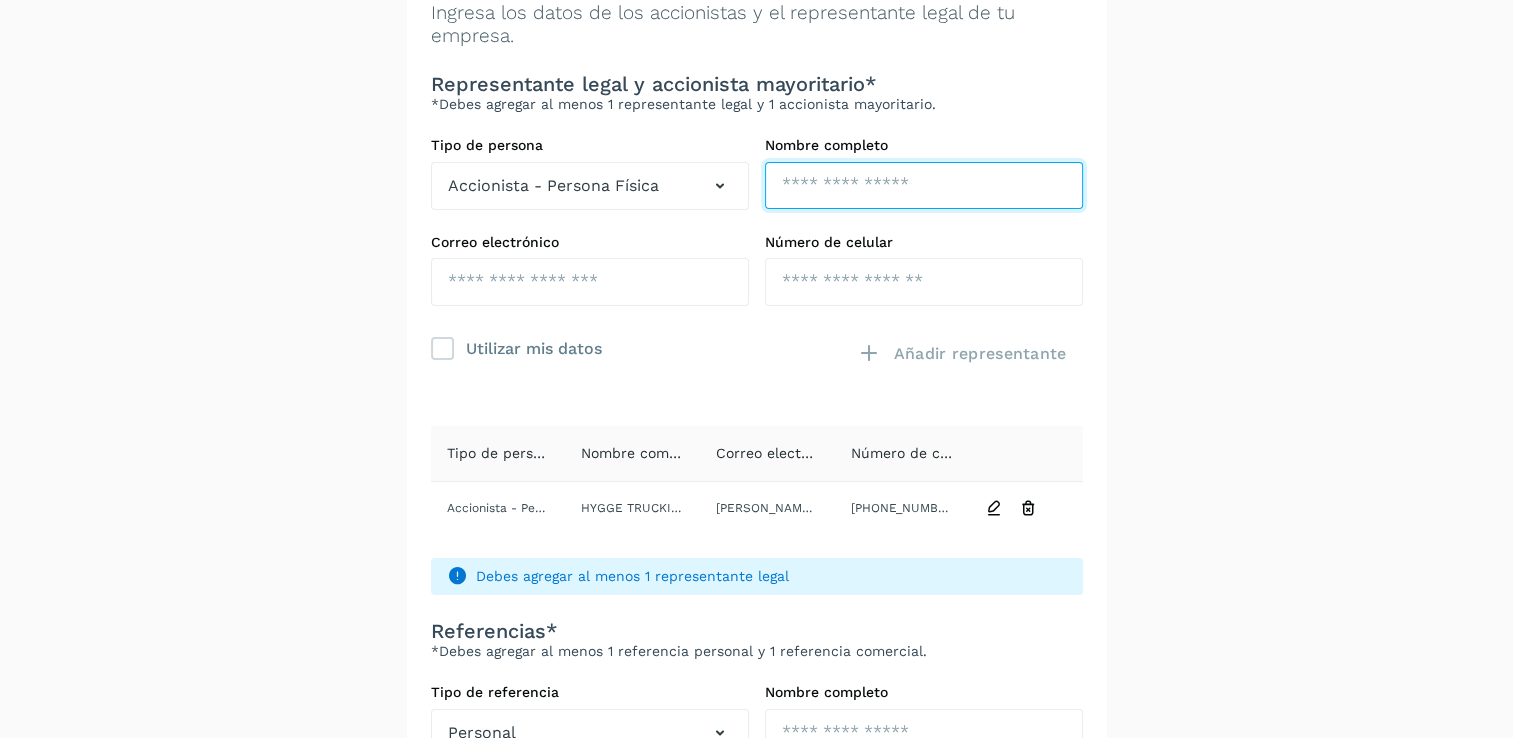 click at bounding box center (924, 186) 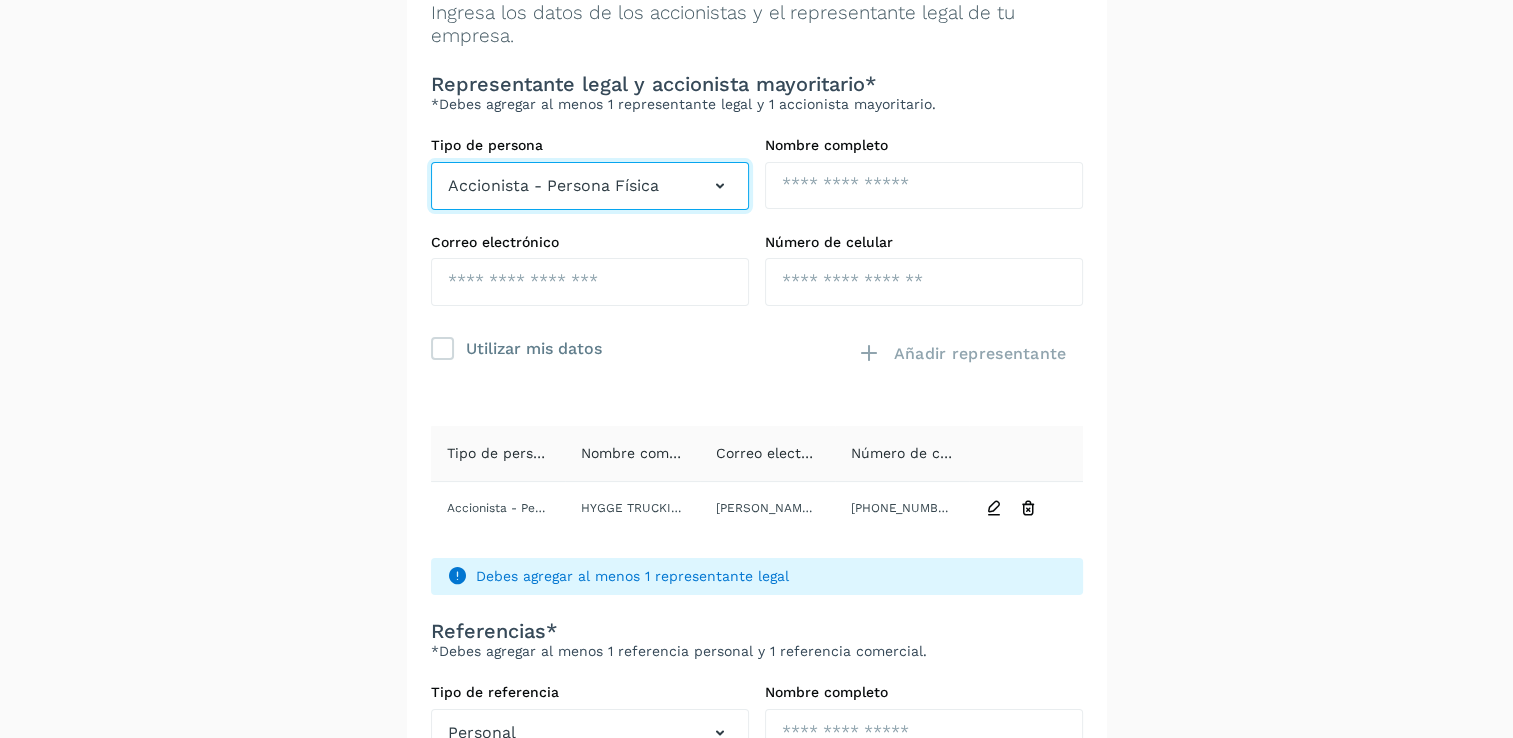 click at bounding box center (720, 186) 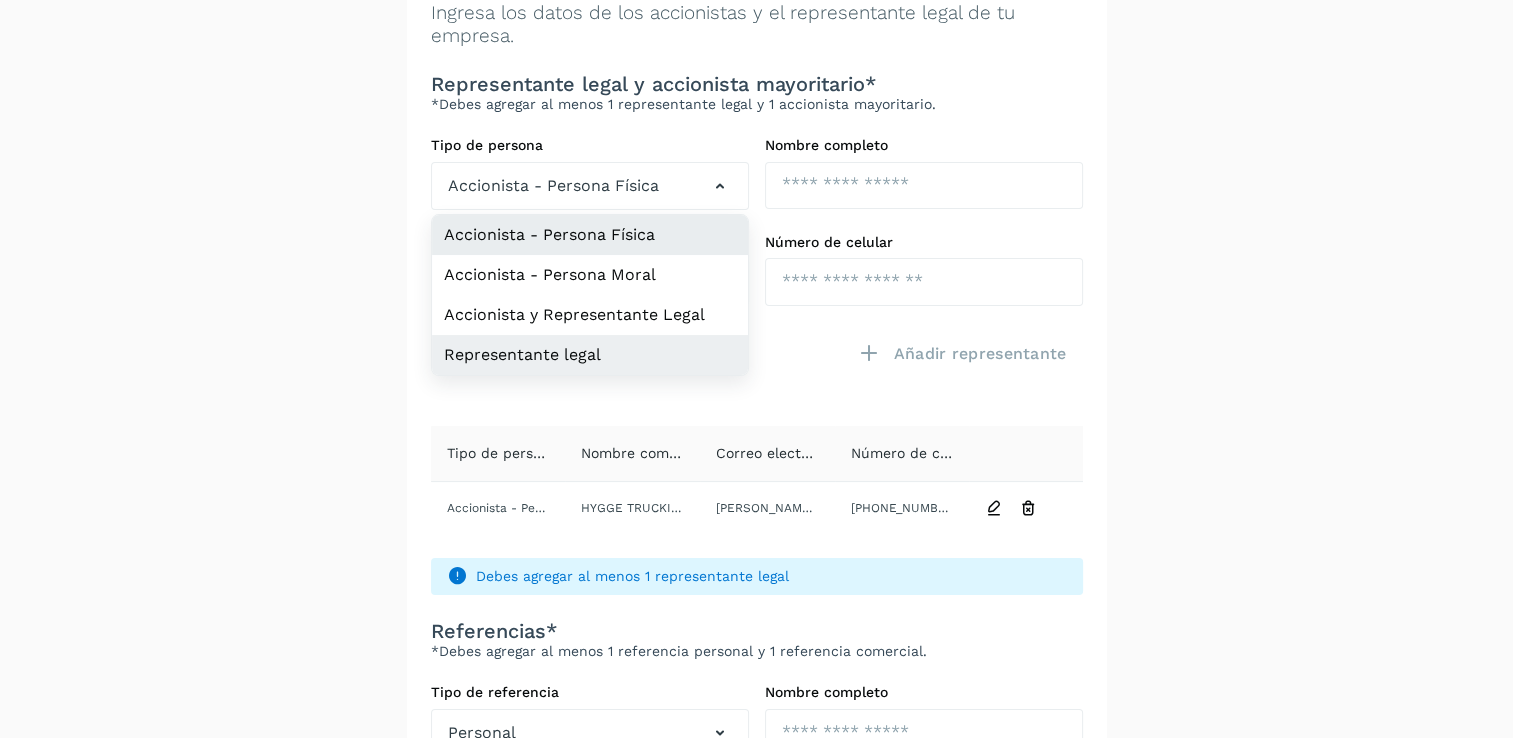 click on "Representante legal" 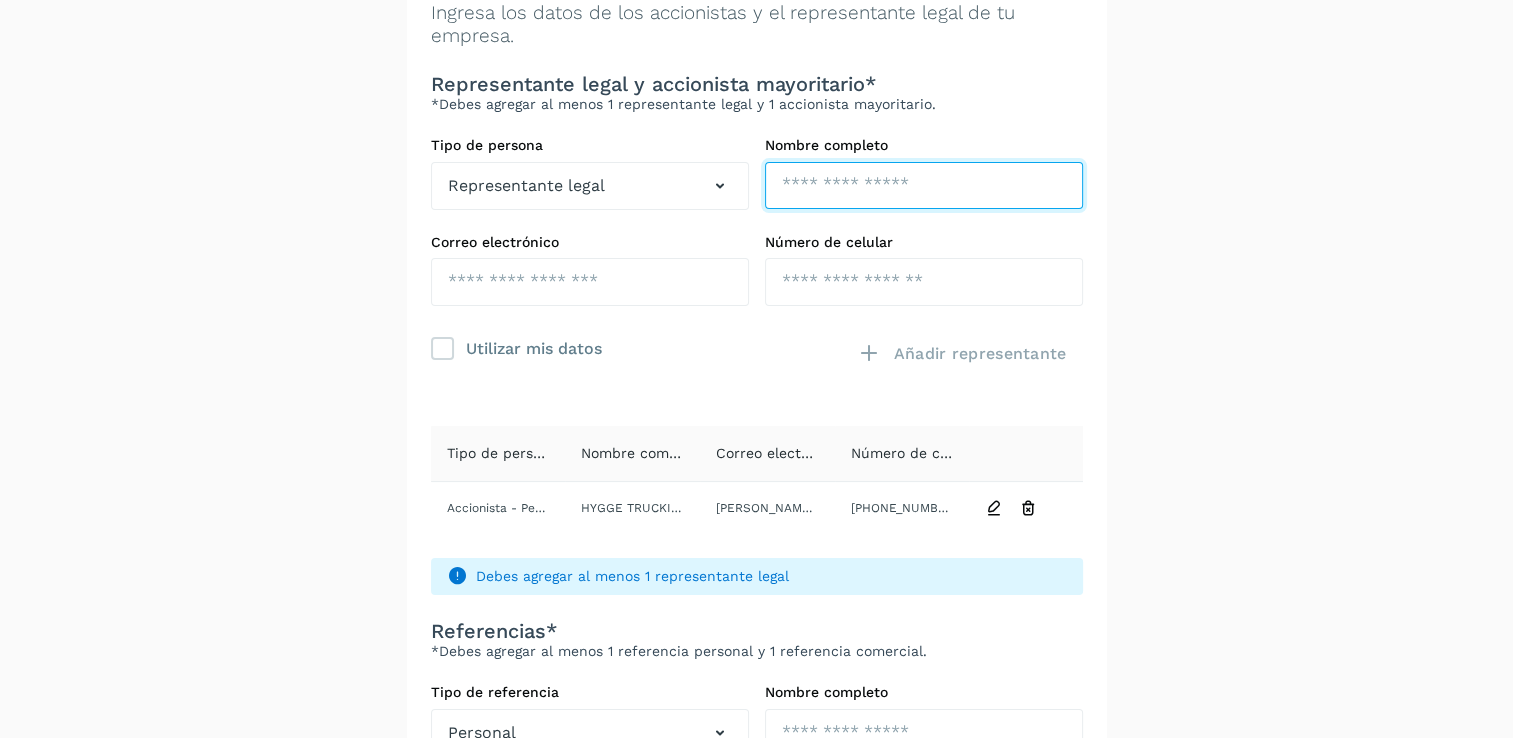 click at bounding box center (924, 186) 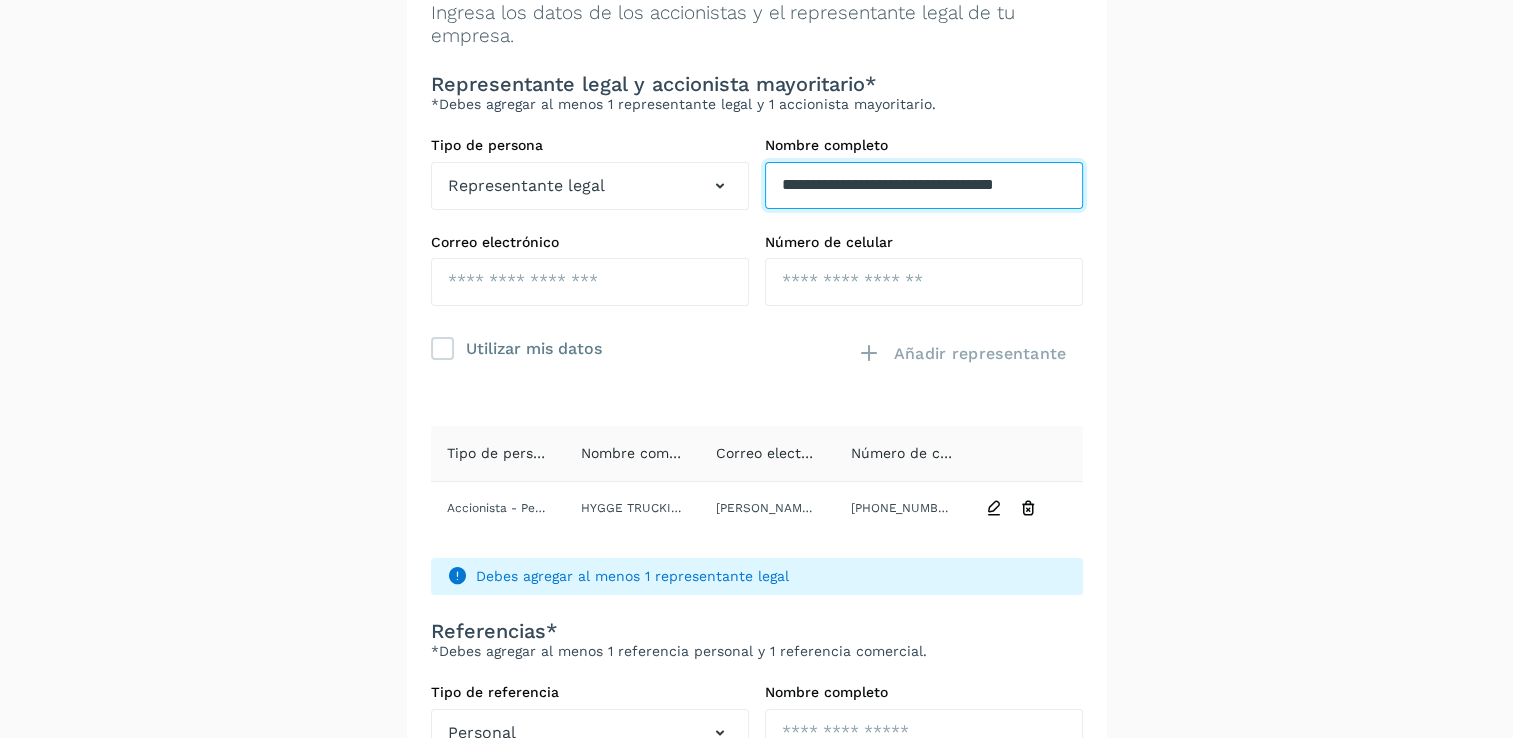 scroll, scrollTop: 0, scrollLeft: 12, axis: horizontal 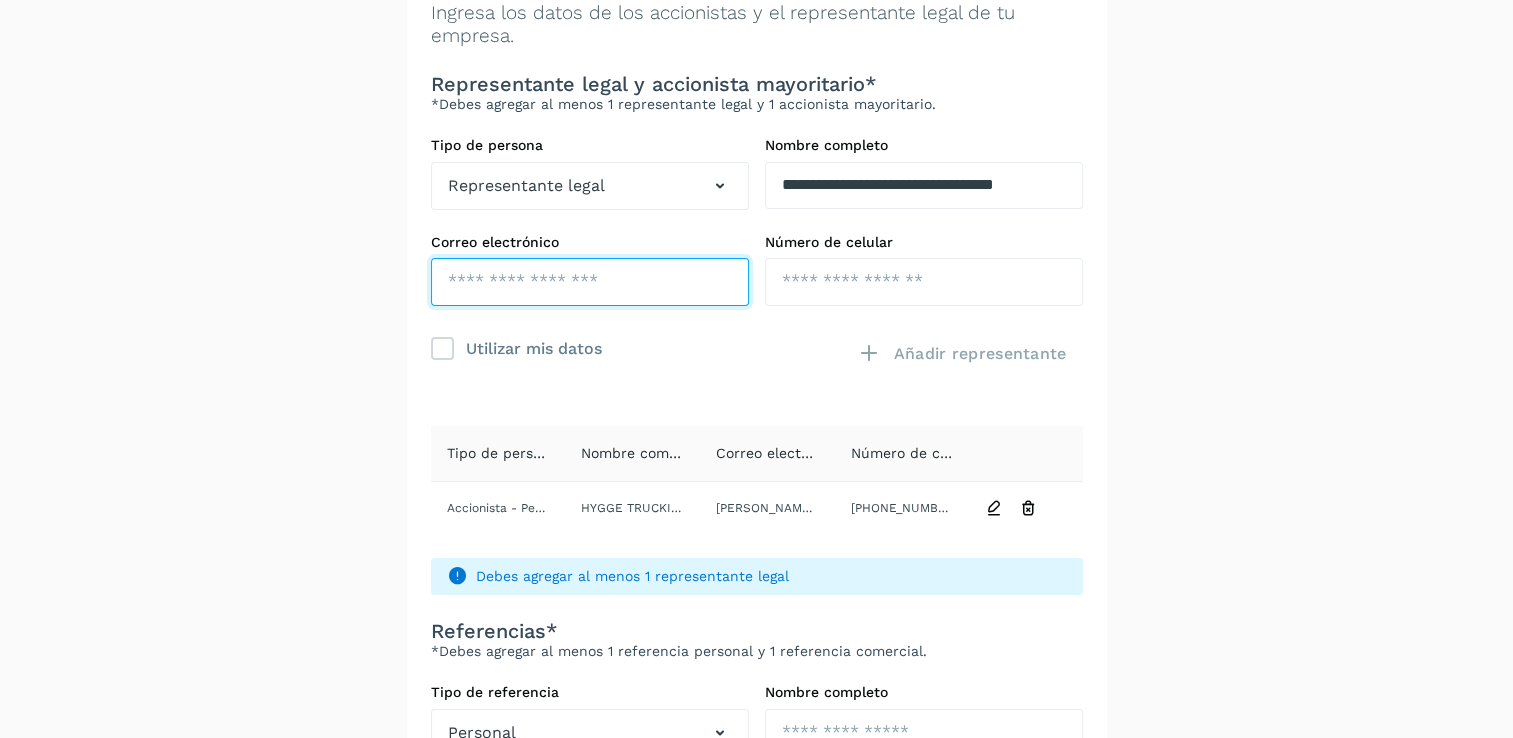 click at bounding box center (590, 282) 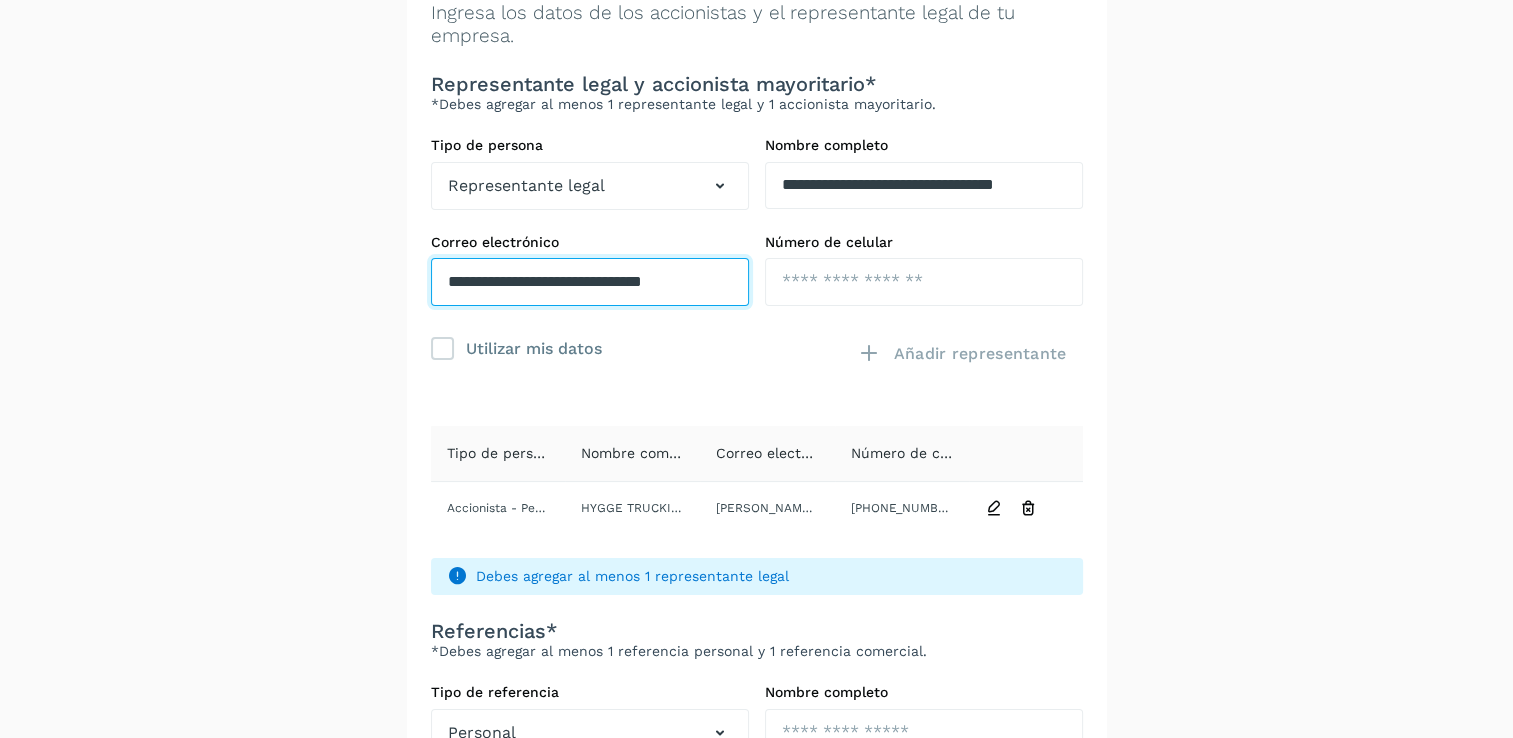 scroll, scrollTop: 0, scrollLeft: 1, axis: horizontal 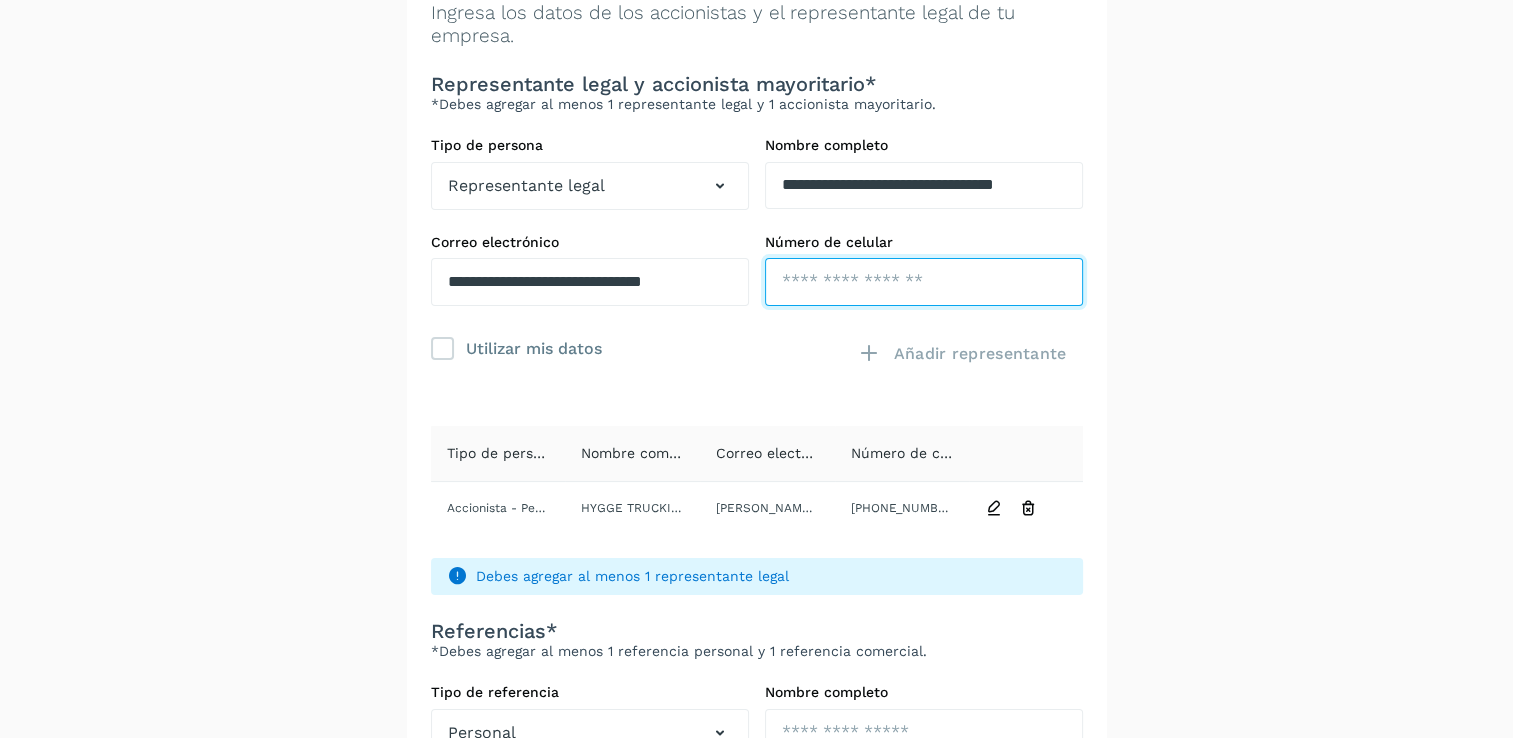 click at bounding box center [924, 282] 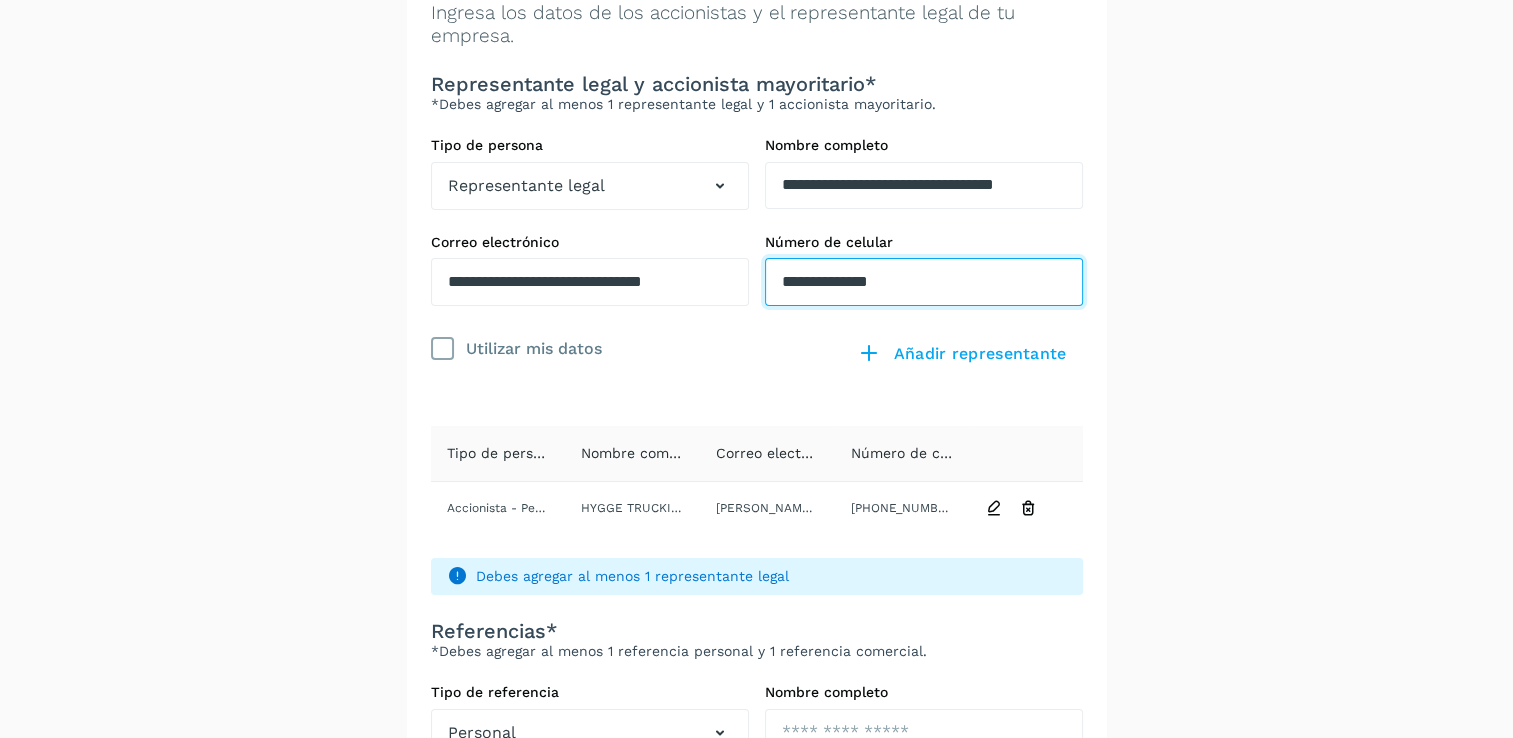 type on "**********" 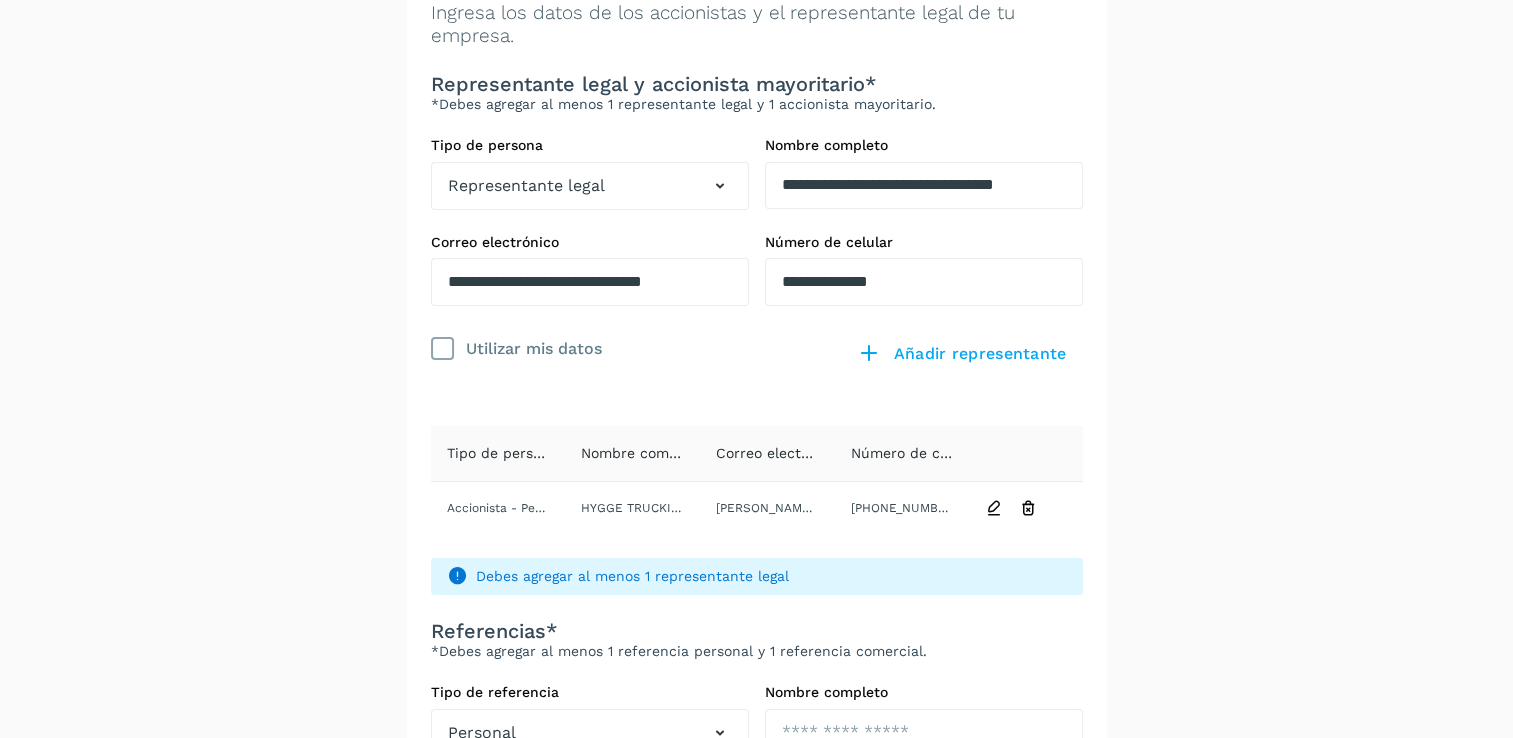 click at bounding box center (442, 349) 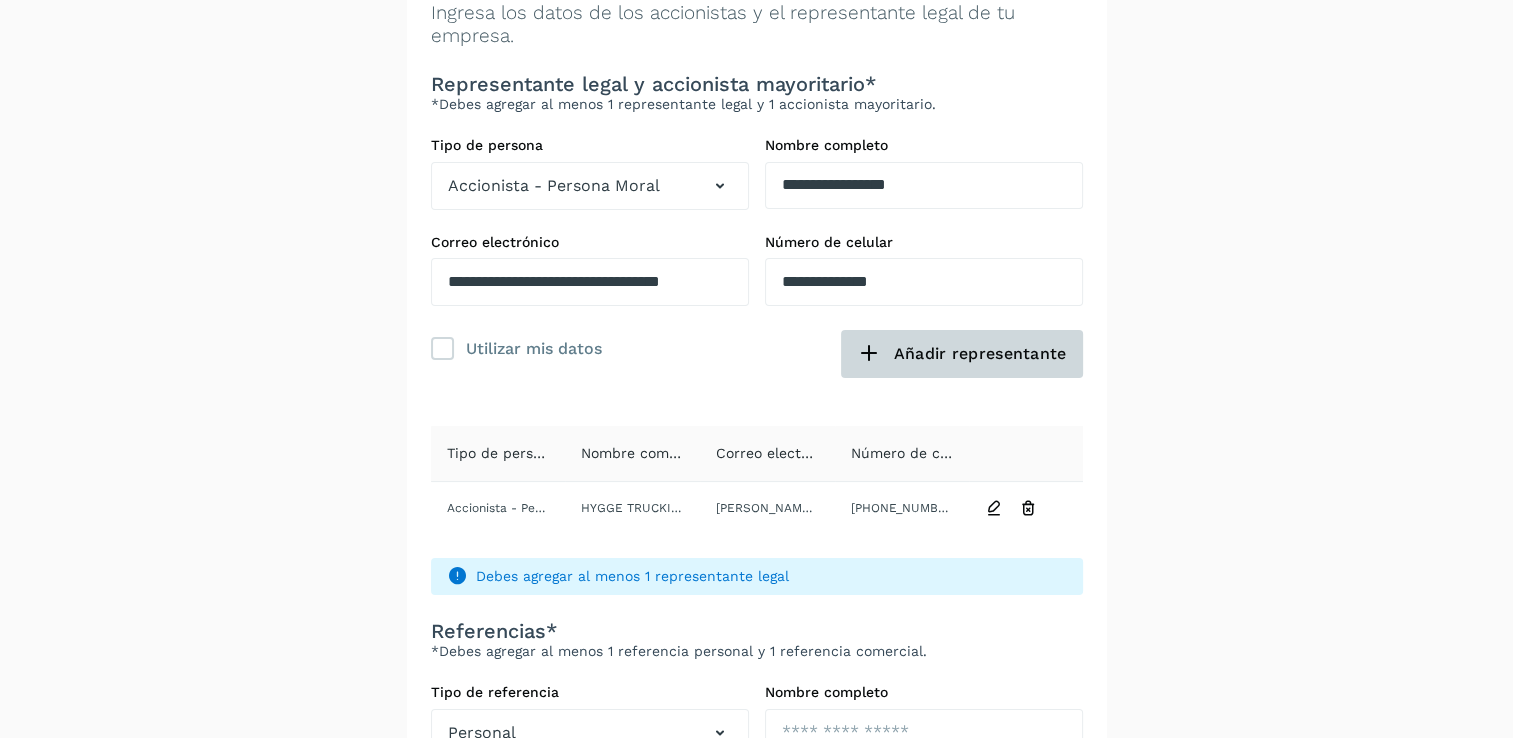 click at bounding box center (869, 354) 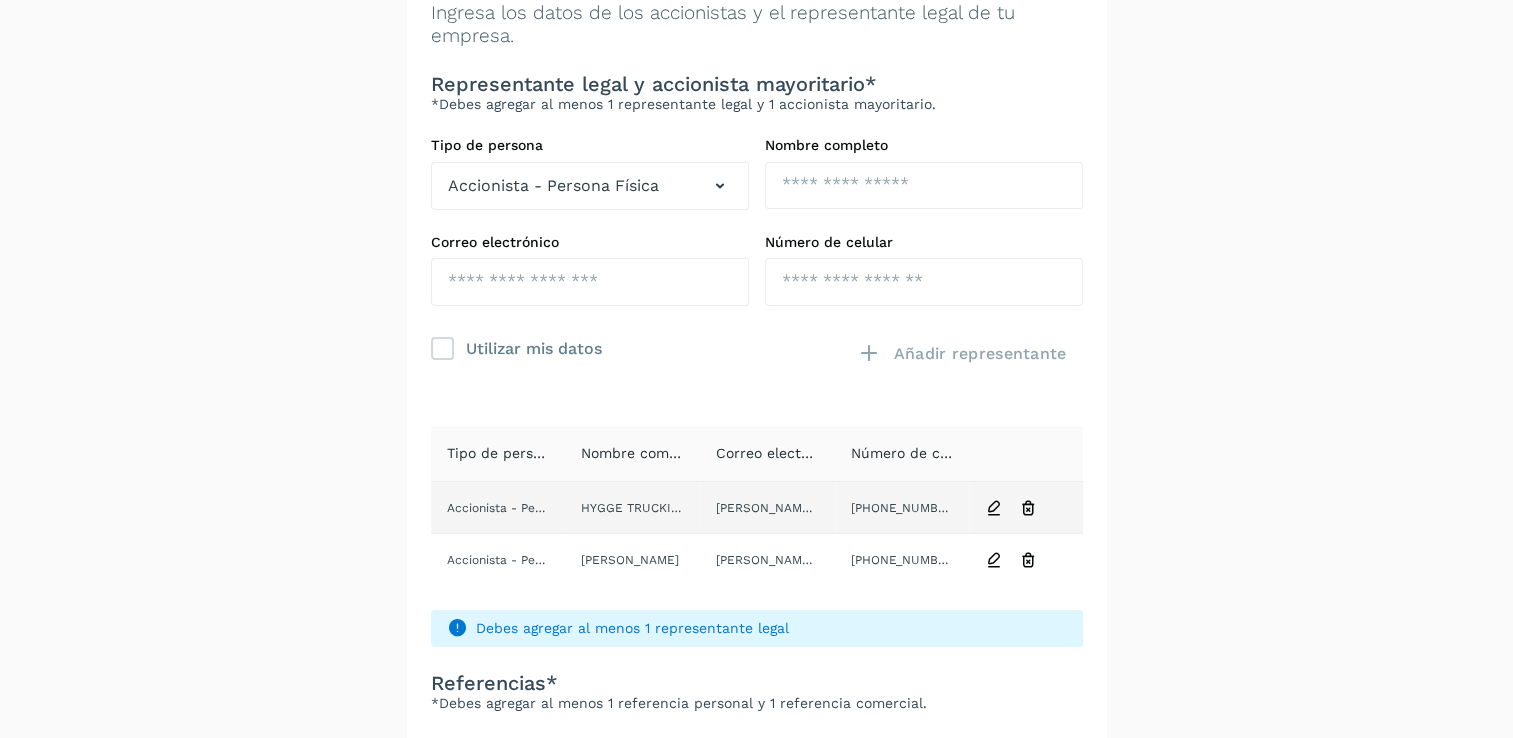 click at bounding box center [1028, 508] 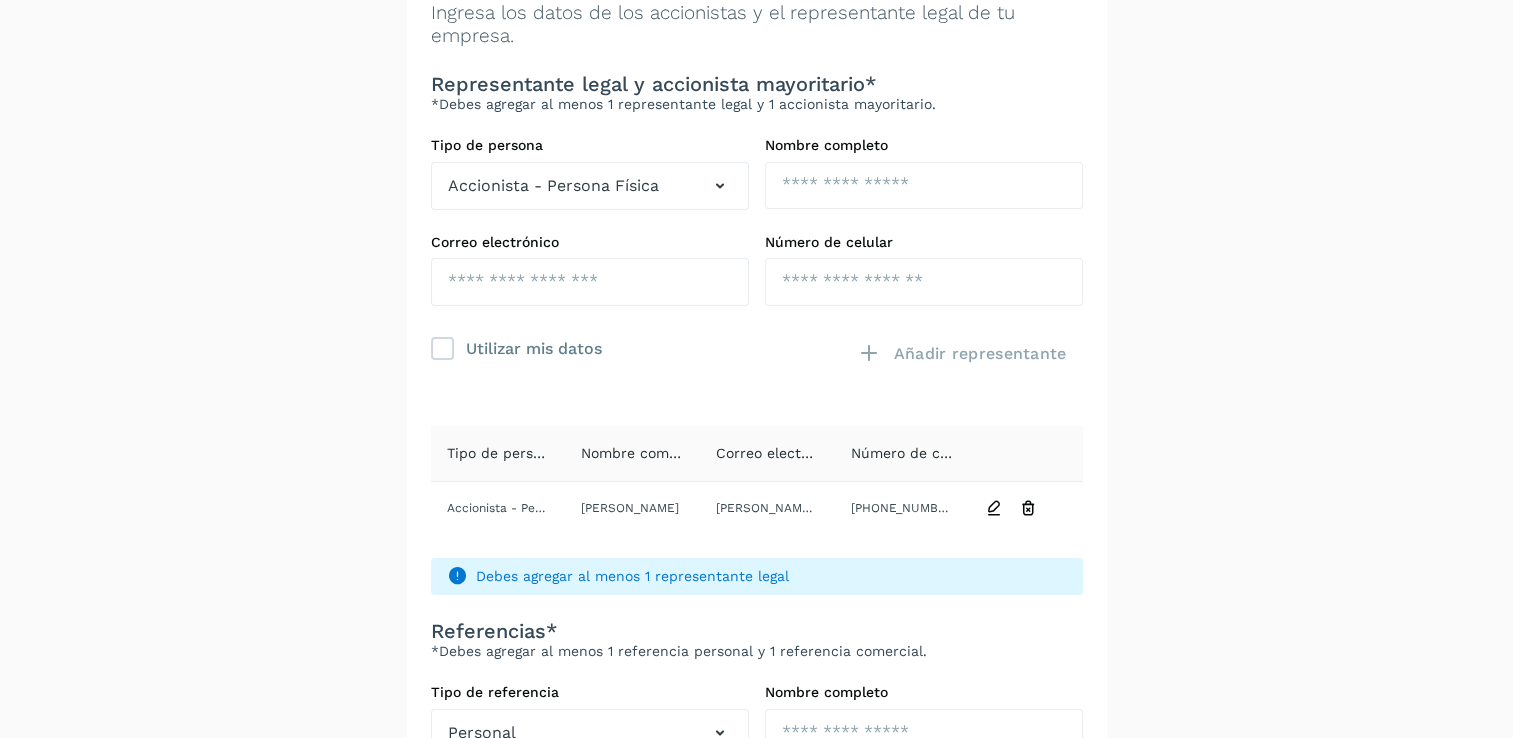 scroll, scrollTop: 0, scrollLeft: 0, axis: both 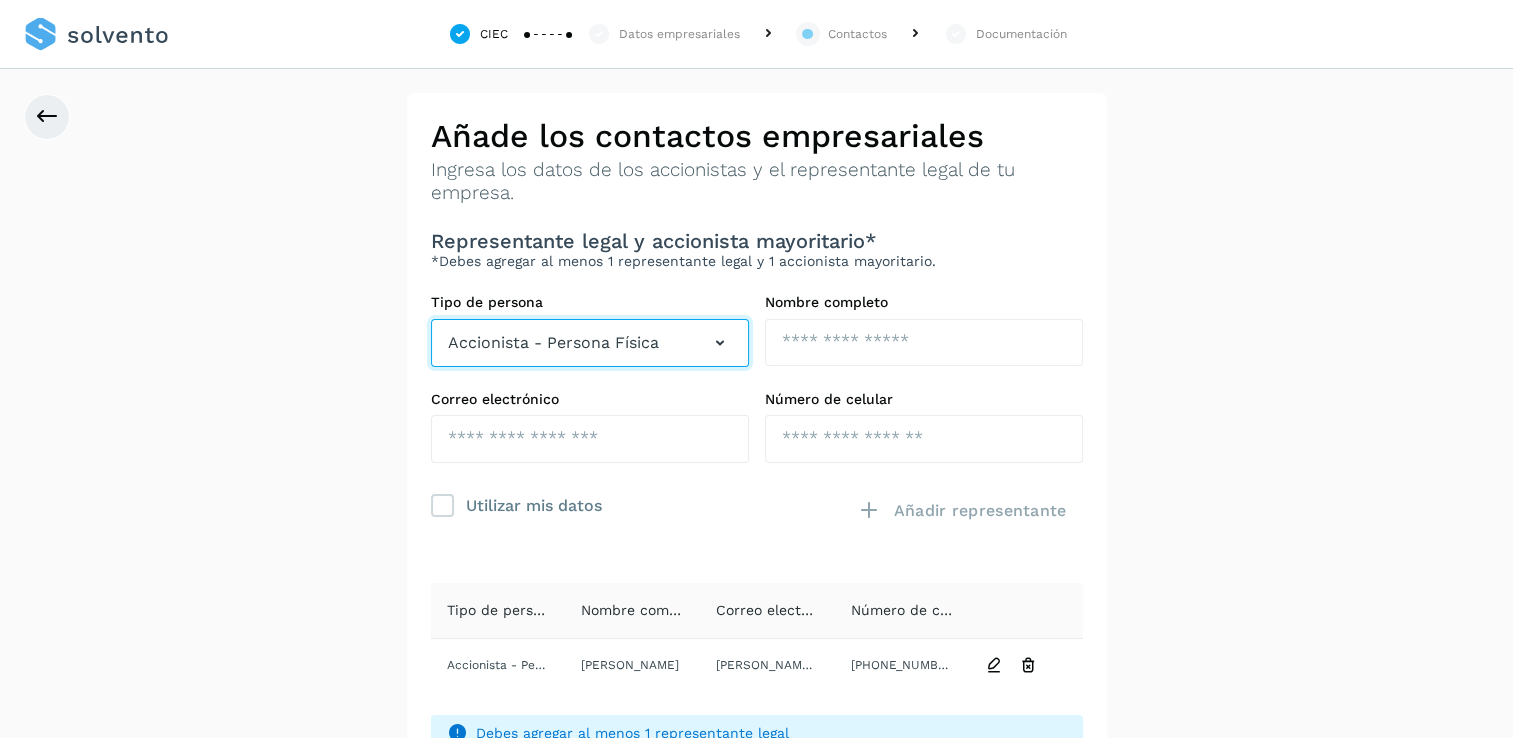 click at bounding box center [720, 343] 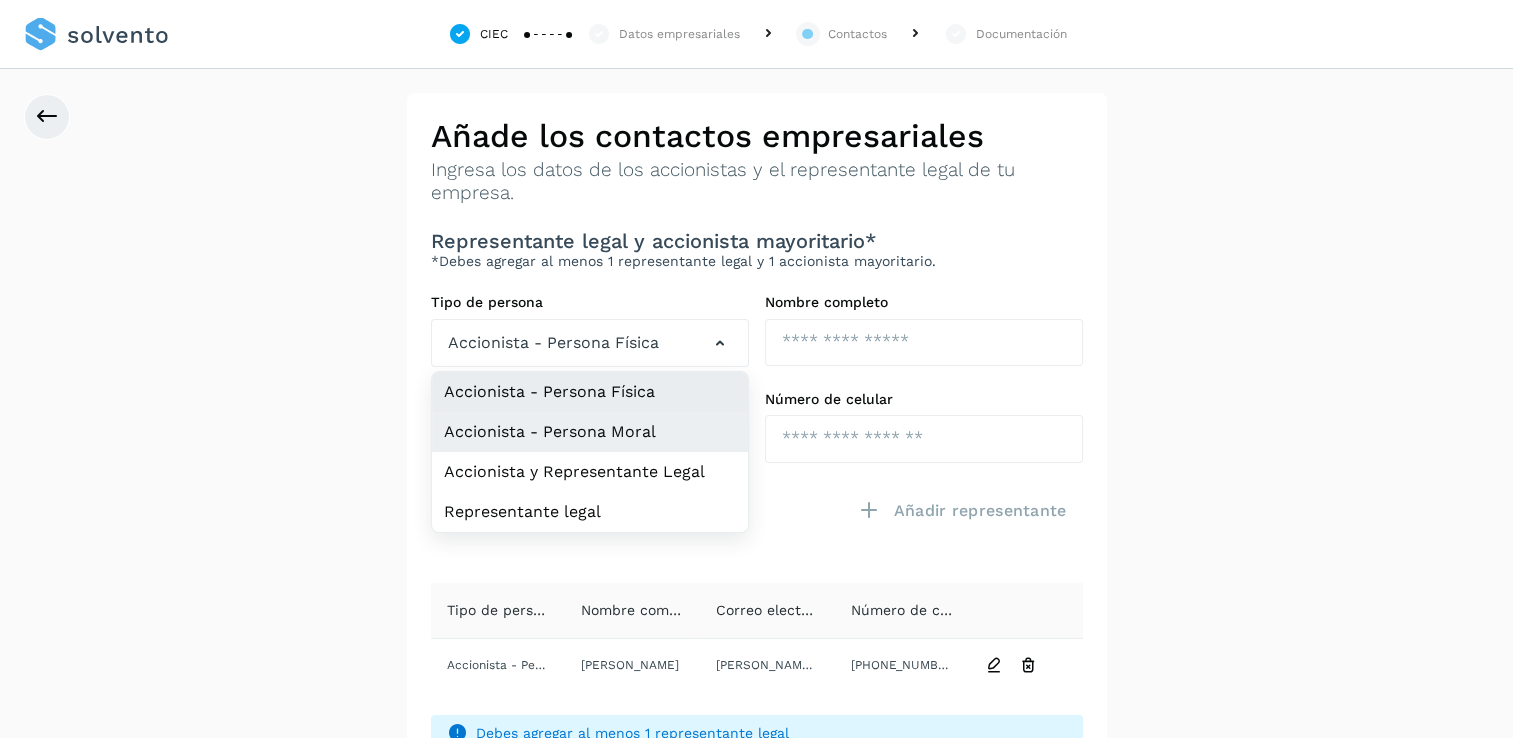 click on "Accionista - Persona Moral" 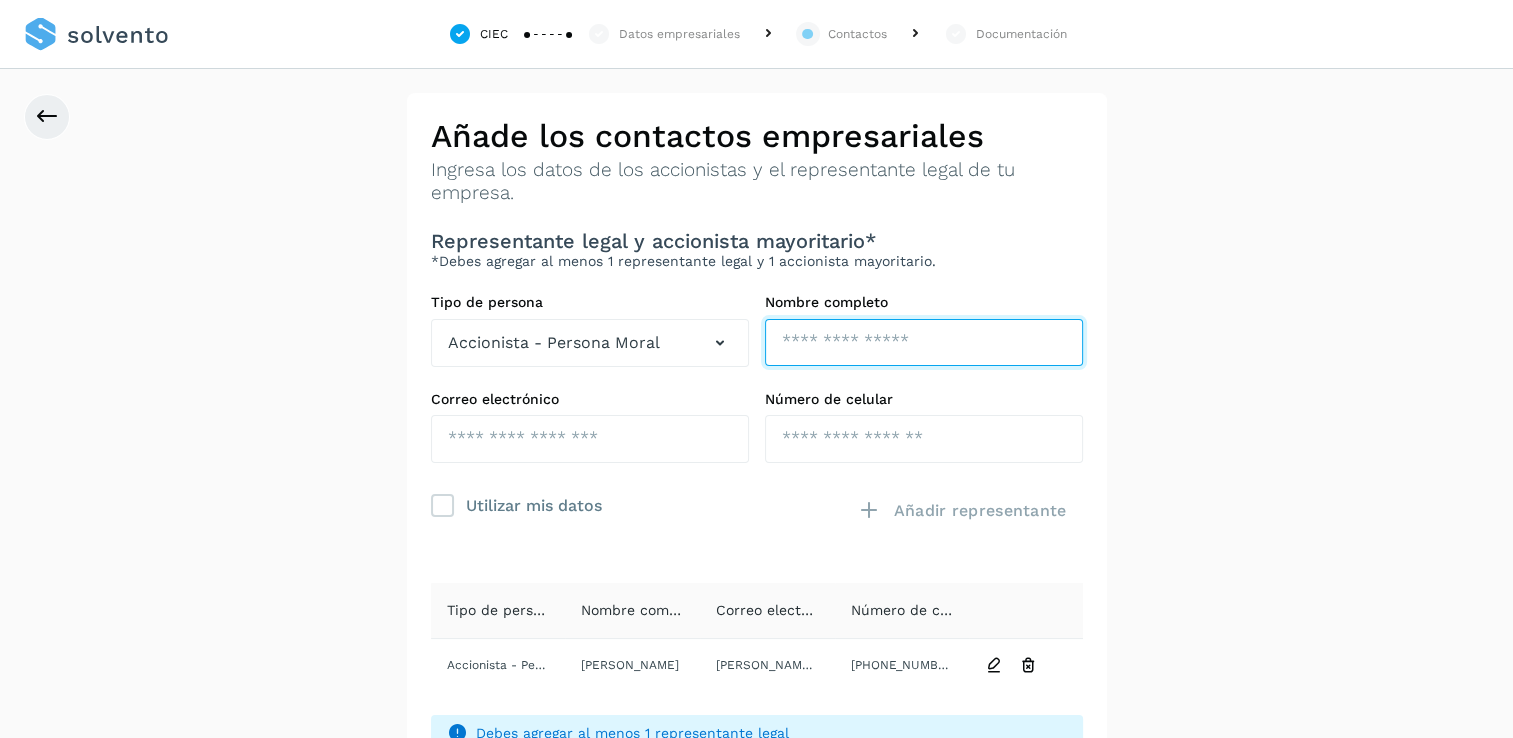 click at bounding box center (924, 343) 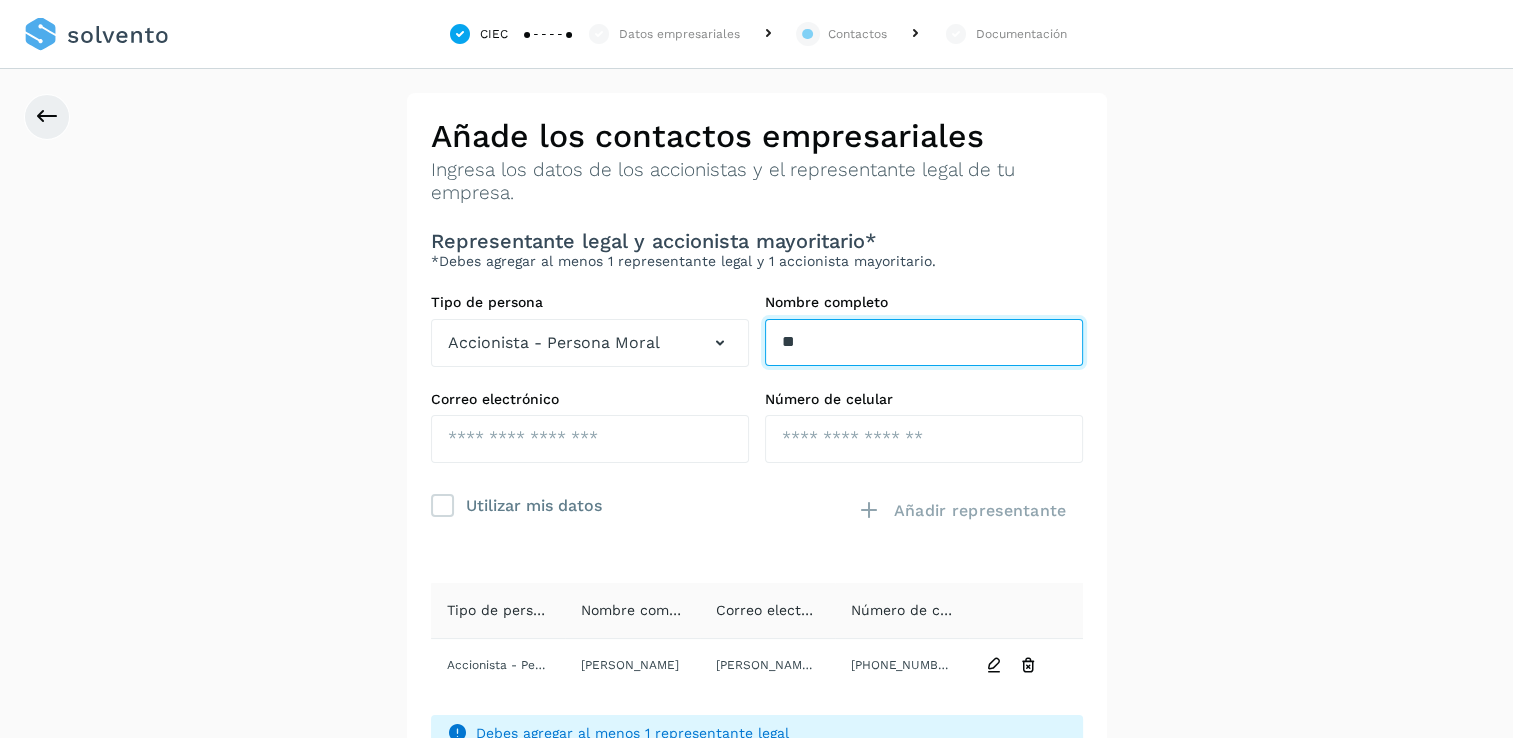 type on "*" 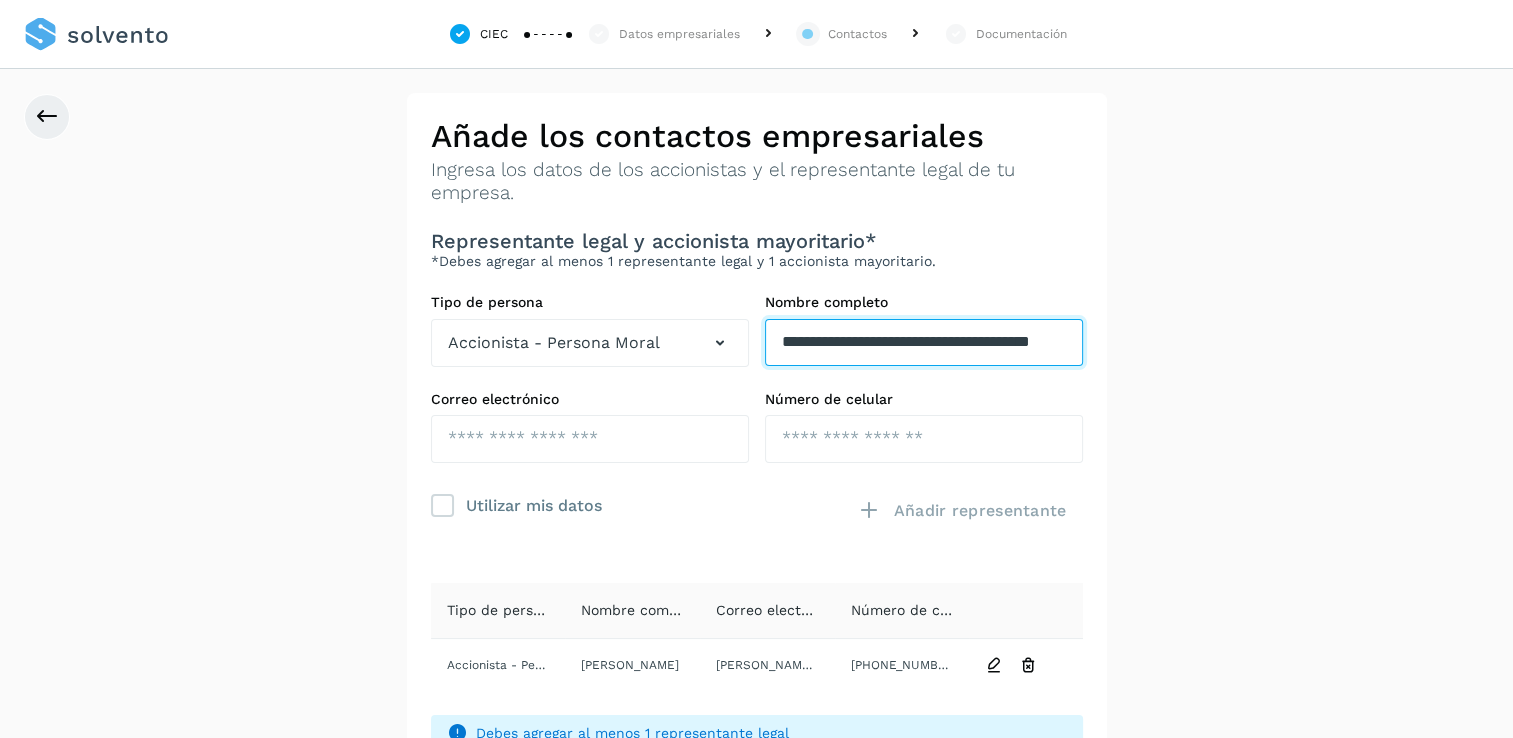 scroll, scrollTop: 0, scrollLeft: 102, axis: horizontal 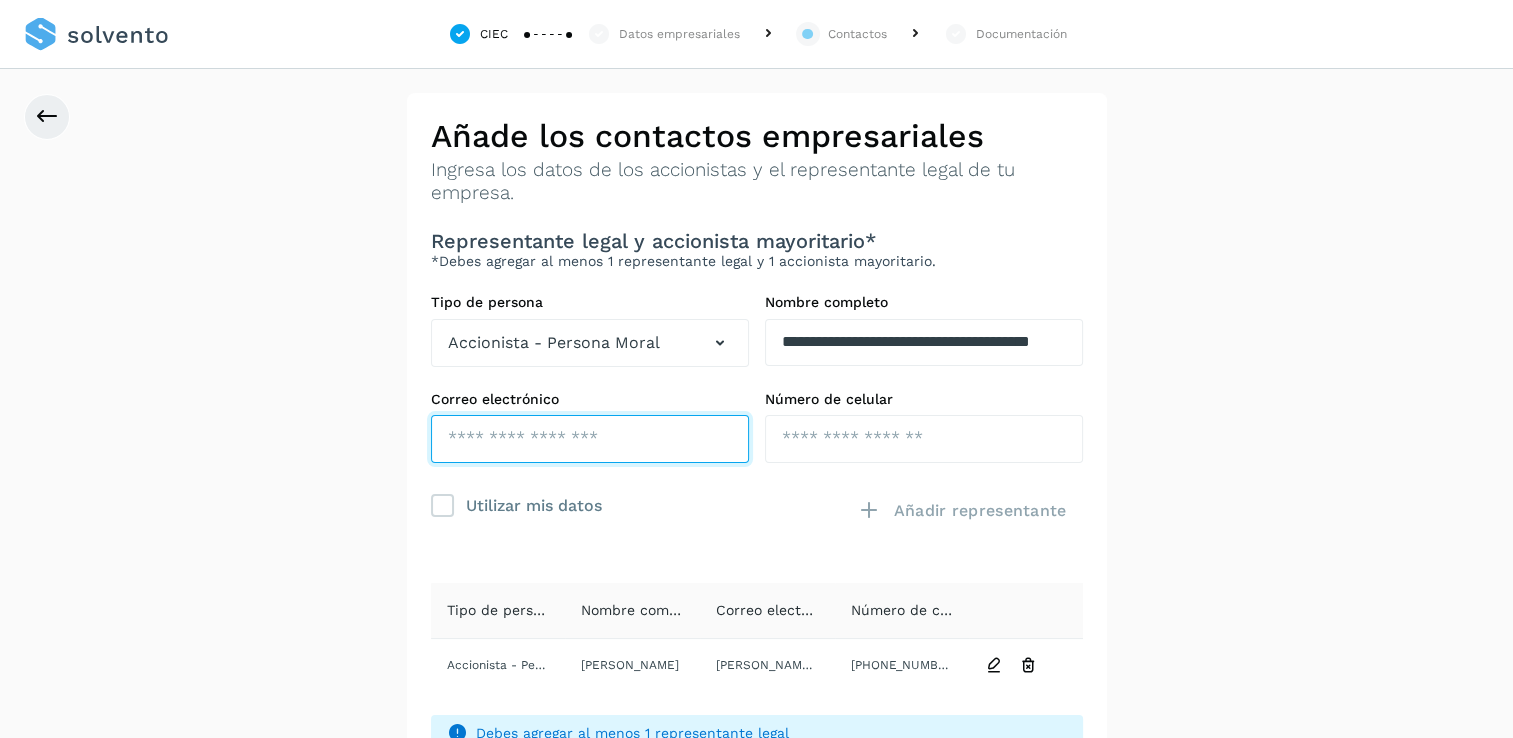 click at bounding box center (590, 439) 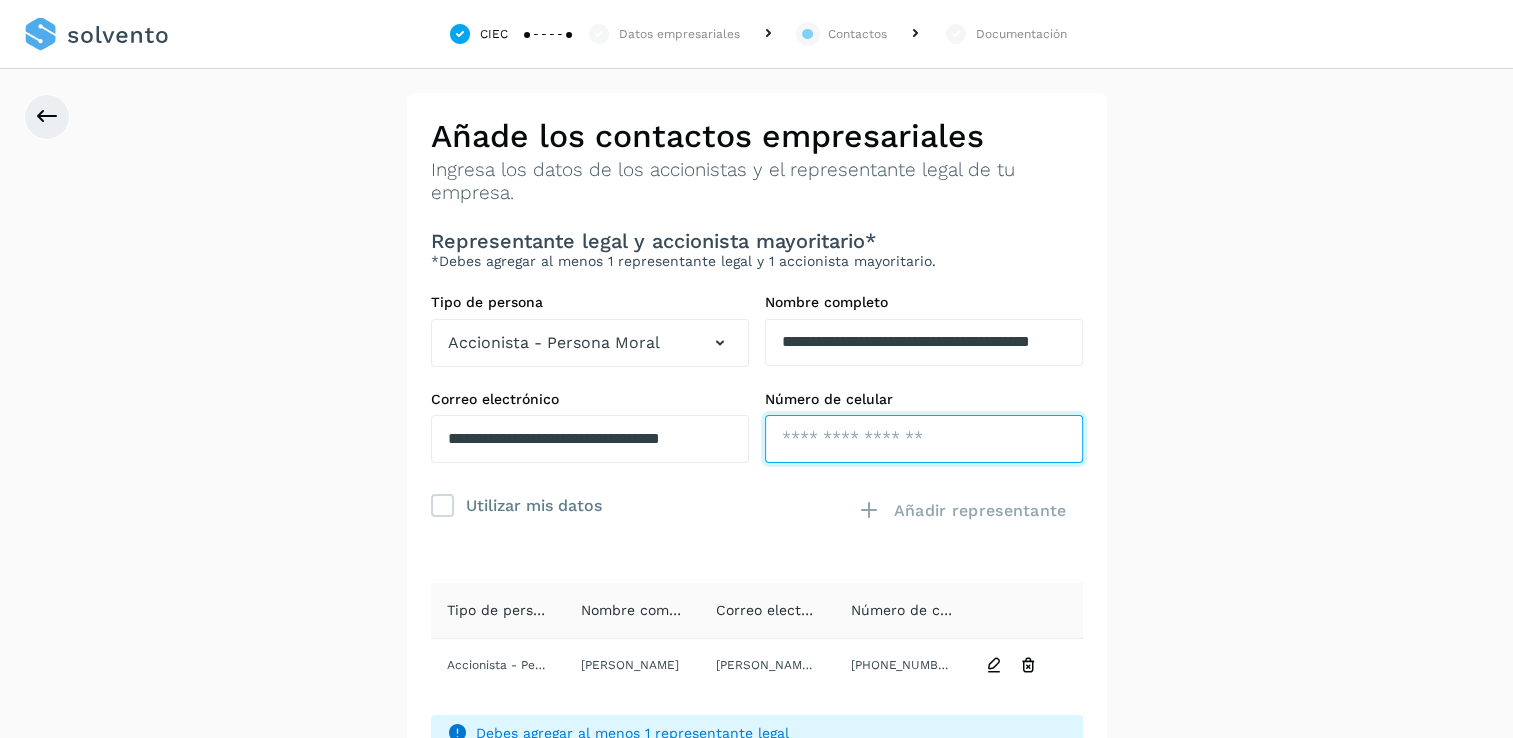 click at bounding box center (924, 439) 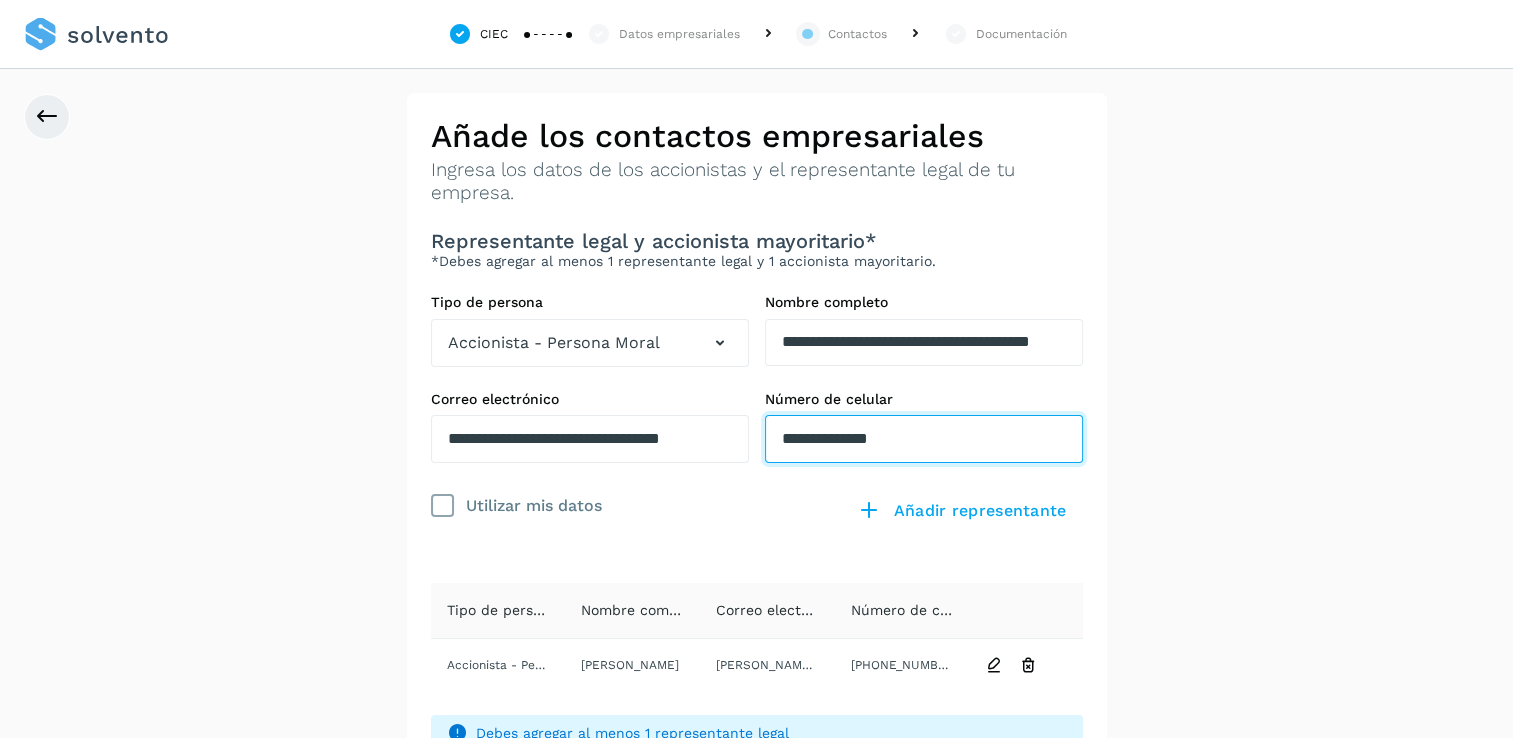 type on "**********" 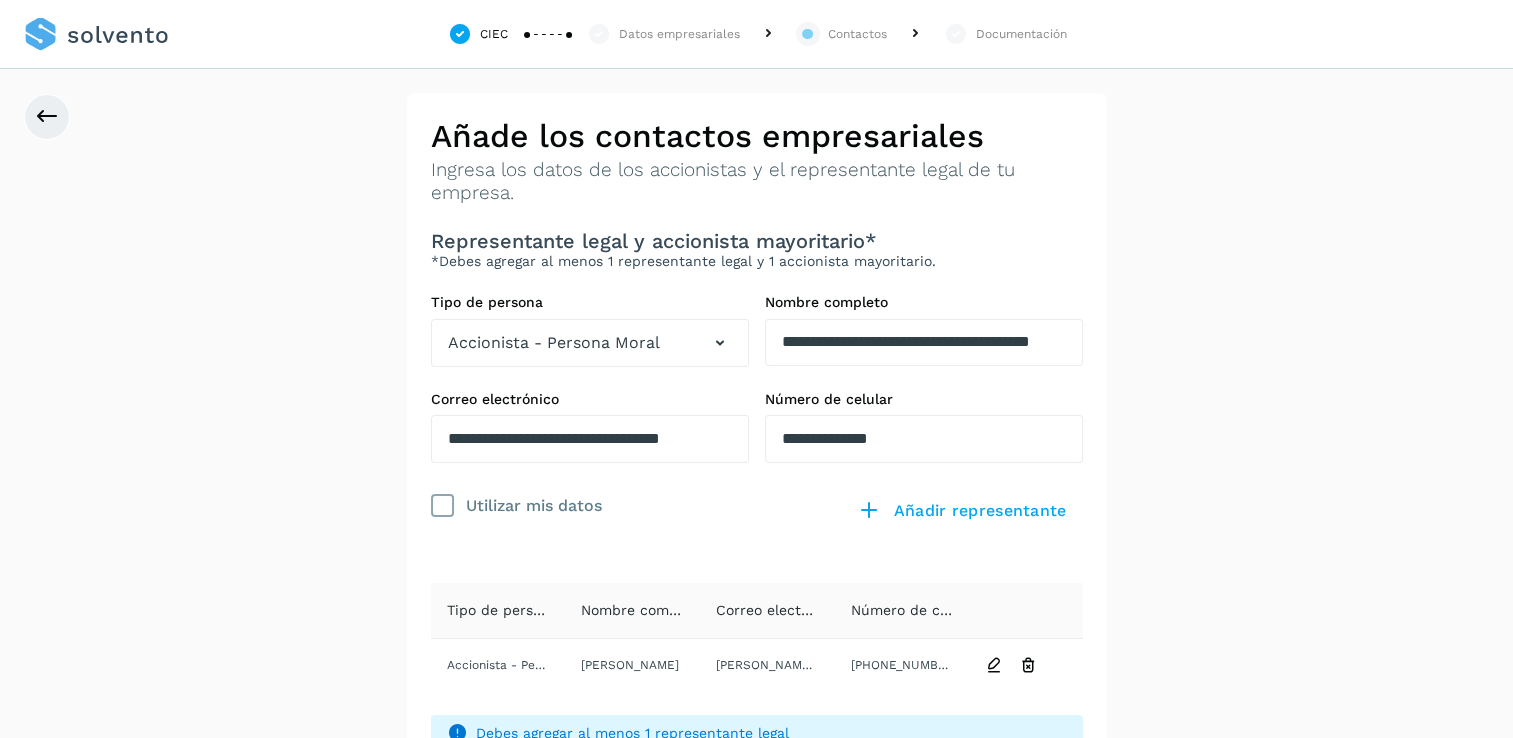 click at bounding box center [442, 506] 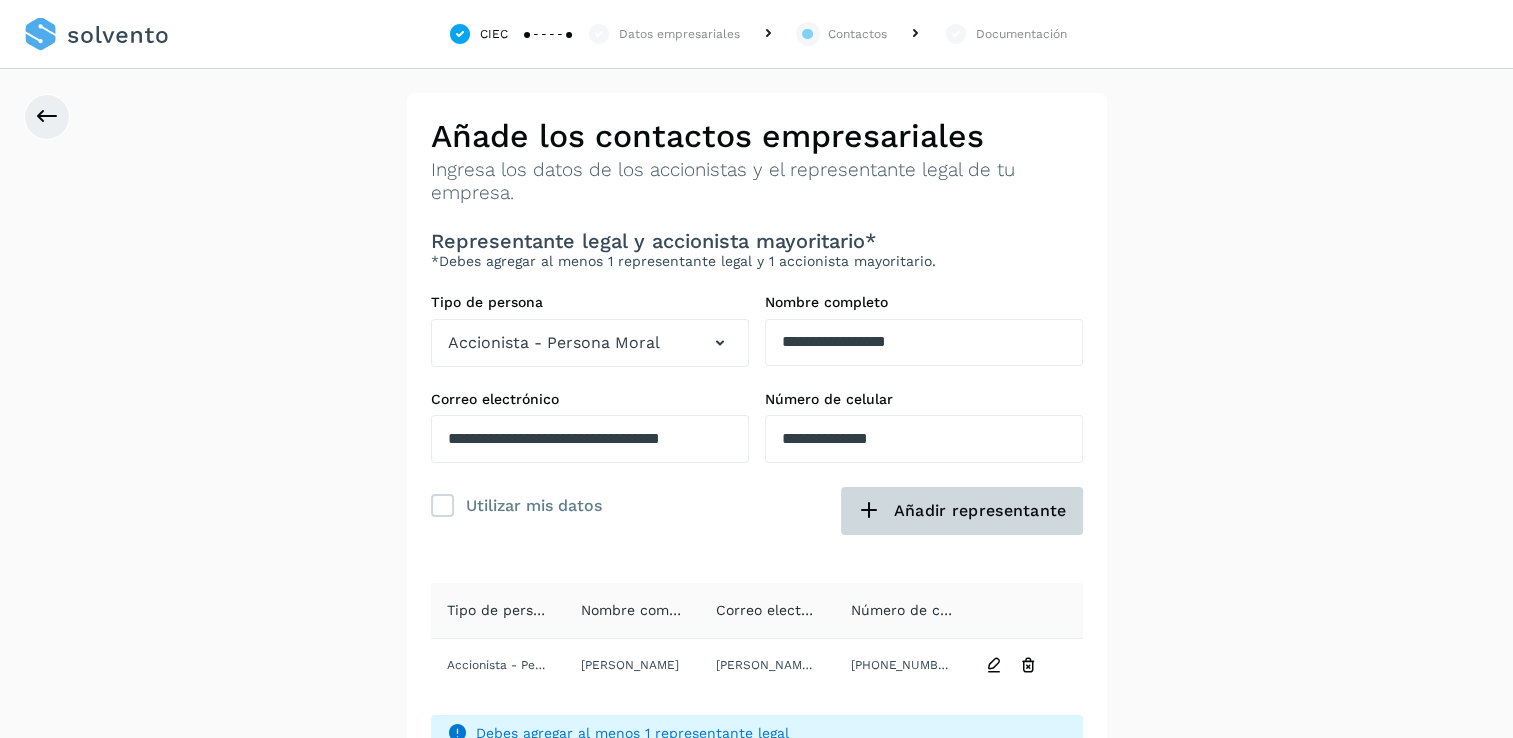 click at bounding box center (869, 511) 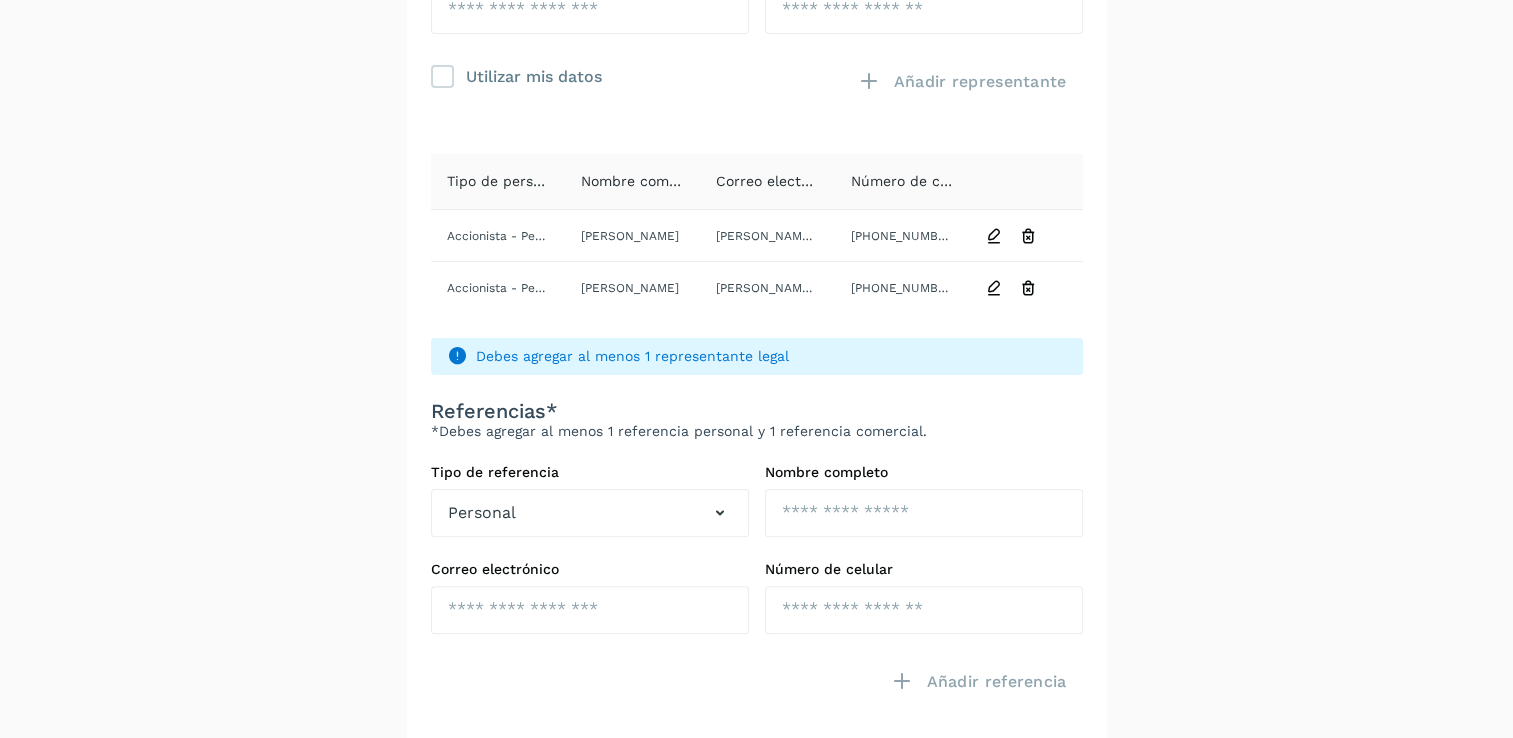 scroll, scrollTop: 431, scrollLeft: 0, axis: vertical 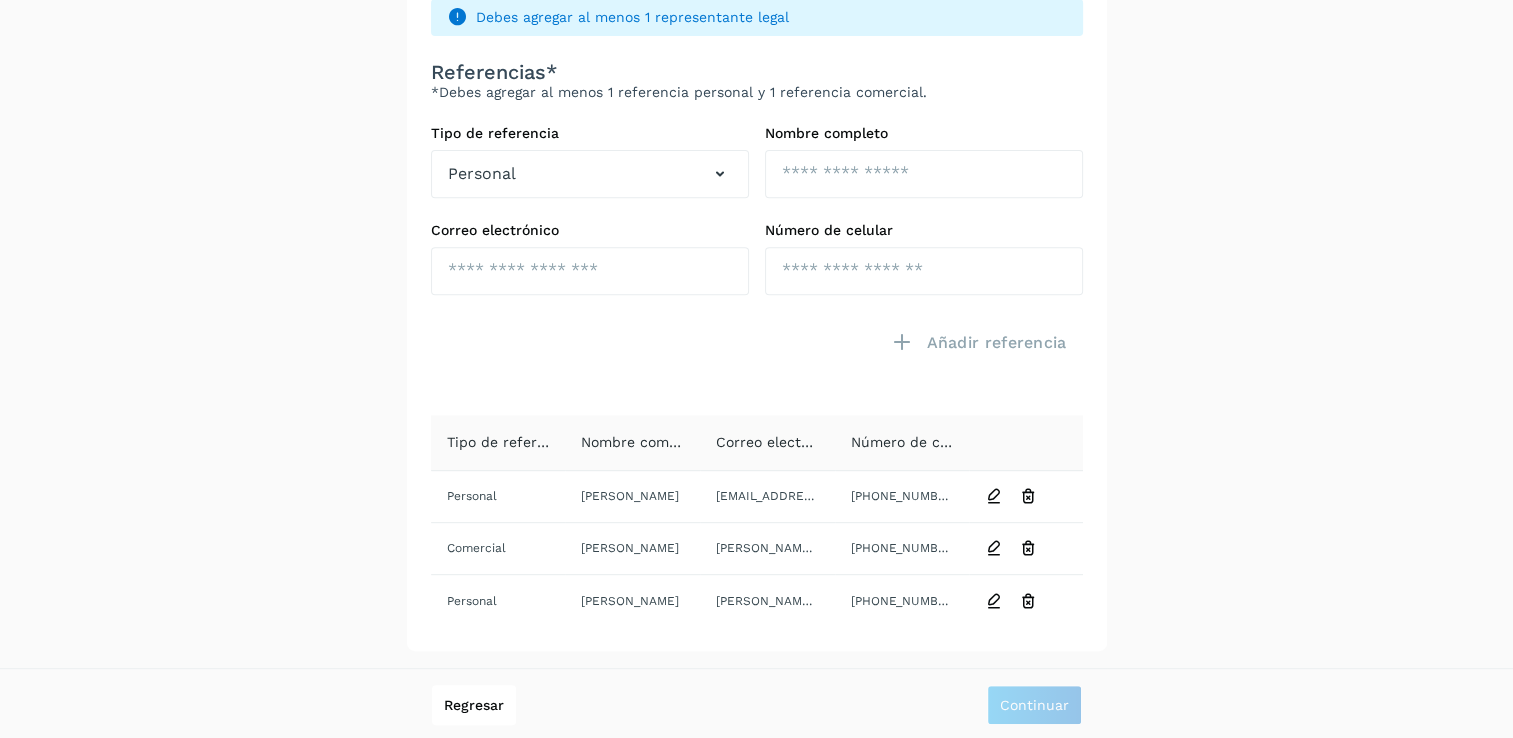 click on "Debes agregar al menos 1 representante legal" 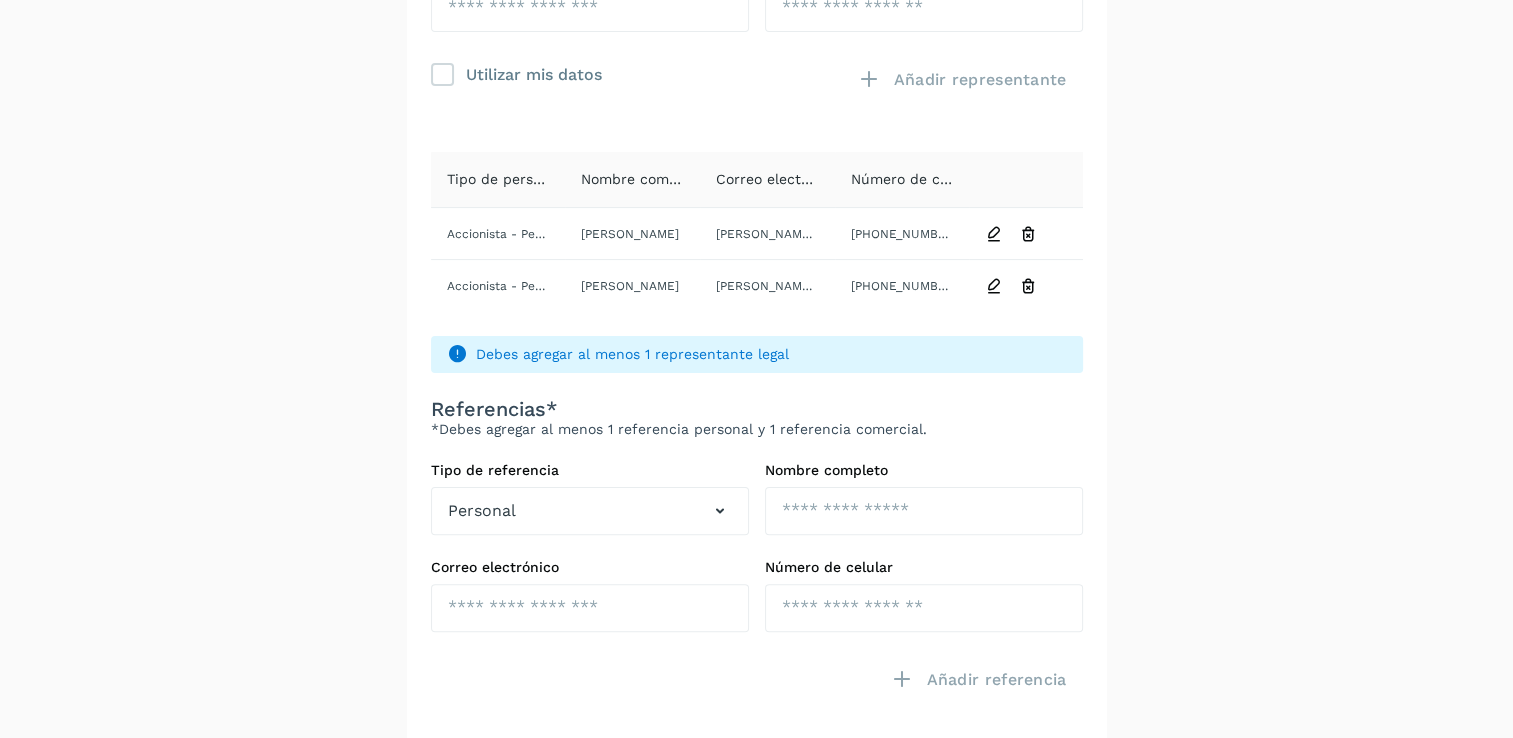 scroll, scrollTop: 433, scrollLeft: 0, axis: vertical 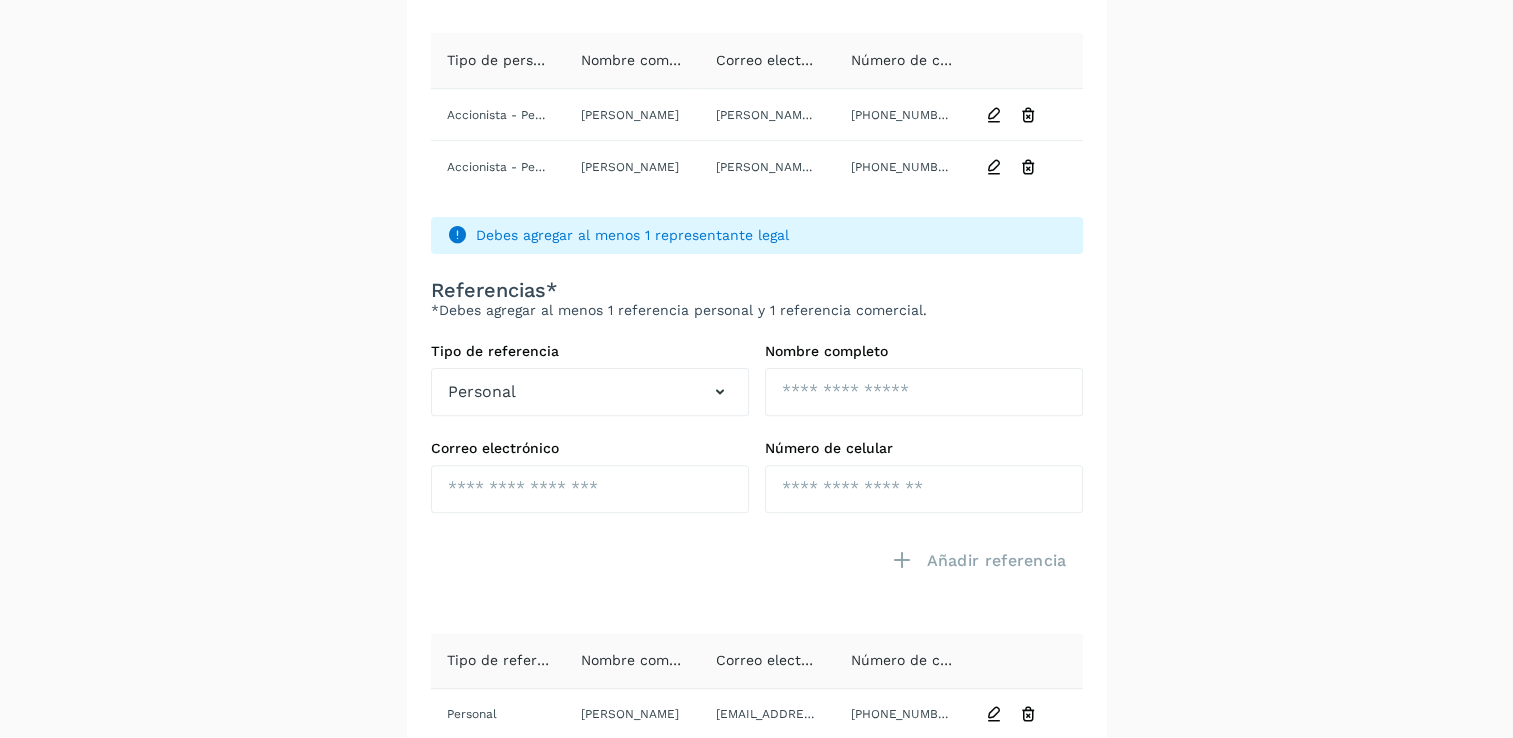 click on "Debes agregar al menos 1 representante legal" 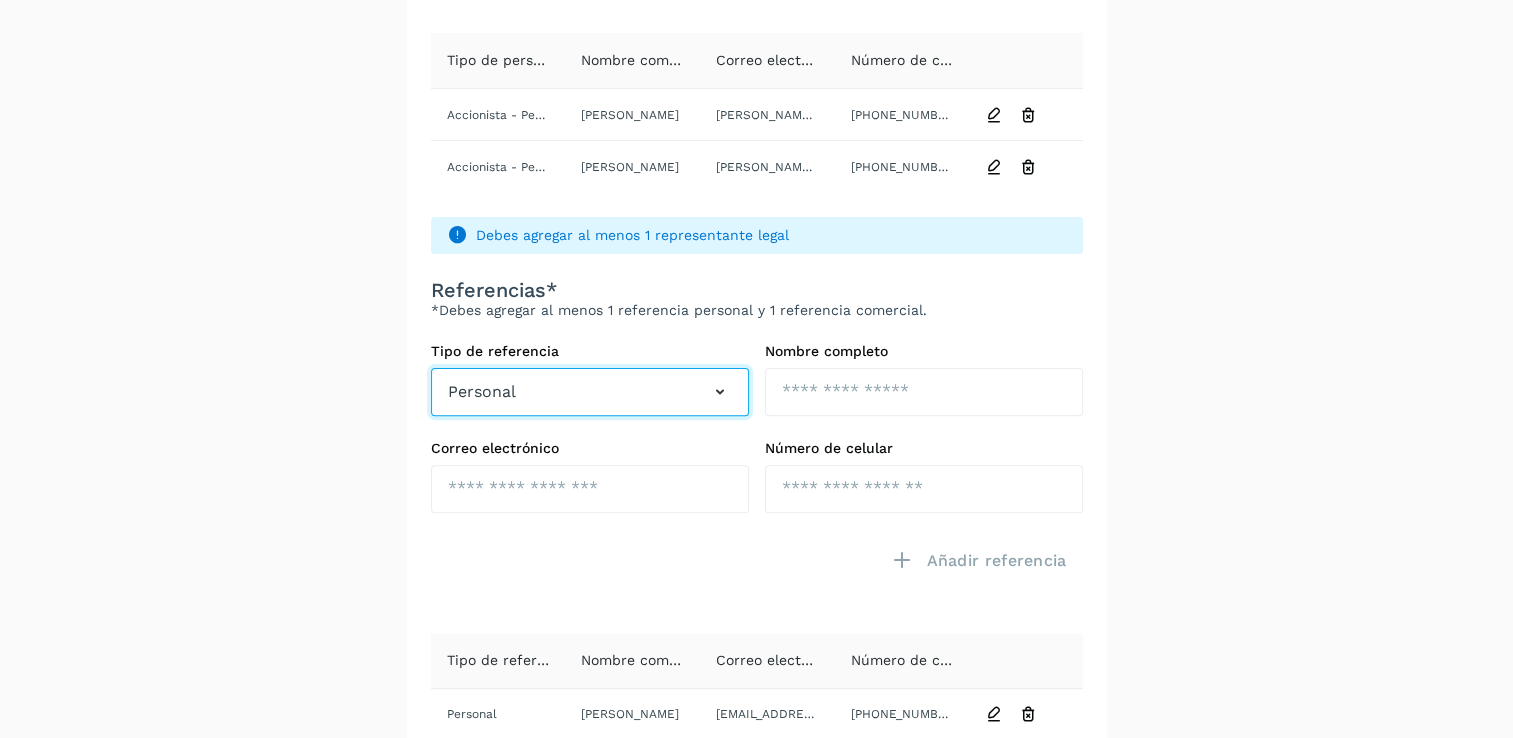 click at bounding box center (720, 392) 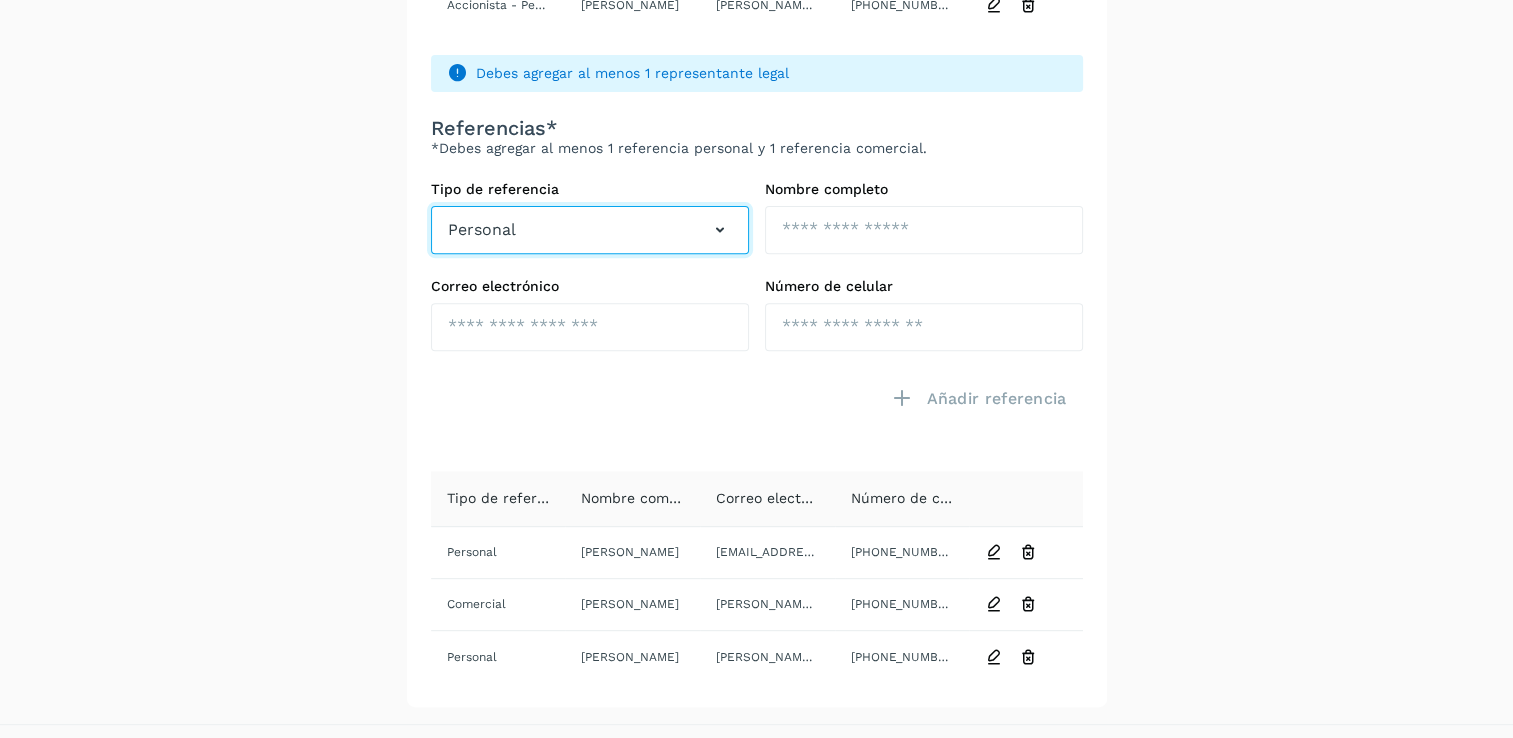 scroll, scrollTop: 768, scrollLeft: 0, axis: vertical 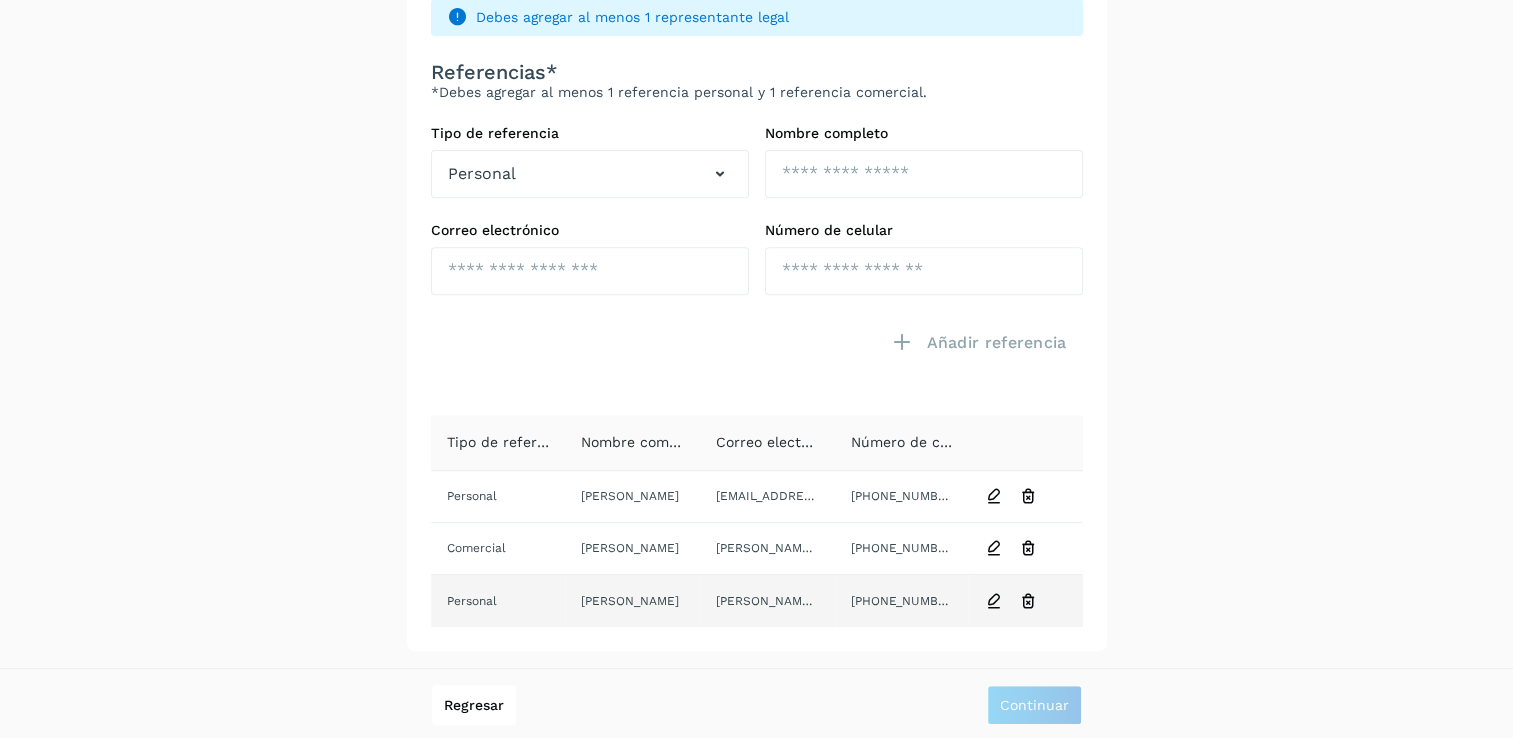 click at bounding box center (1028, 601) 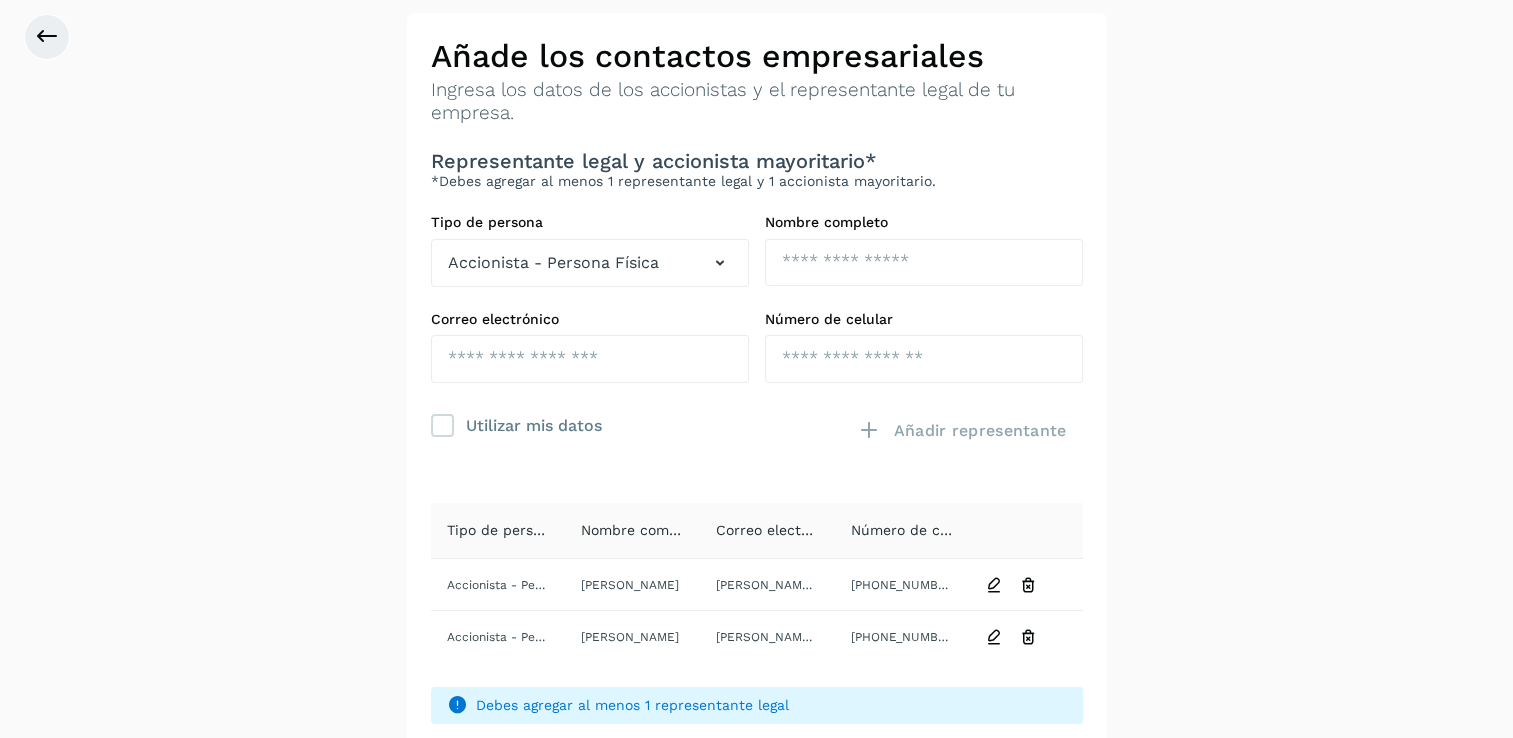 scroll, scrollTop: 78, scrollLeft: 0, axis: vertical 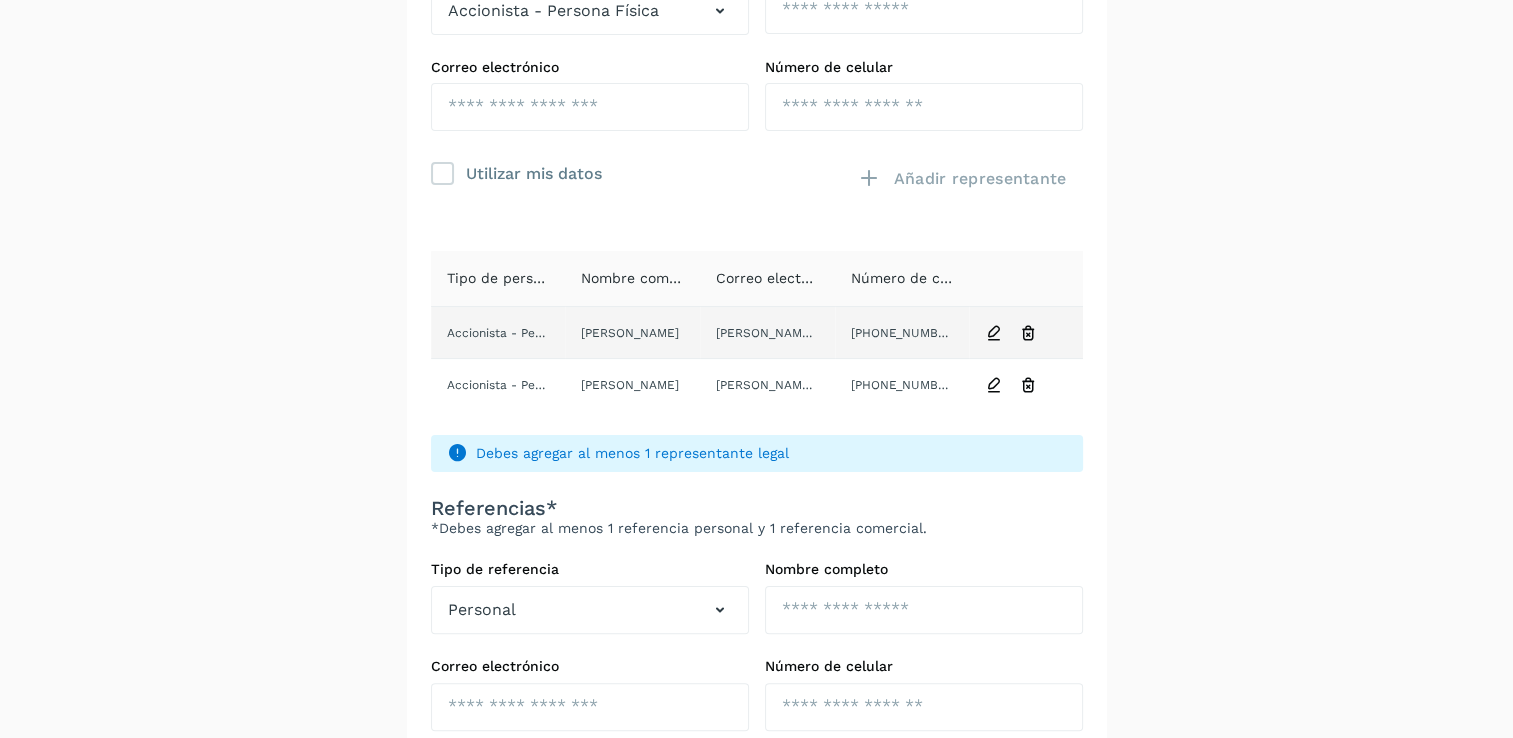 click at bounding box center [1028, 333] 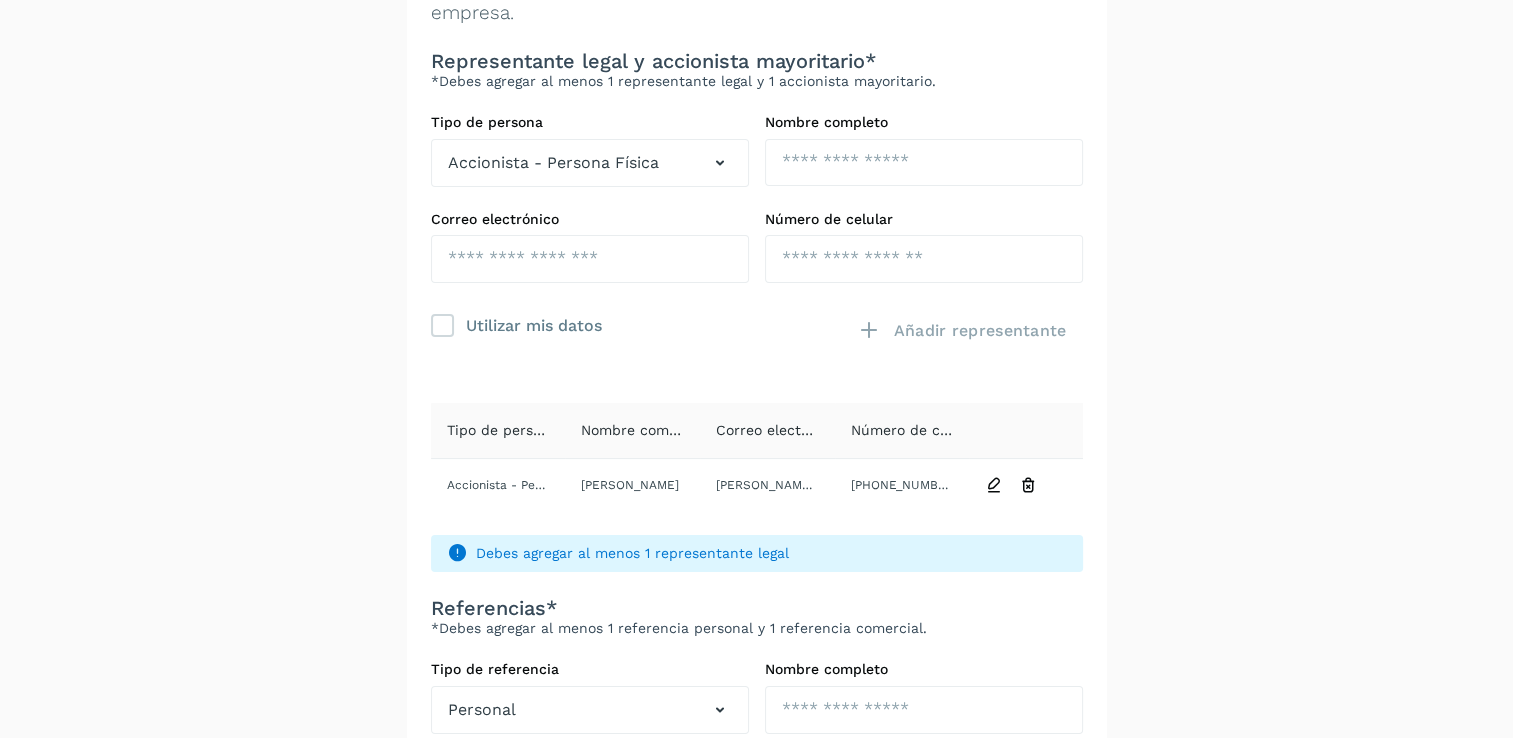 scroll, scrollTop: 0, scrollLeft: 0, axis: both 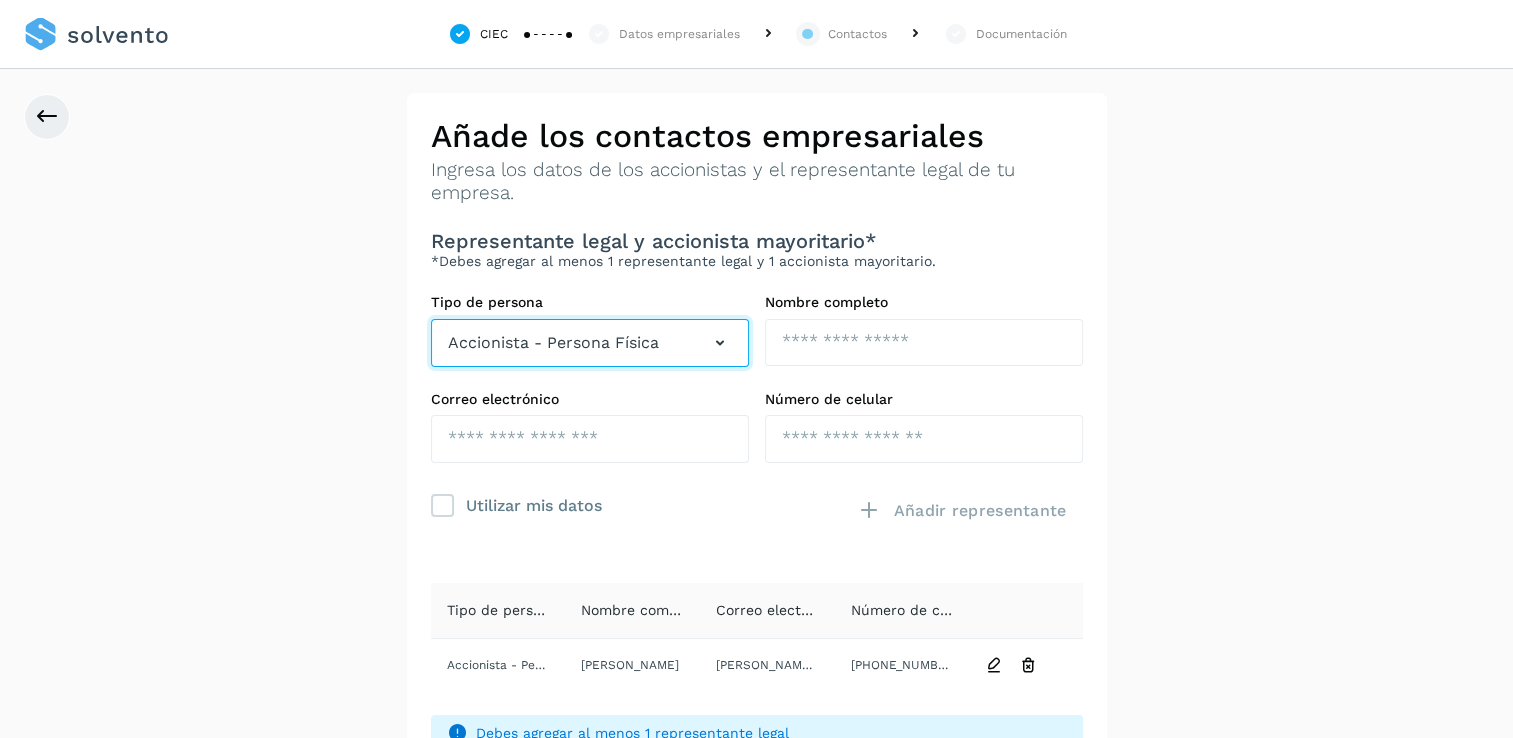 click at bounding box center [720, 343] 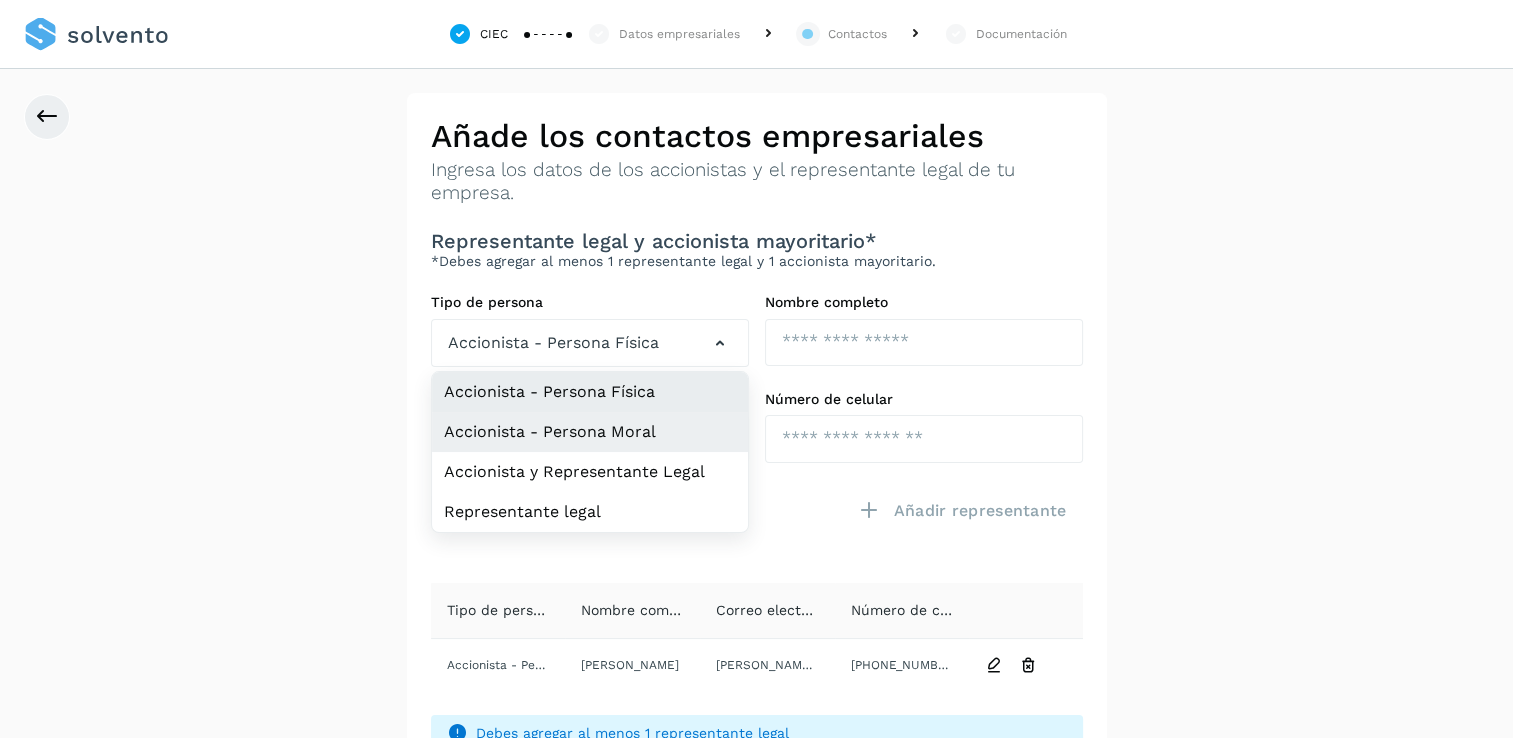 click on "Accionista - Persona Moral" 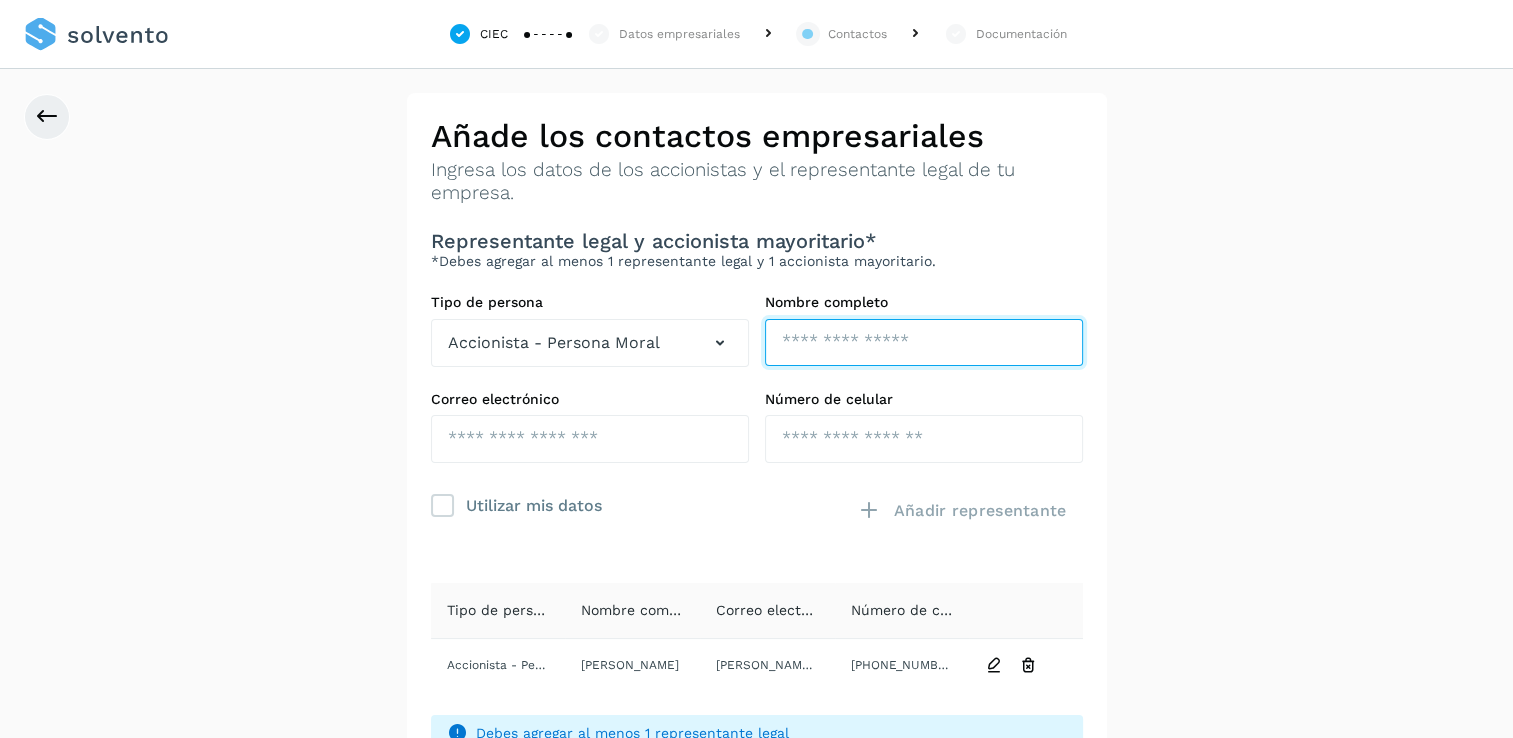 click at bounding box center (924, 343) 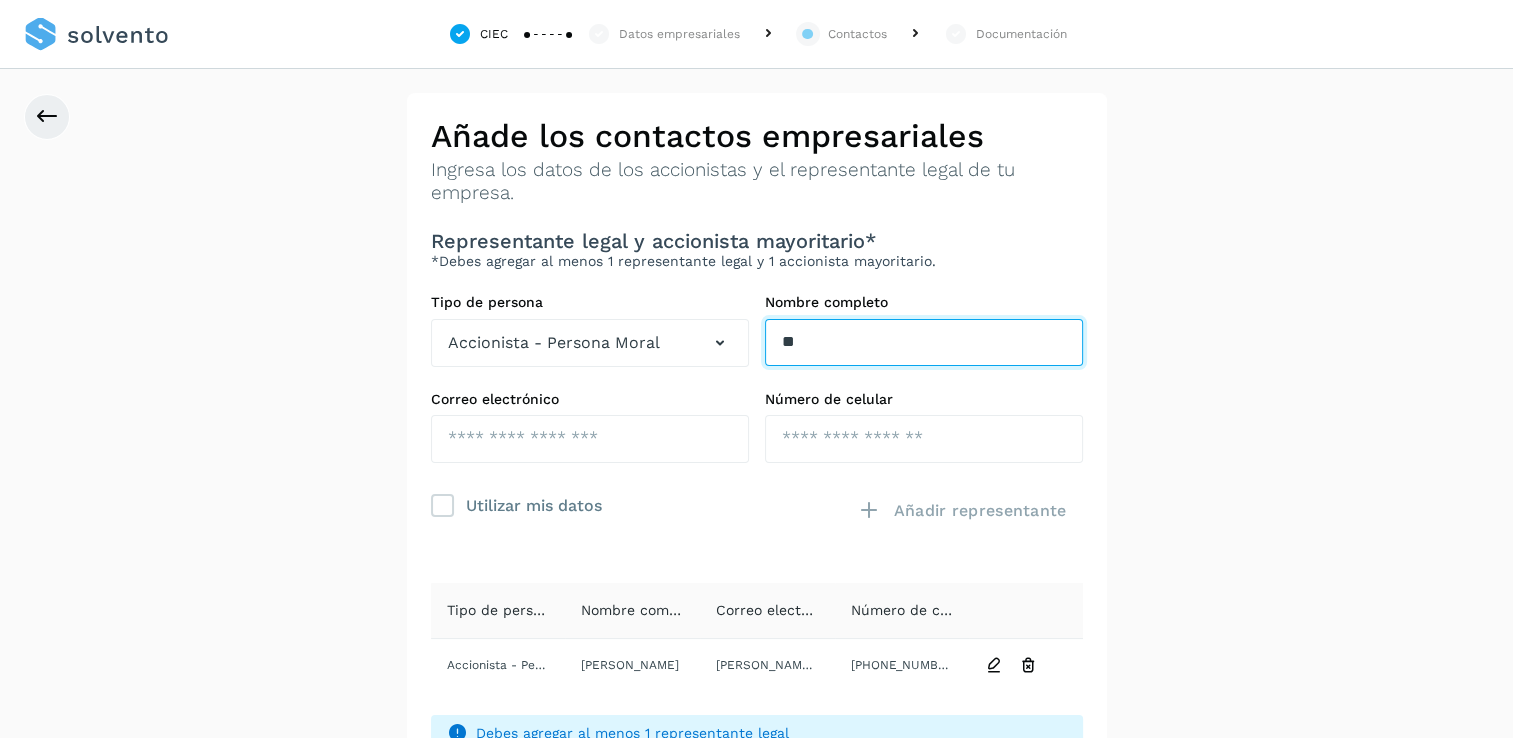 type on "*" 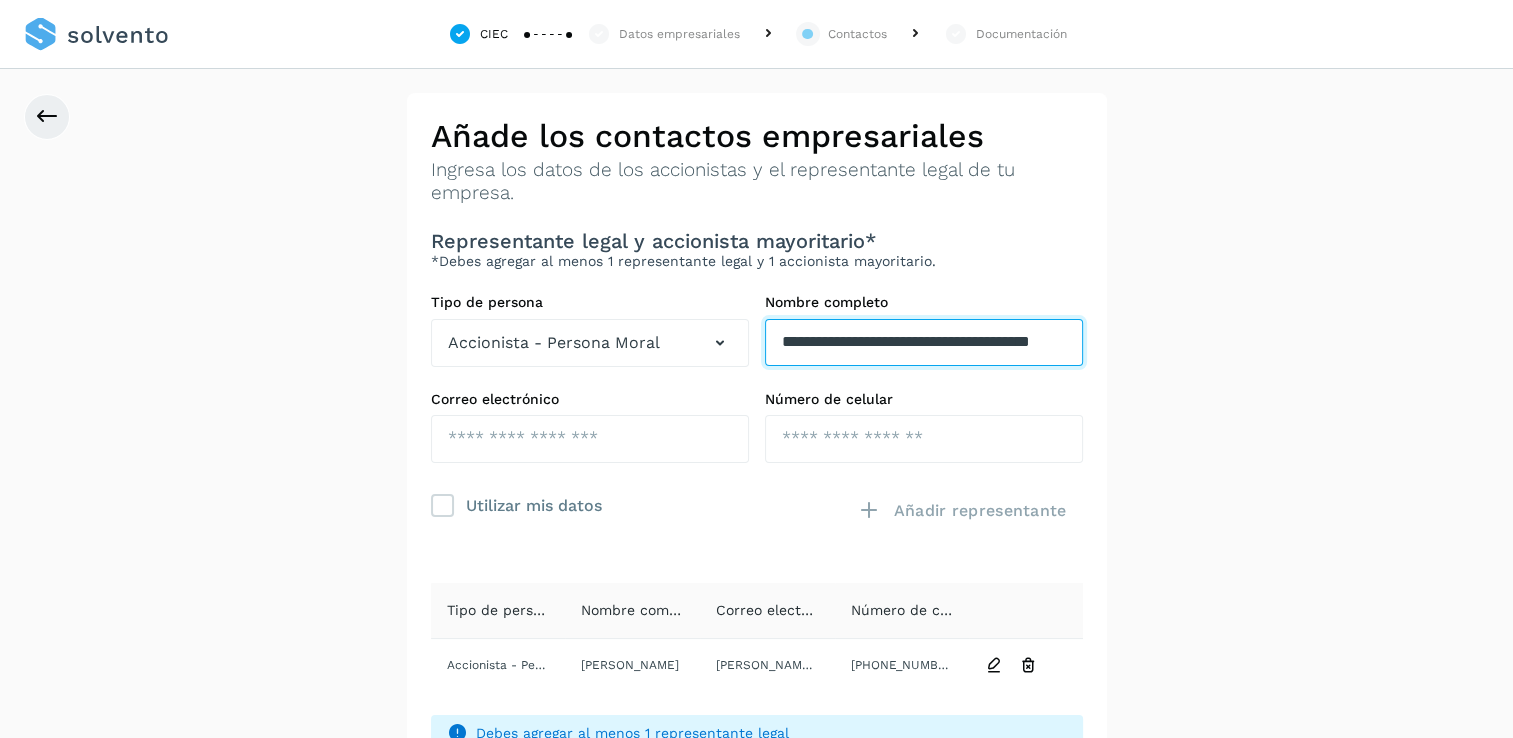 scroll, scrollTop: 0, scrollLeft: 102, axis: horizontal 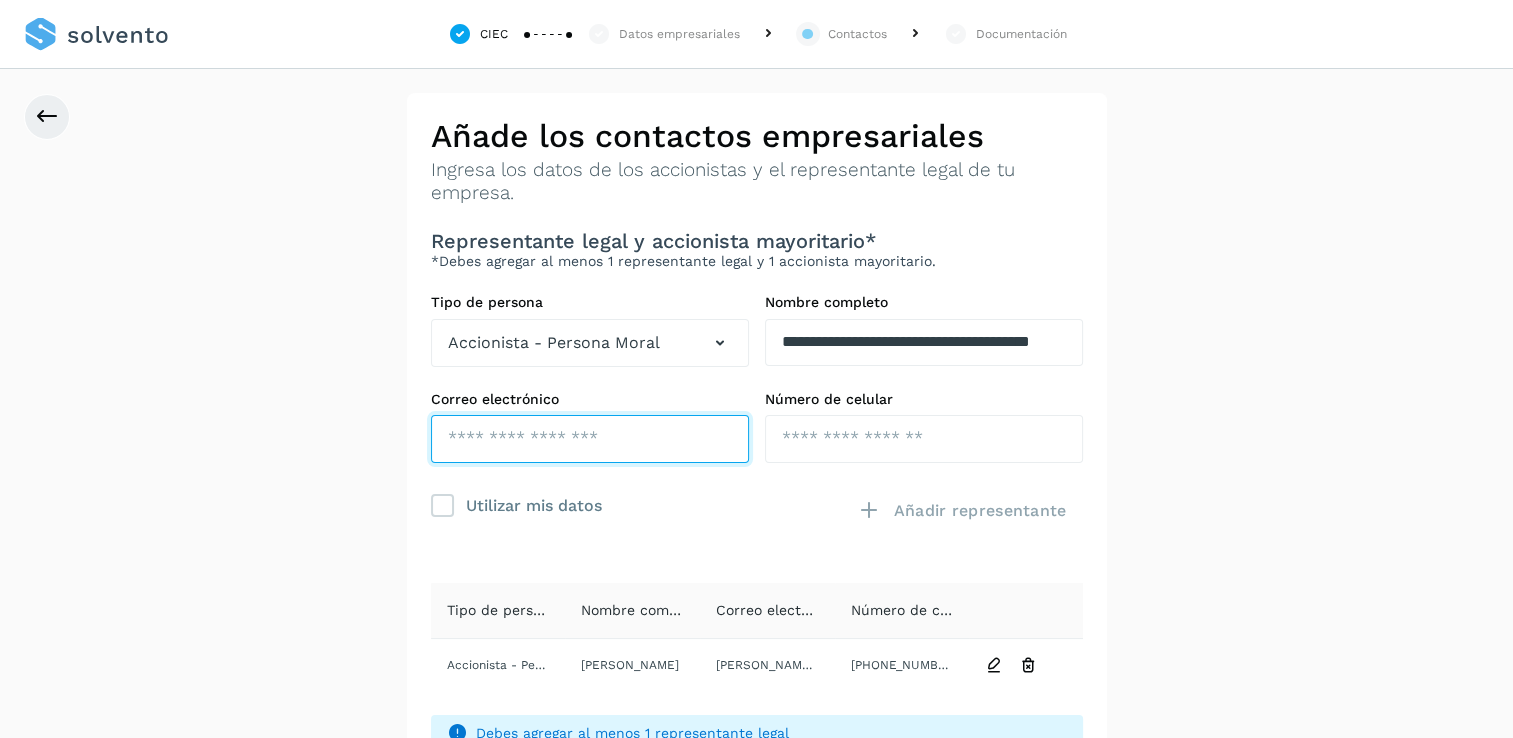 click at bounding box center [590, 439] 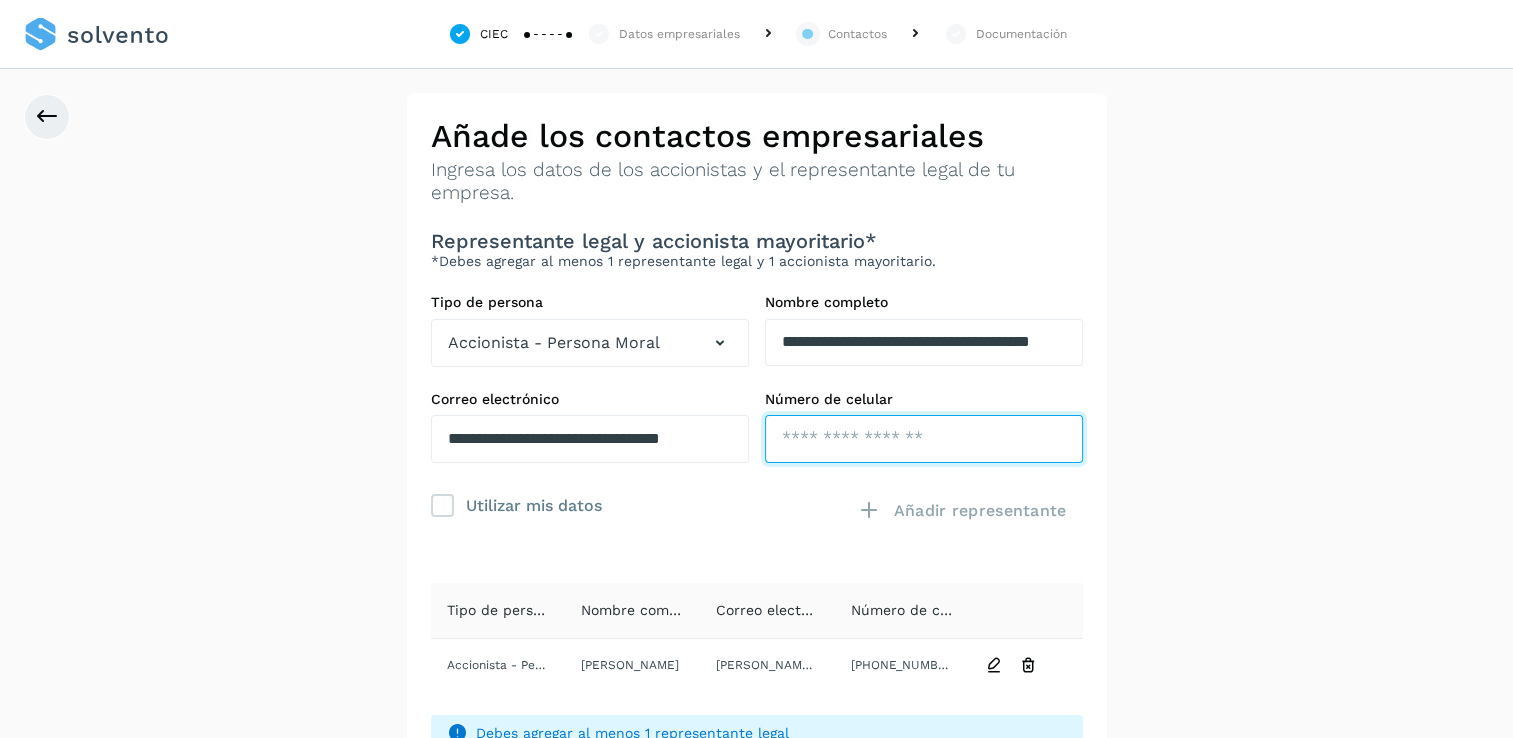 click at bounding box center [924, 439] 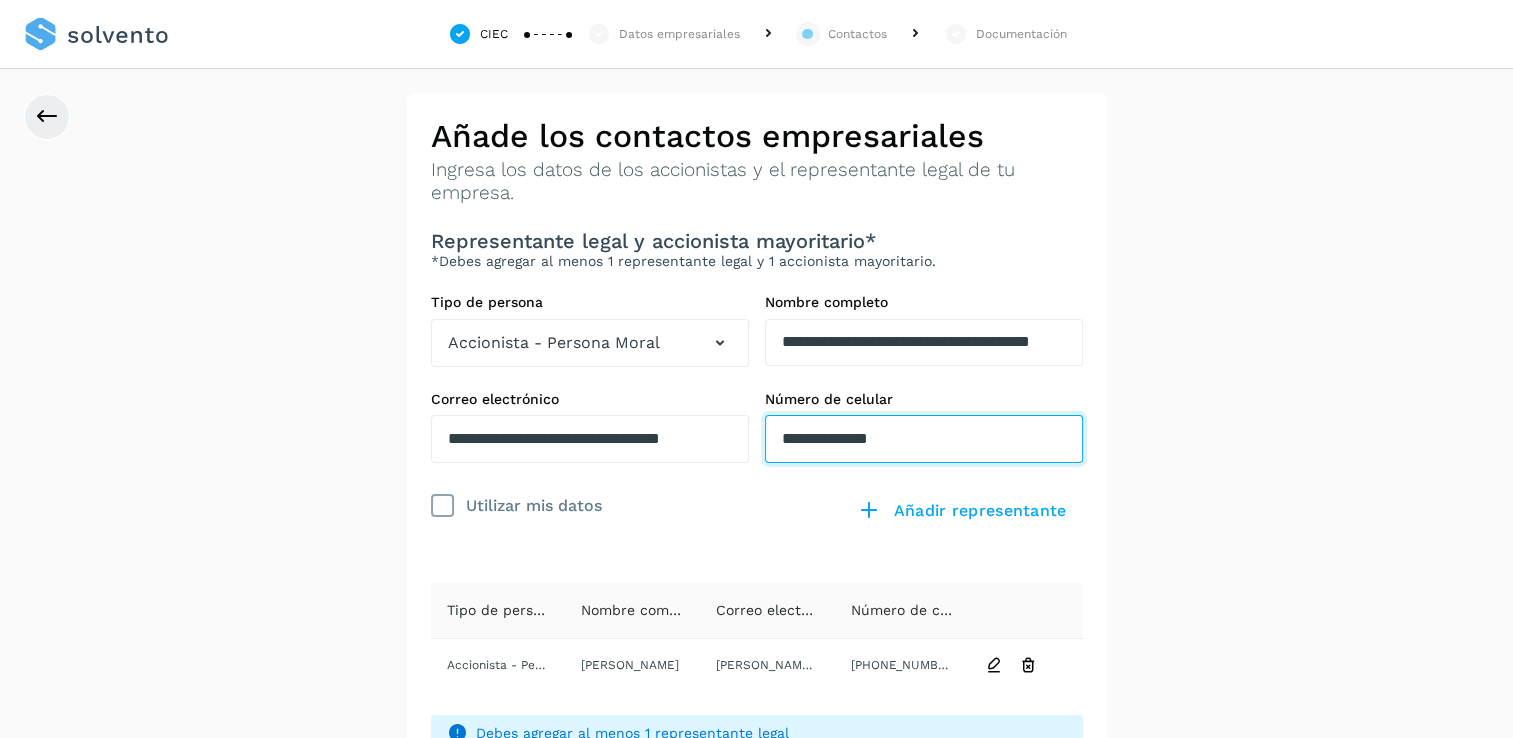 type on "**********" 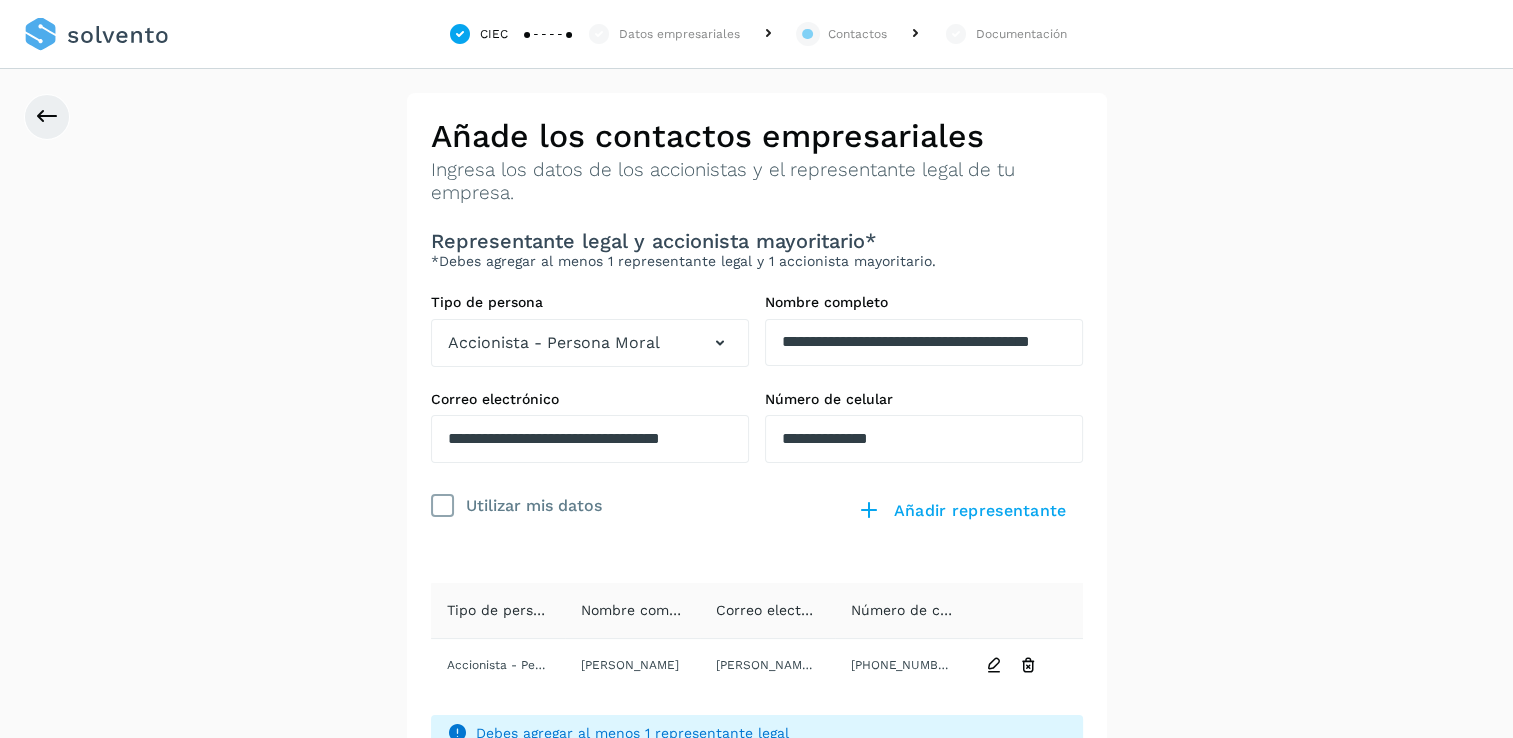click at bounding box center [442, 506] 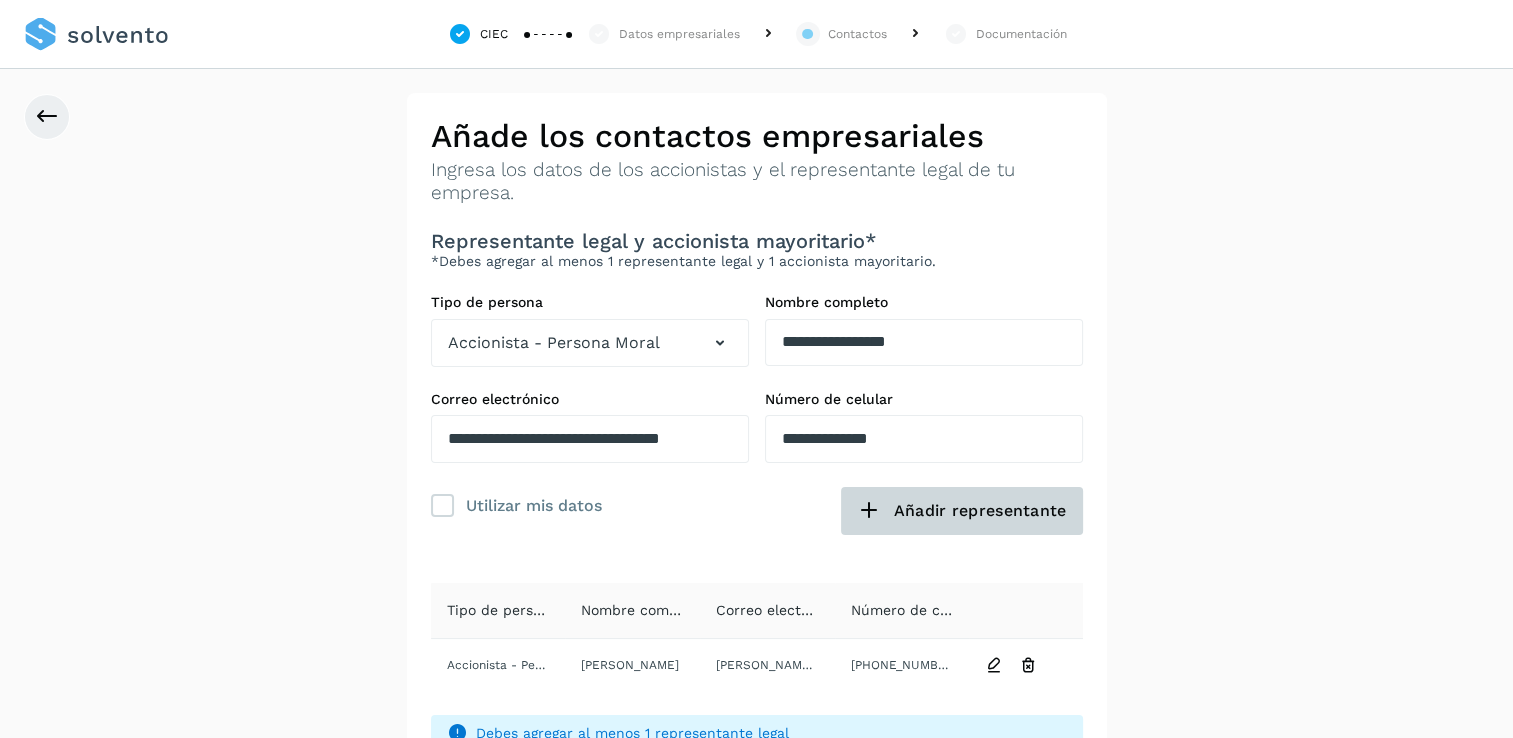 click on "Añadir representante" 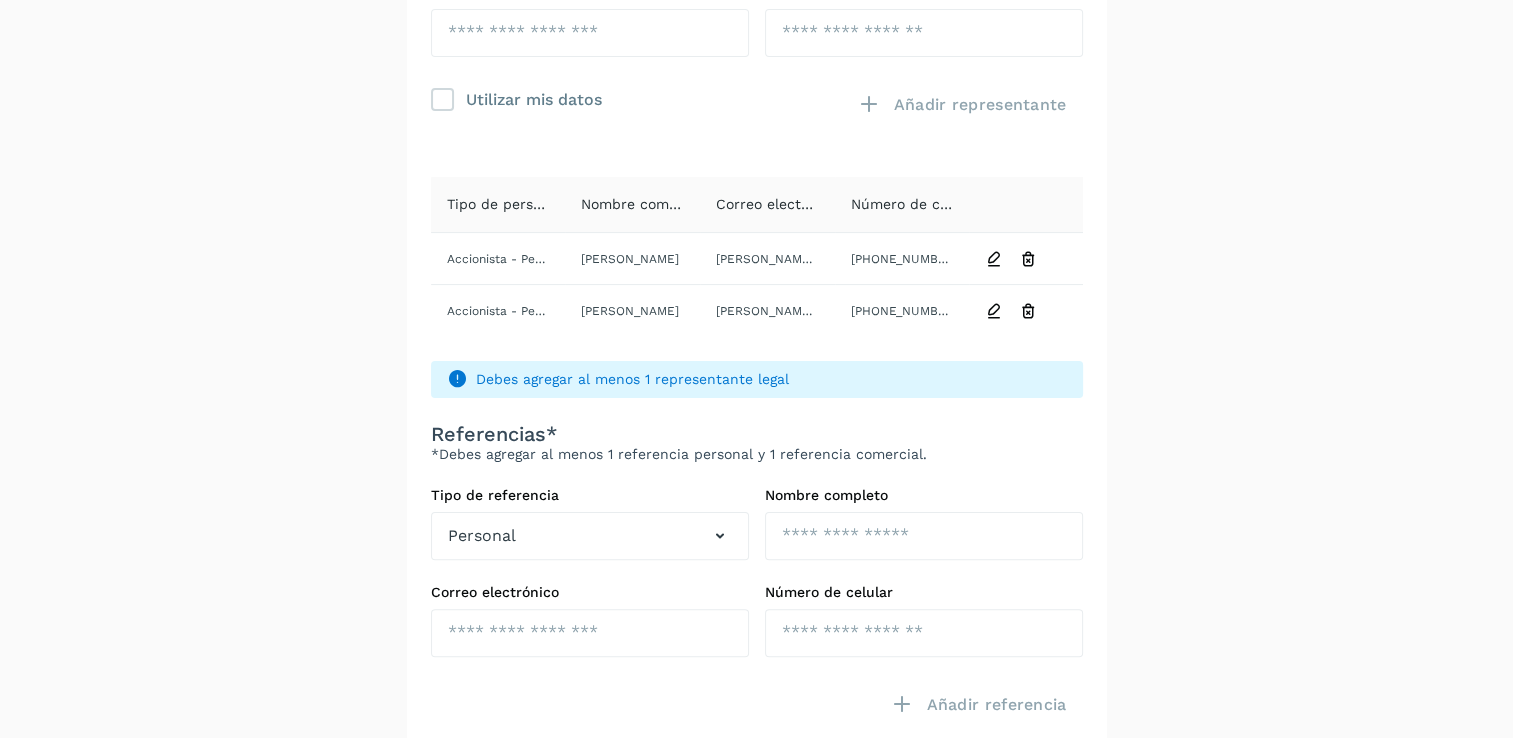 scroll, scrollTop: 408, scrollLeft: 0, axis: vertical 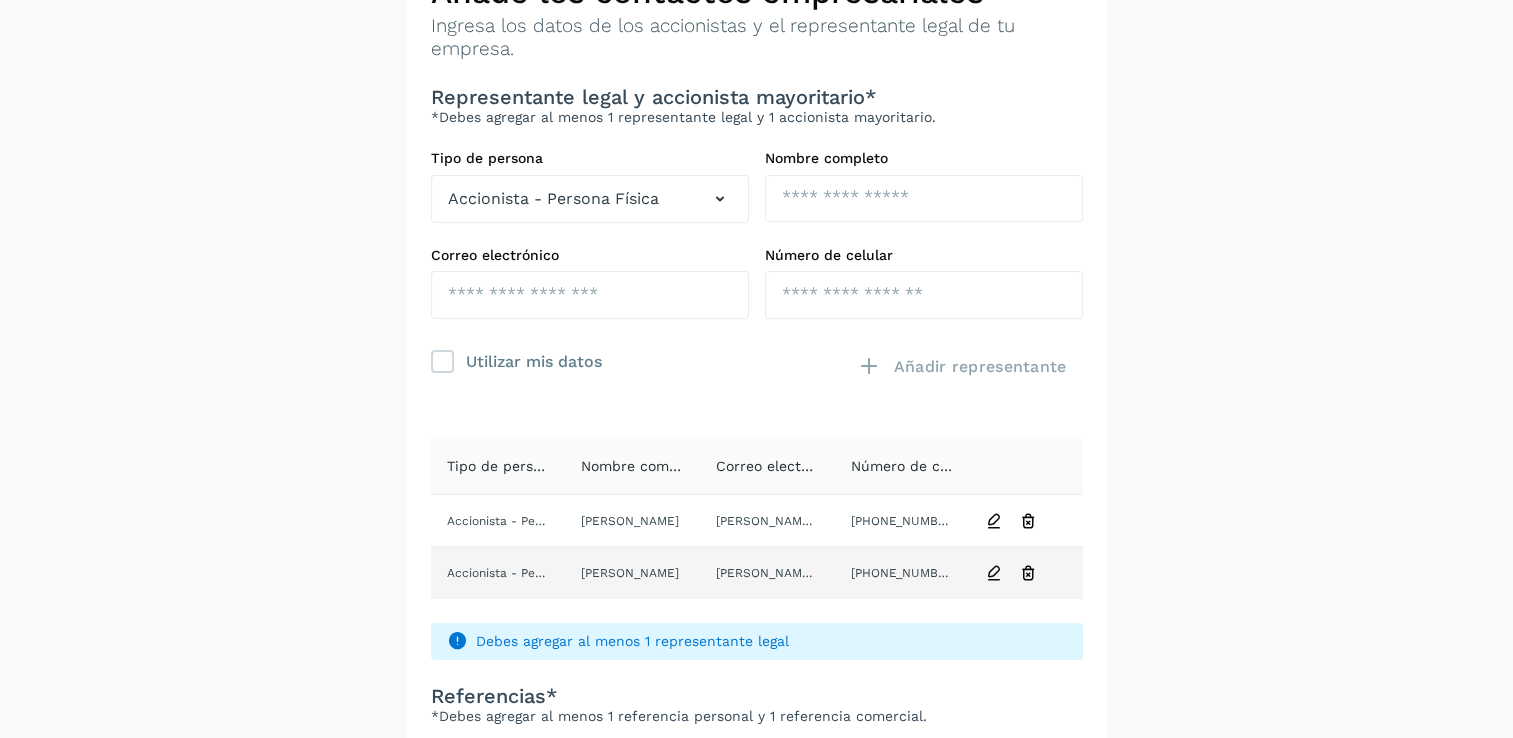 click at bounding box center (994, 573) 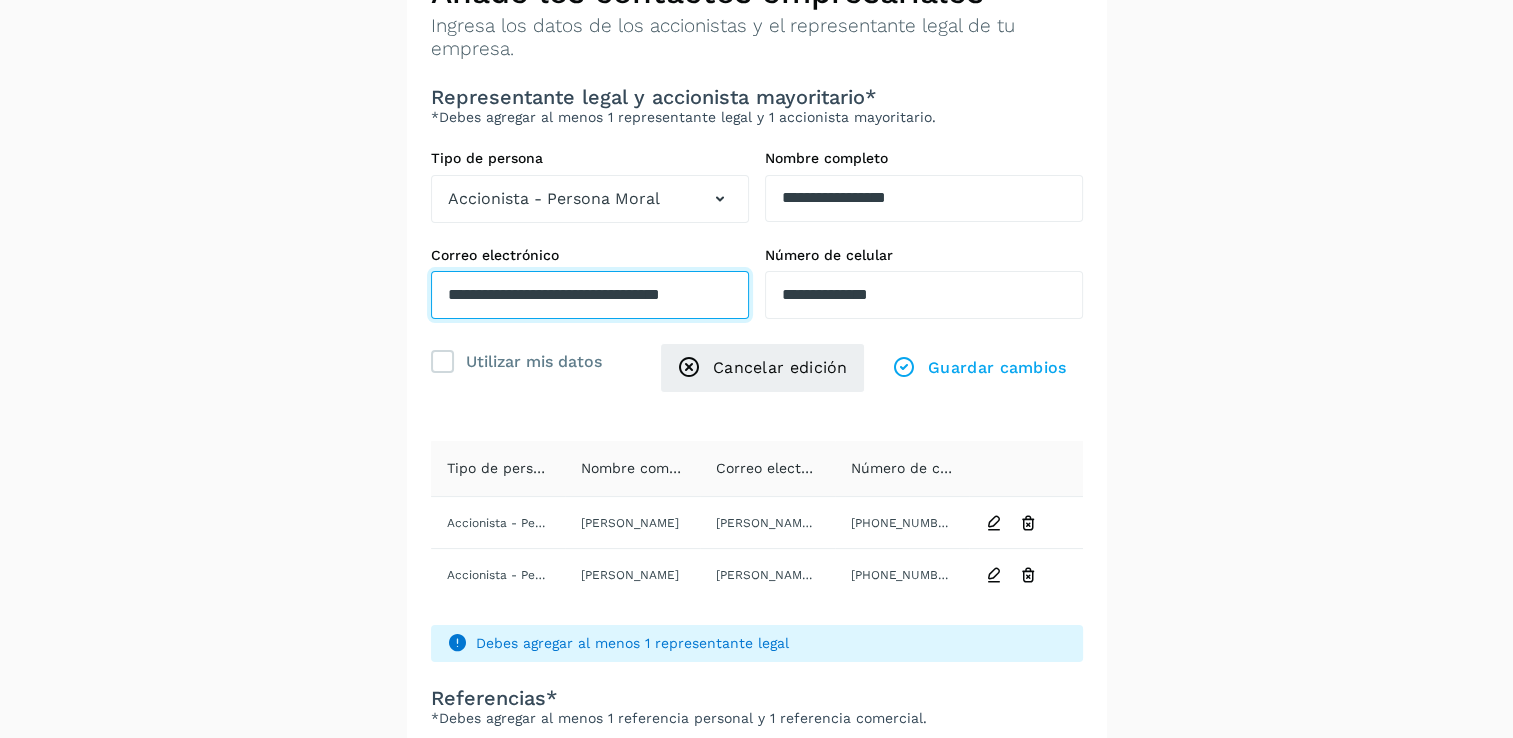 scroll, scrollTop: 0, scrollLeft: 12, axis: horizontal 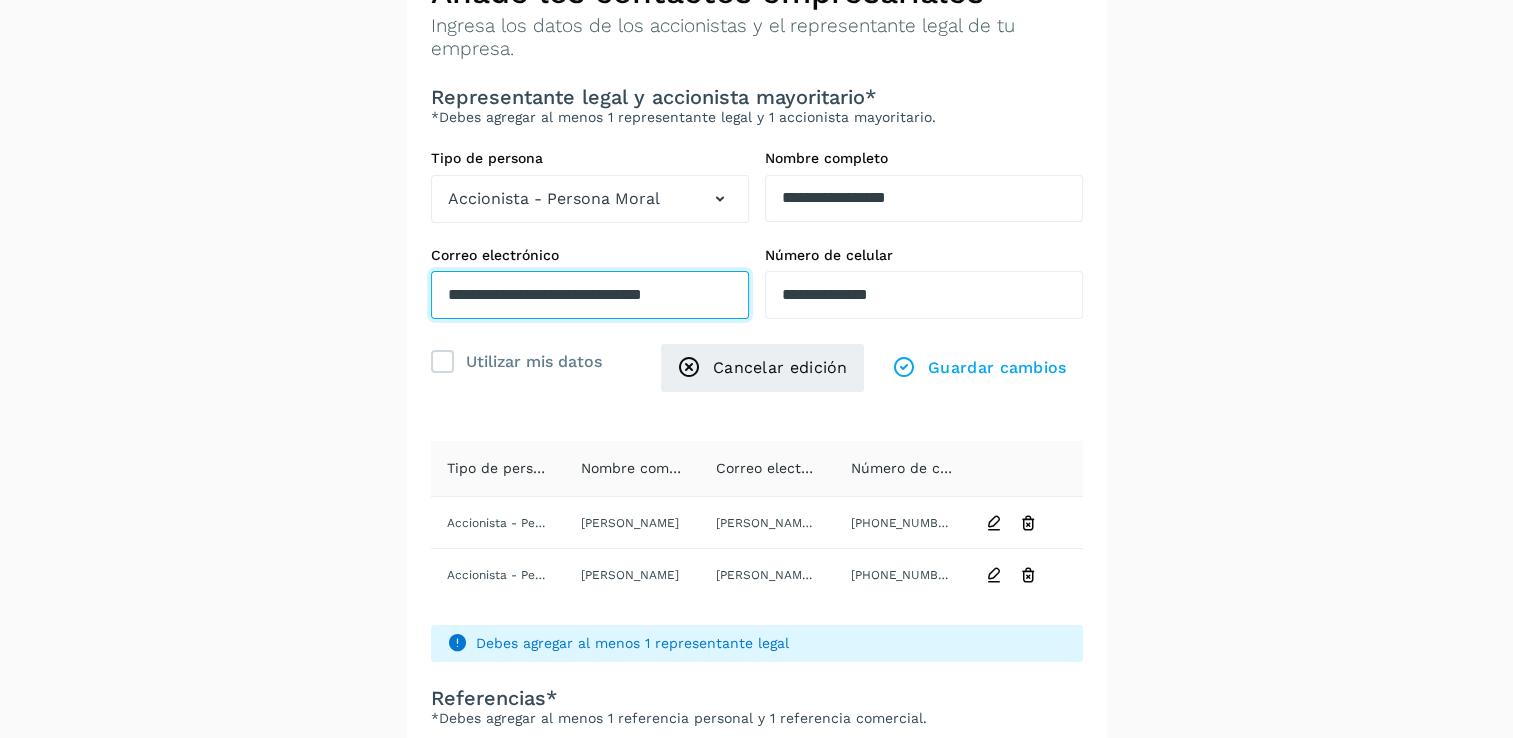 type on "**********" 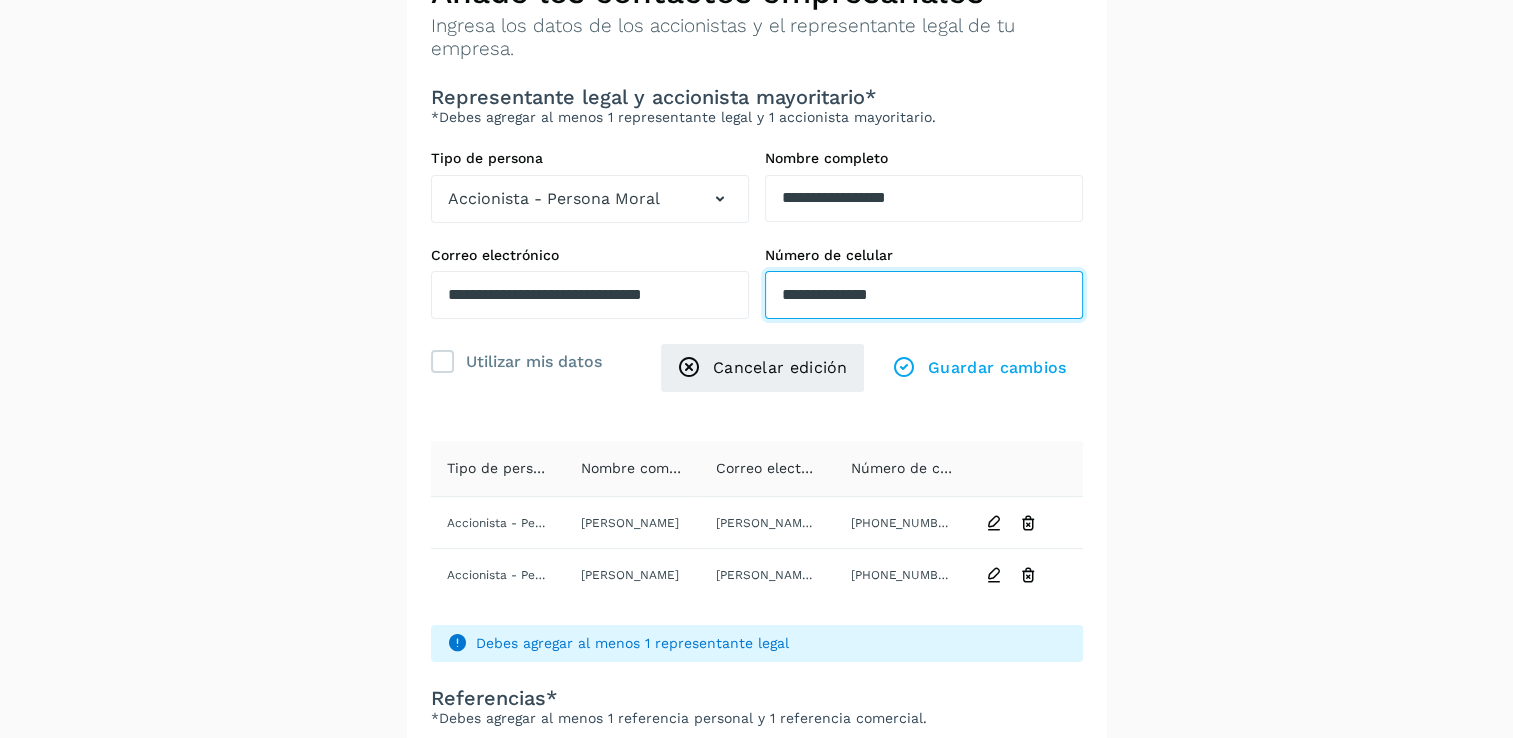 scroll, scrollTop: 0, scrollLeft: 0, axis: both 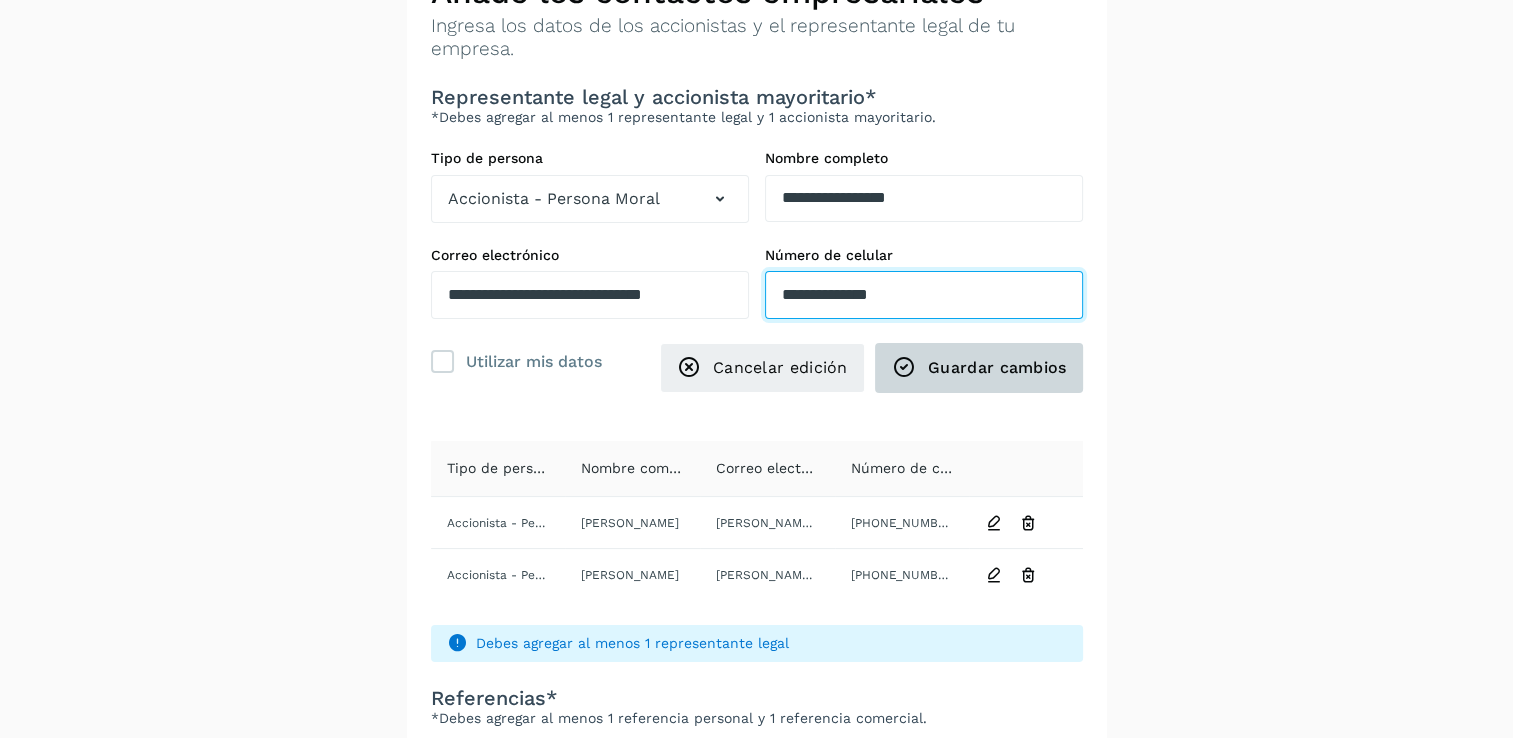 type on "**********" 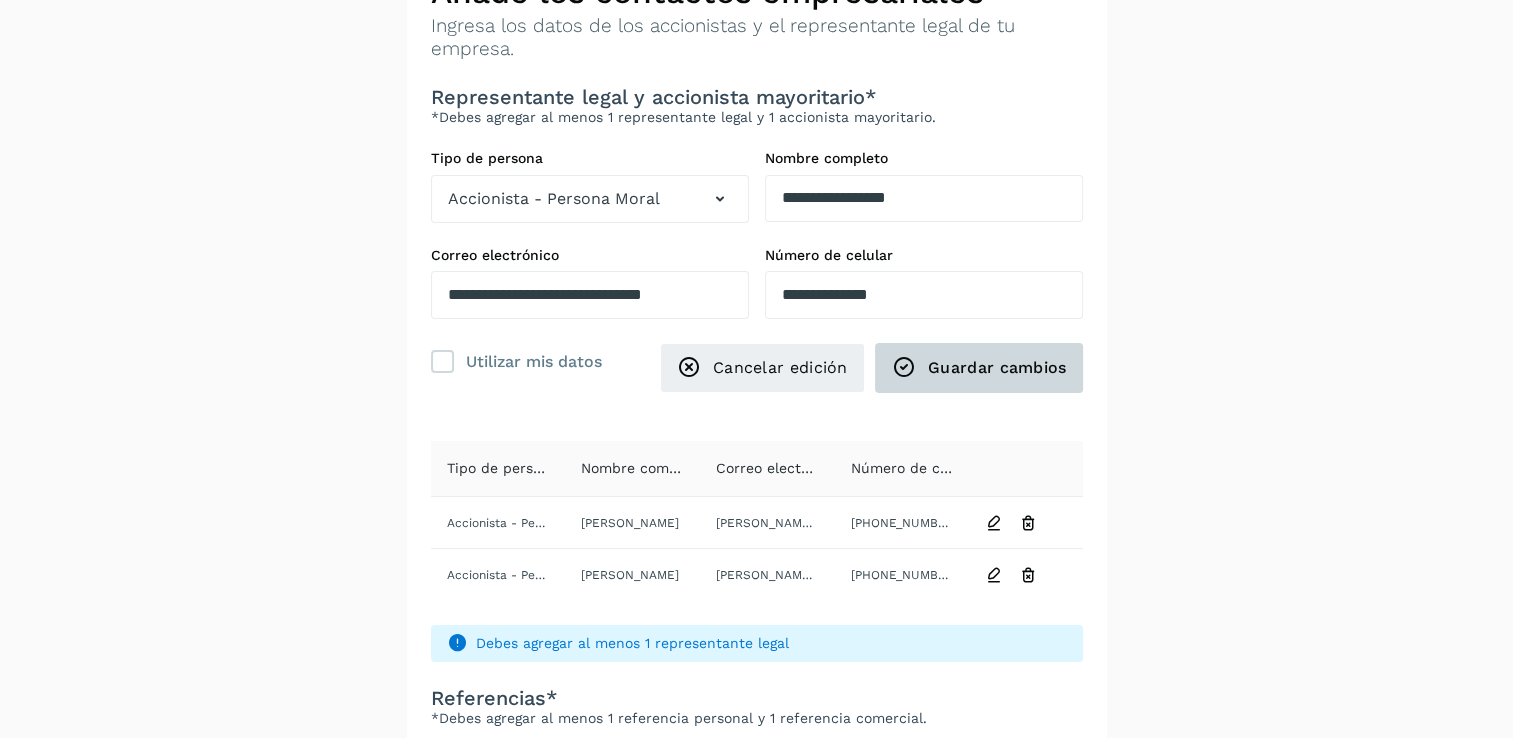 click on "Guardar cambios" 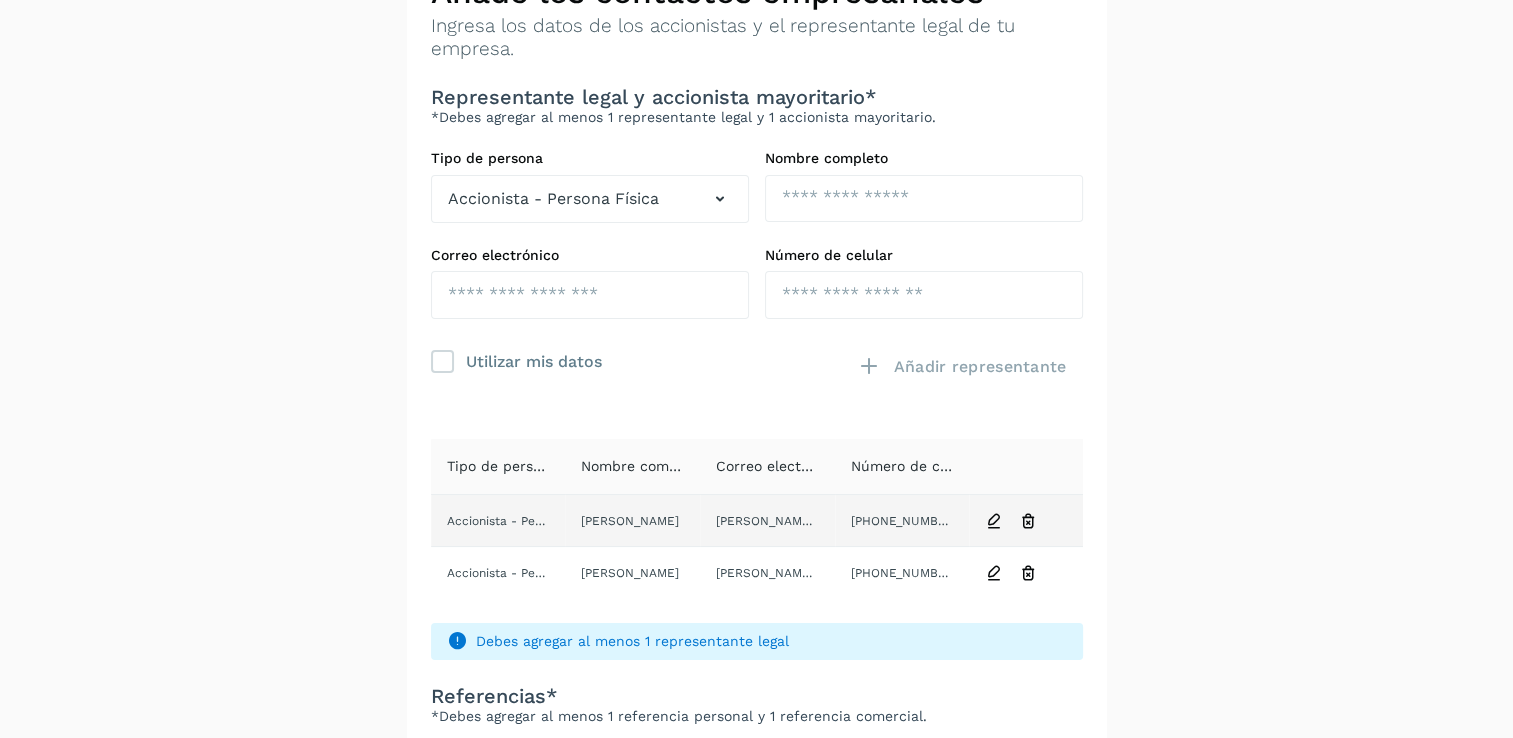 click at bounding box center (994, 521) 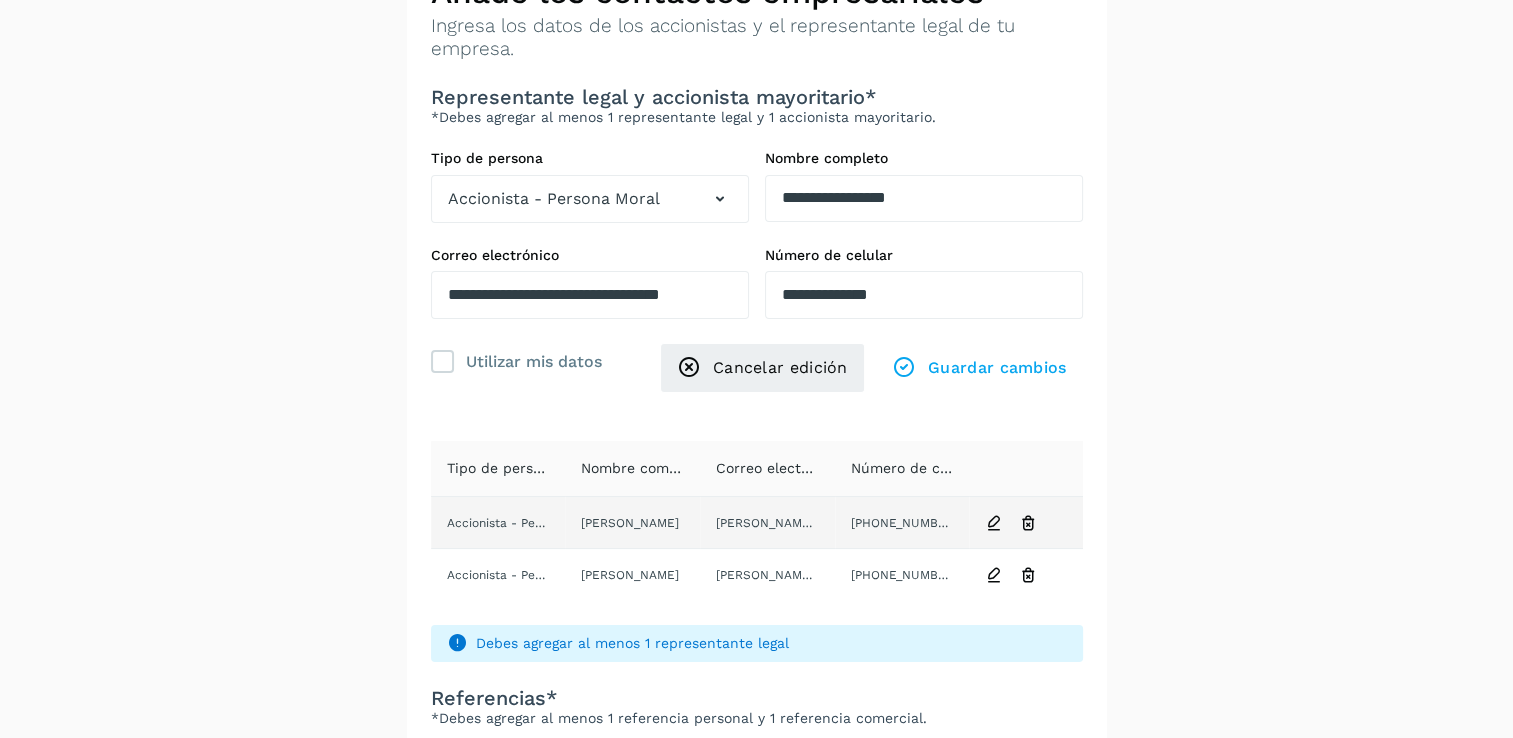 click at bounding box center (994, 523) 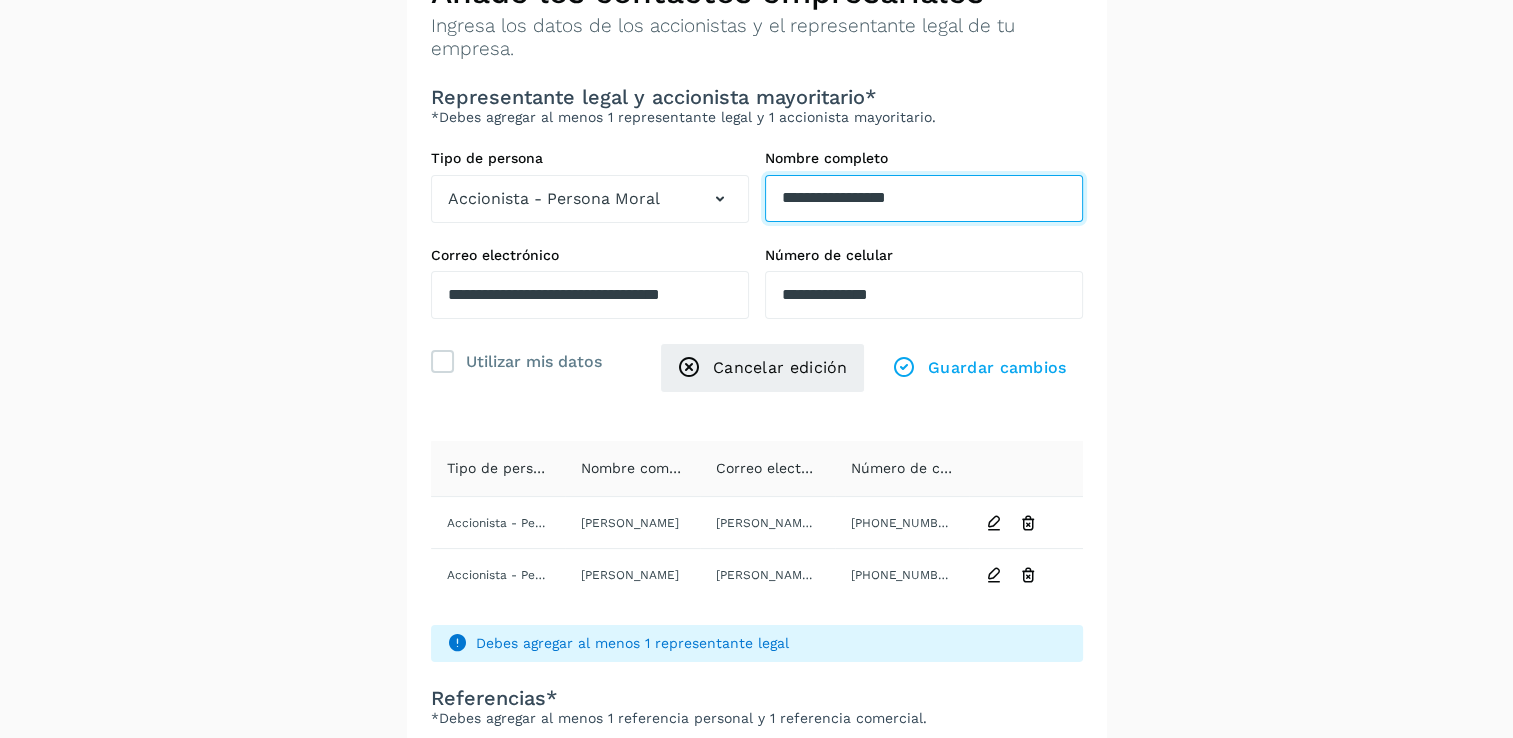 drag, startPoint x: 784, startPoint y: 202, endPoint x: 958, endPoint y: 205, distance: 174.02586 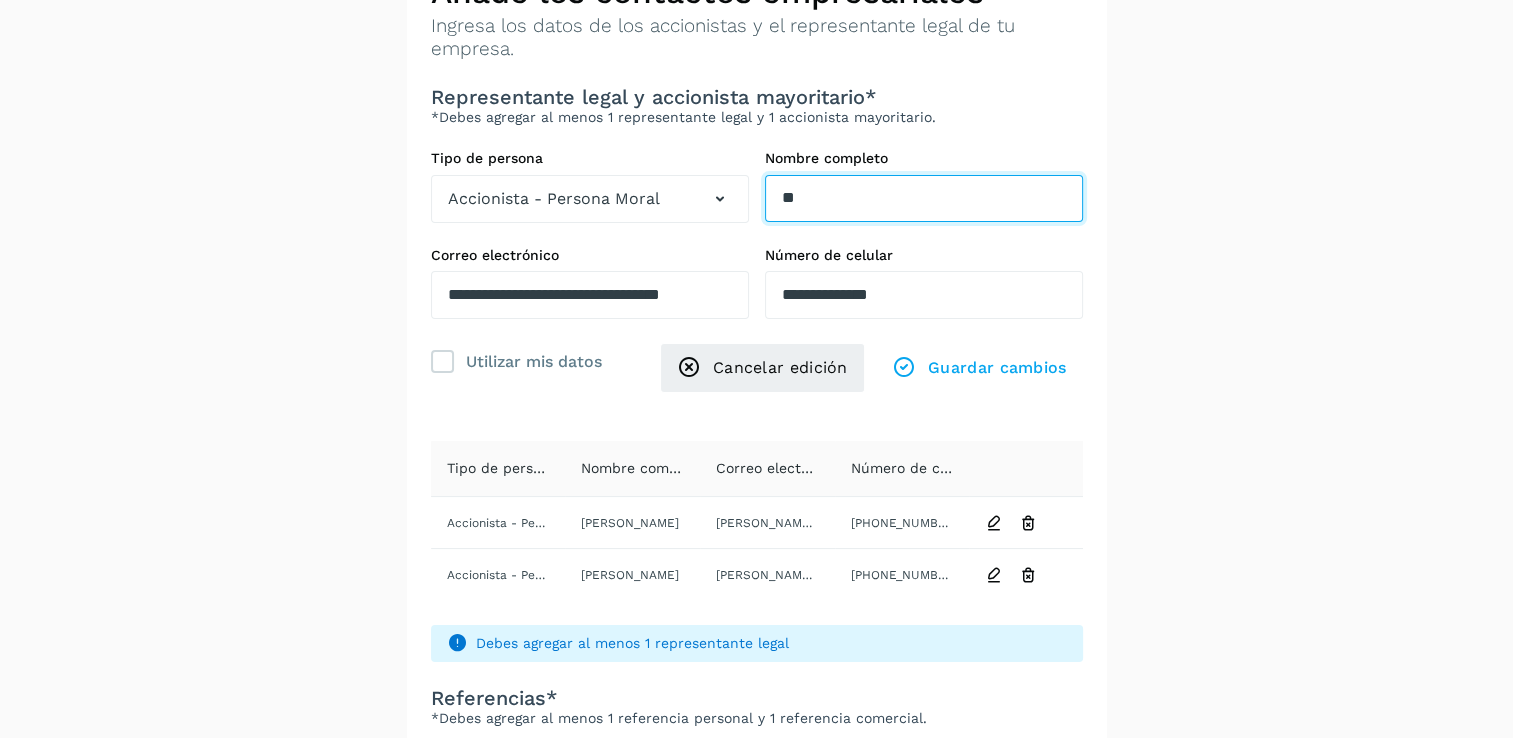 type on "*" 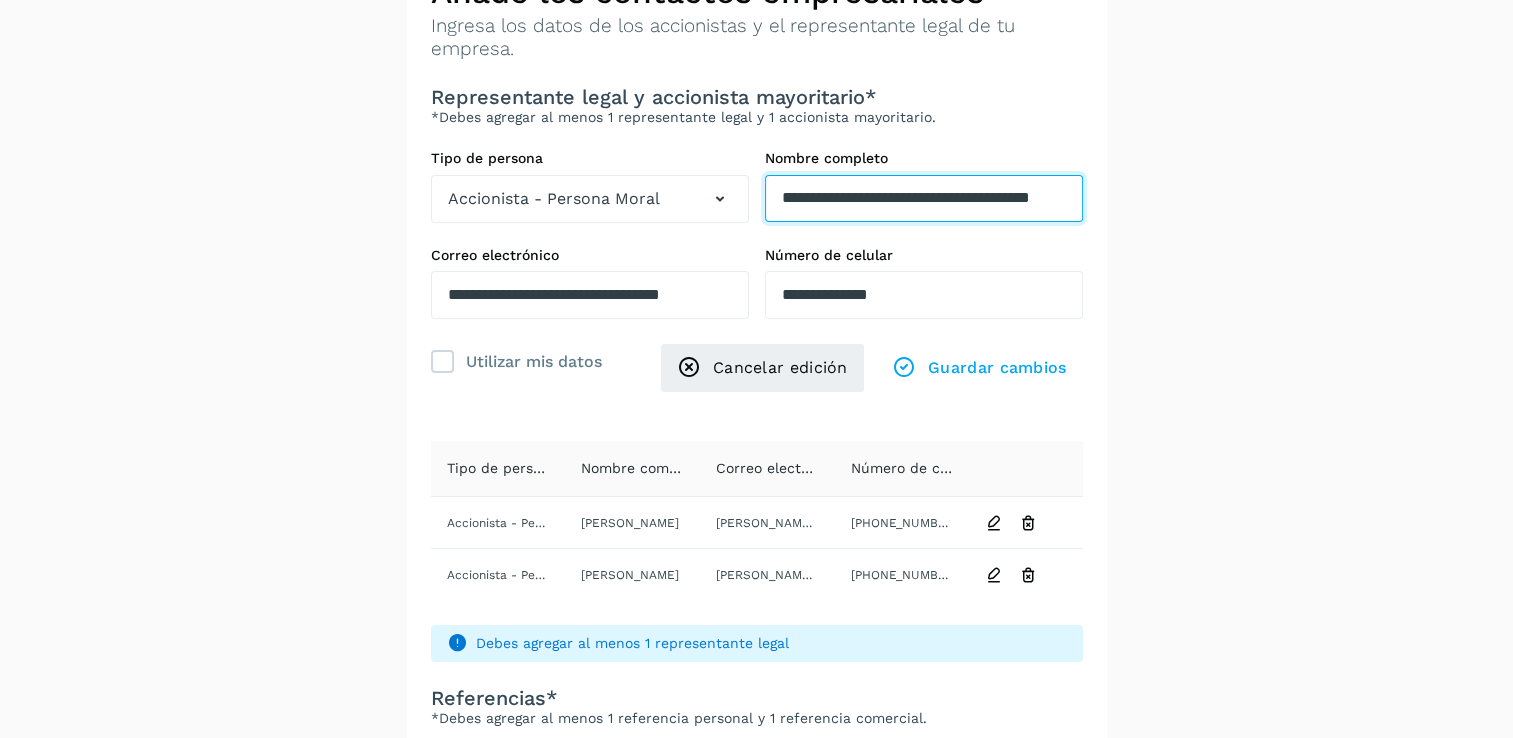 scroll, scrollTop: 0, scrollLeft: 102, axis: horizontal 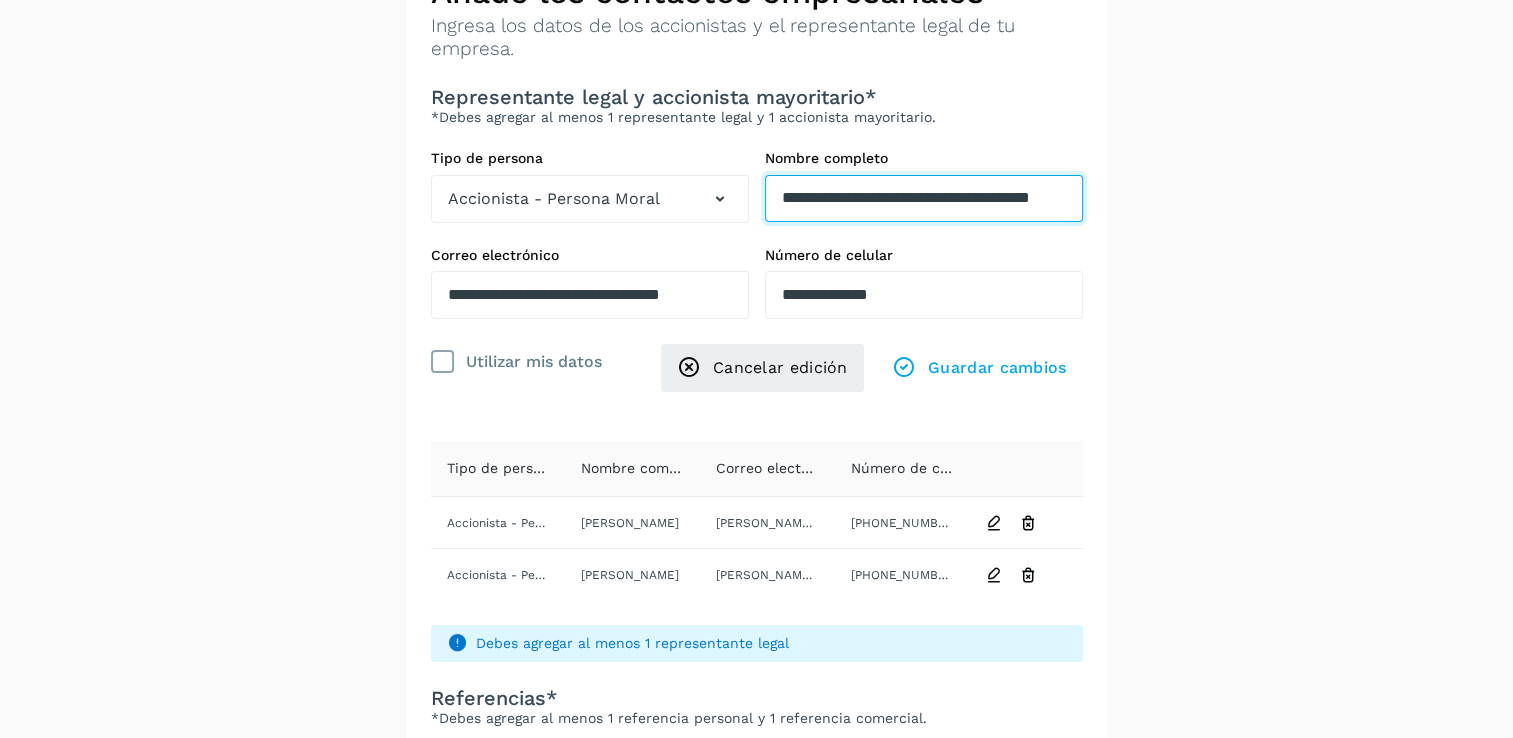 type on "**********" 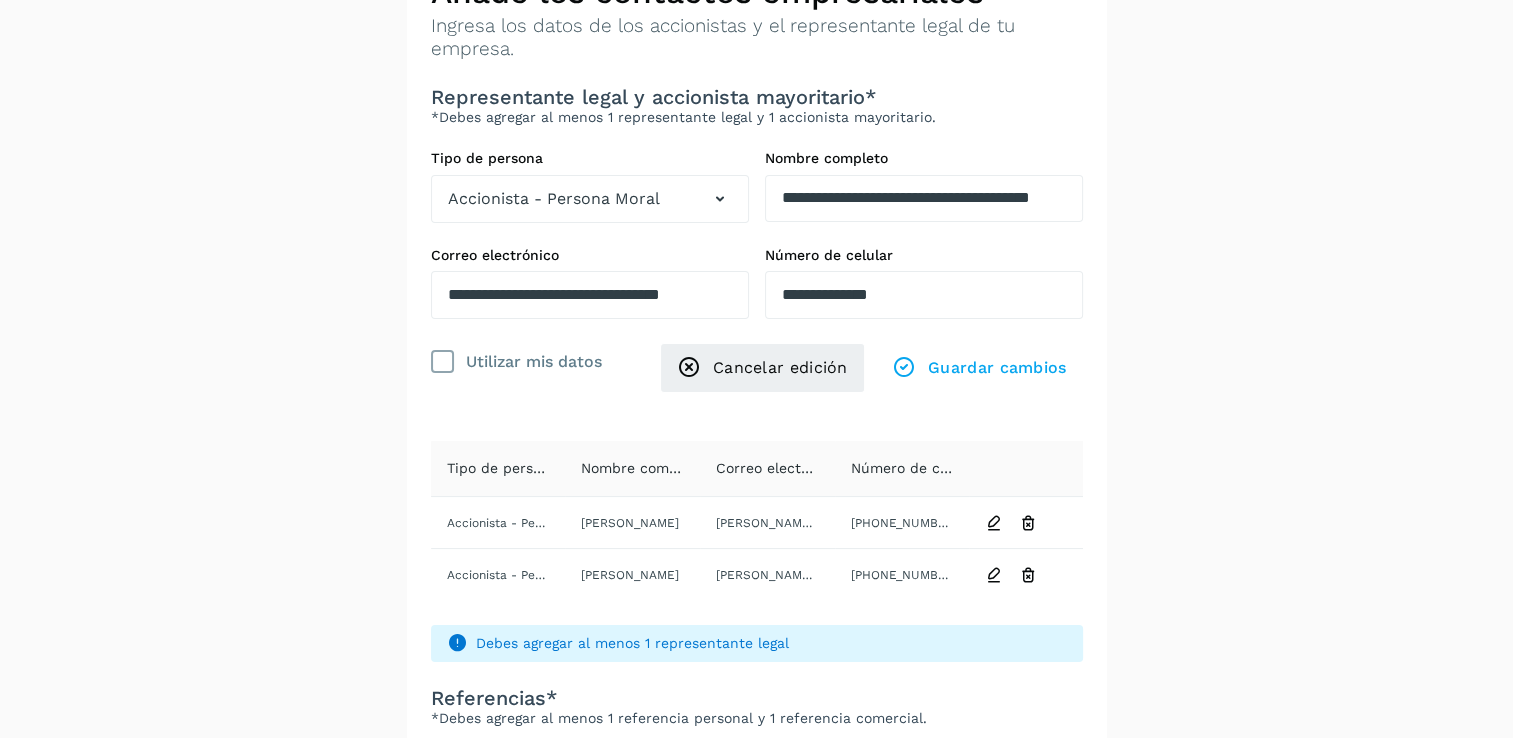 scroll, scrollTop: 0, scrollLeft: 0, axis: both 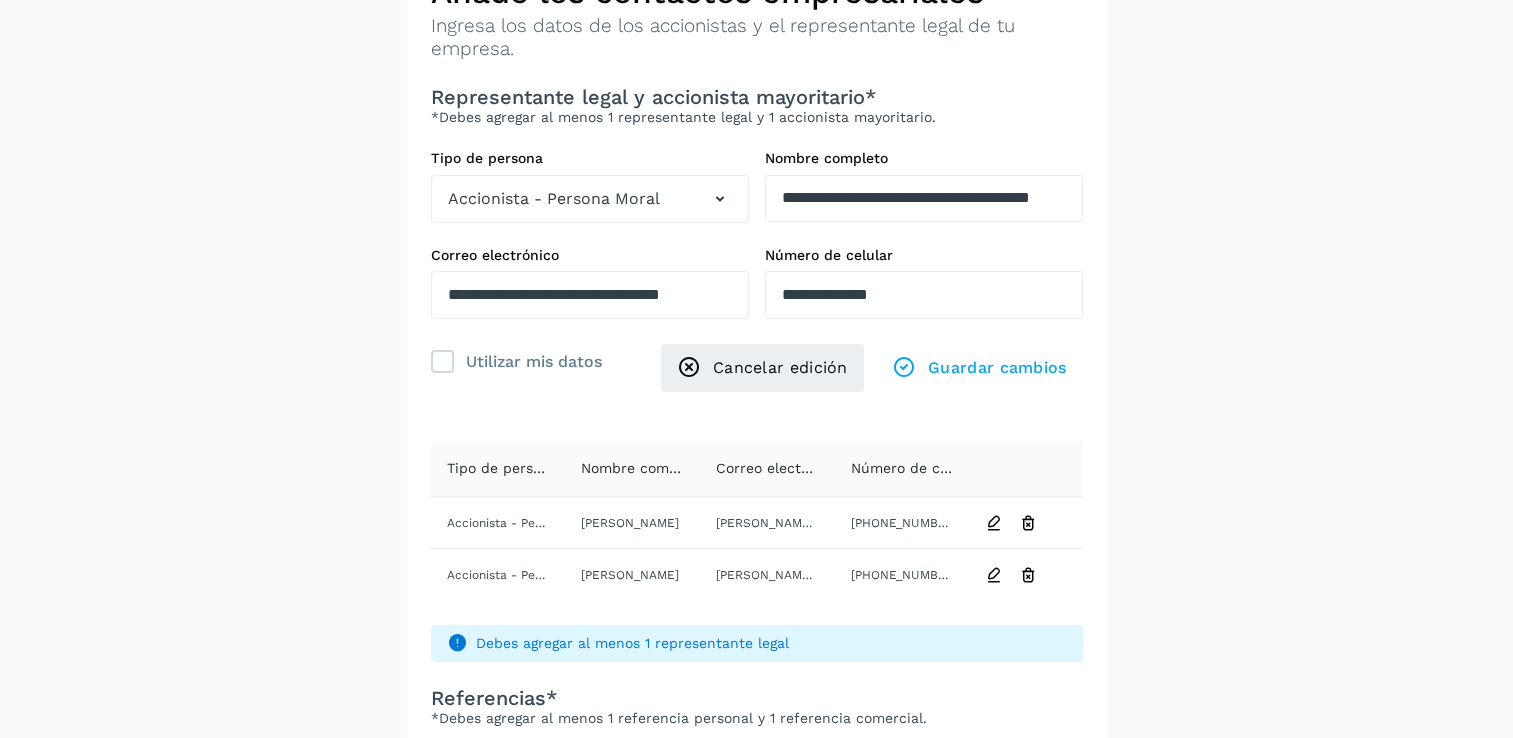 drag, startPoint x: 445, startPoint y: 357, endPoint x: 1019, endPoint y: 395, distance: 575.2565 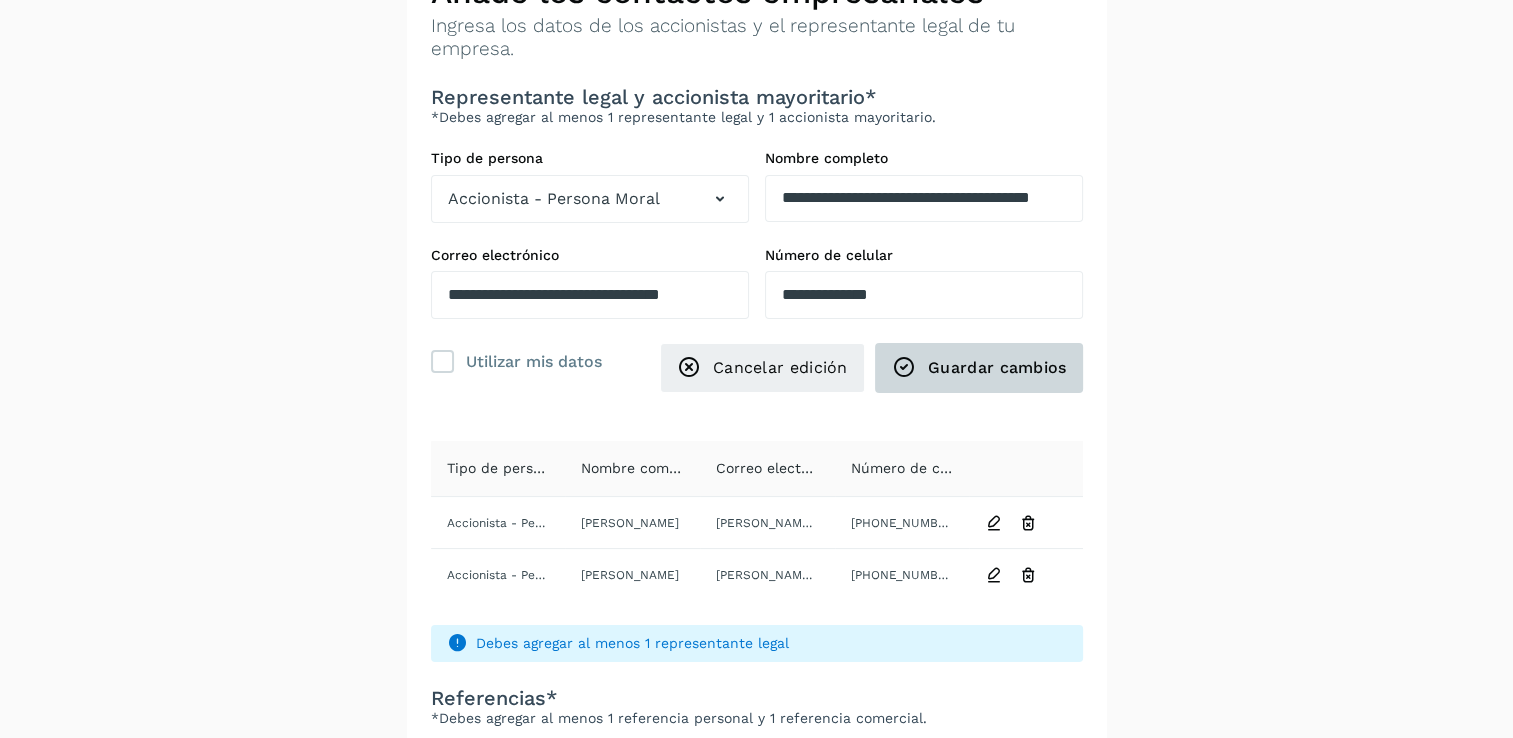 click on "Guardar cambios" 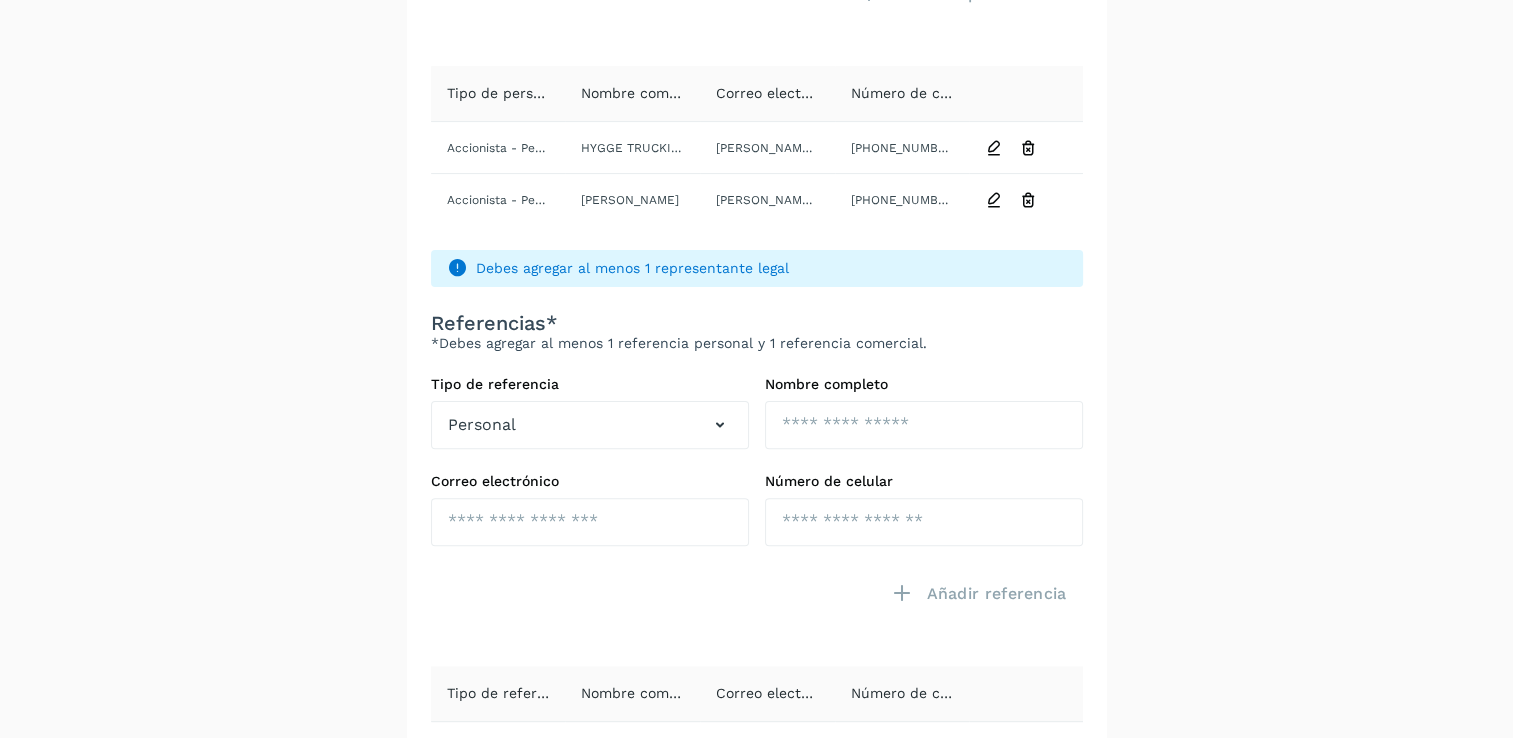 scroll, scrollTop: 520, scrollLeft: 0, axis: vertical 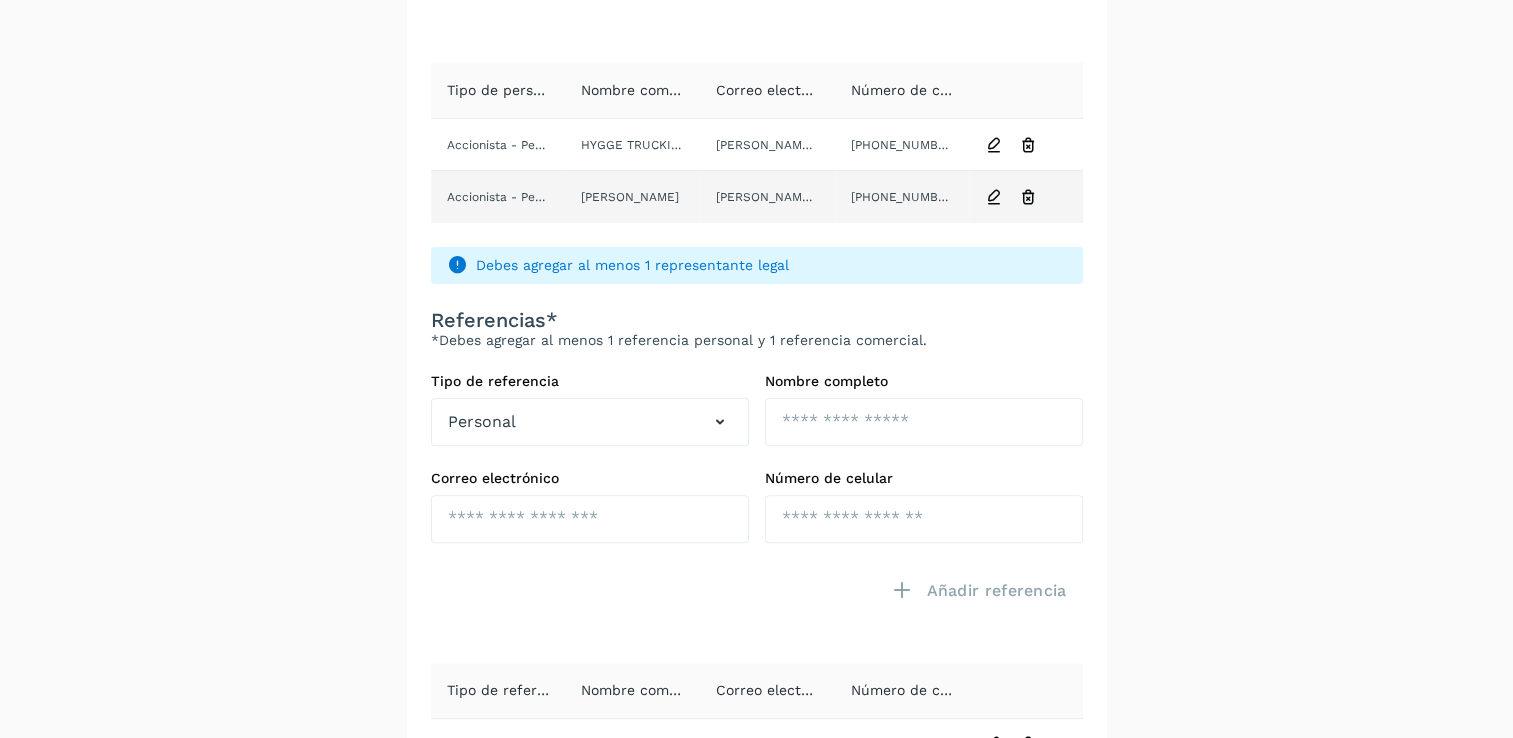 click at bounding box center (994, 197) 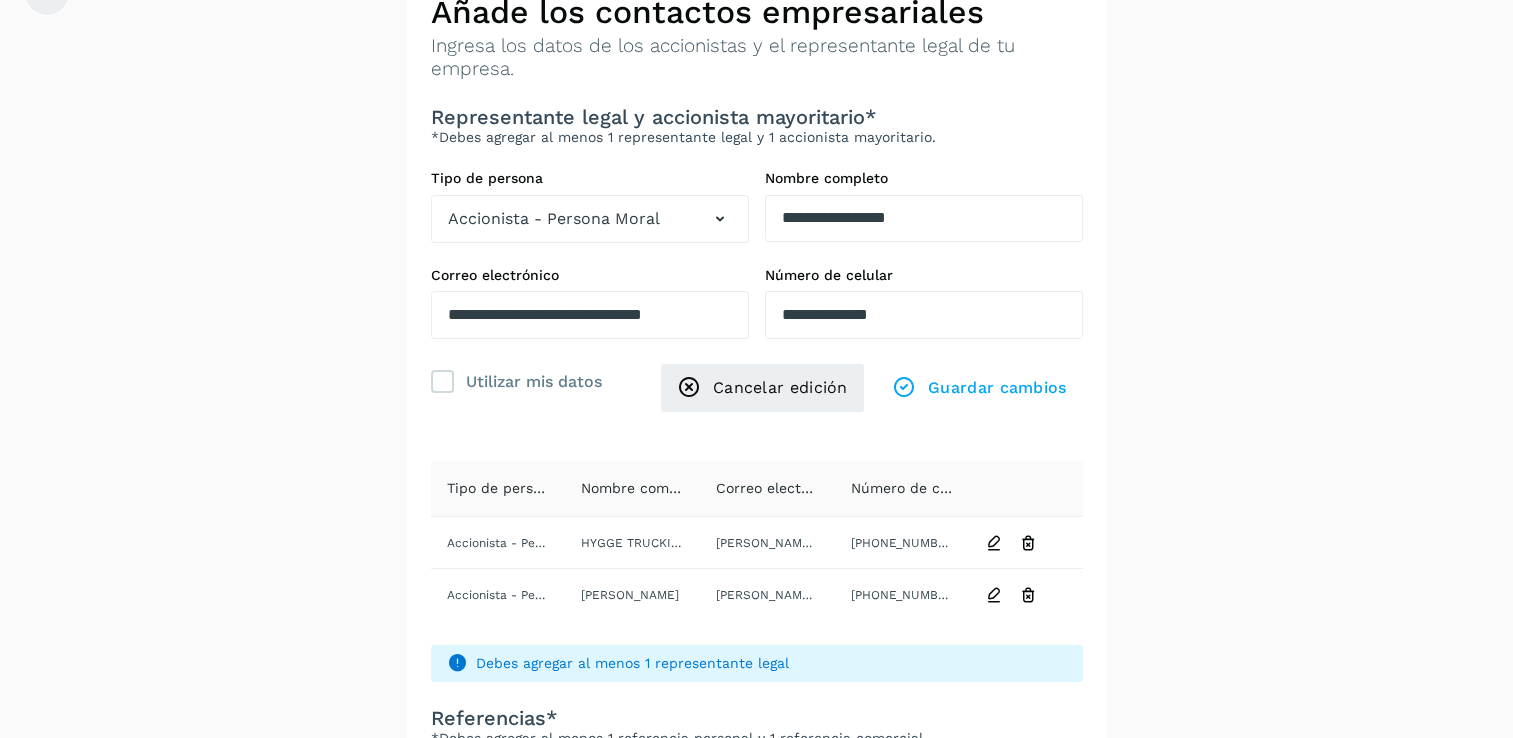 scroll, scrollTop: 114, scrollLeft: 0, axis: vertical 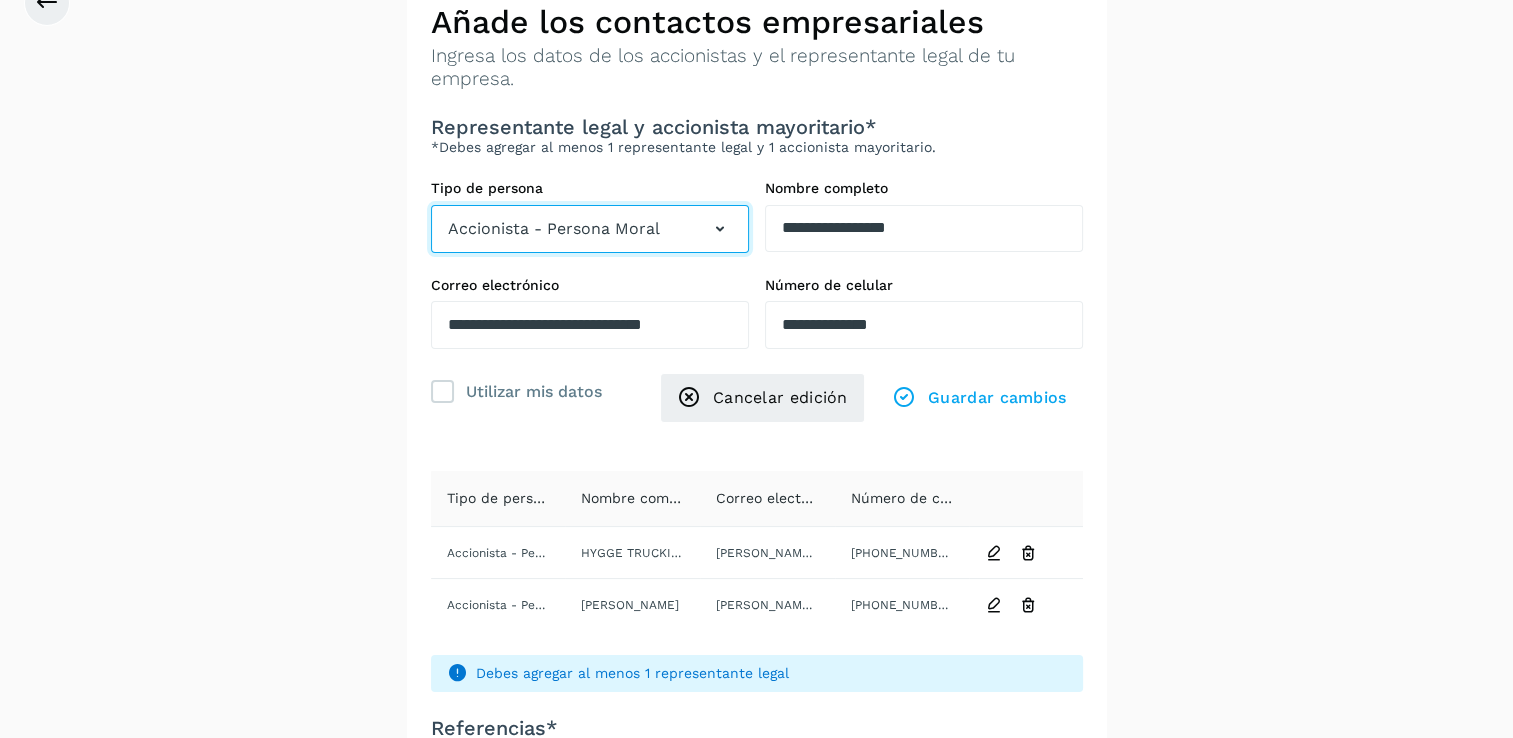 click at bounding box center [720, 229] 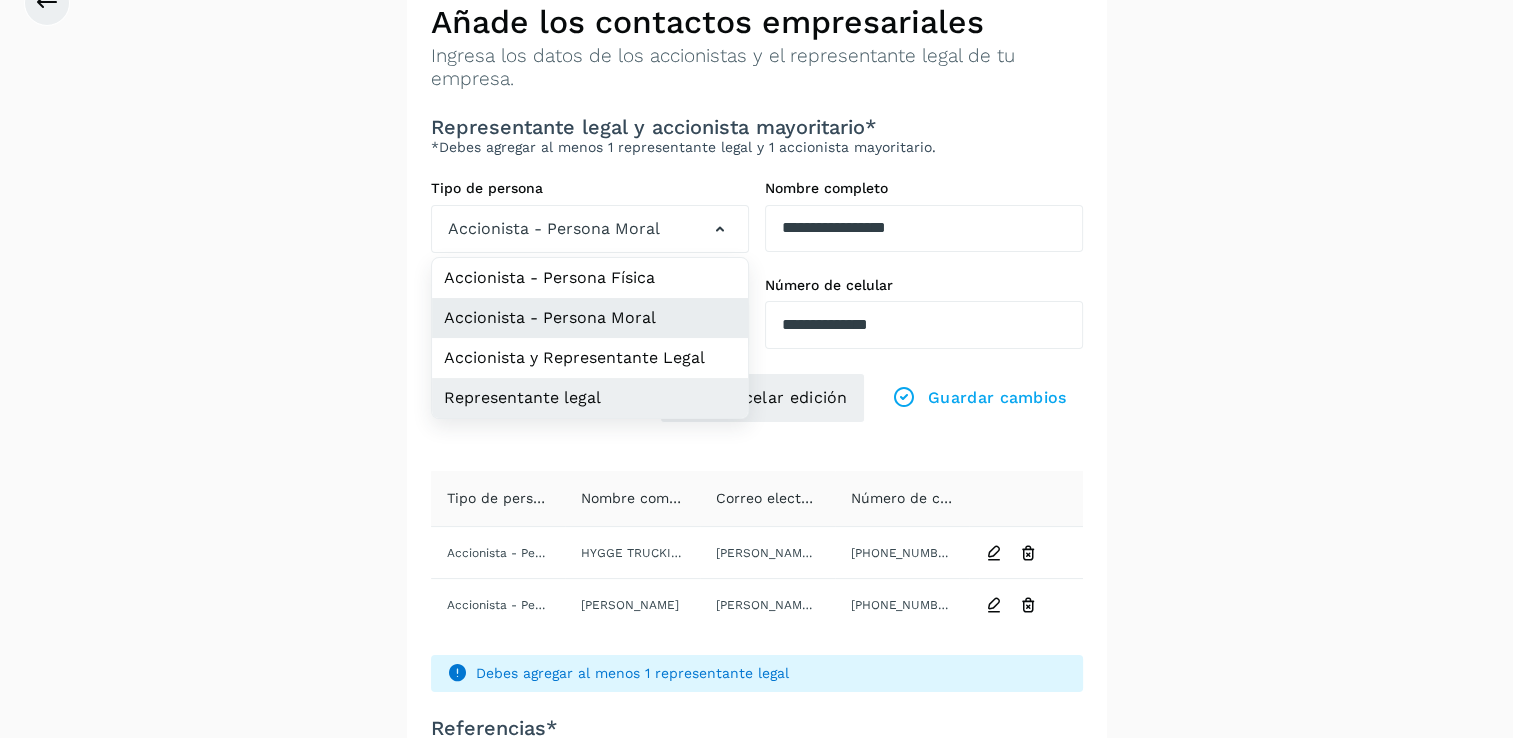 click on "Representante legal" 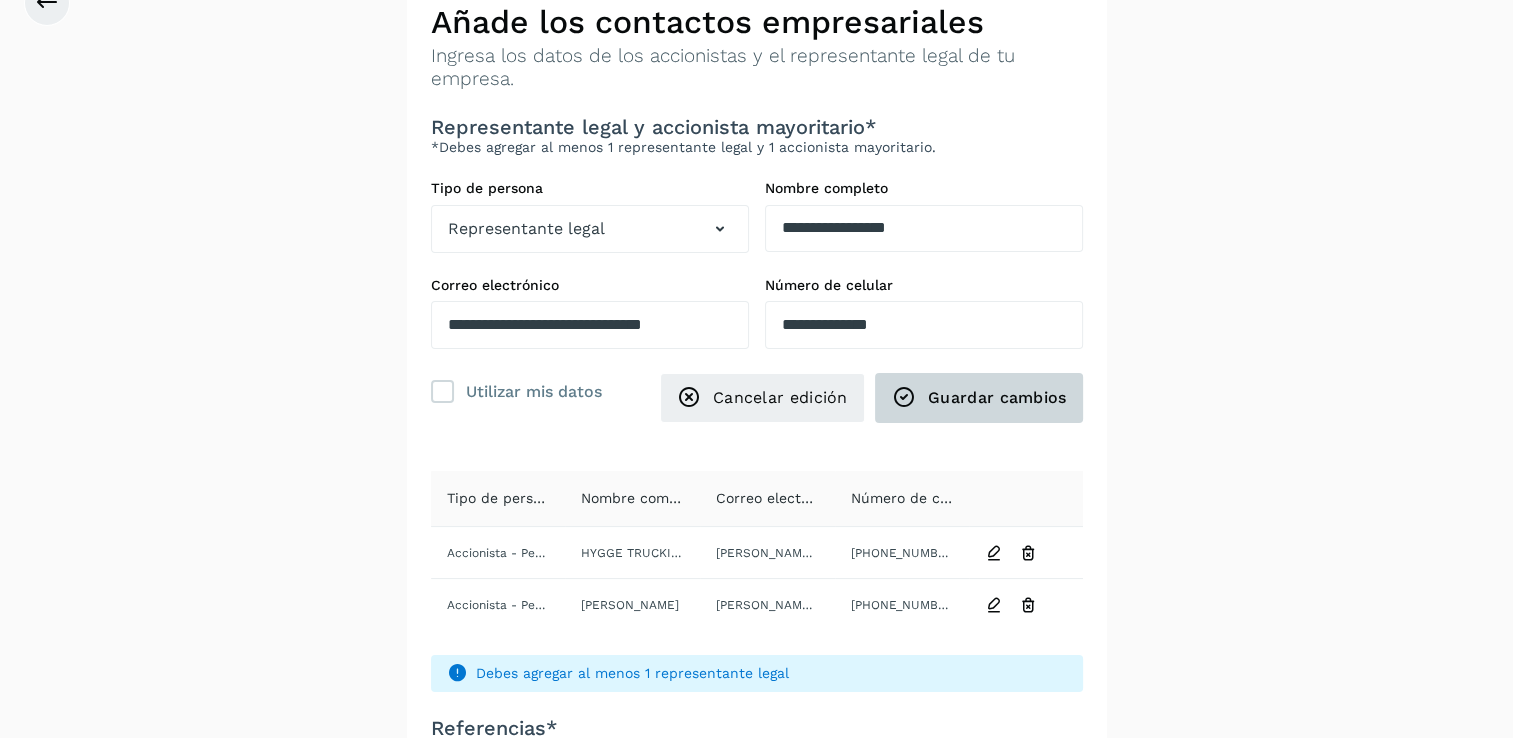 click on "Guardar cambios" 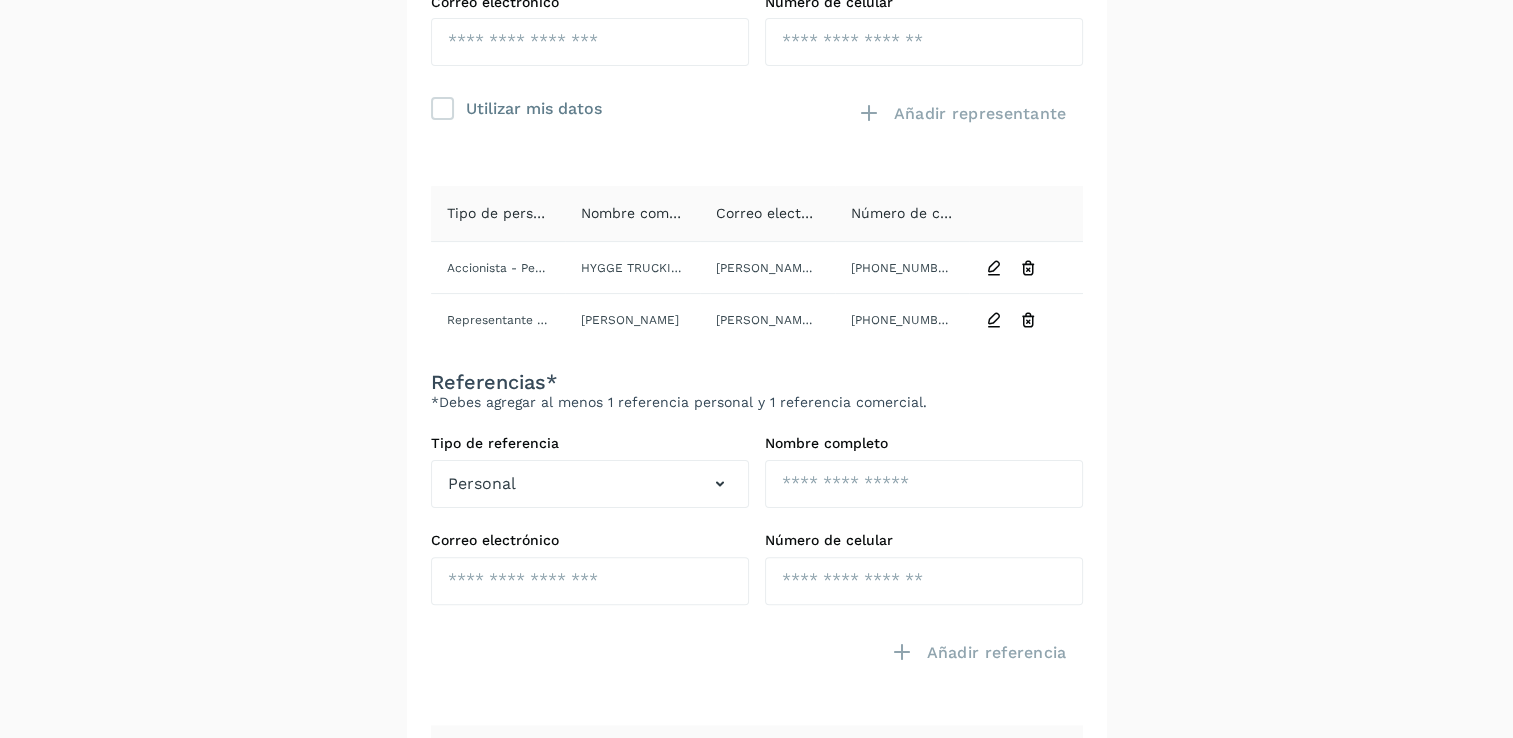 scroll, scrollTop: 434, scrollLeft: 0, axis: vertical 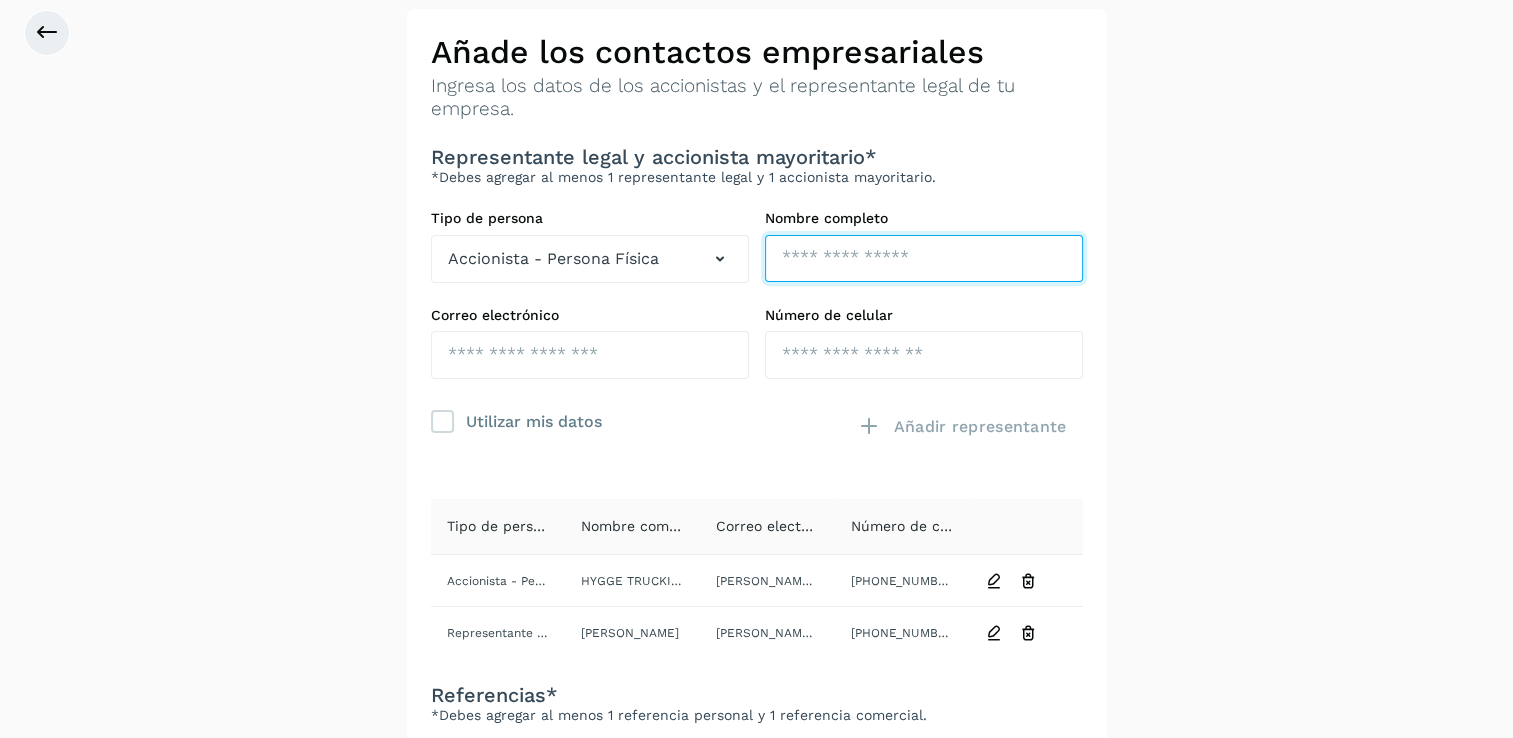 click at bounding box center (924, 259) 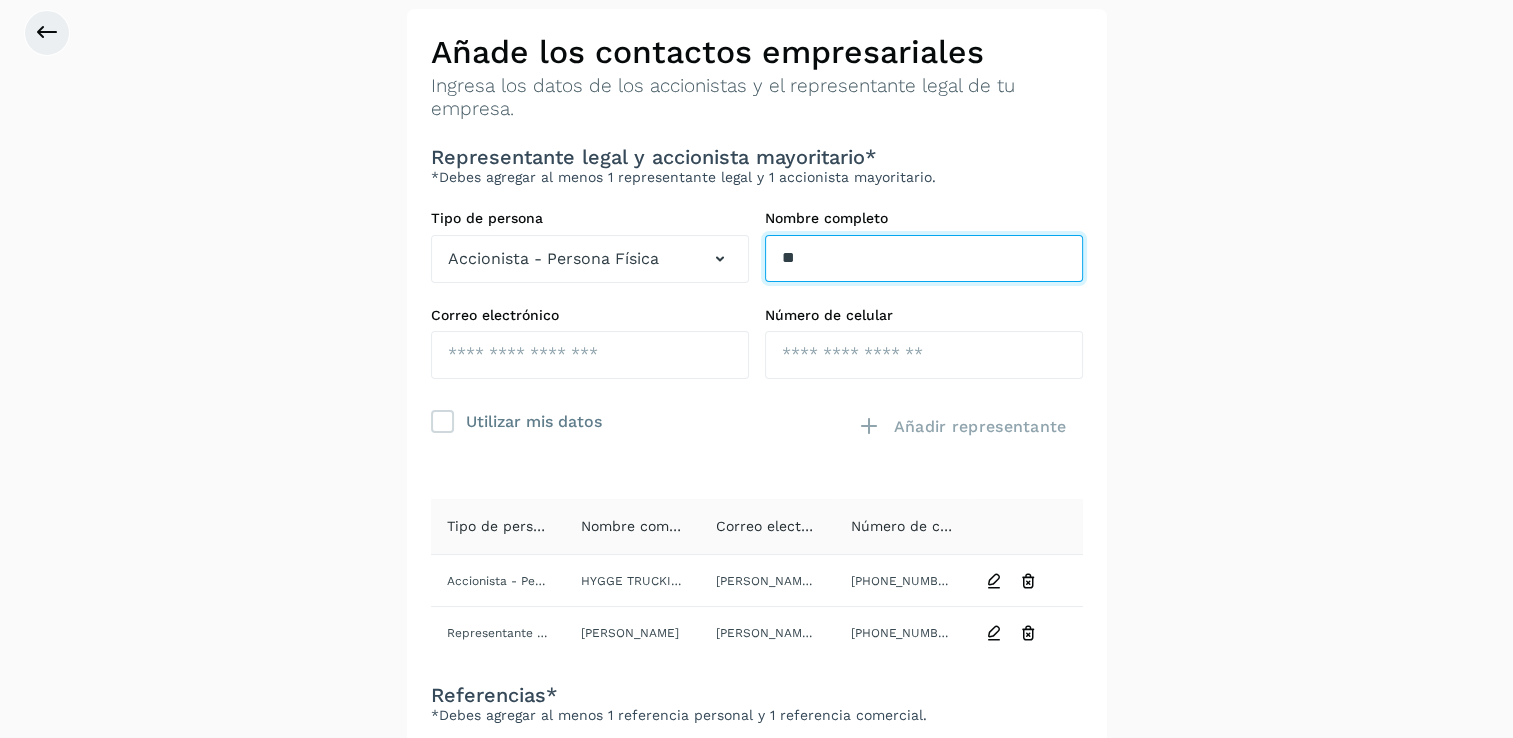 type on "*" 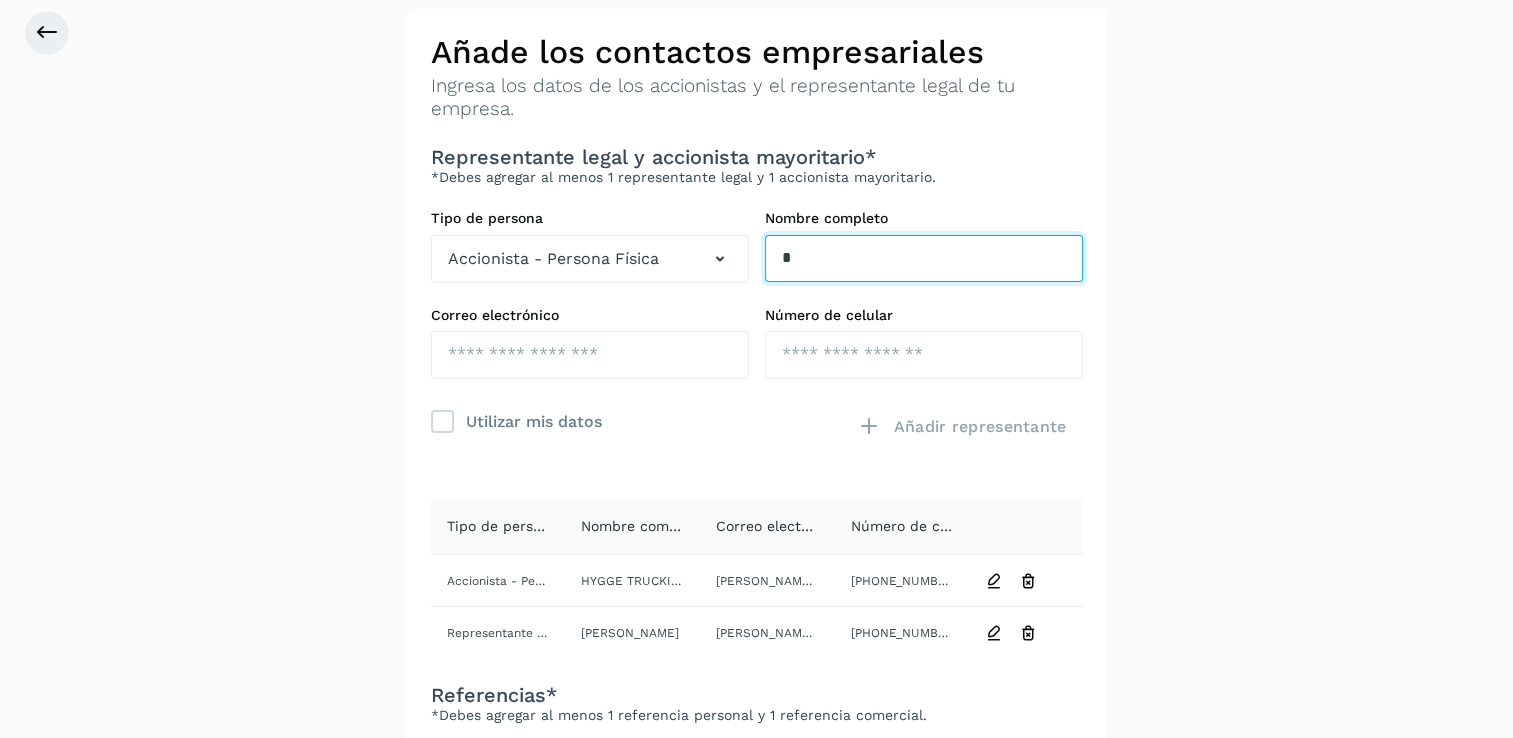 type 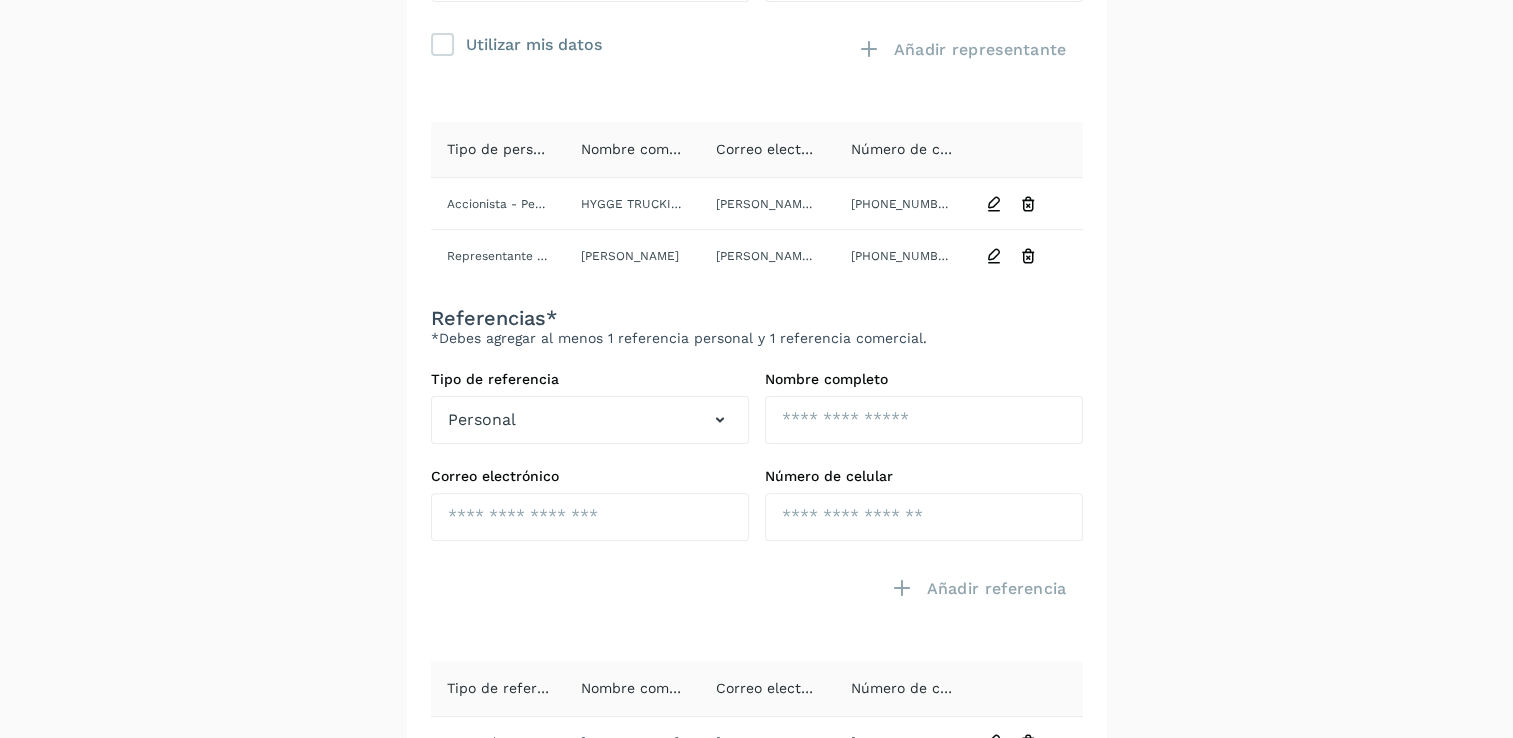 scroll, scrollTop: 464, scrollLeft: 0, axis: vertical 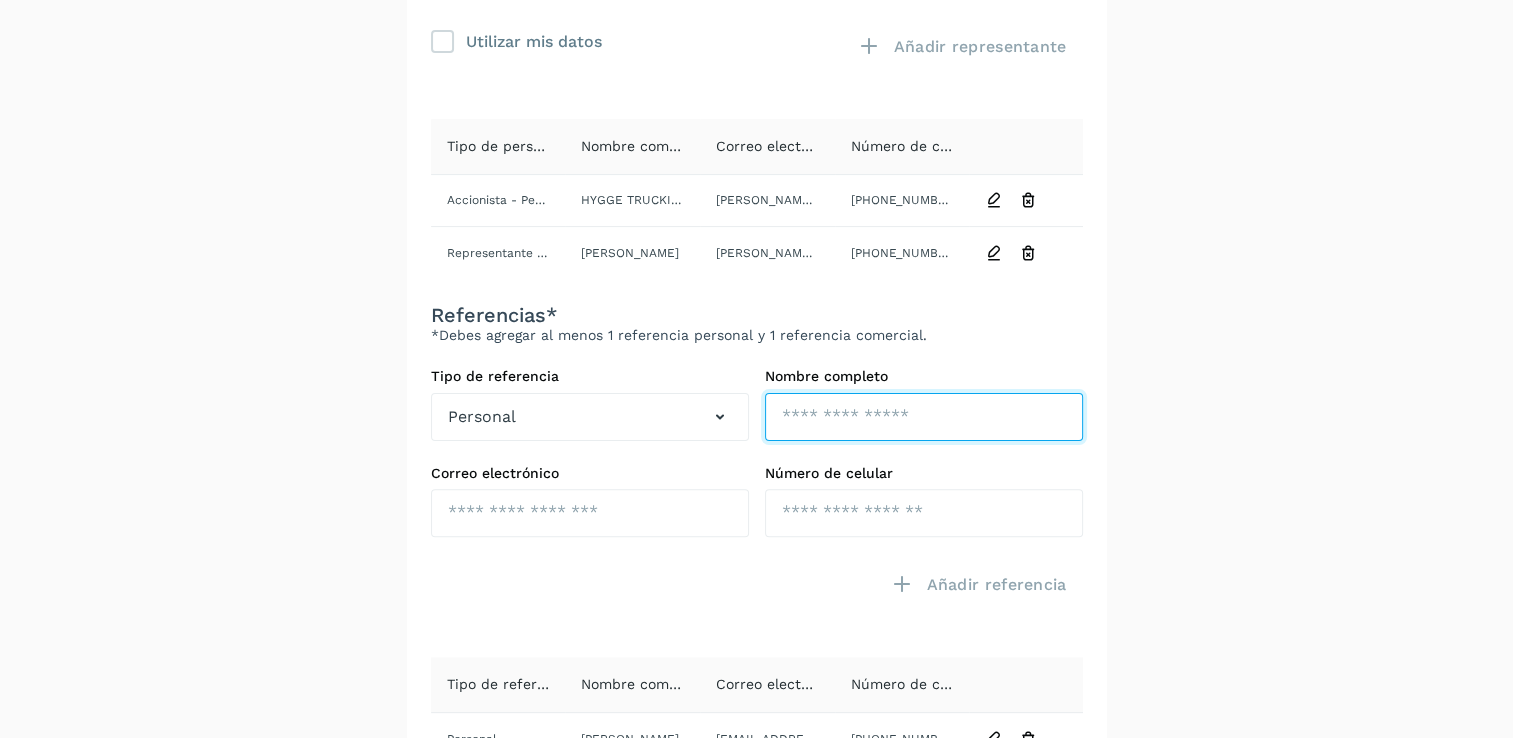 click at bounding box center [924, -145] 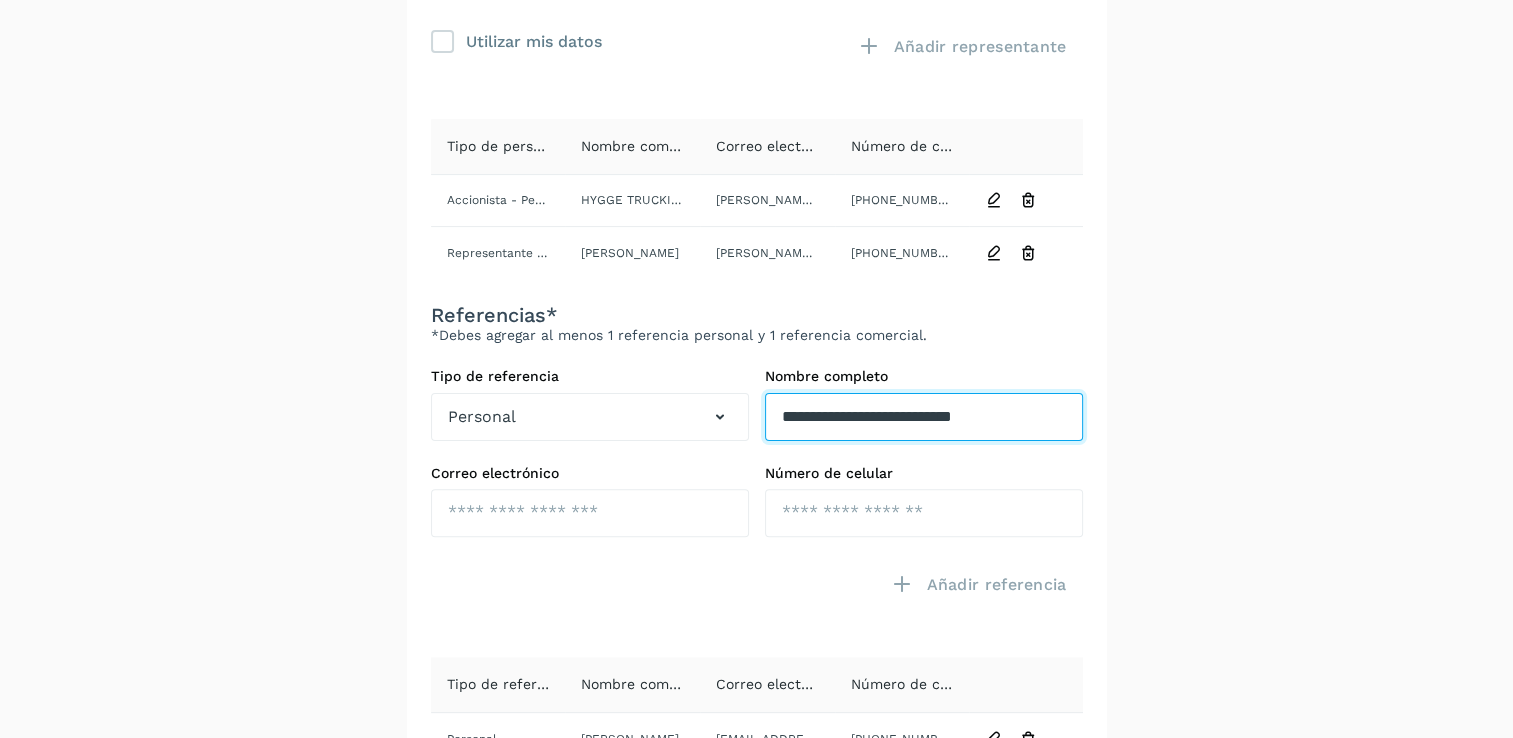 type on "**********" 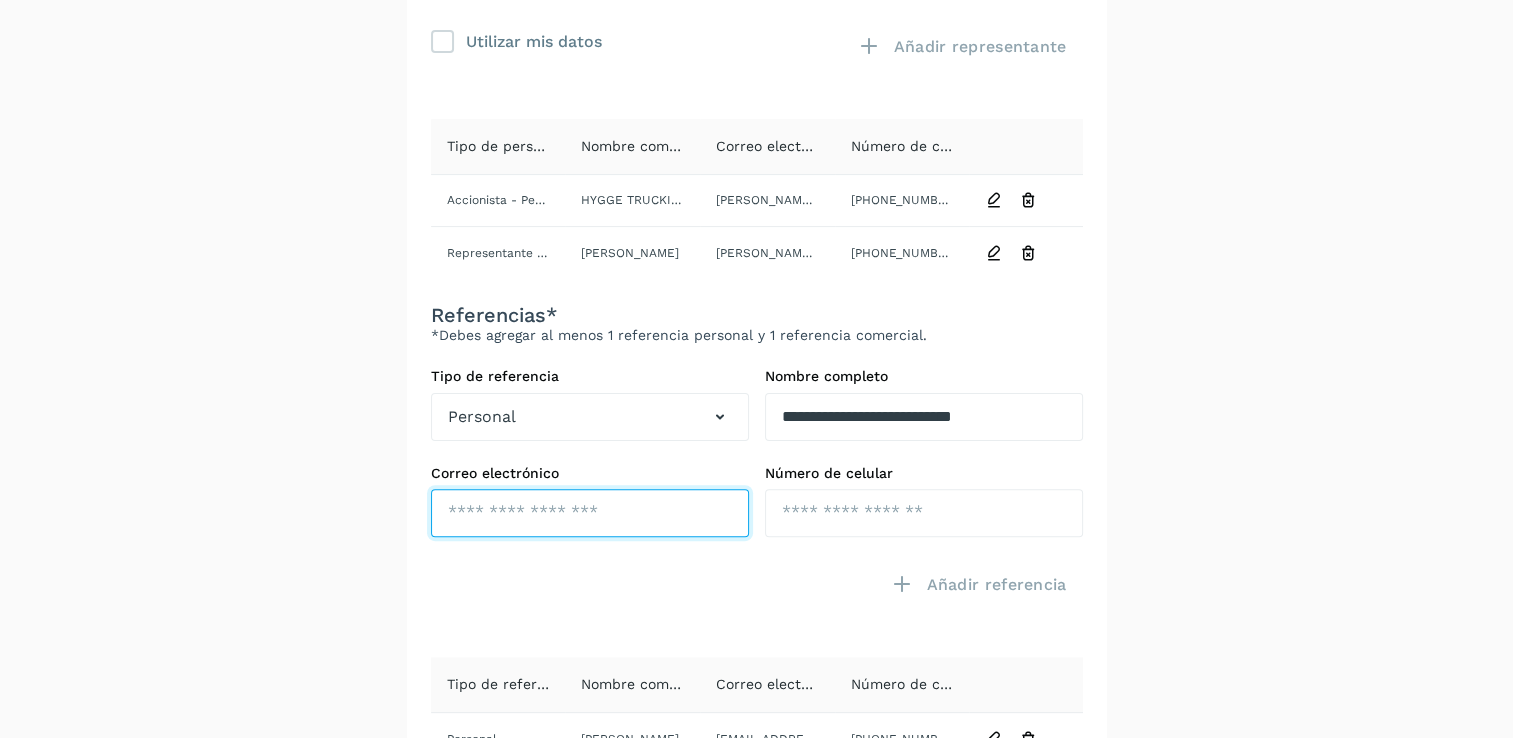 click at bounding box center (590, -25) 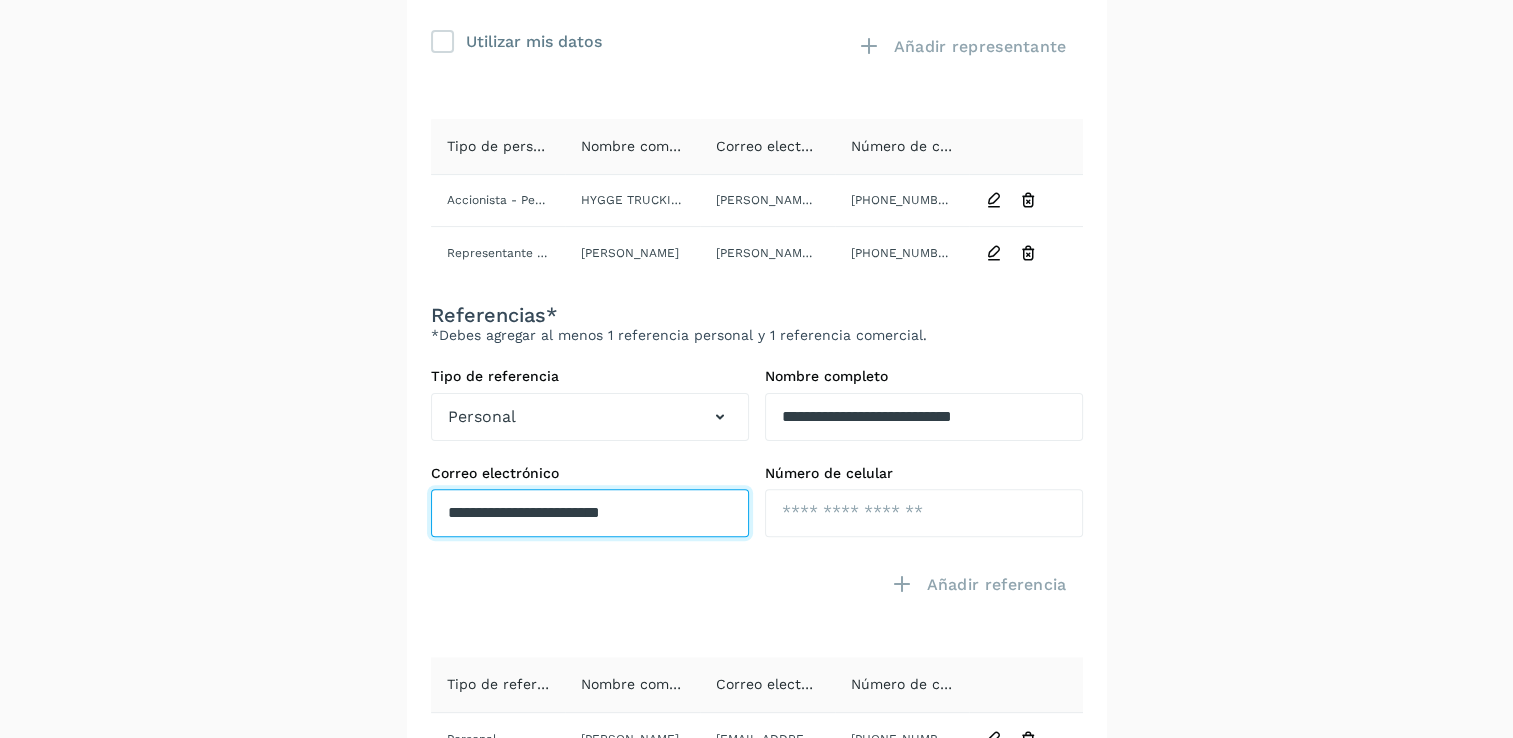 type on "**********" 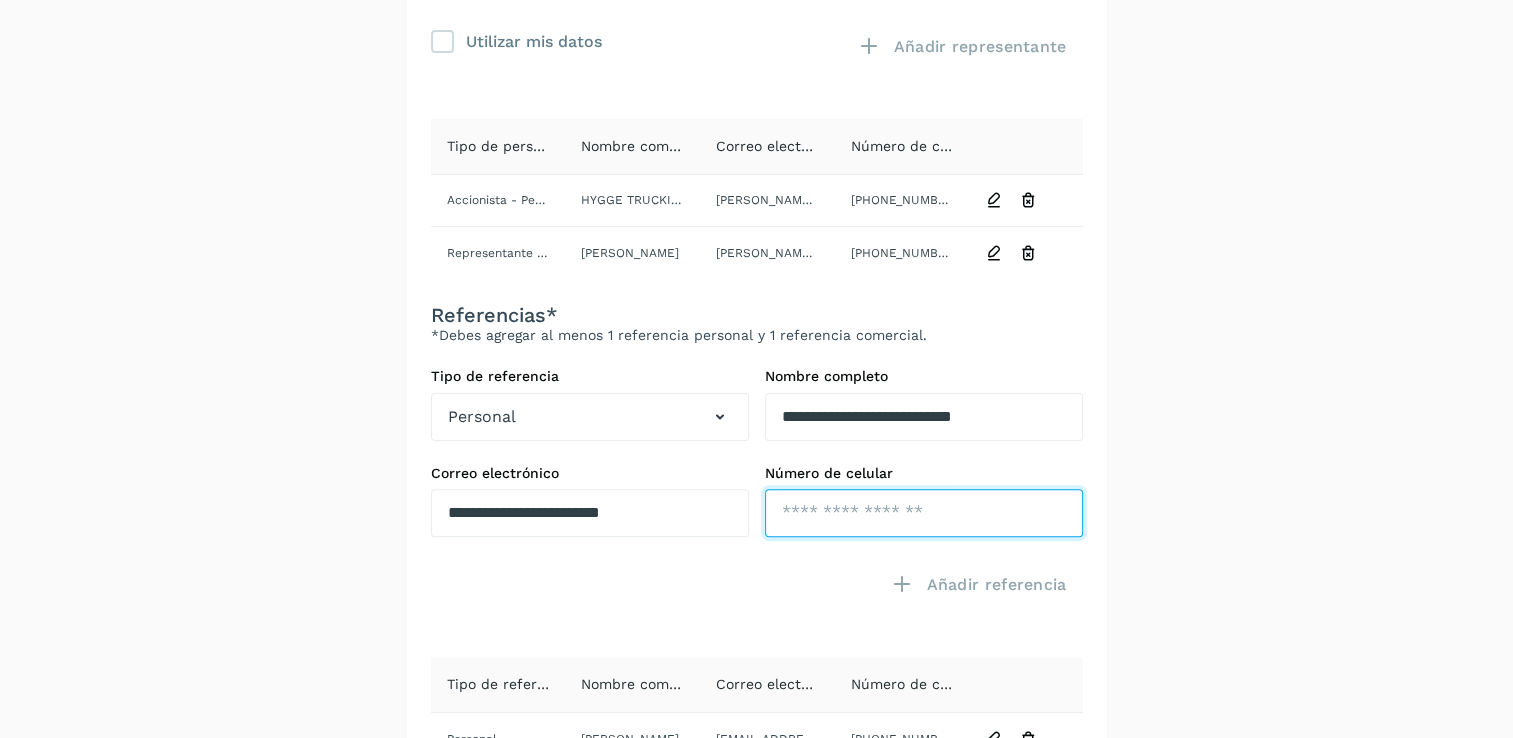 click at bounding box center [924, -25] 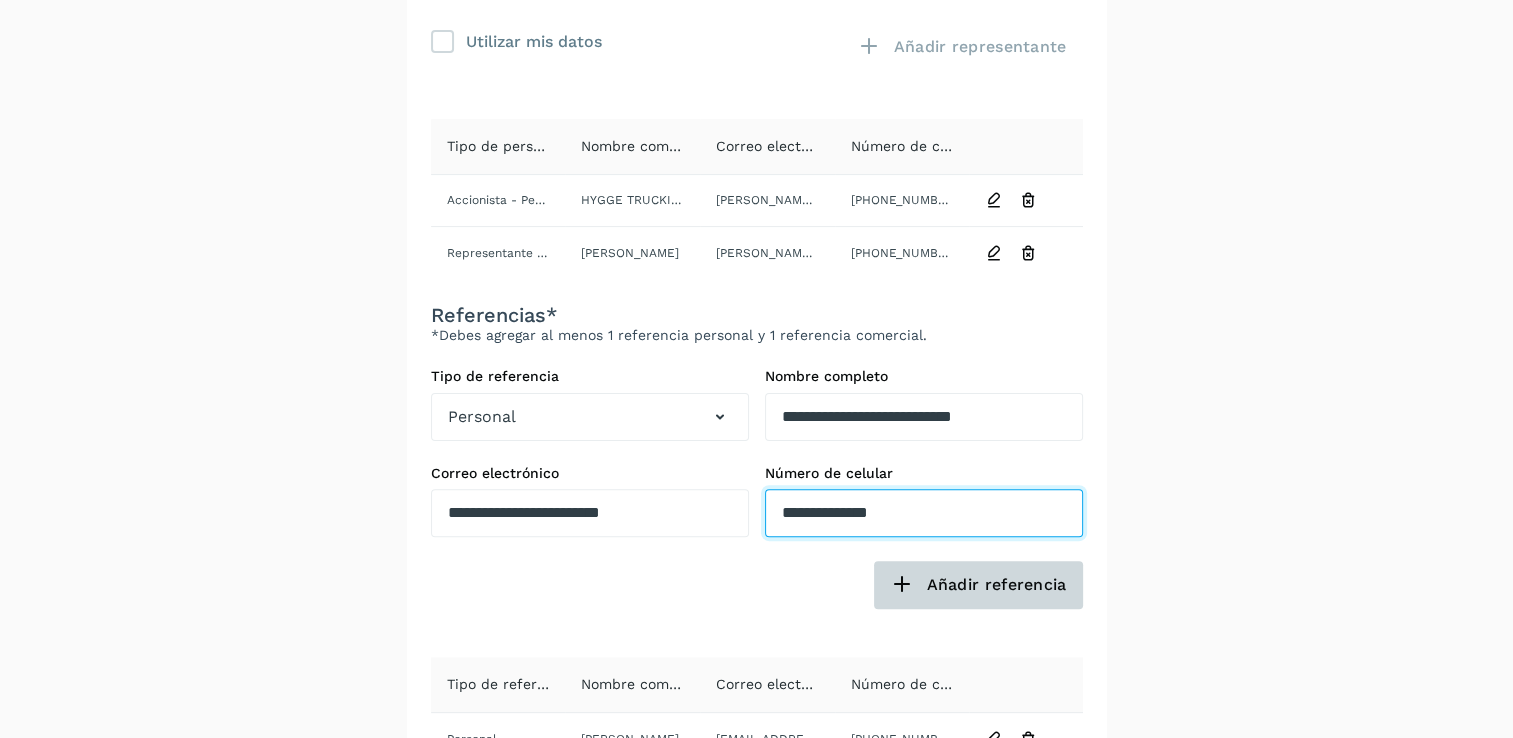 type on "**********" 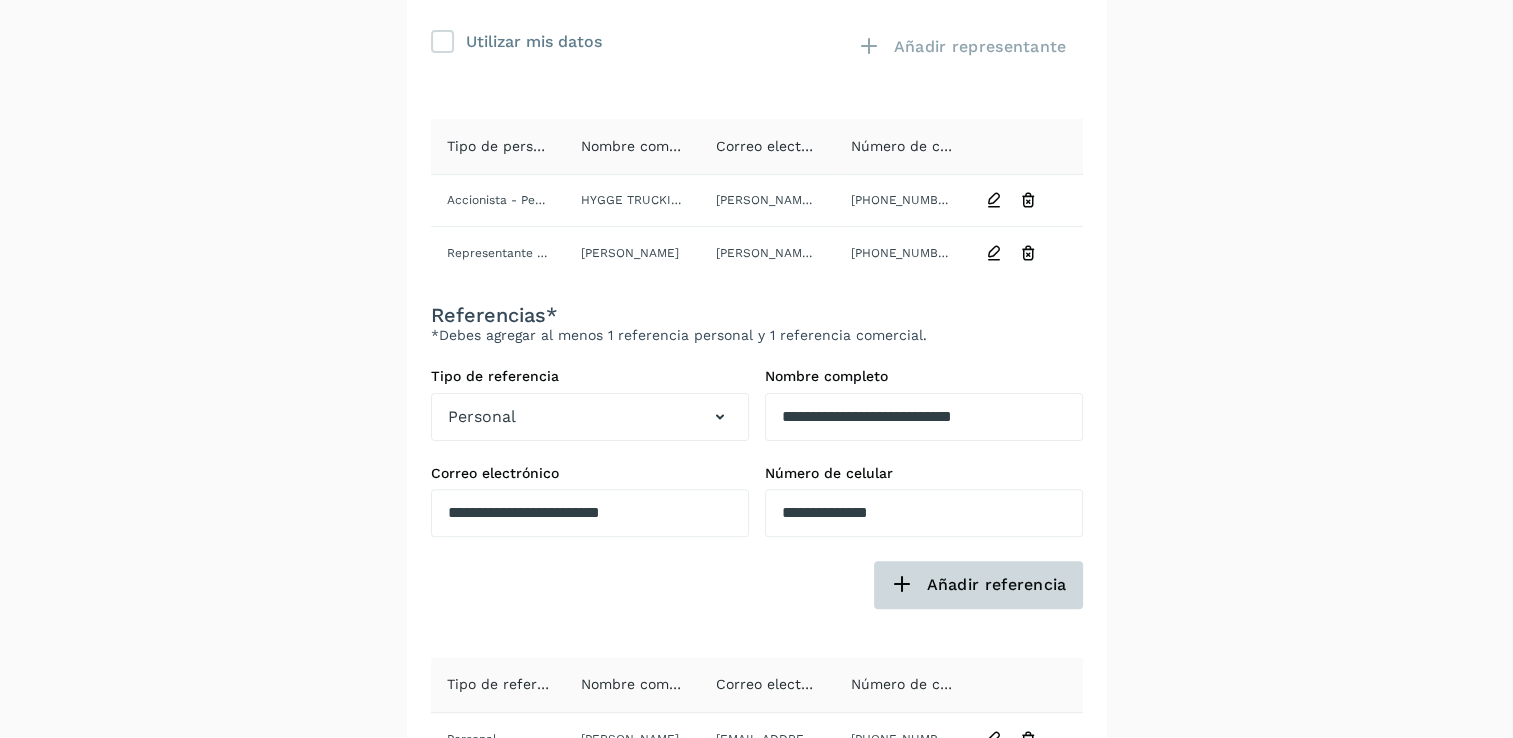 click on "Añadir referencia" 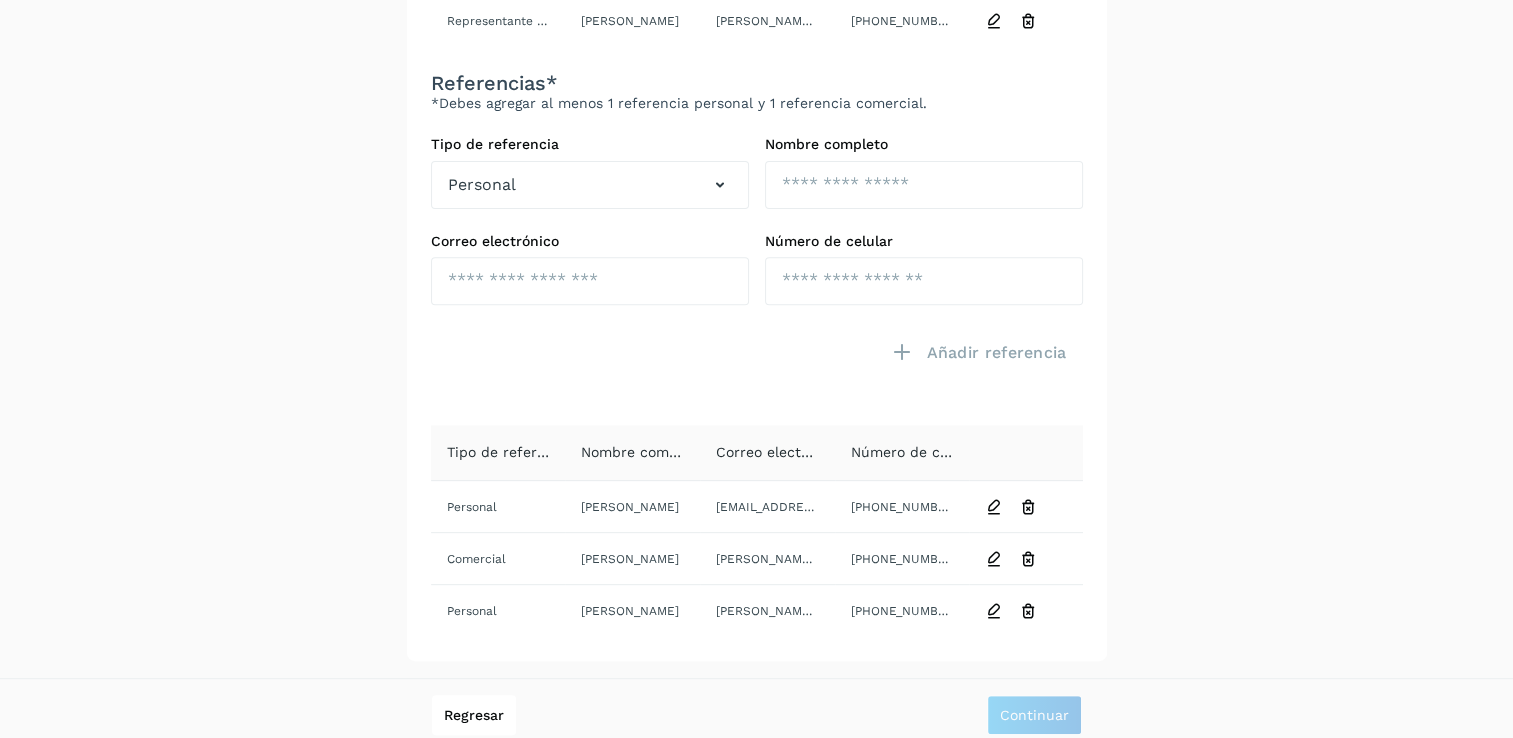 scroll, scrollTop: 732, scrollLeft: 0, axis: vertical 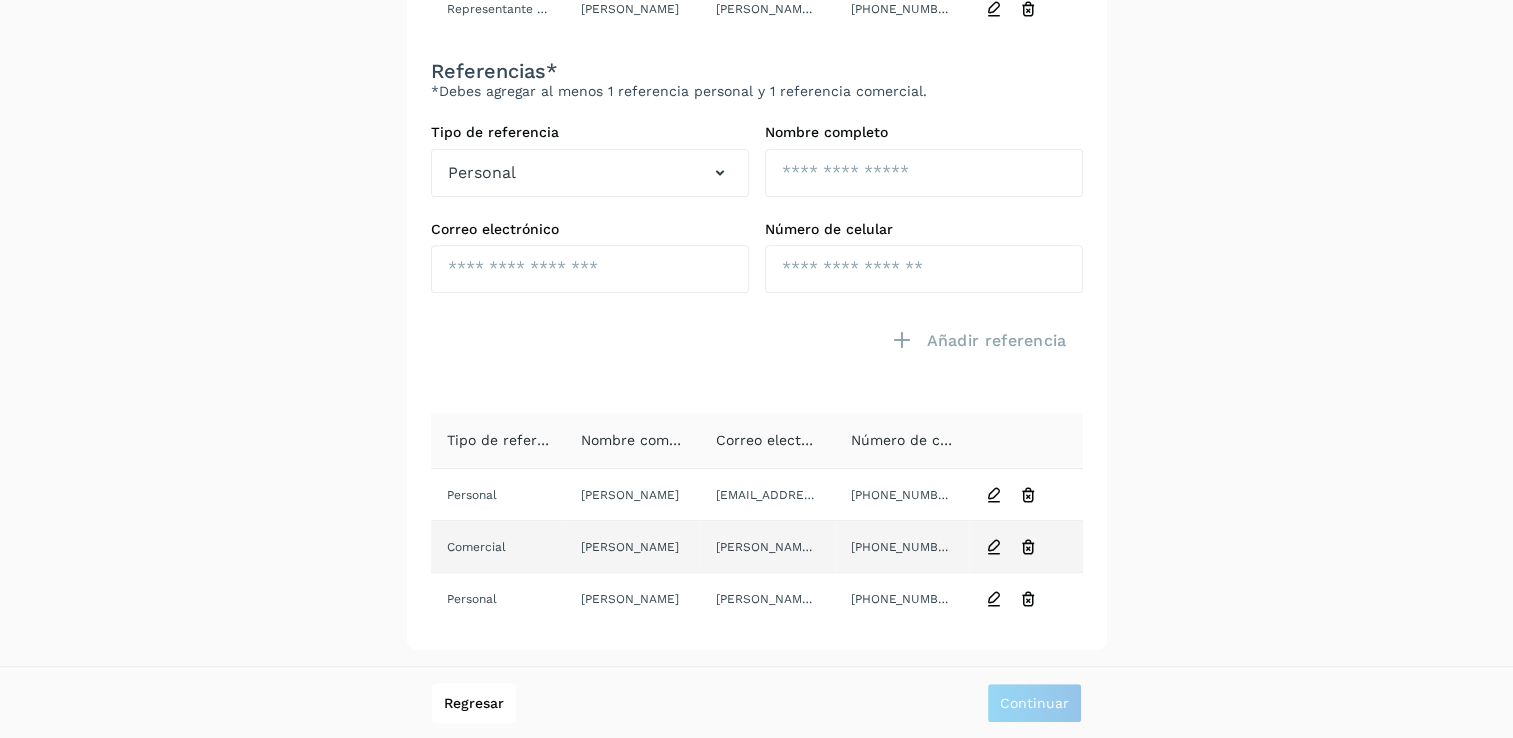 click at bounding box center [994, 547] 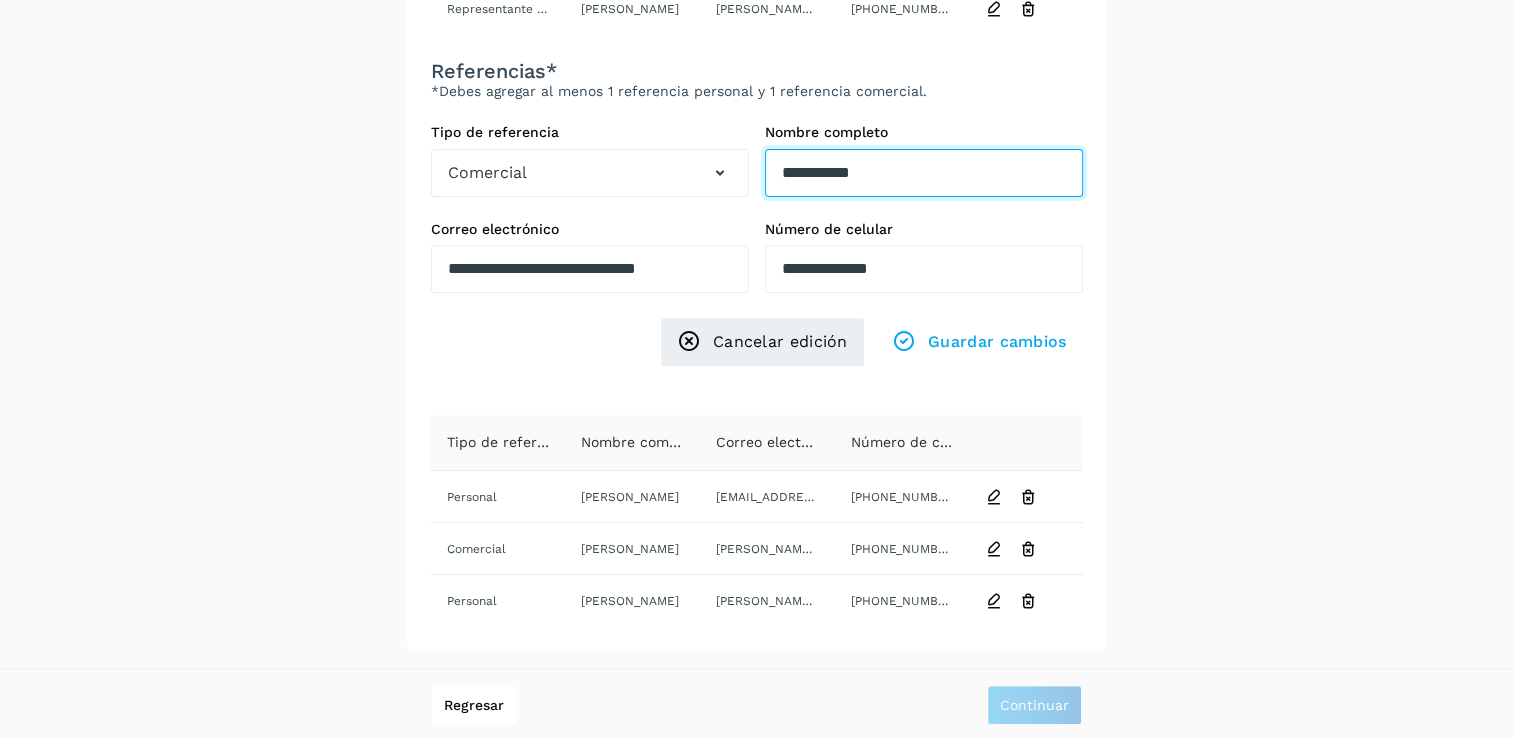 drag, startPoint x: 778, startPoint y: 177, endPoint x: 912, endPoint y: 179, distance: 134.01492 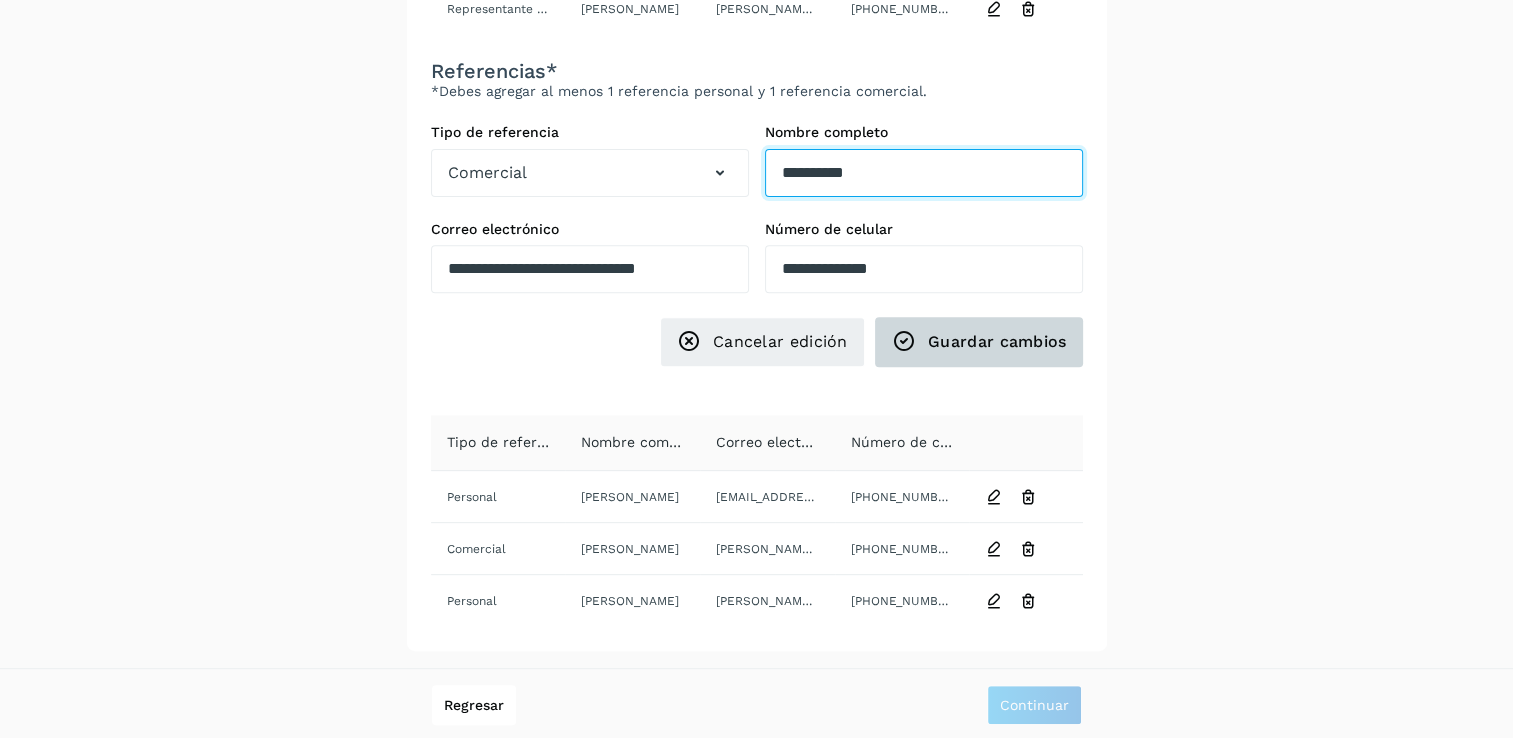 type on "**********" 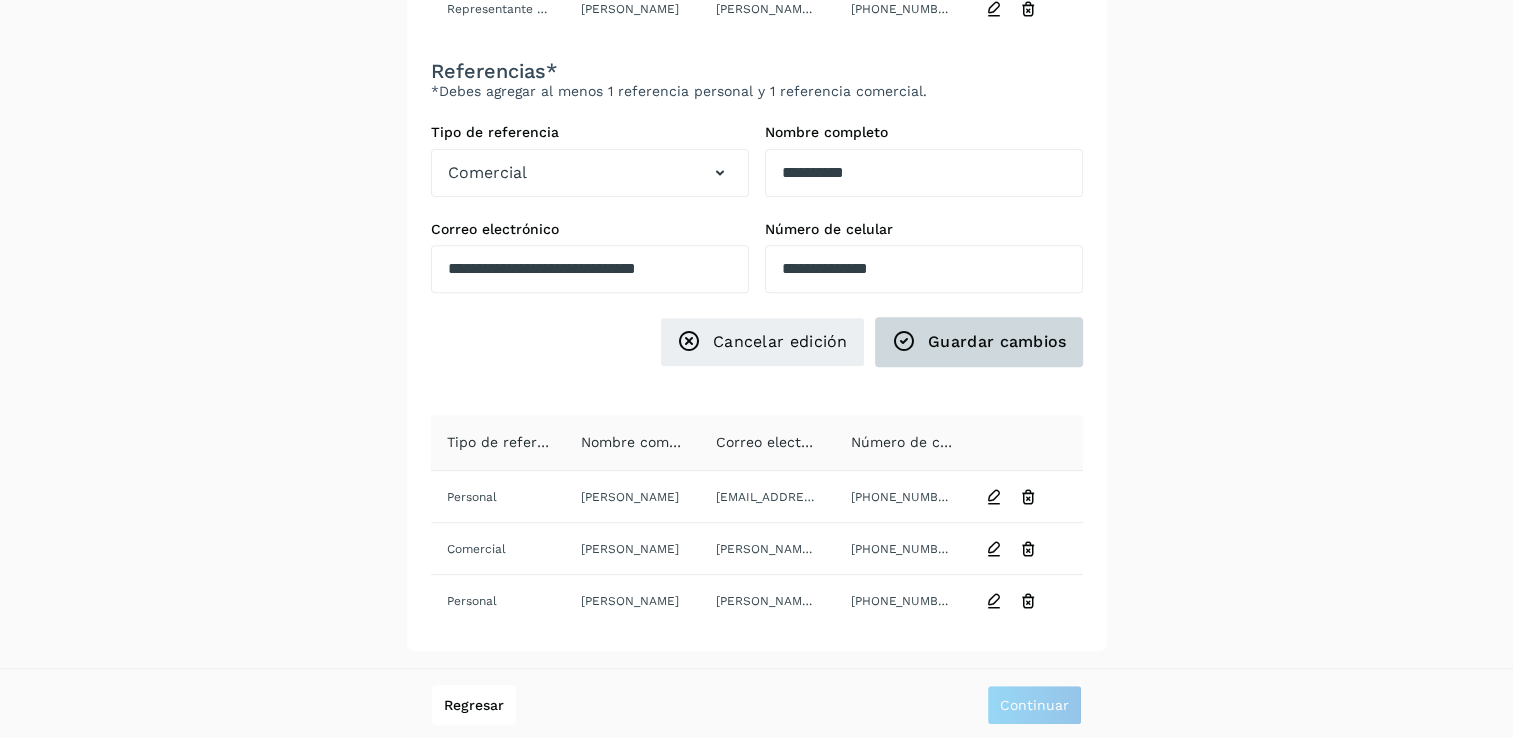 click on "Guardar cambios" 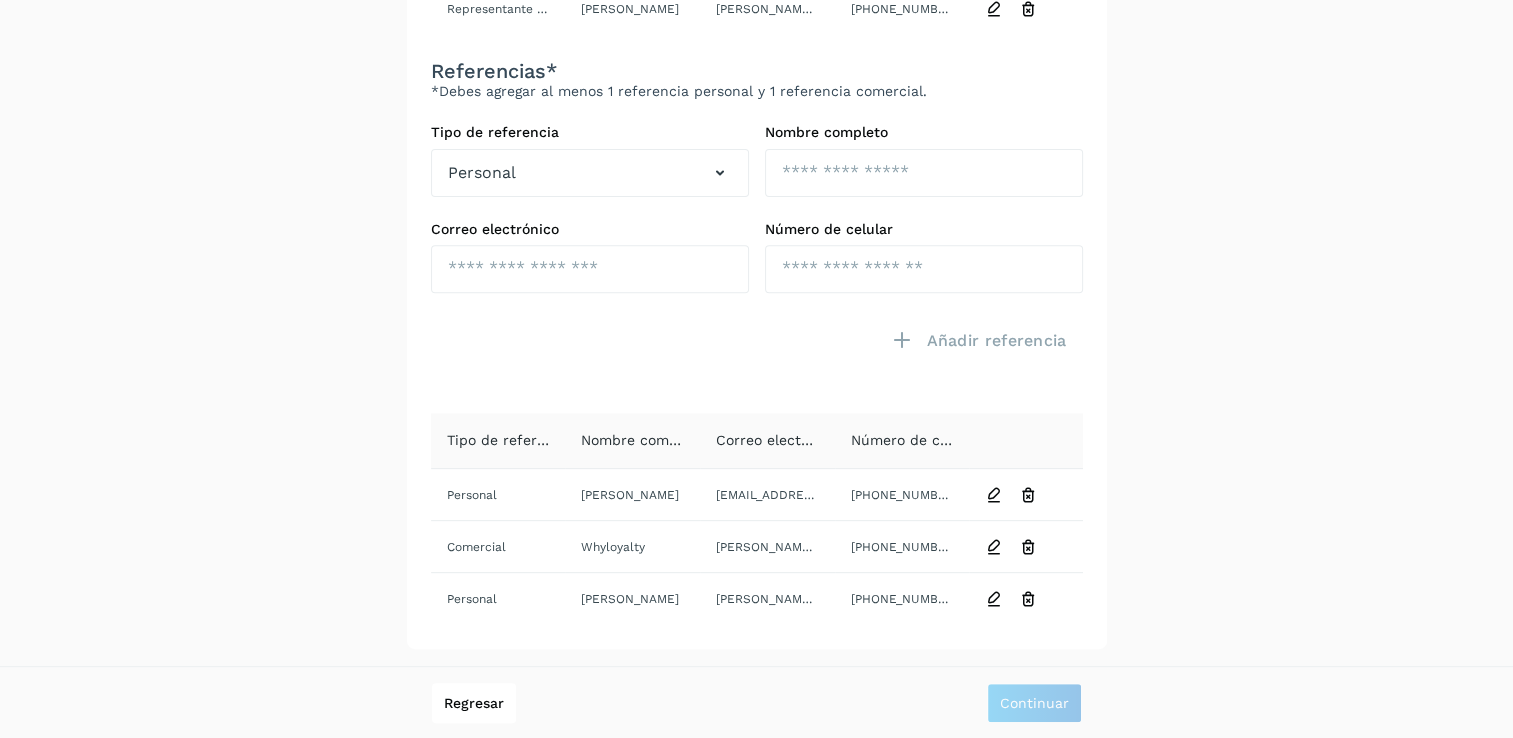 click on "**********" at bounding box center (756, 5) 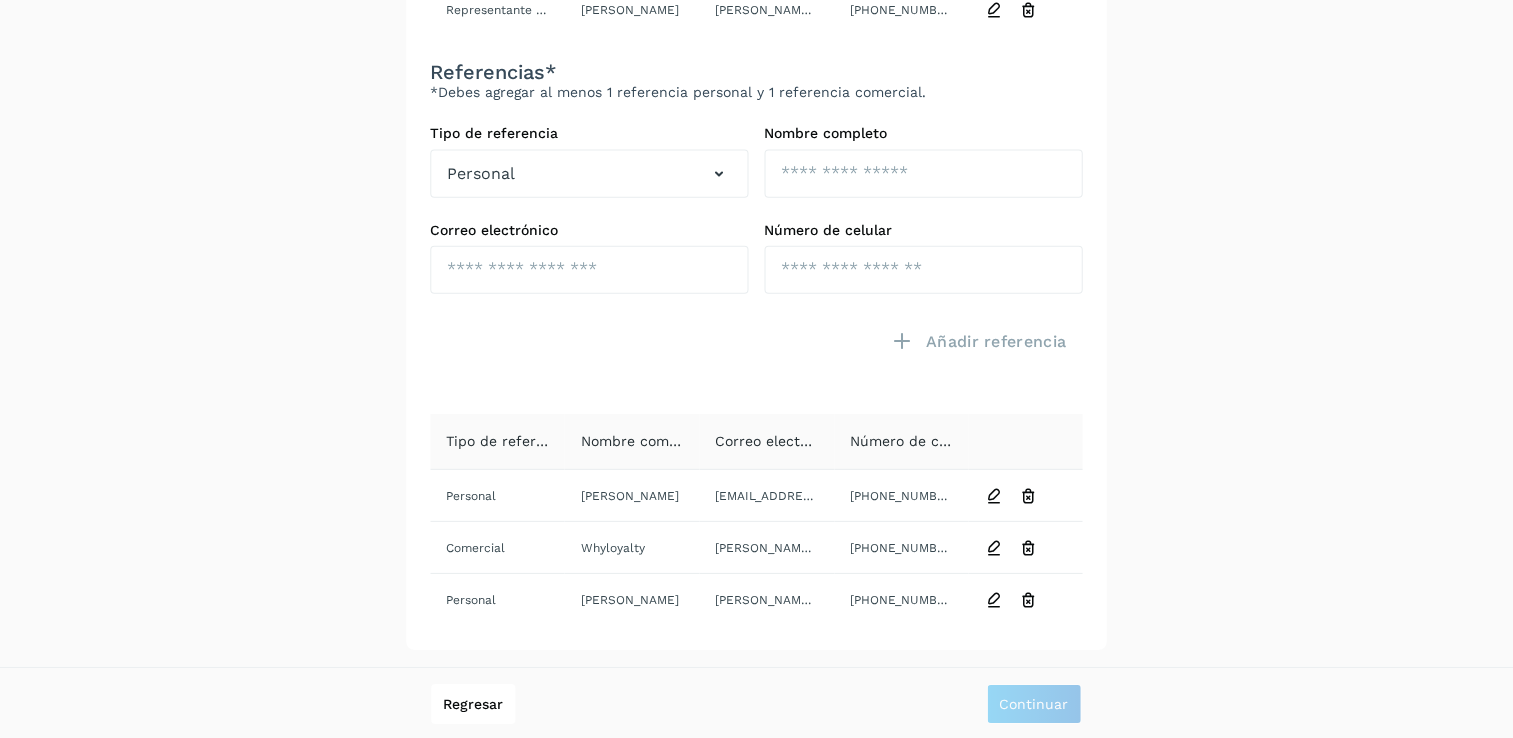scroll, scrollTop: 731, scrollLeft: 0, axis: vertical 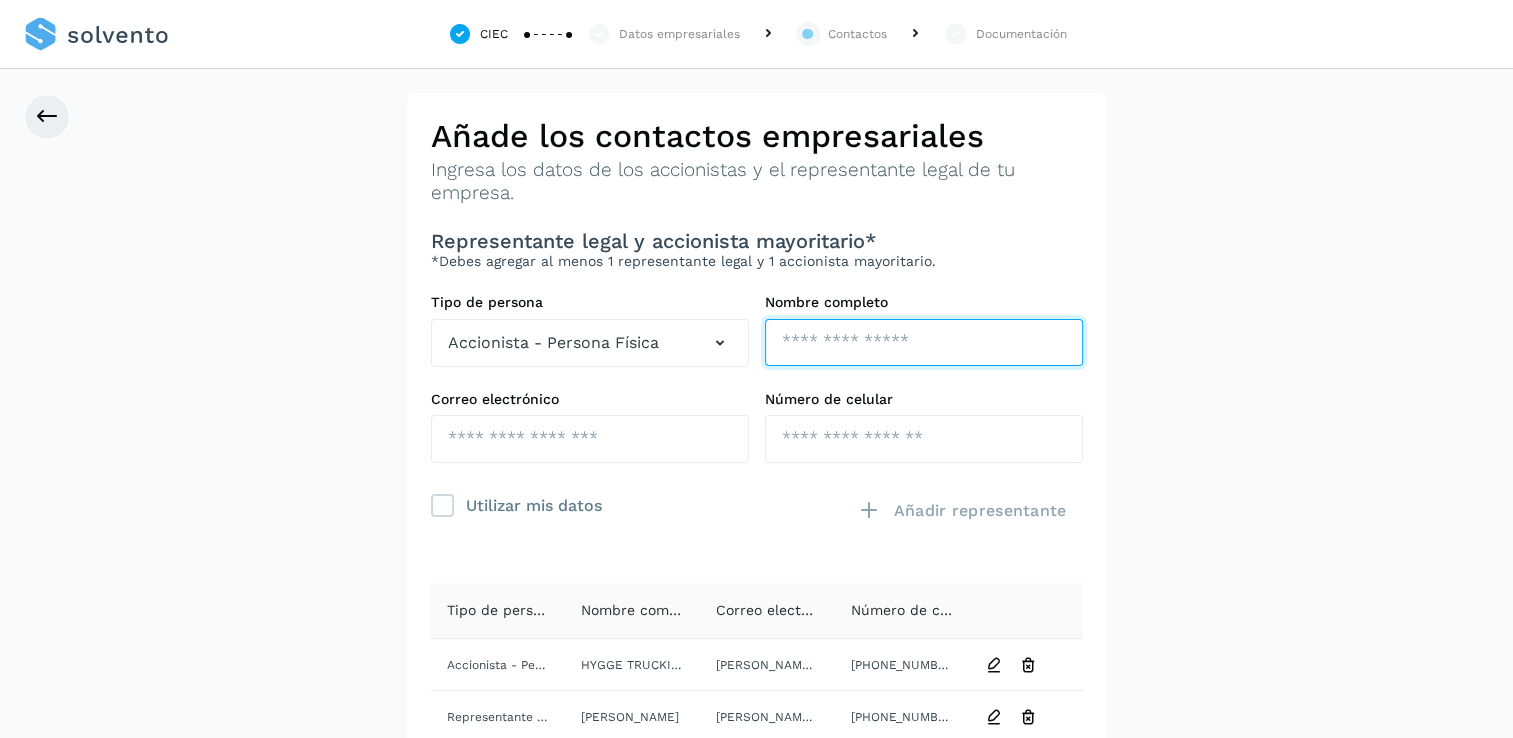click at bounding box center (924, 343) 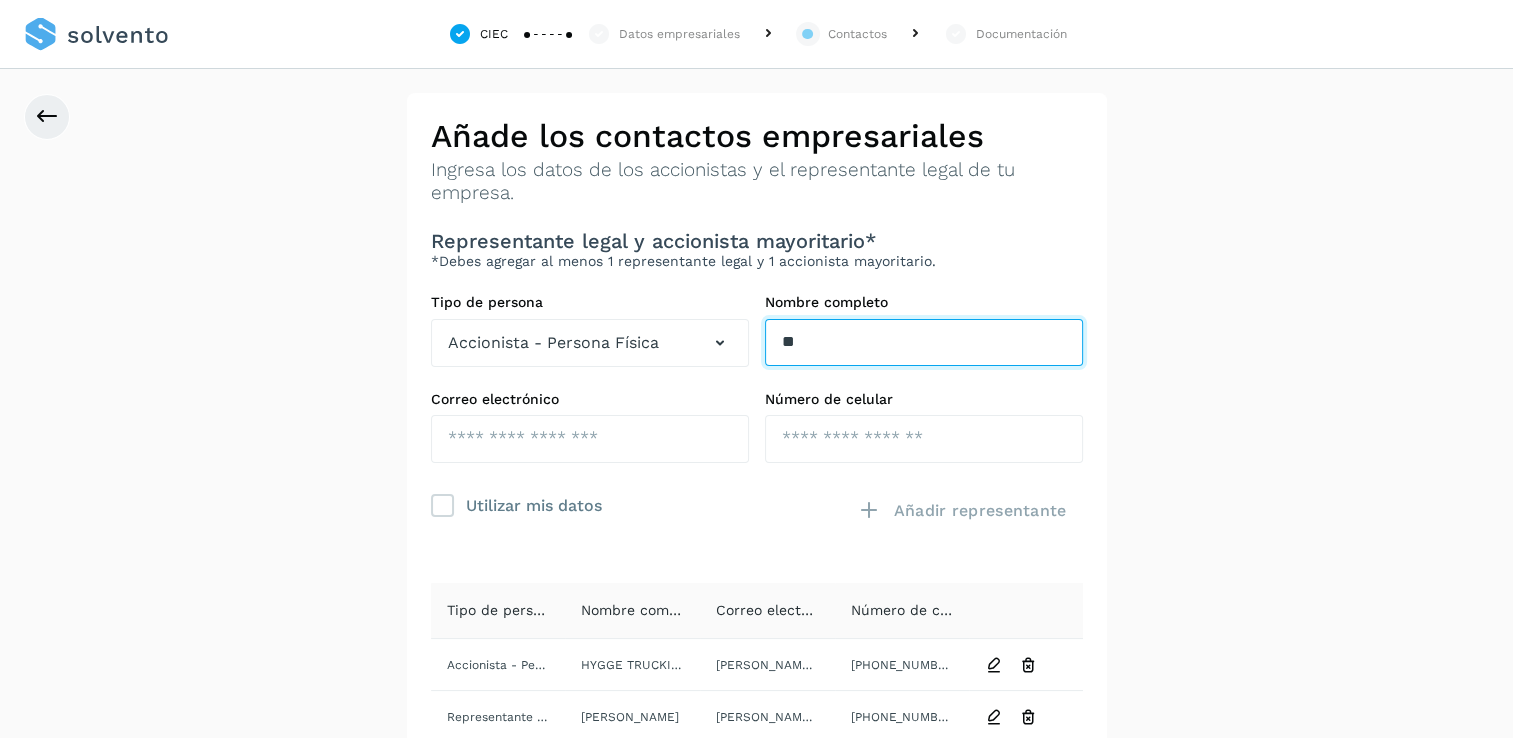 type on "*" 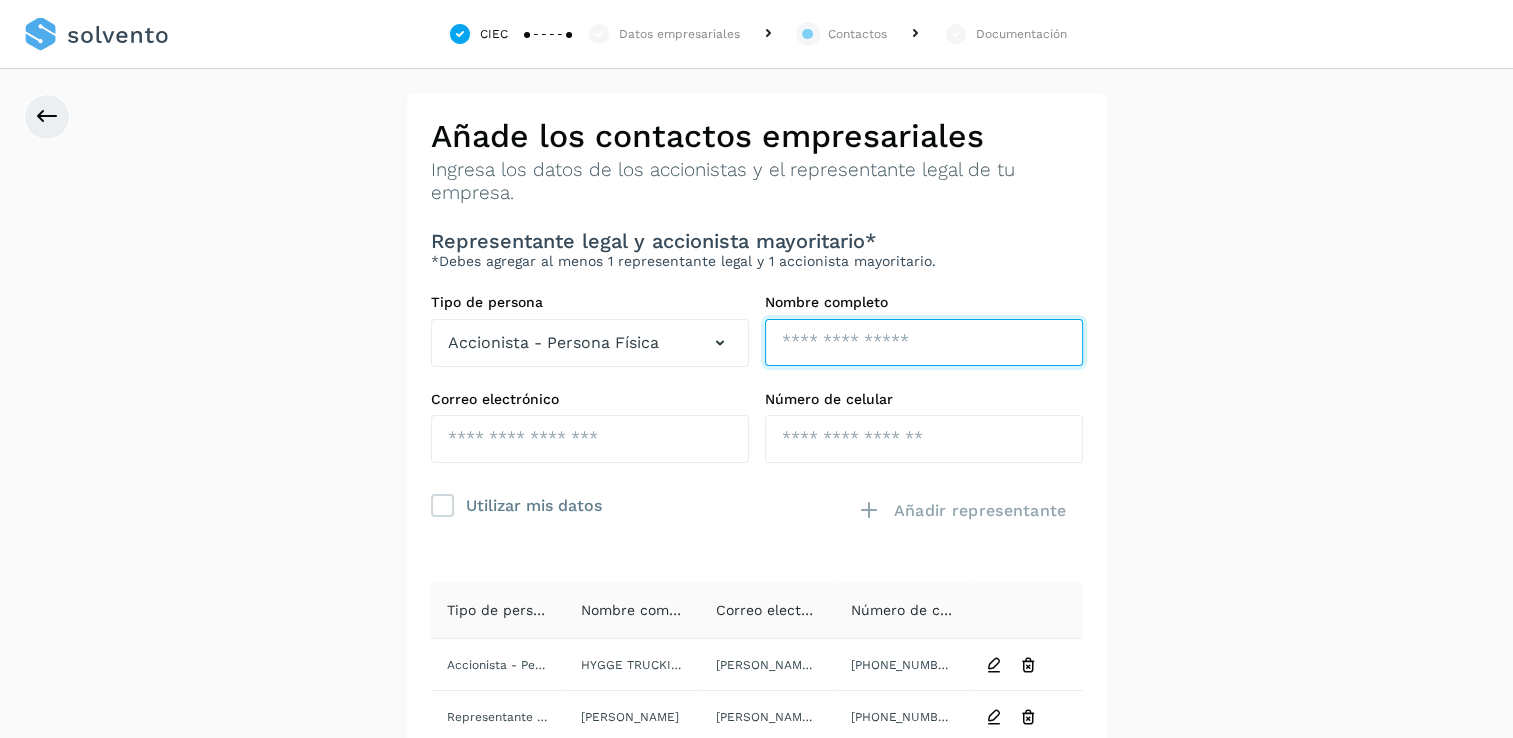 click at bounding box center [924, 343] 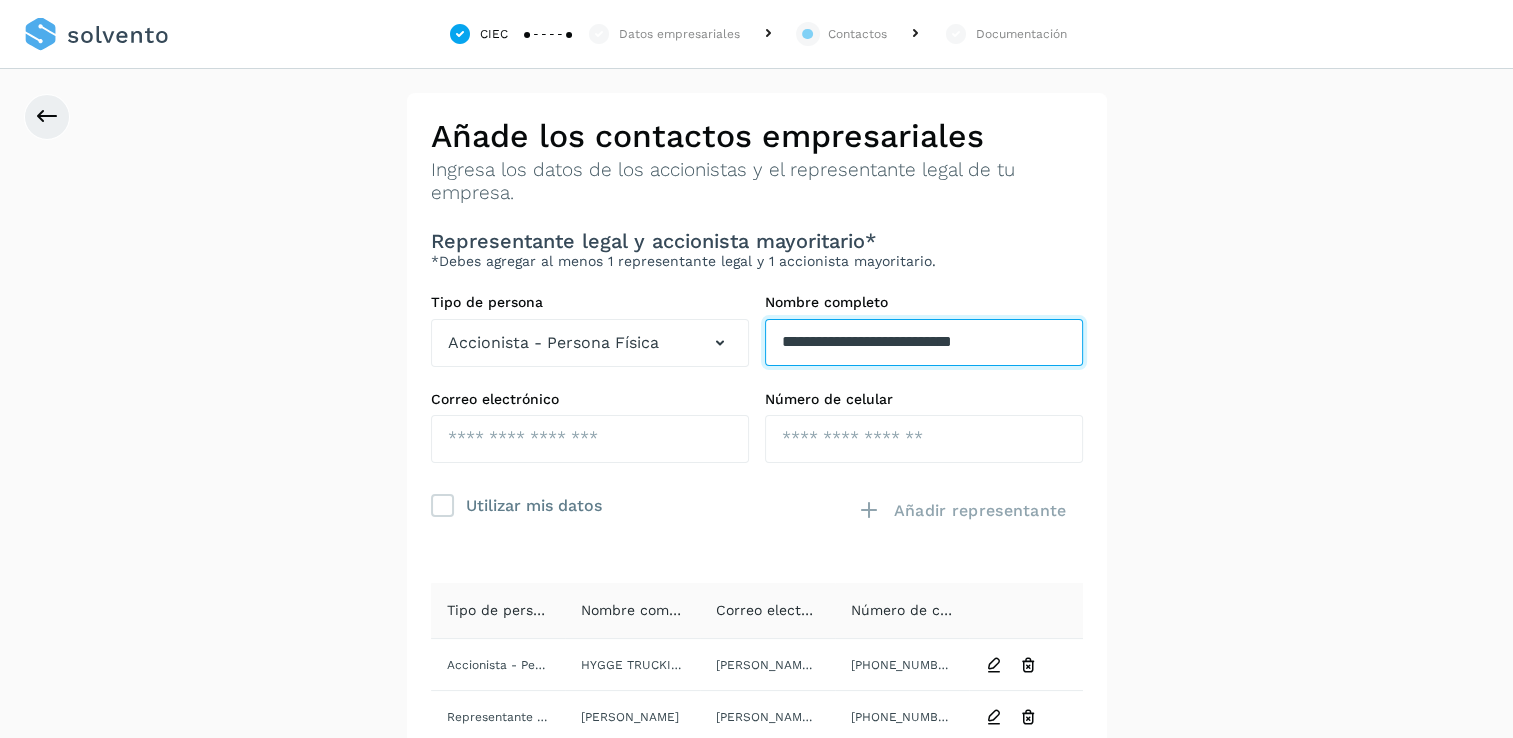 type on "**********" 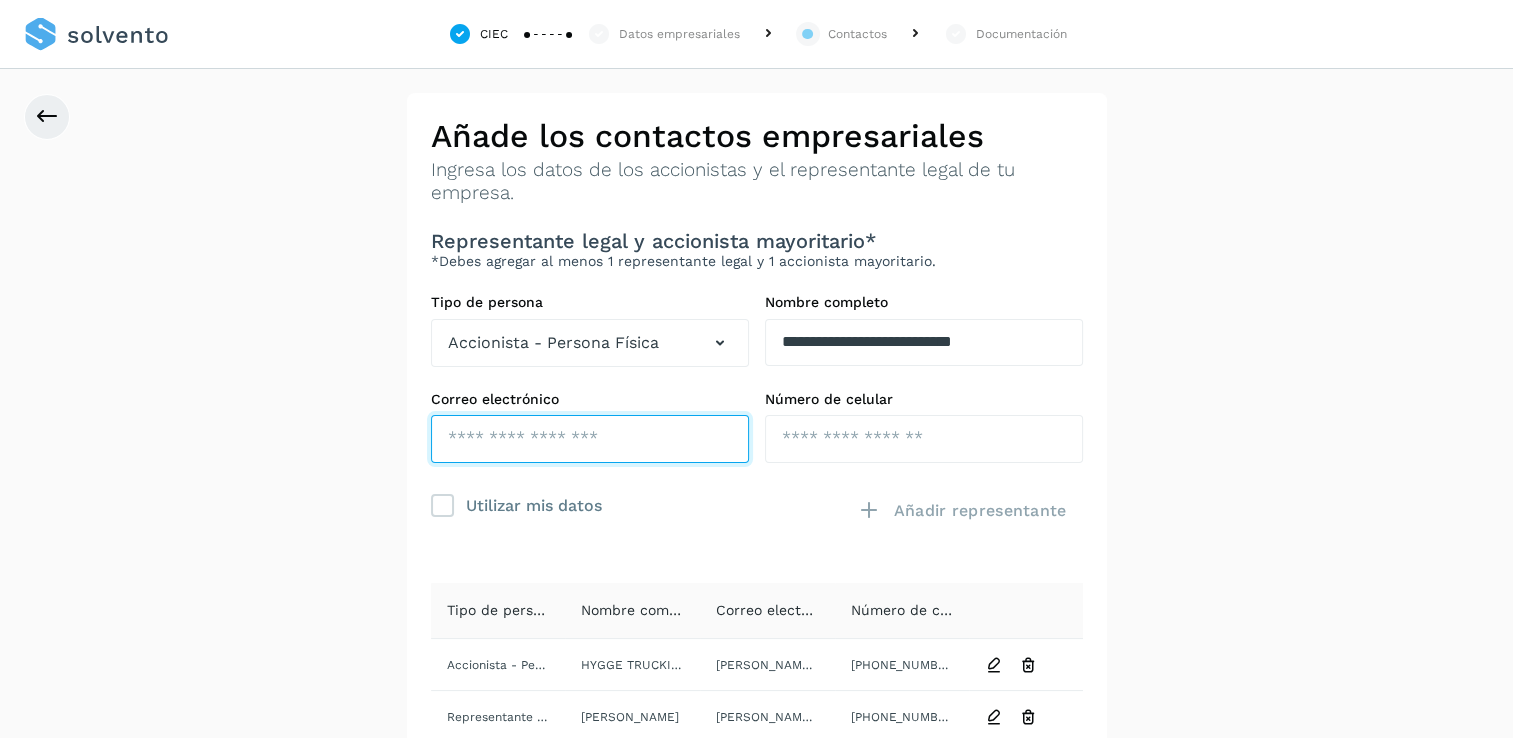 click at bounding box center [590, 439] 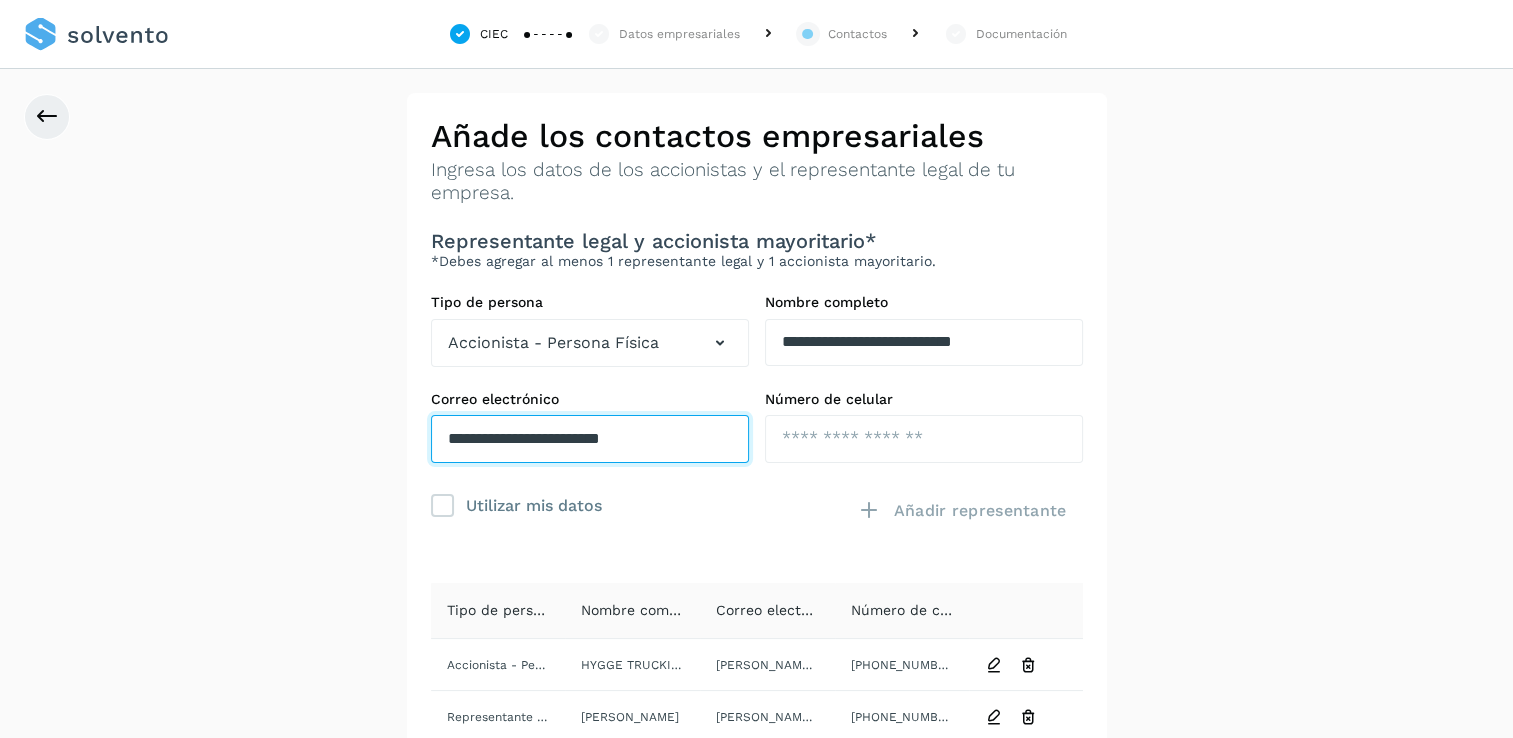 type on "**********" 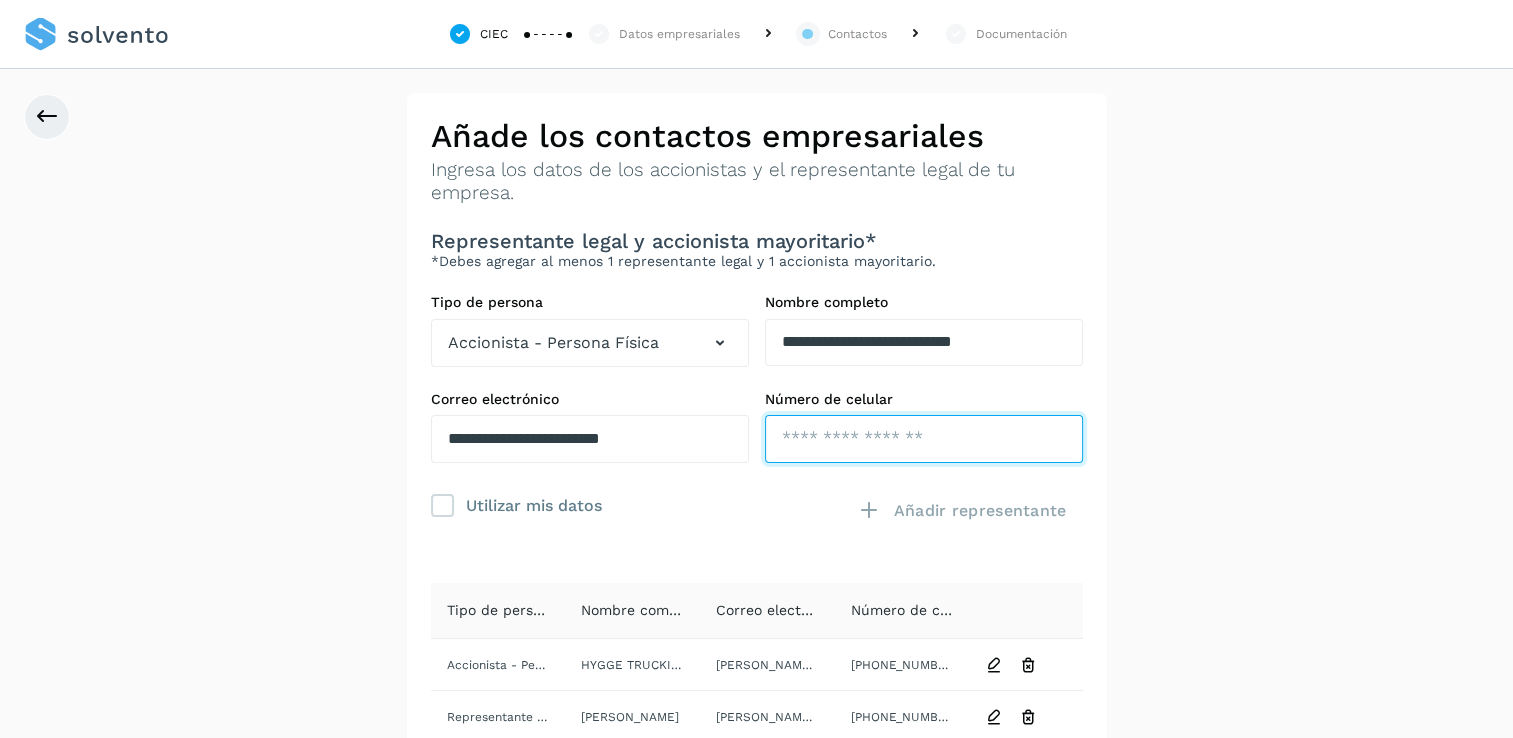 click at bounding box center [924, 439] 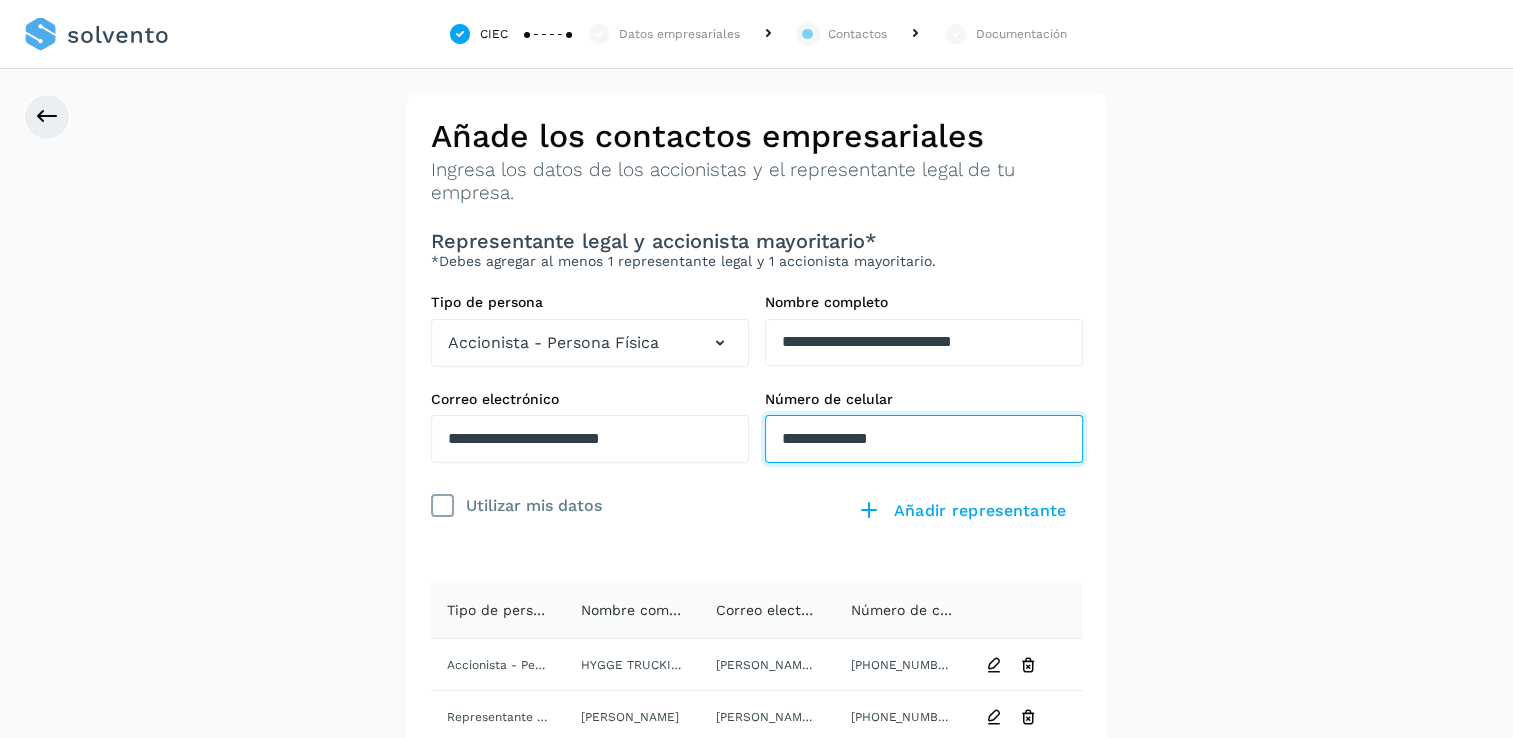 type on "**********" 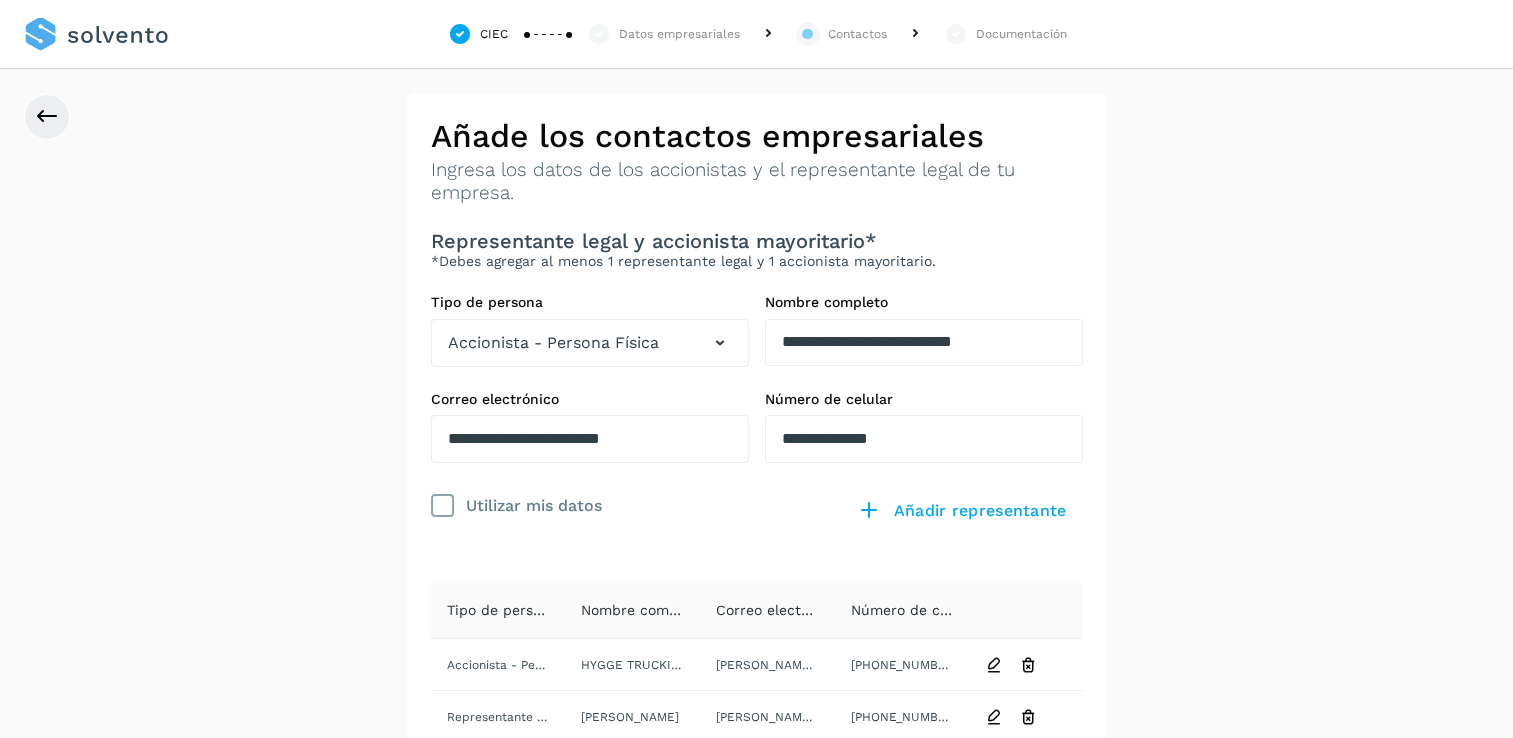 click at bounding box center (442, 506) 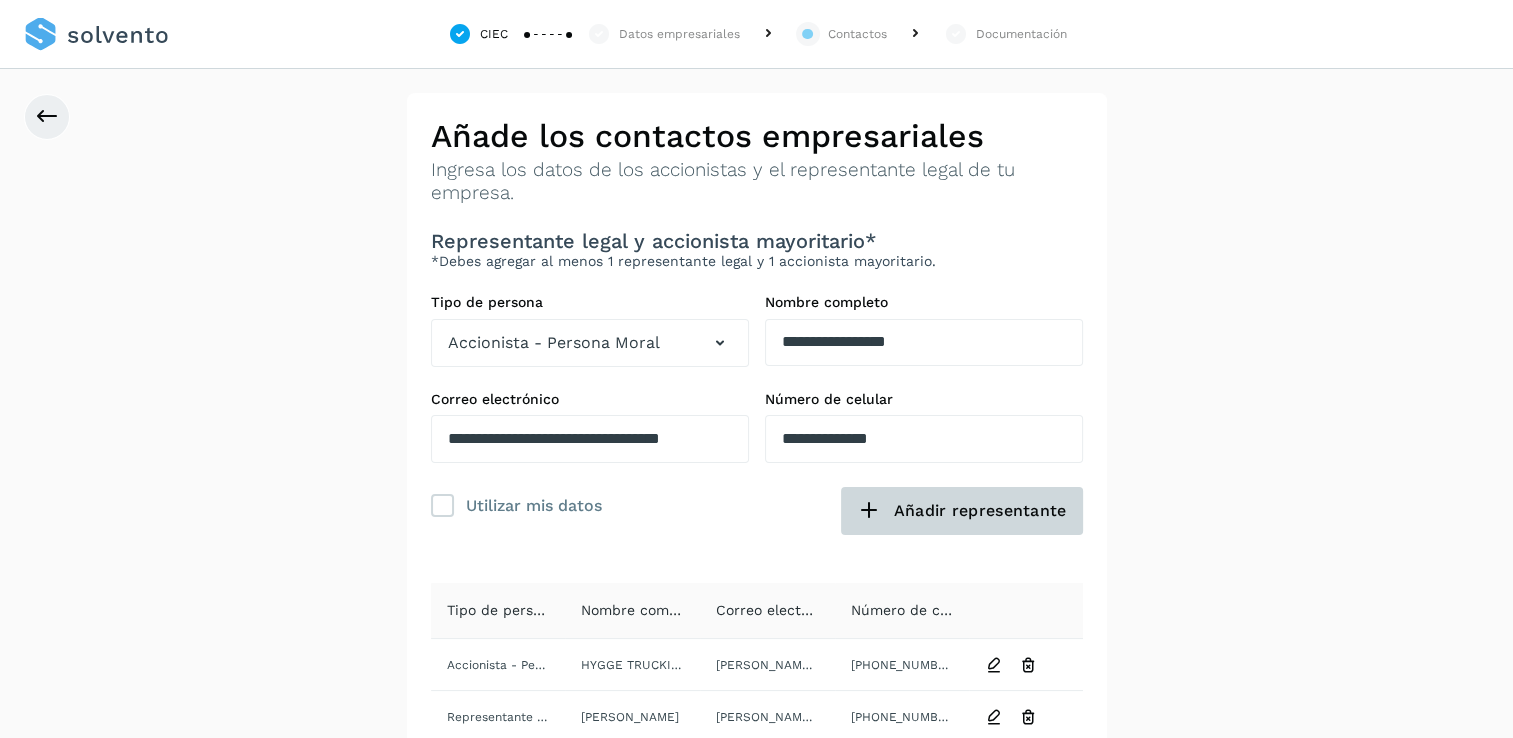 click on "Añadir representante" 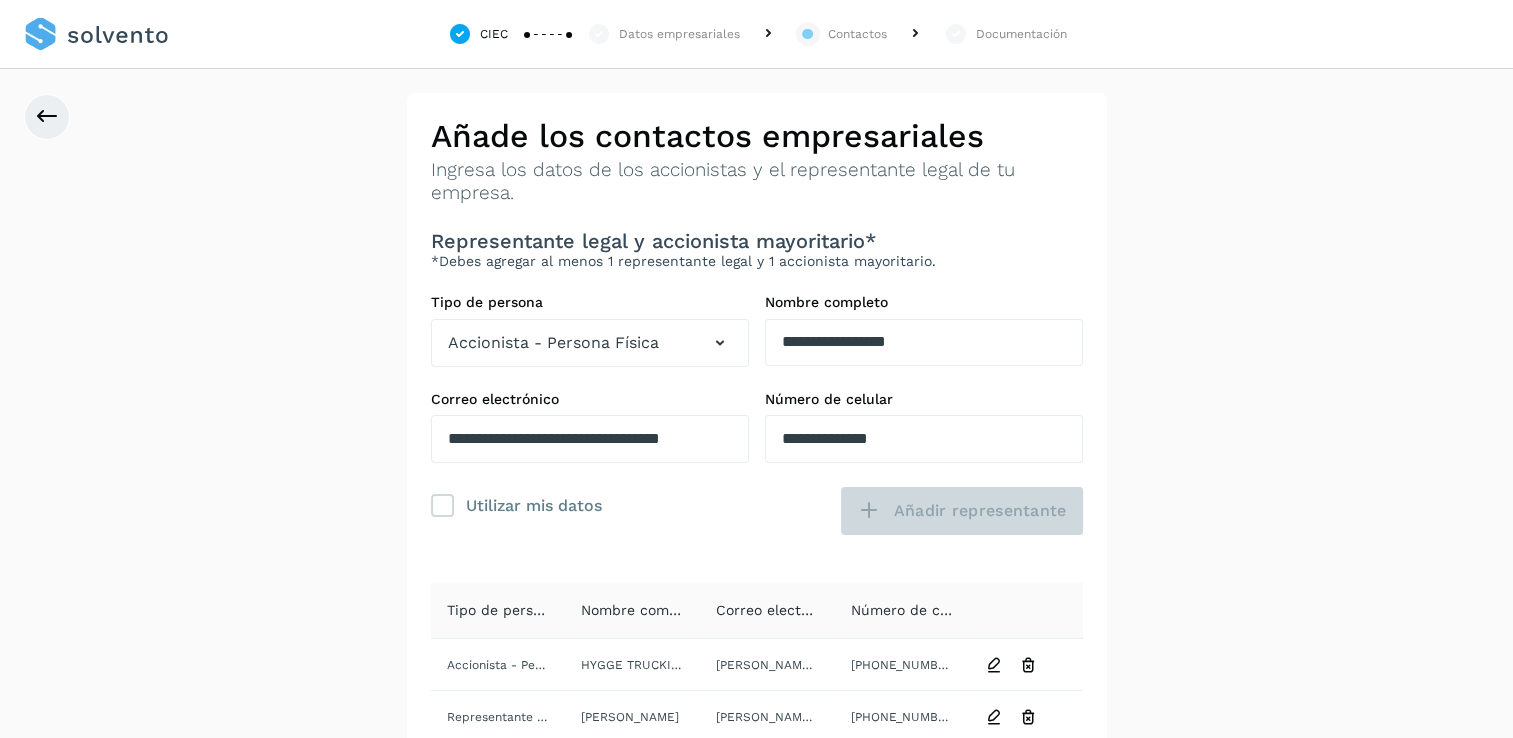 type 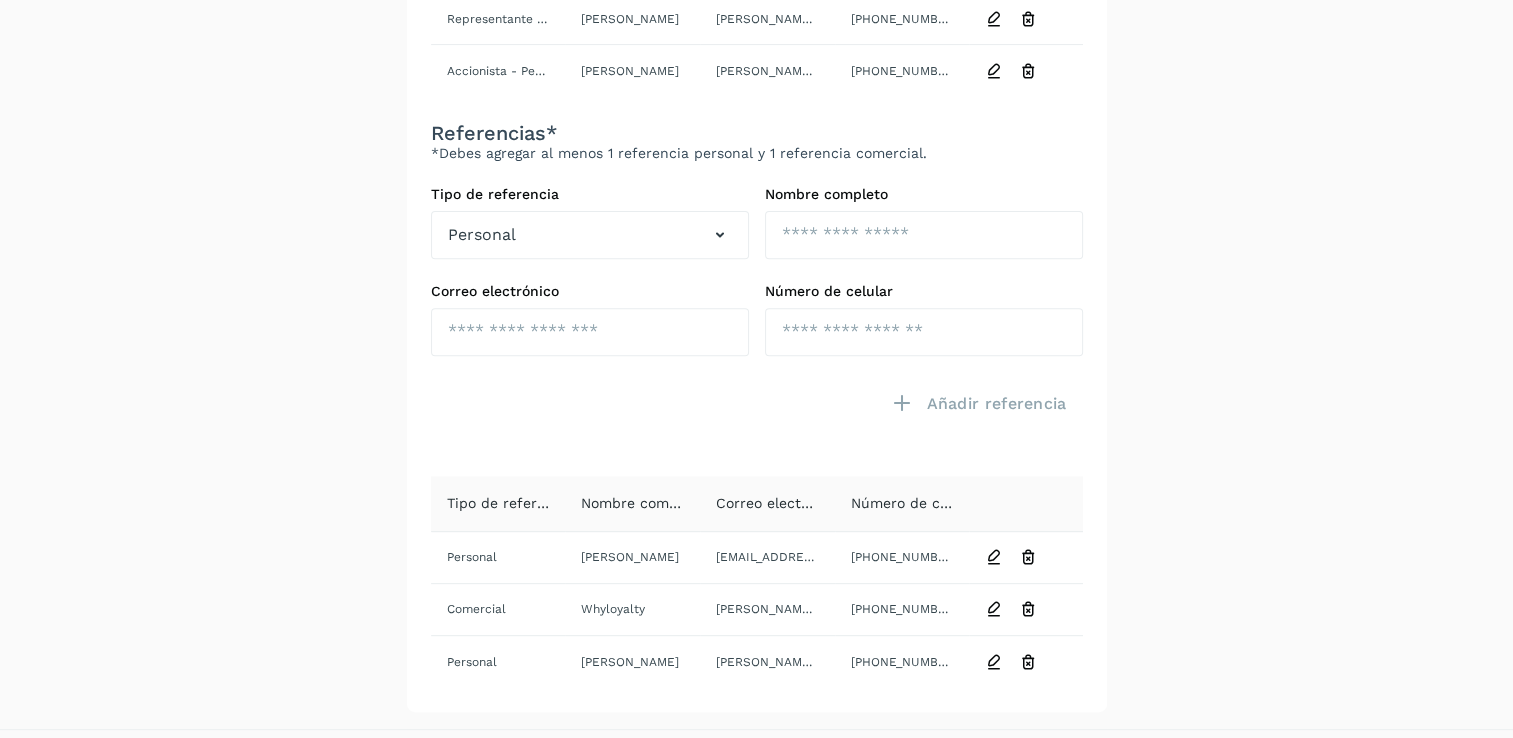 scroll, scrollTop: 760, scrollLeft: 0, axis: vertical 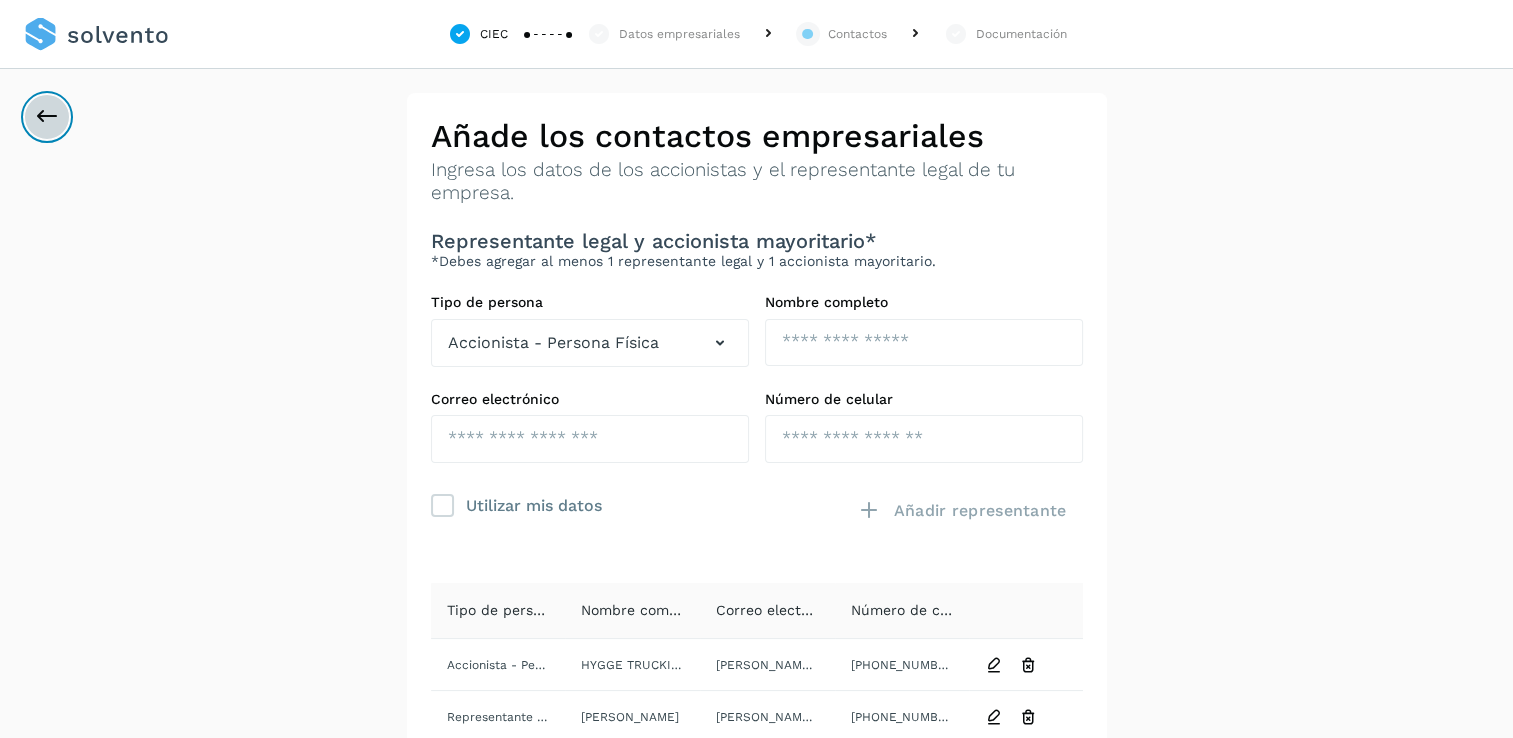 click at bounding box center [47, 117] 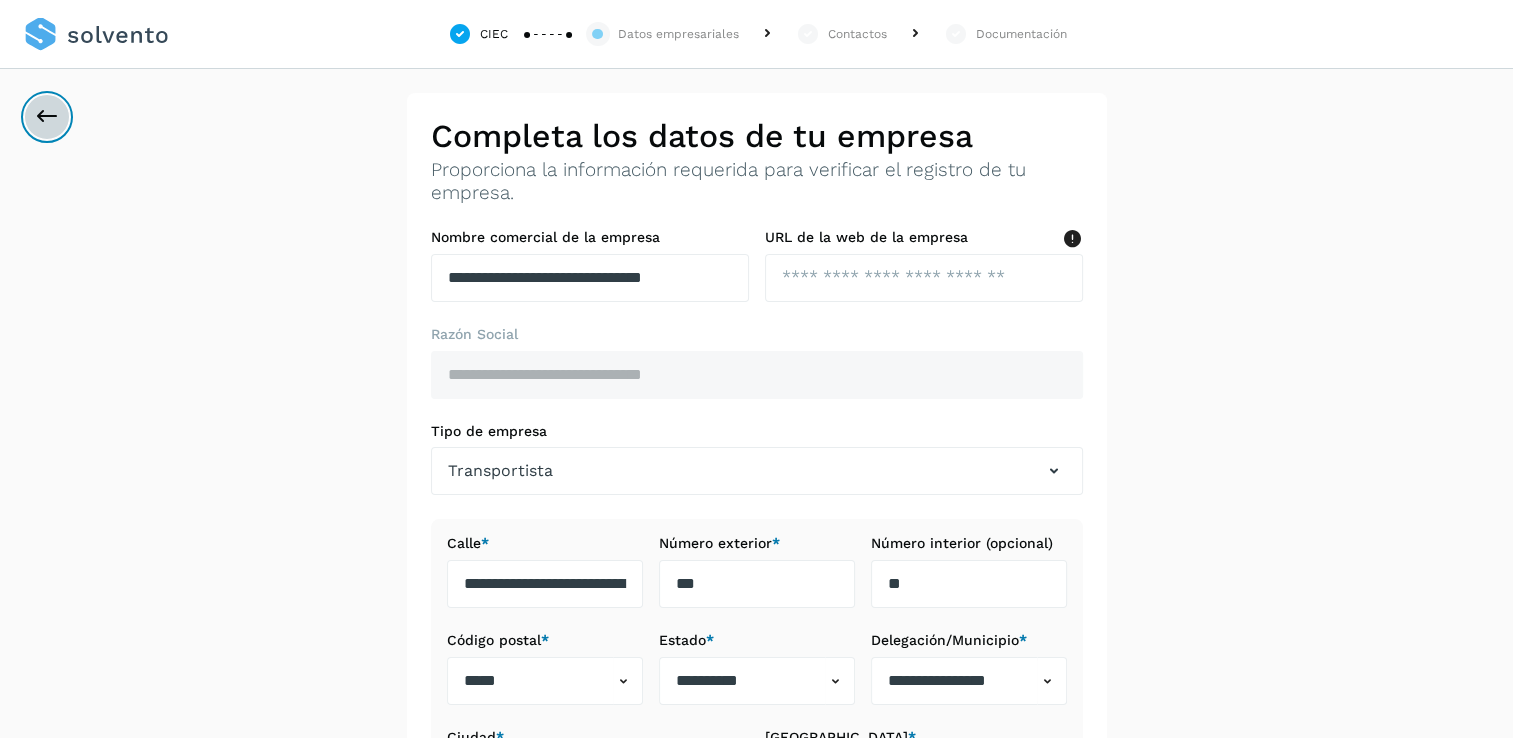 click at bounding box center [47, 117] 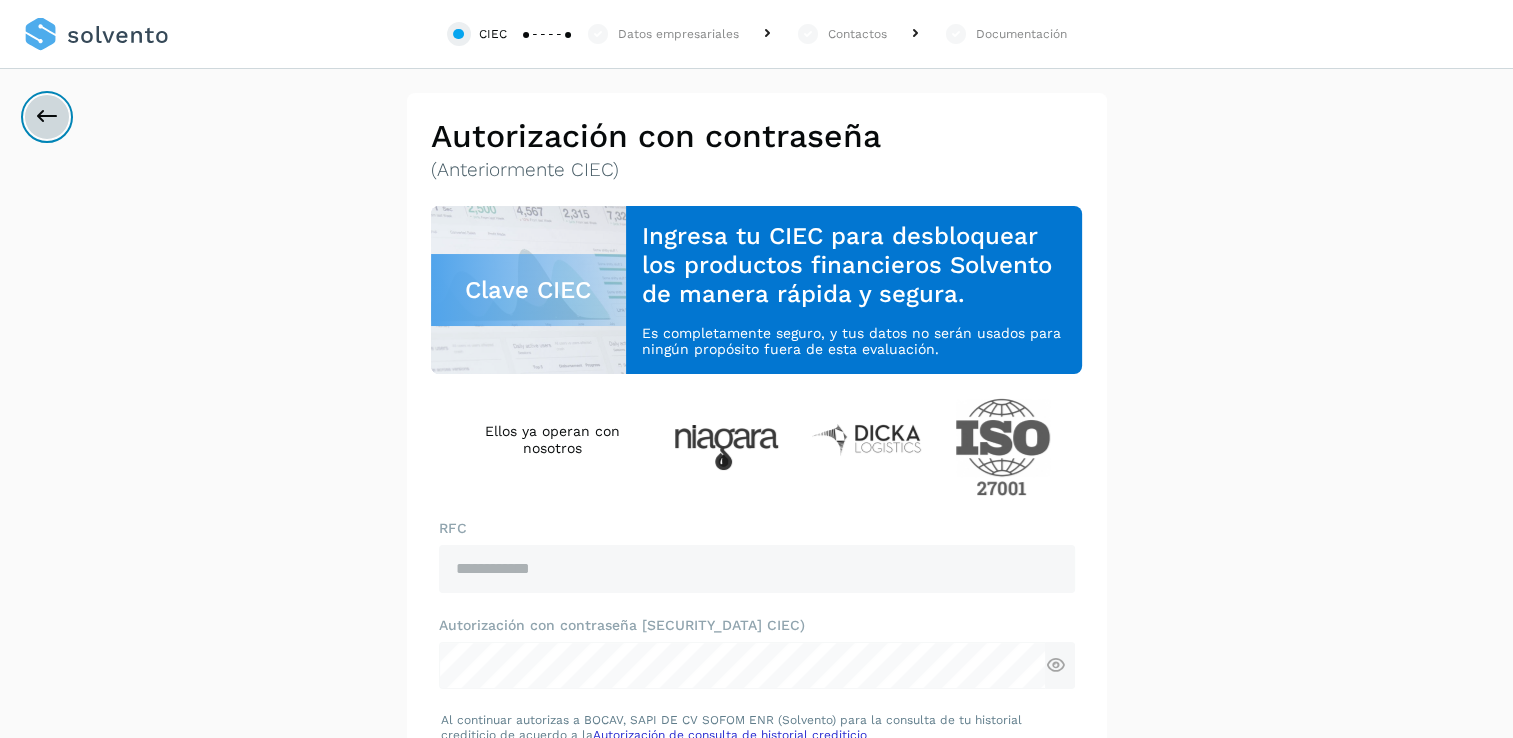 click at bounding box center (47, 117) 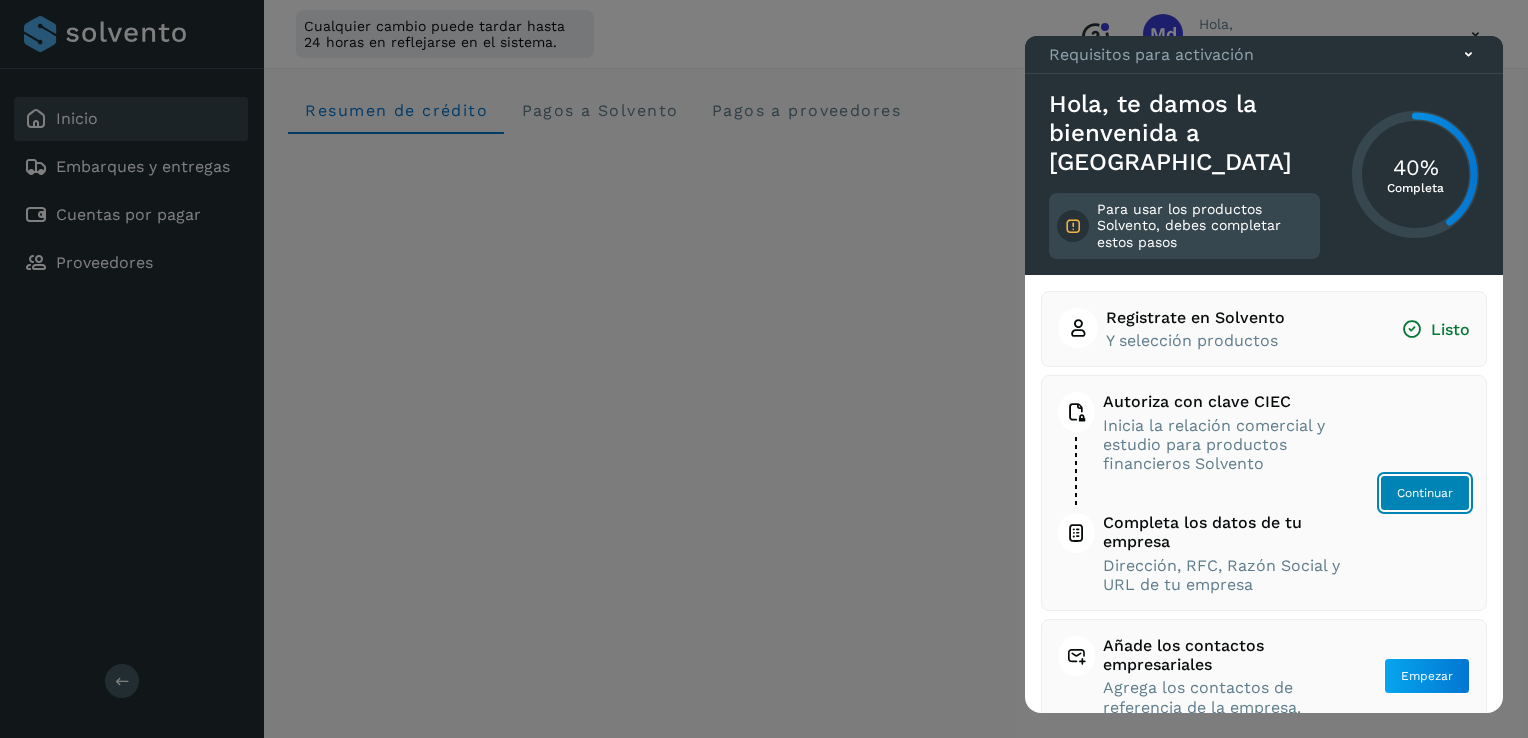 click on "Continuar" 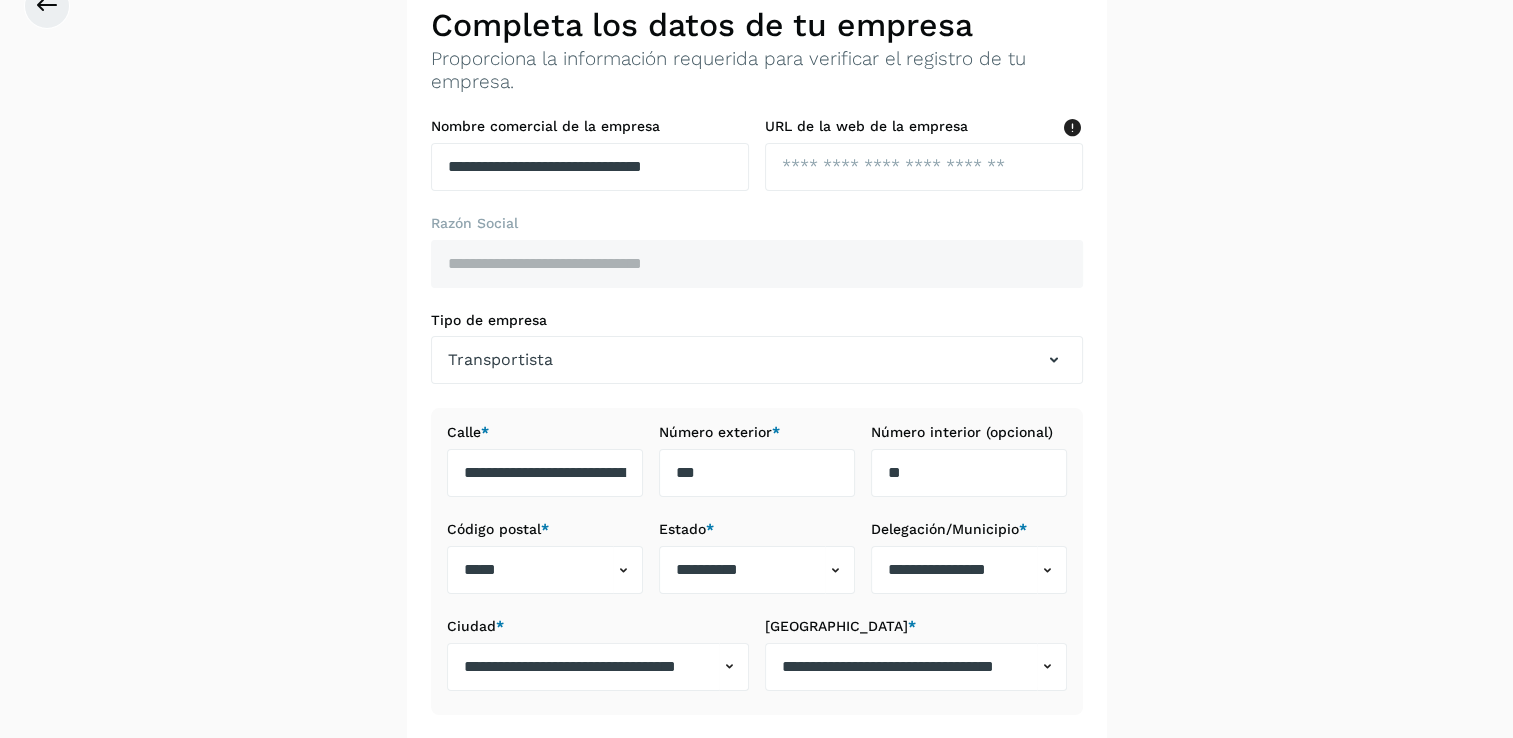 scroll, scrollTop: 112, scrollLeft: 0, axis: vertical 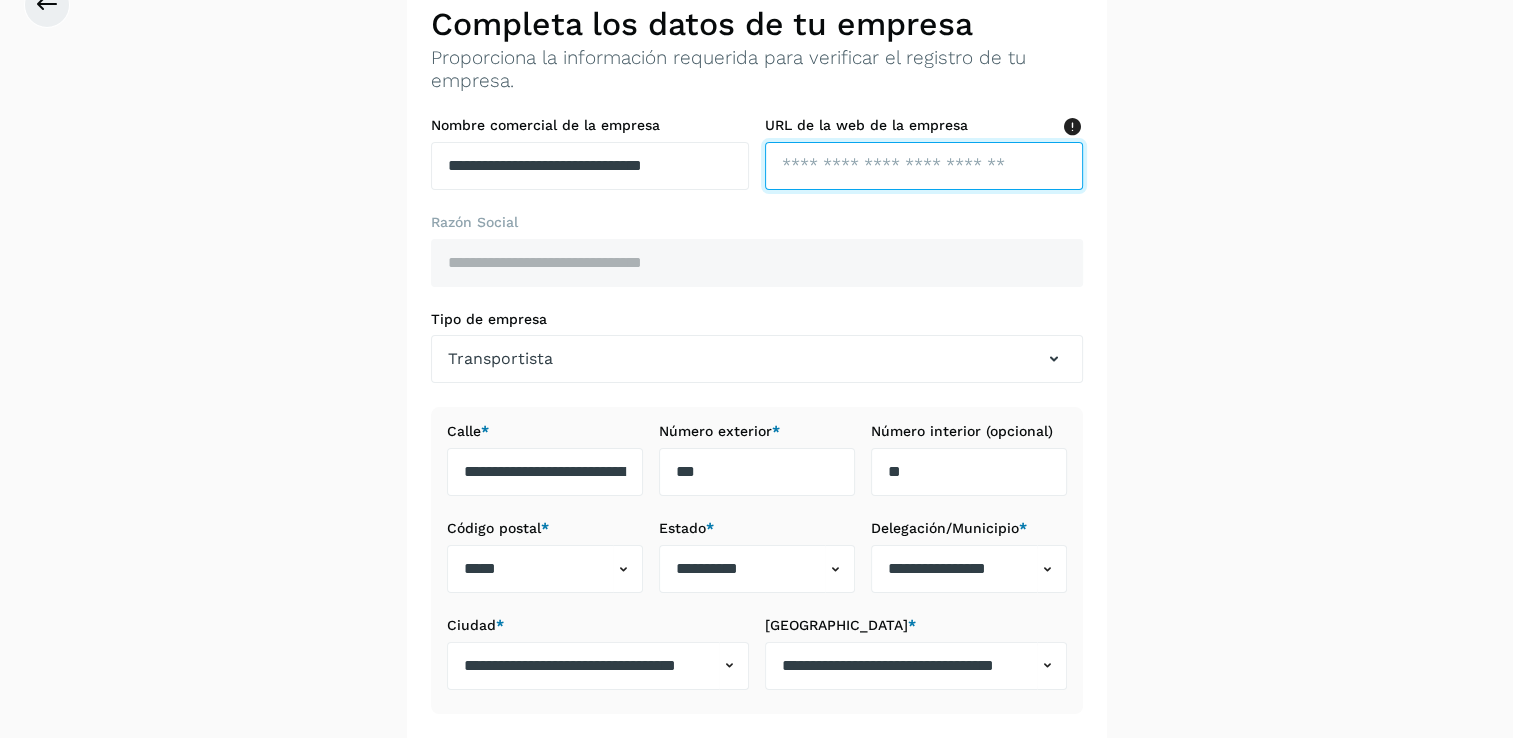 click at bounding box center [924, 166] 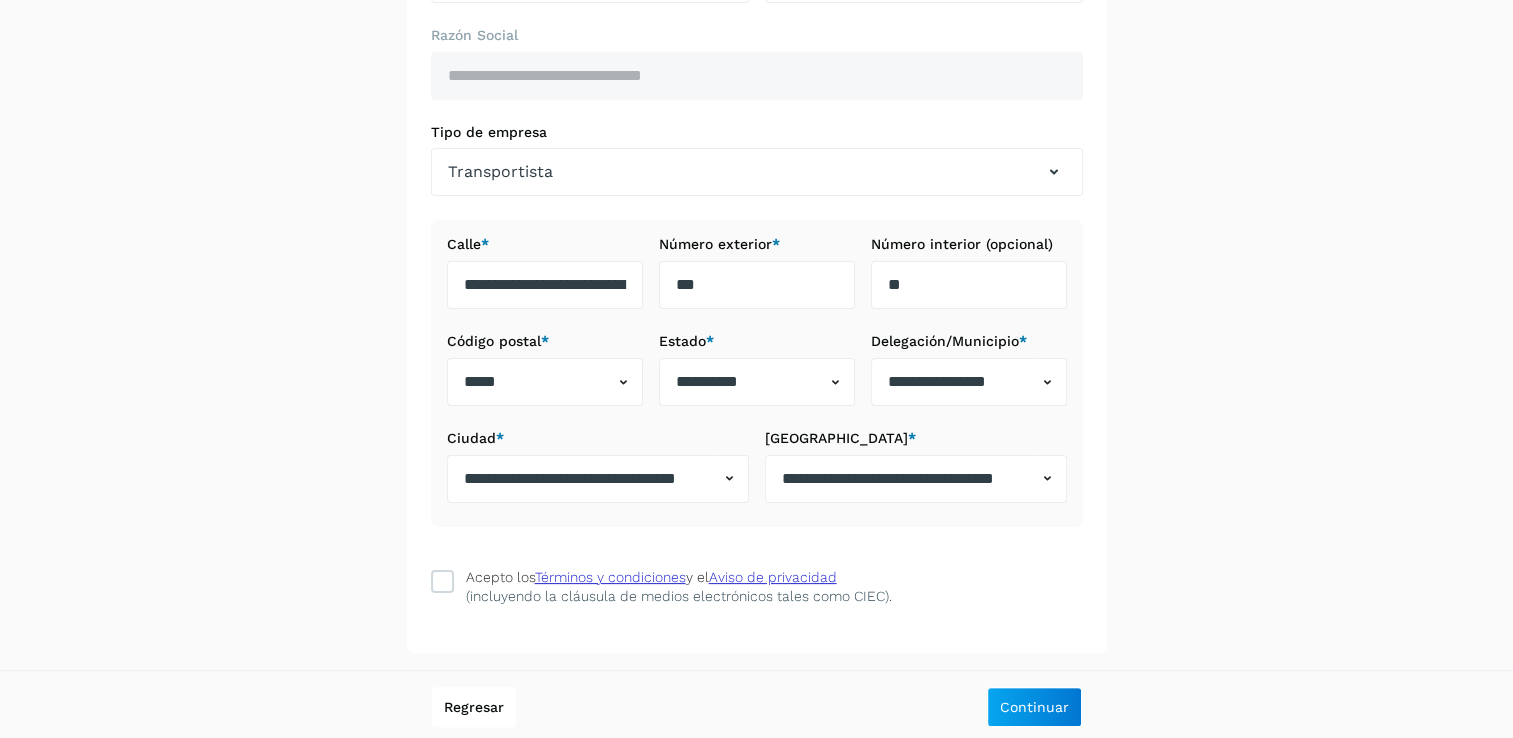 scroll, scrollTop: 300, scrollLeft: 0, axis: vertical 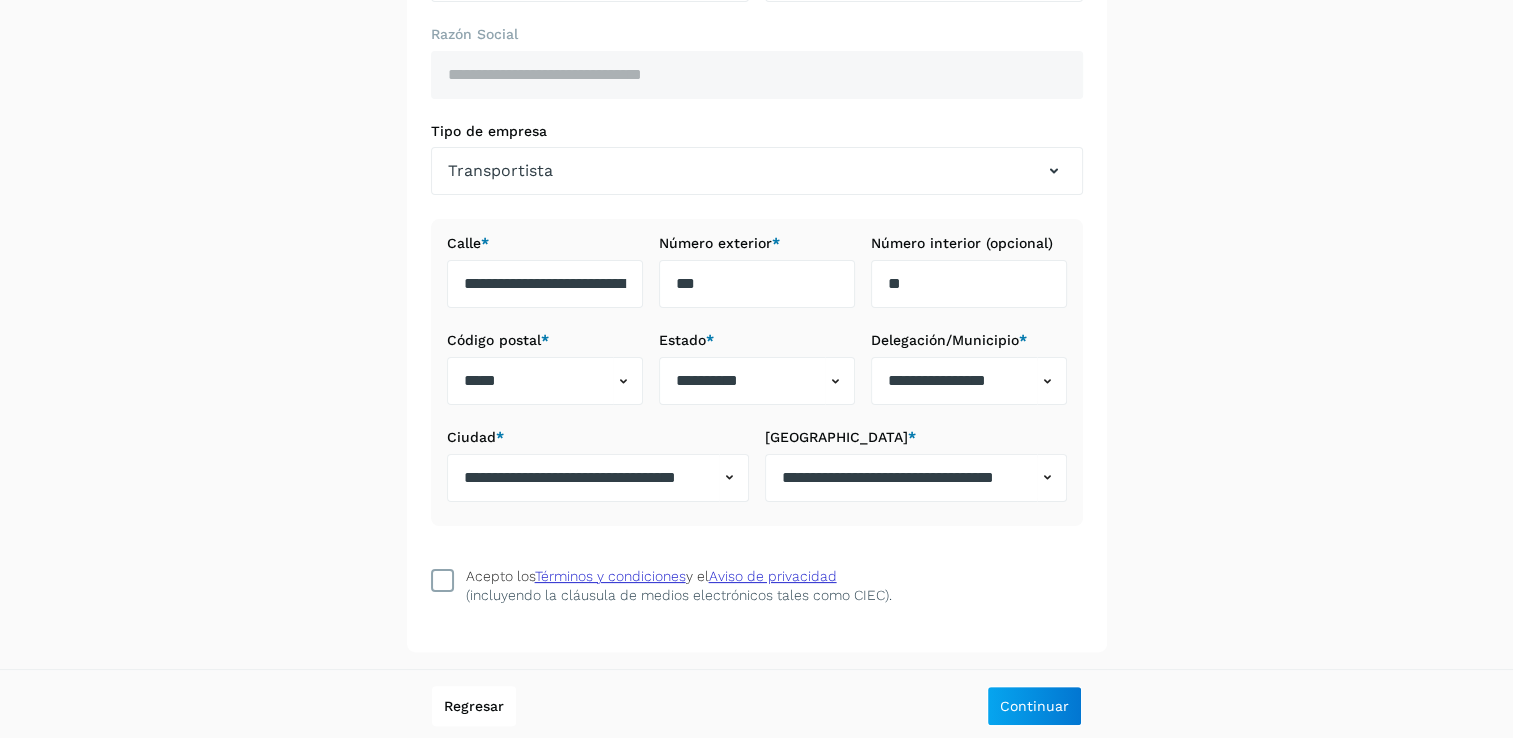 click at bounding box center (442, 580) 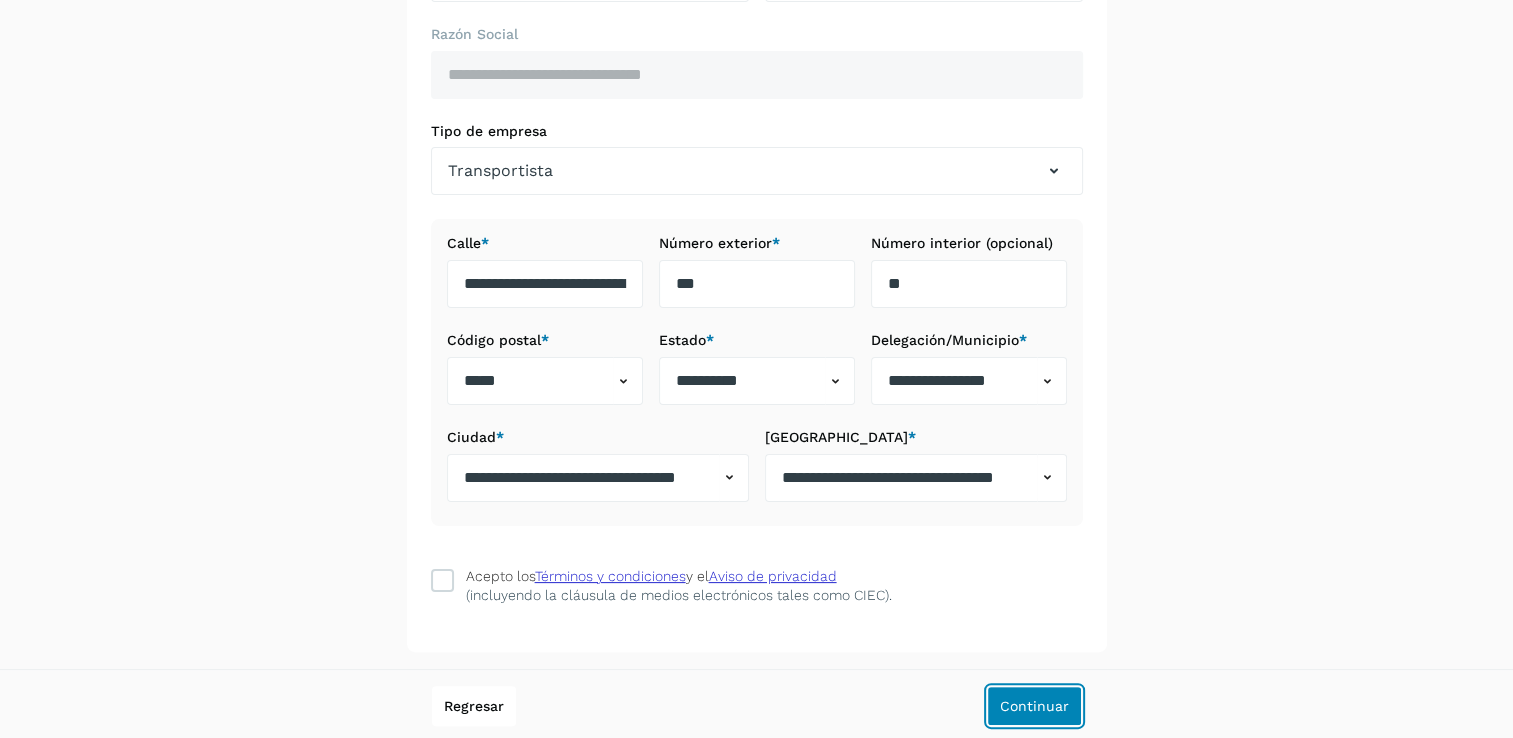 click on "Continuar" at bounding box center [1034, 706] 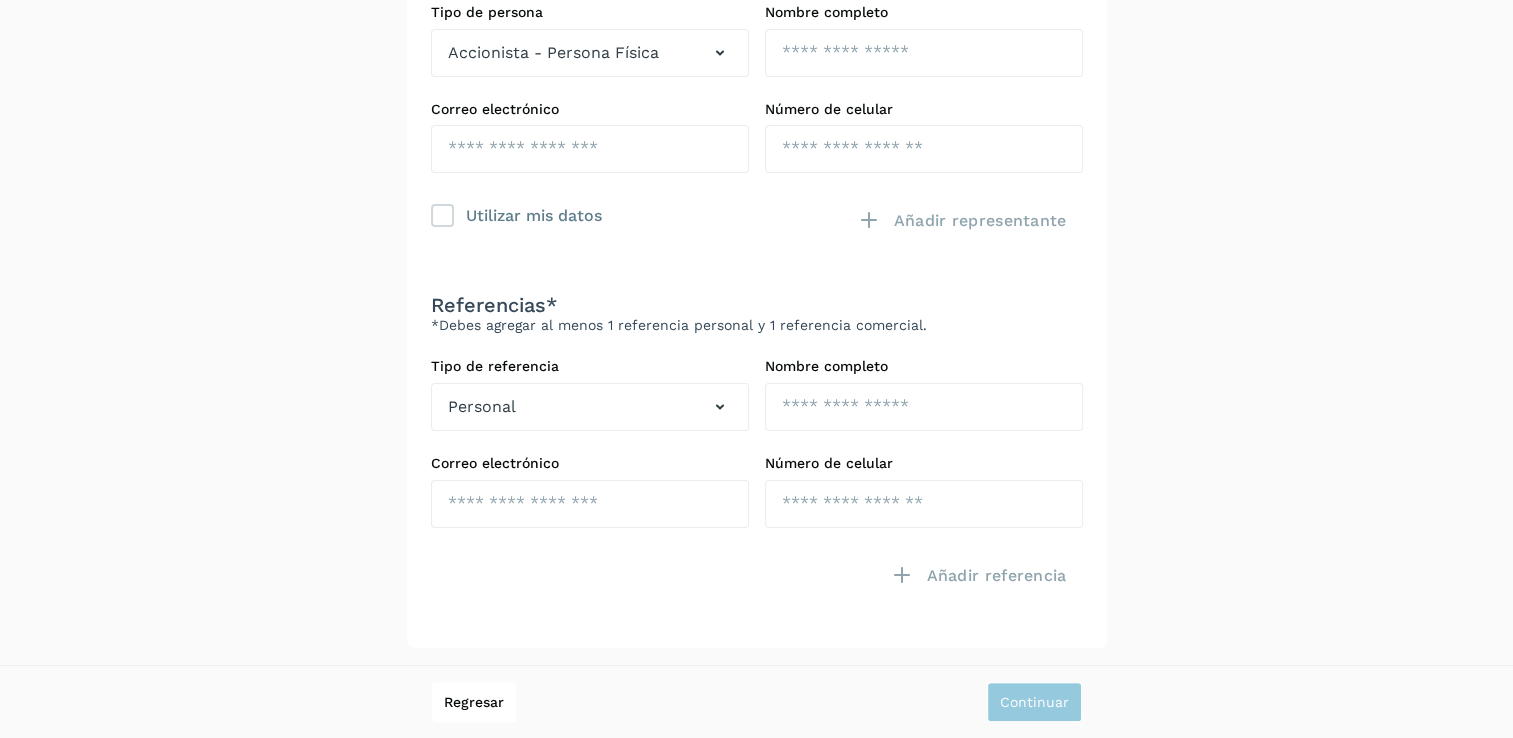 scroll, scrollTop: 288, scrollLeft: 0, axis: vertical 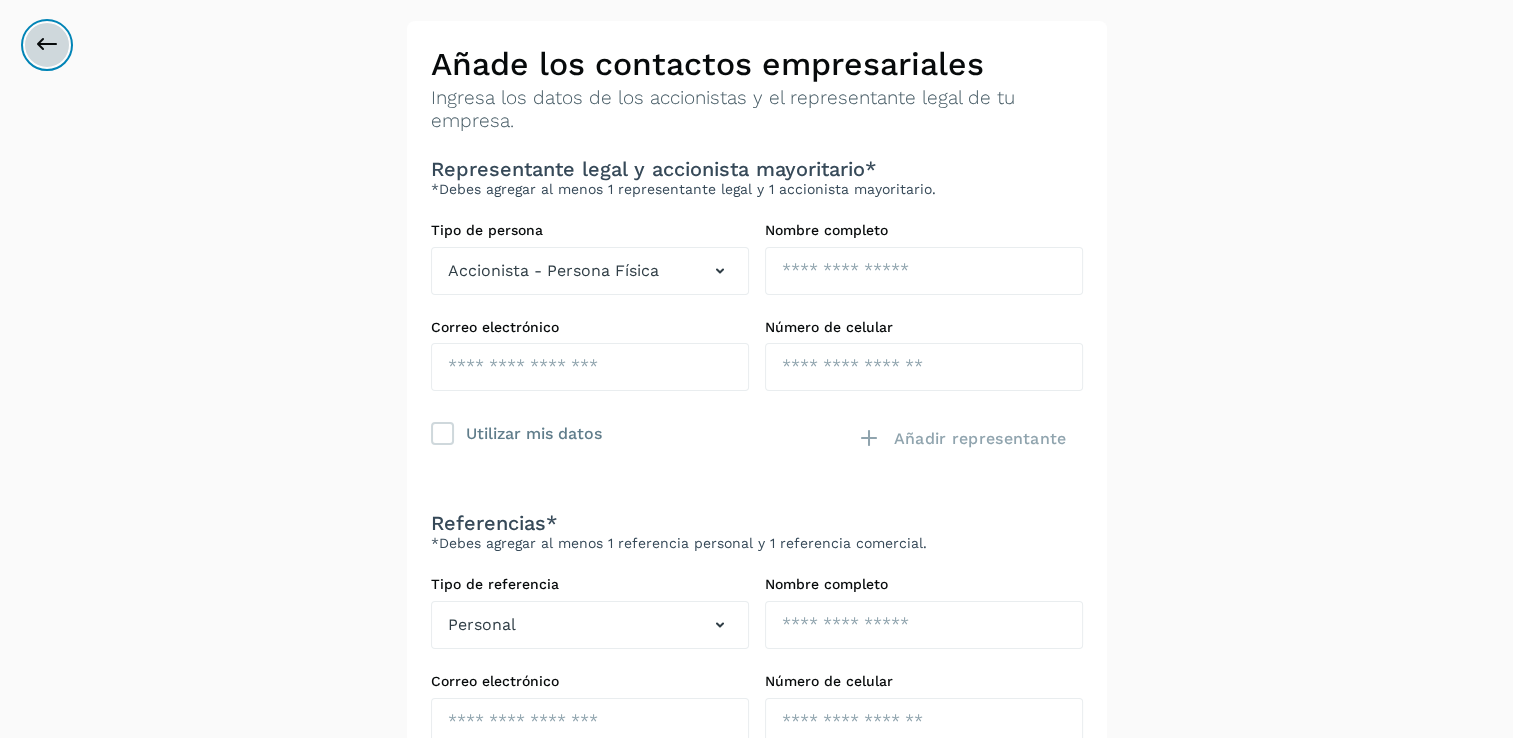 click at bounding box center [47, 45] 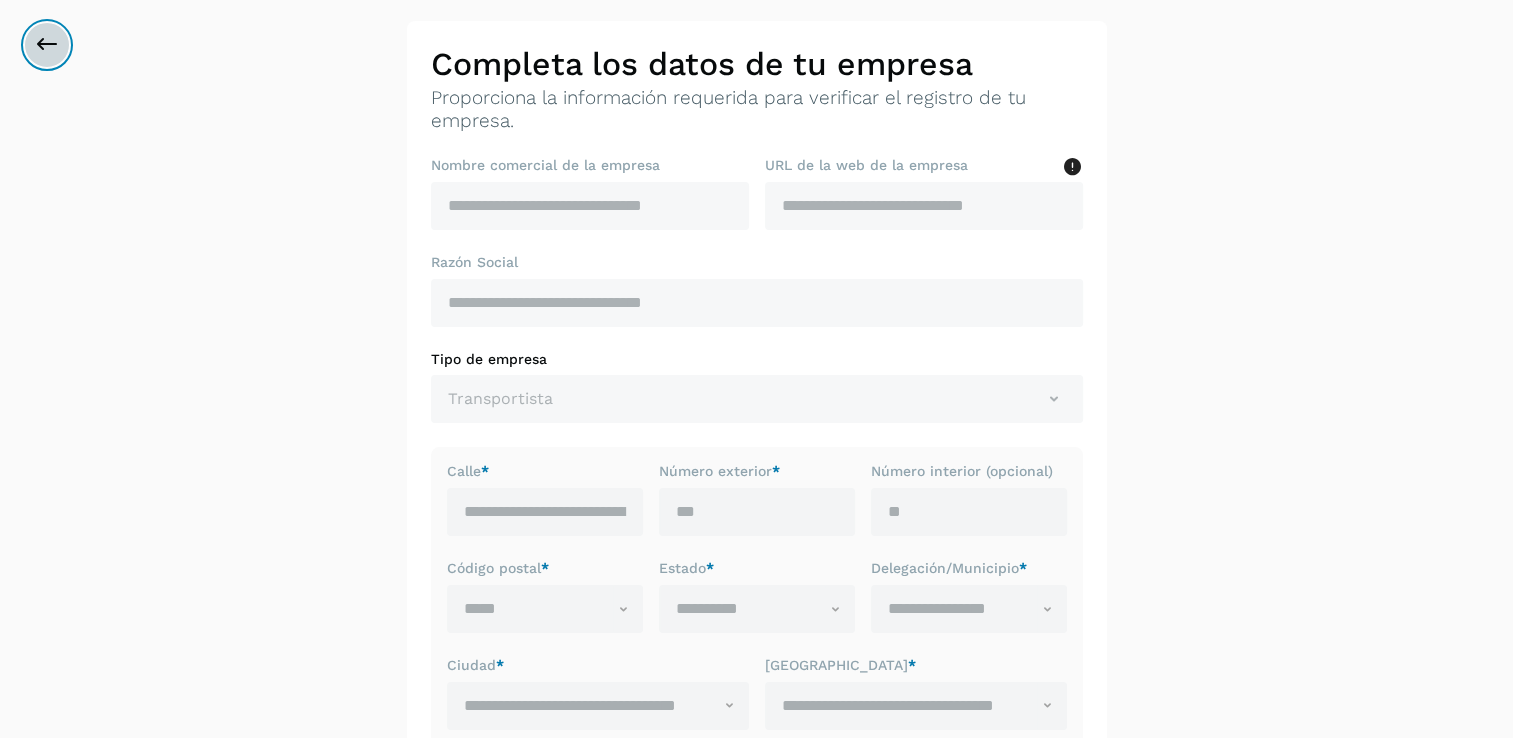 click at bounding box center (47, 45) 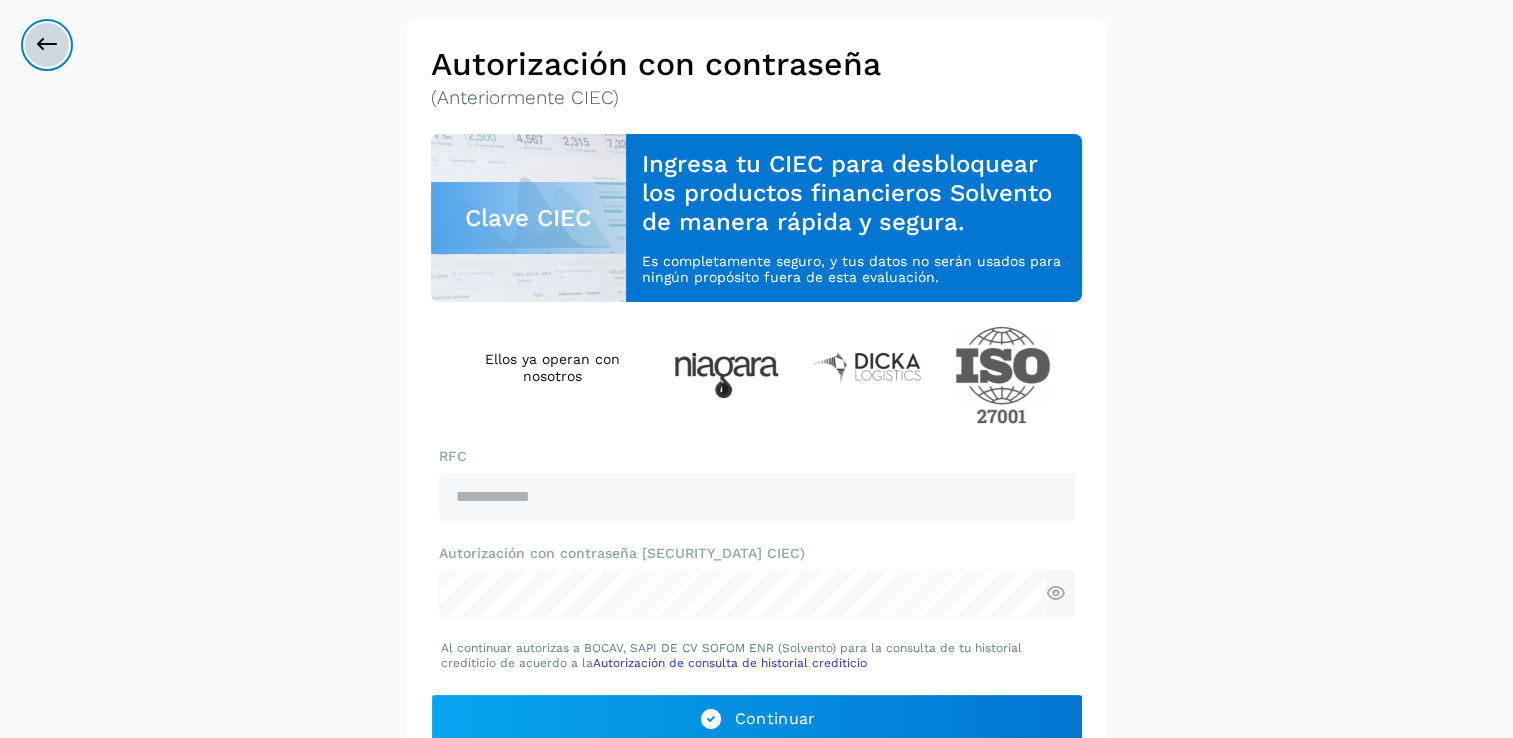 click at bounding box center [47, 45] 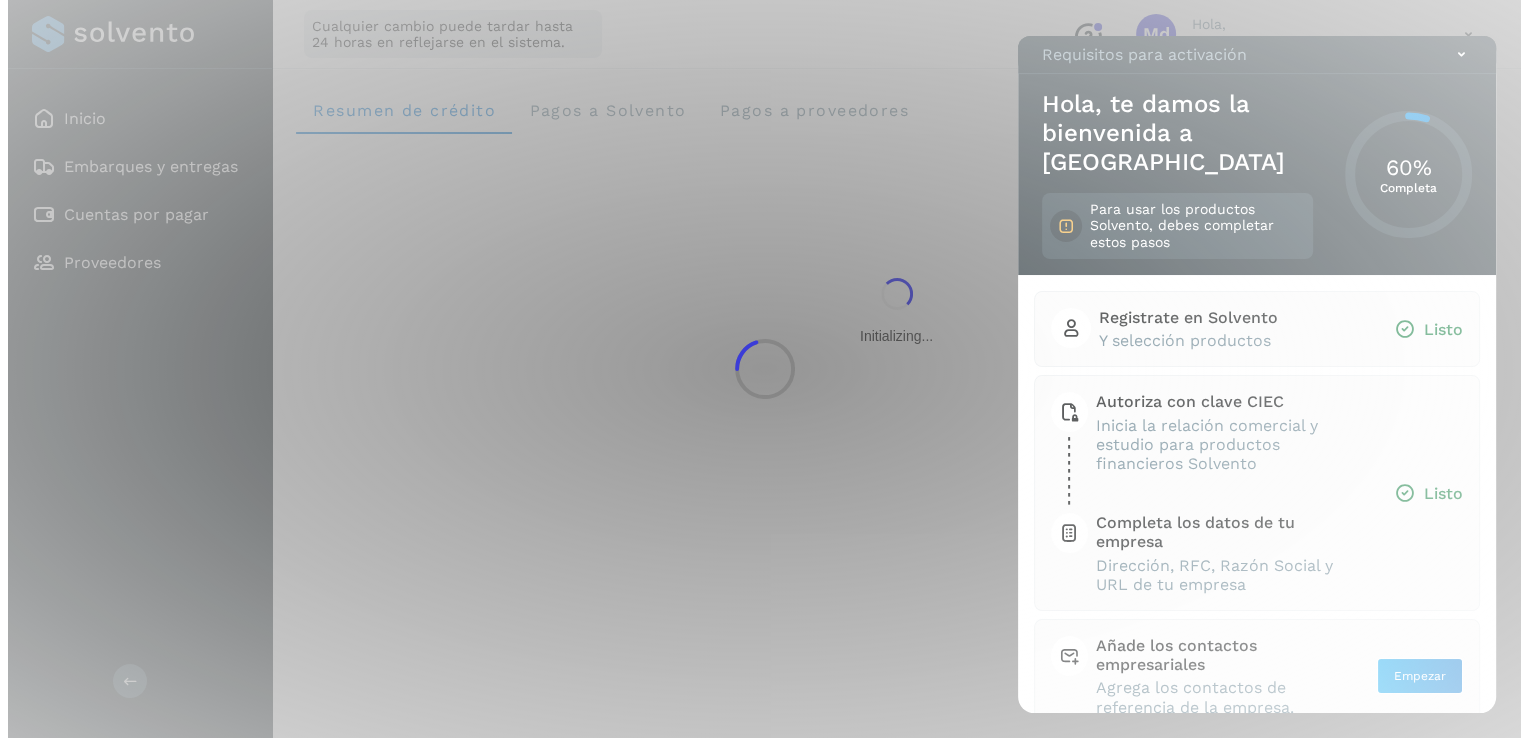 scroll, scrollTop: 0, scrollLeft: 0, axis: both 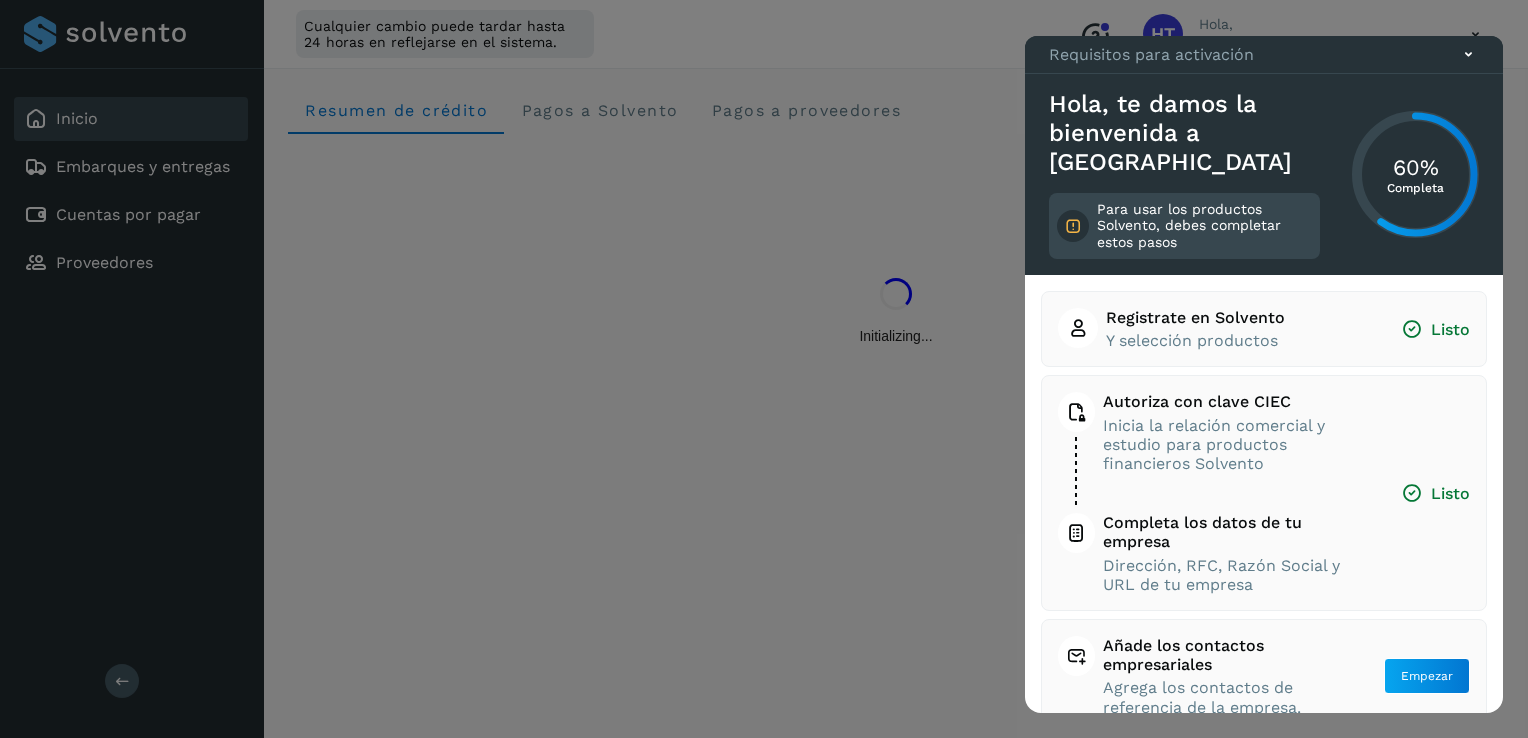 click 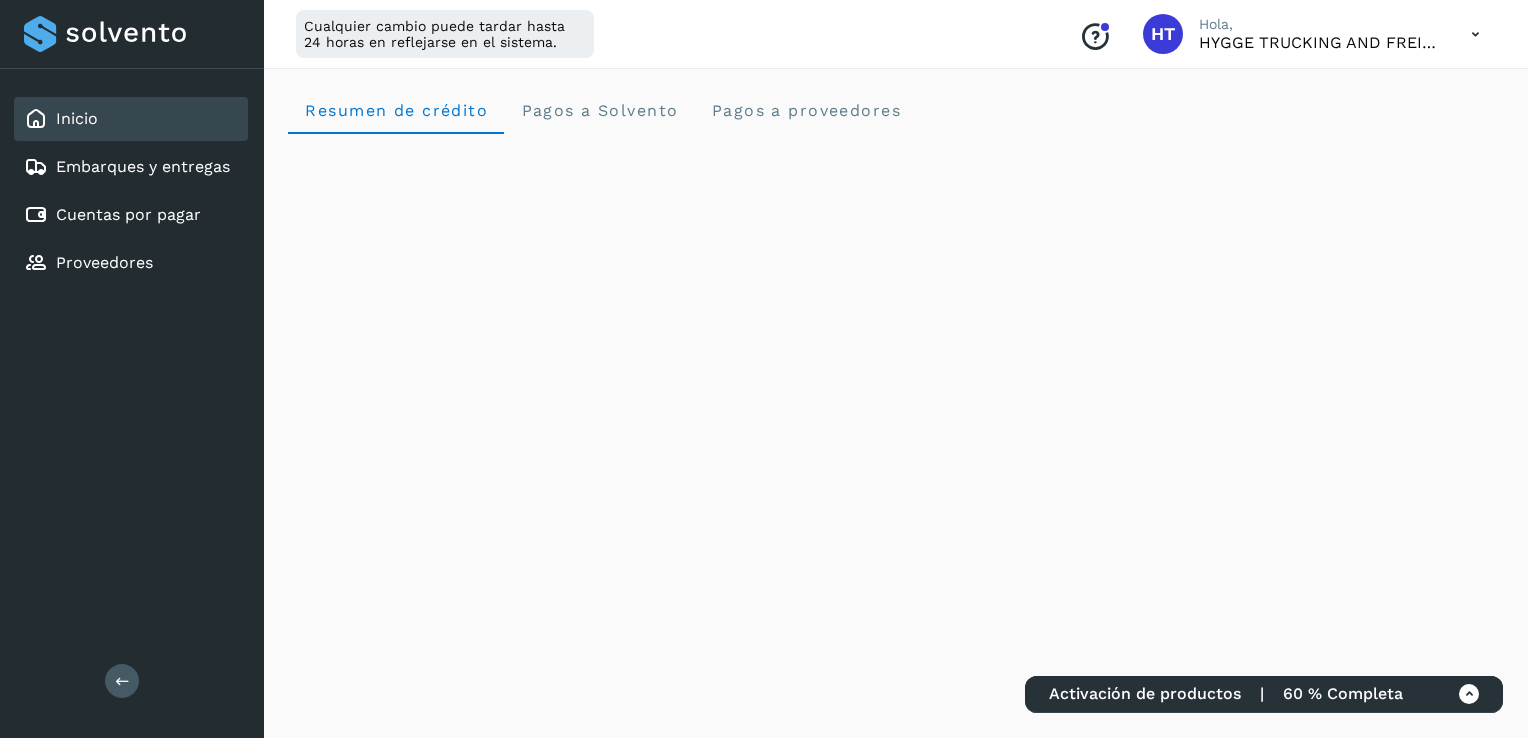 click at bounding box center (1475, 34) 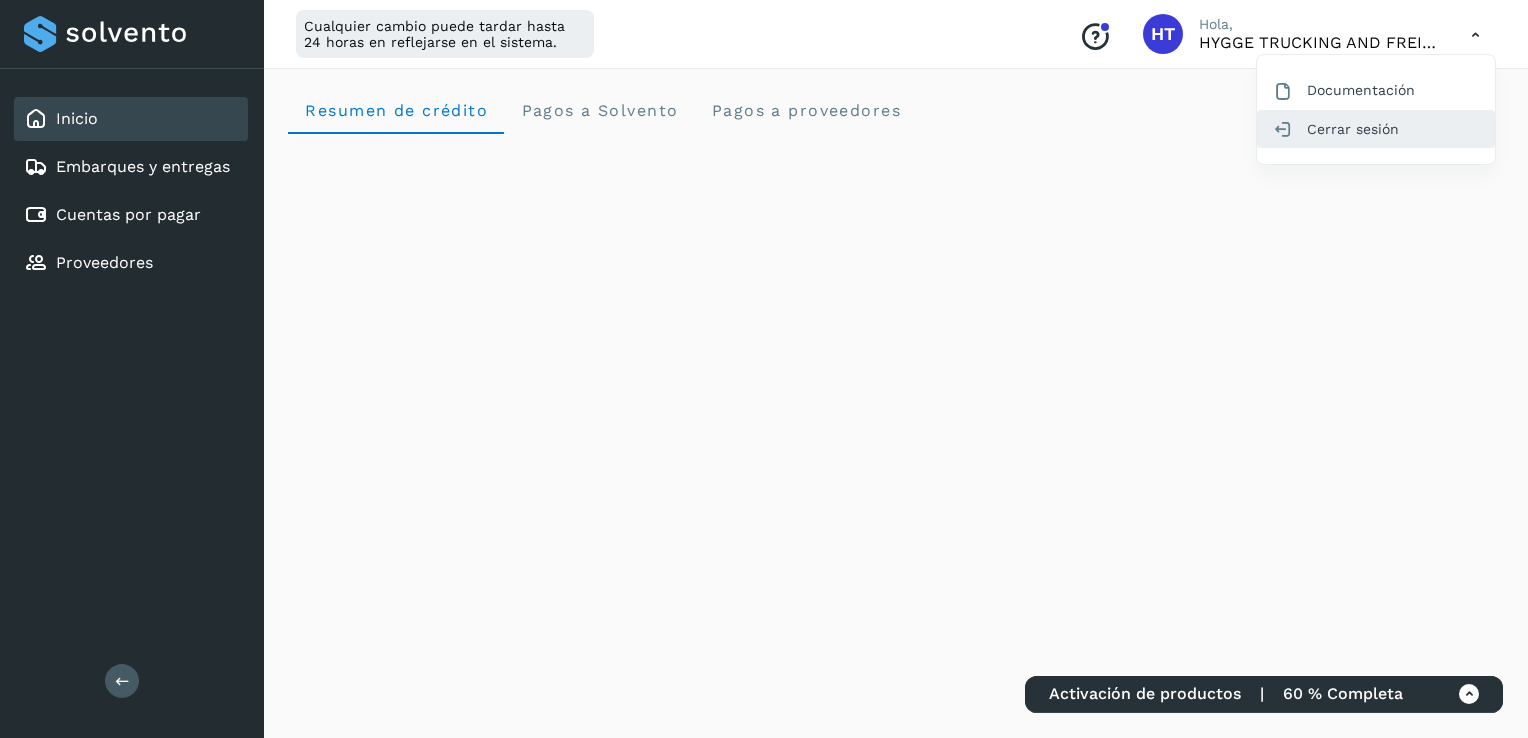 click on "Cerrar sesión" 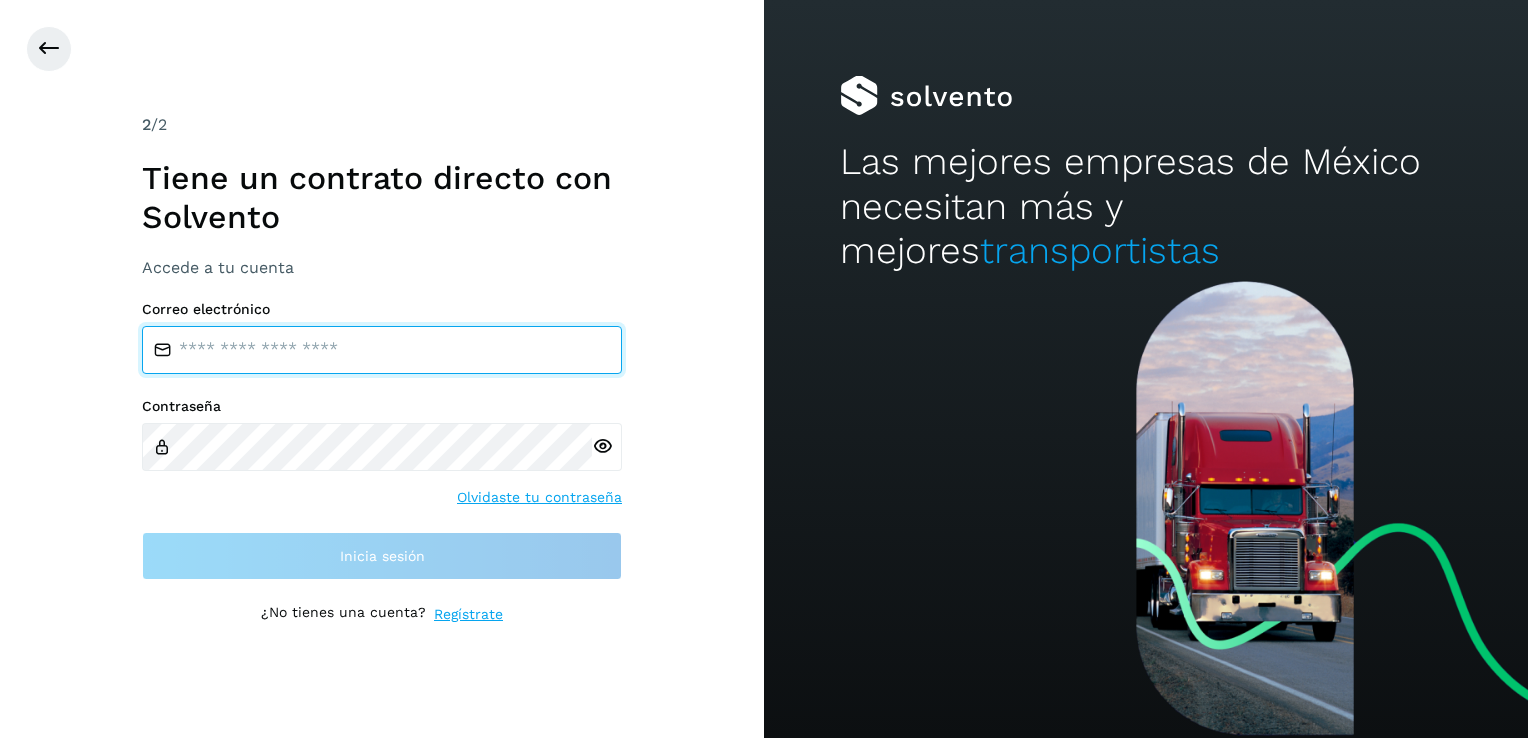 click at bounding box center [382, 350] 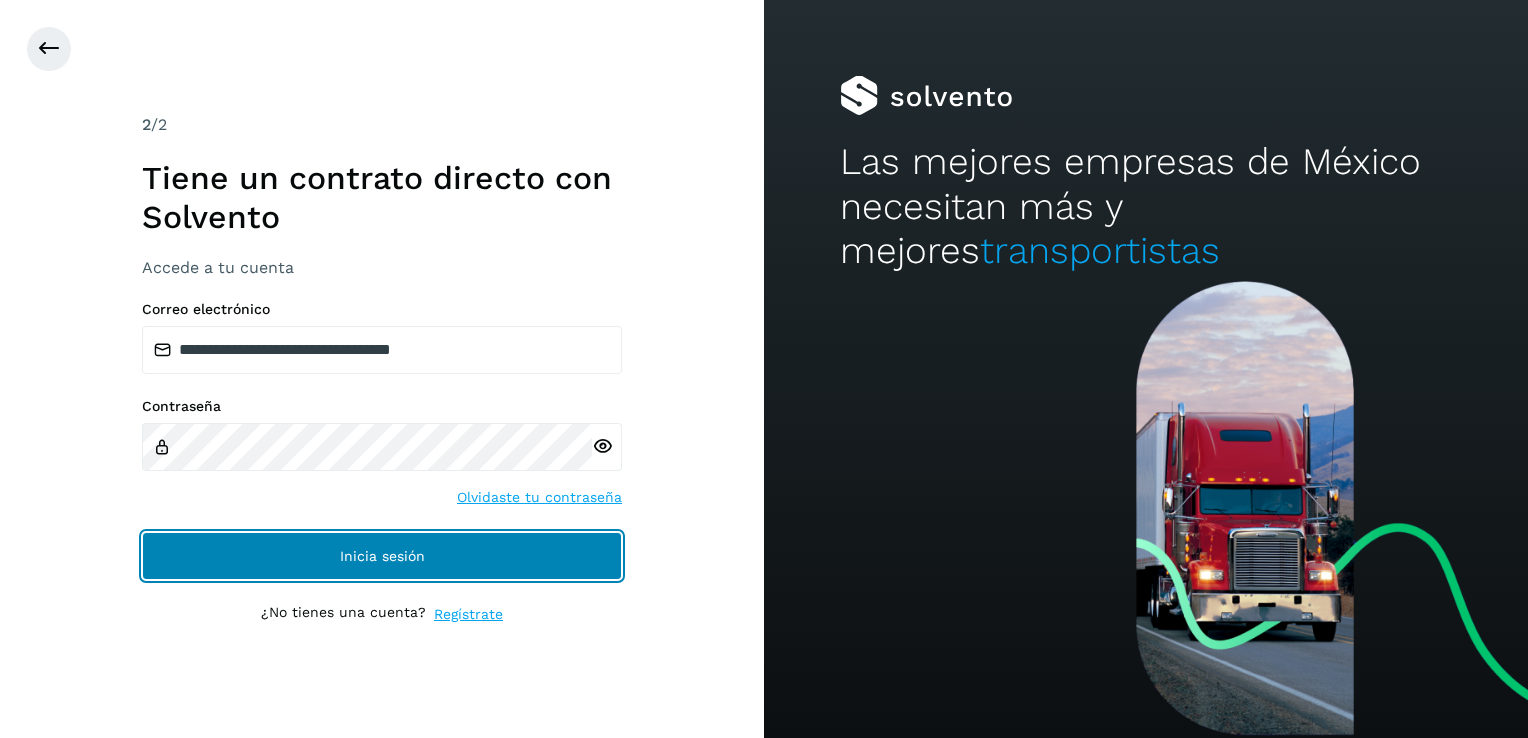 click on "Inicia sesión" 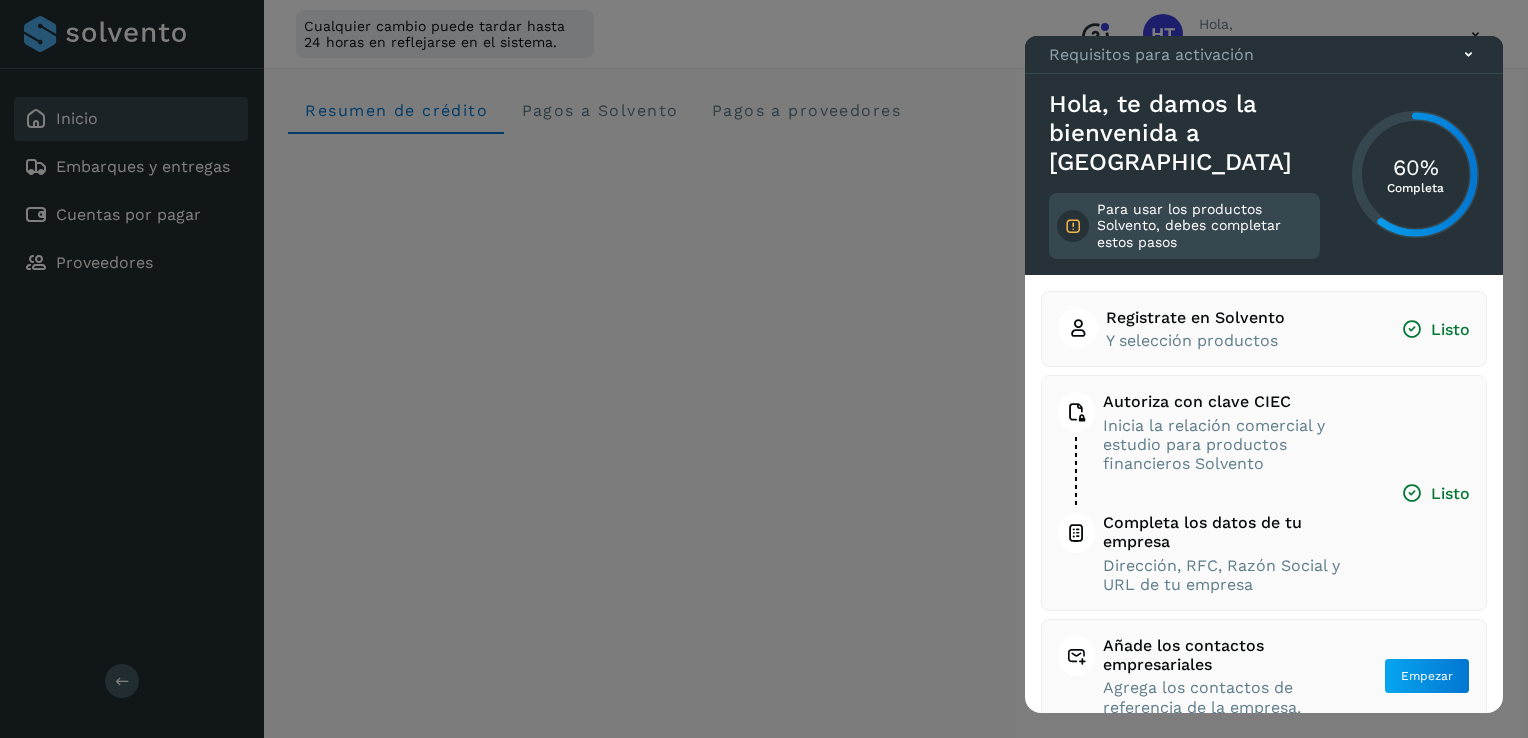 click 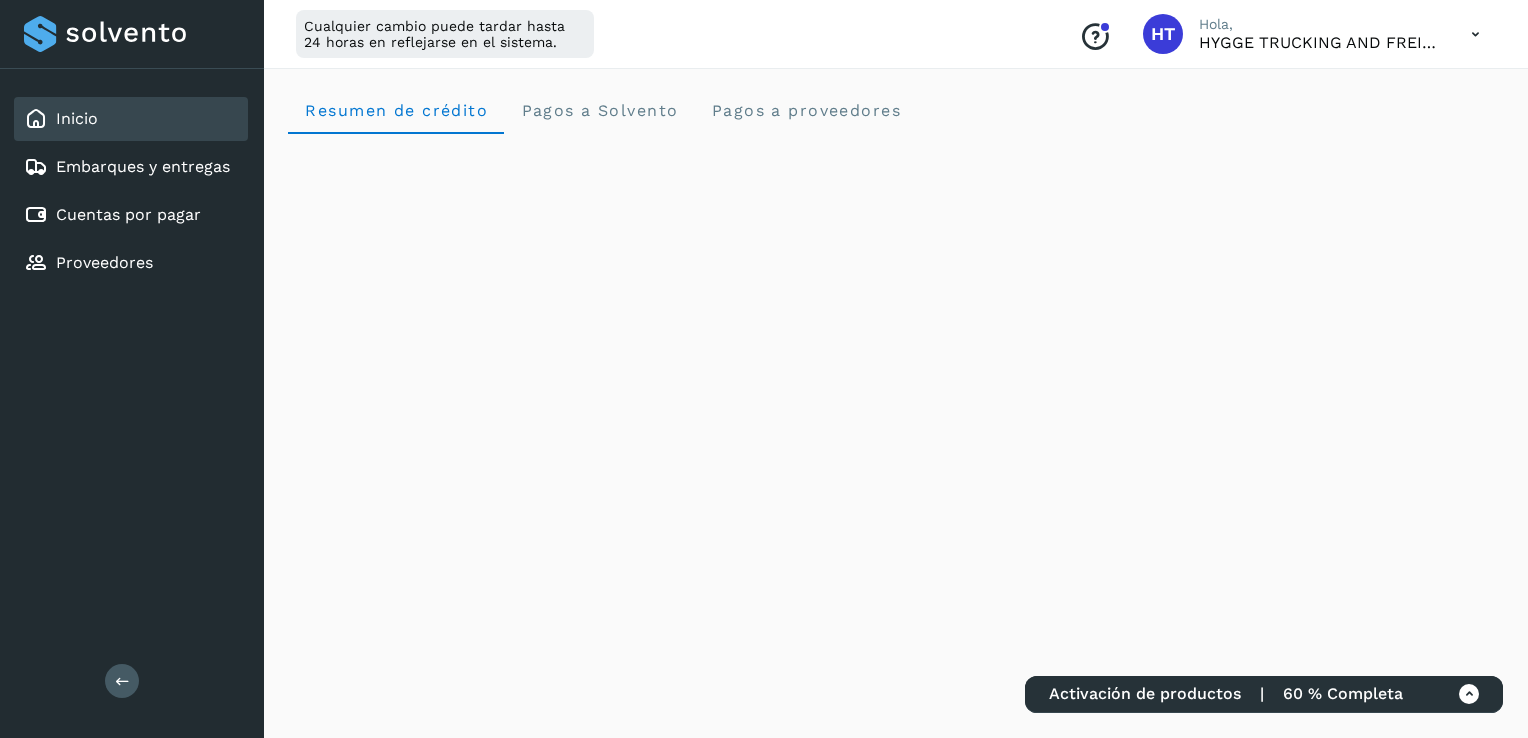 click at bounding box center (1475, 34) 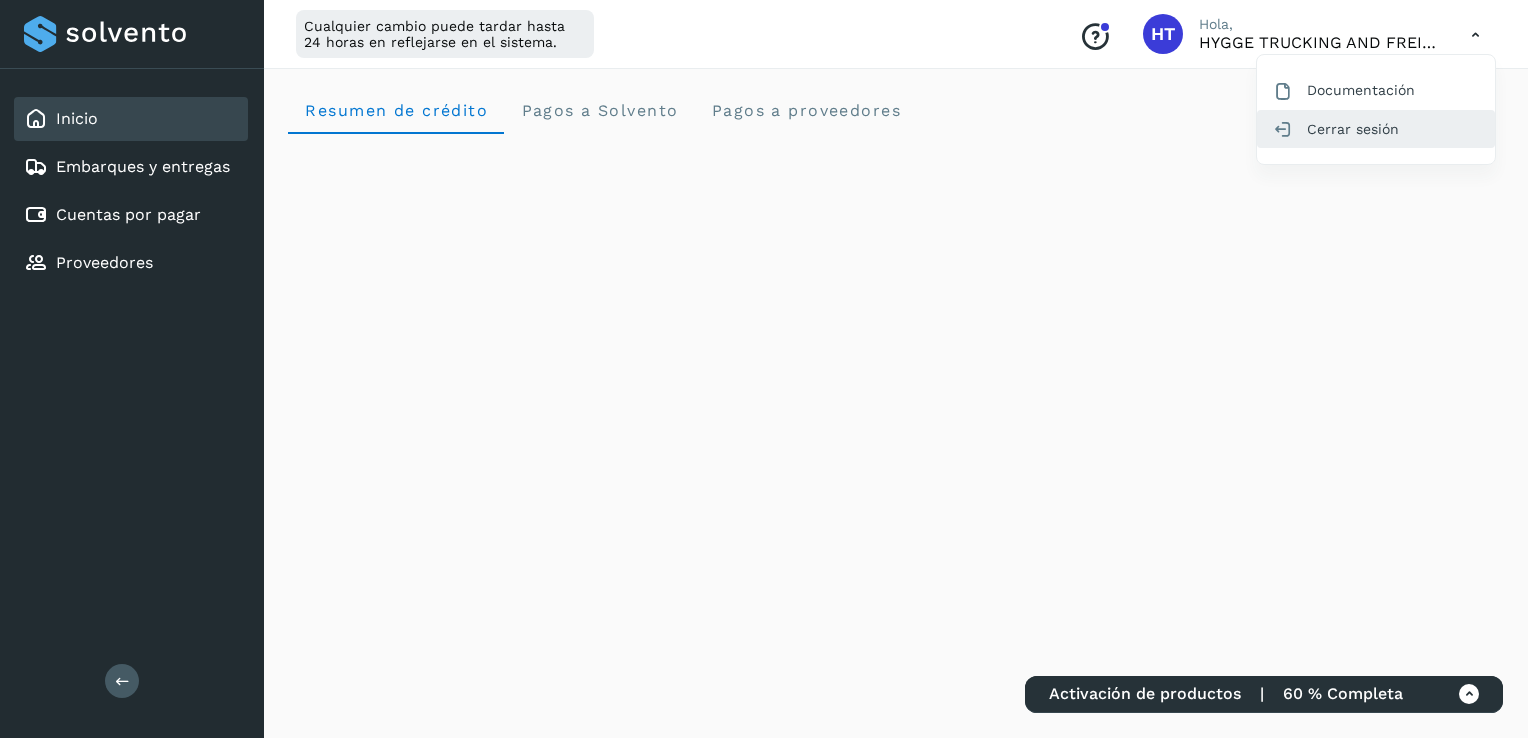 click on "Cerrar sesión" 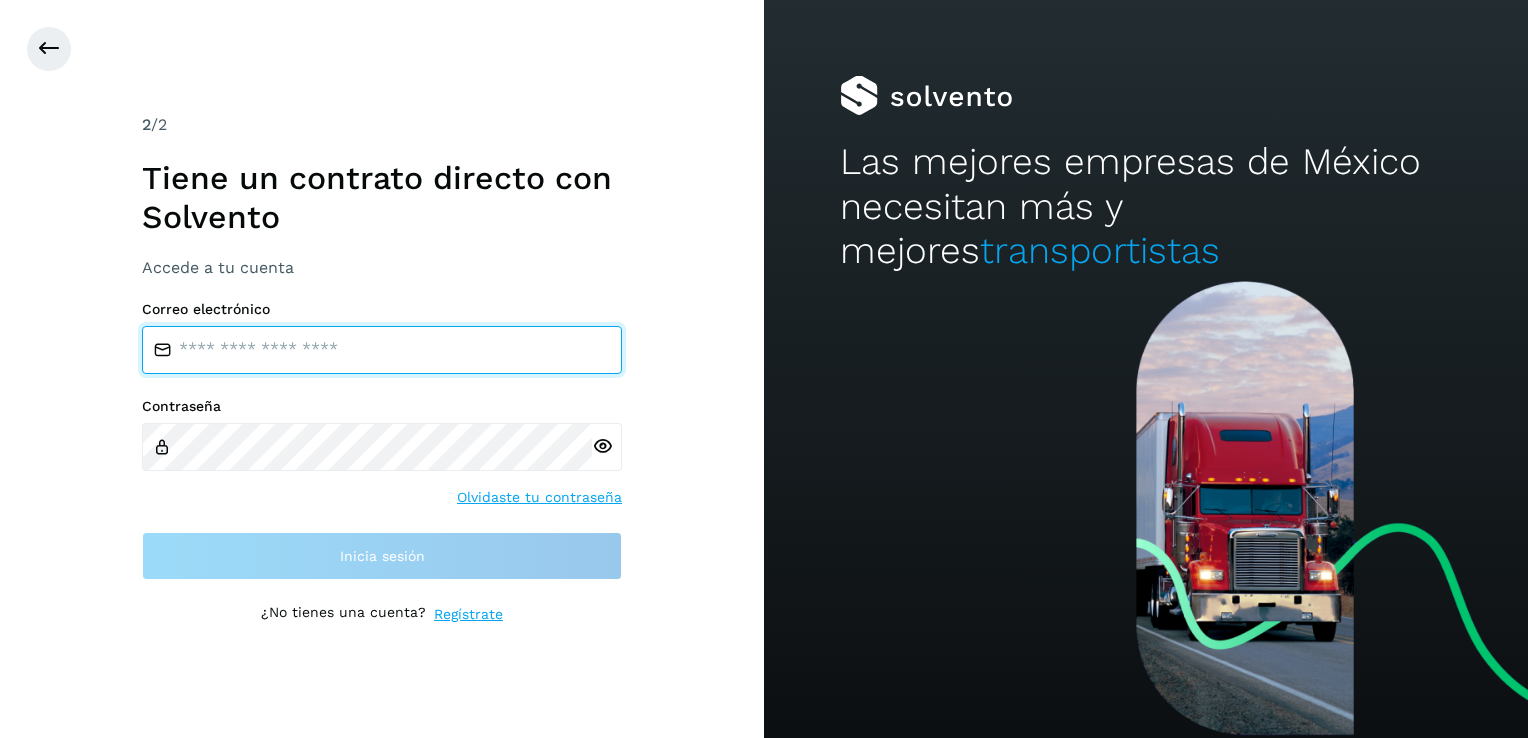 click at bounding box center [382, 350] 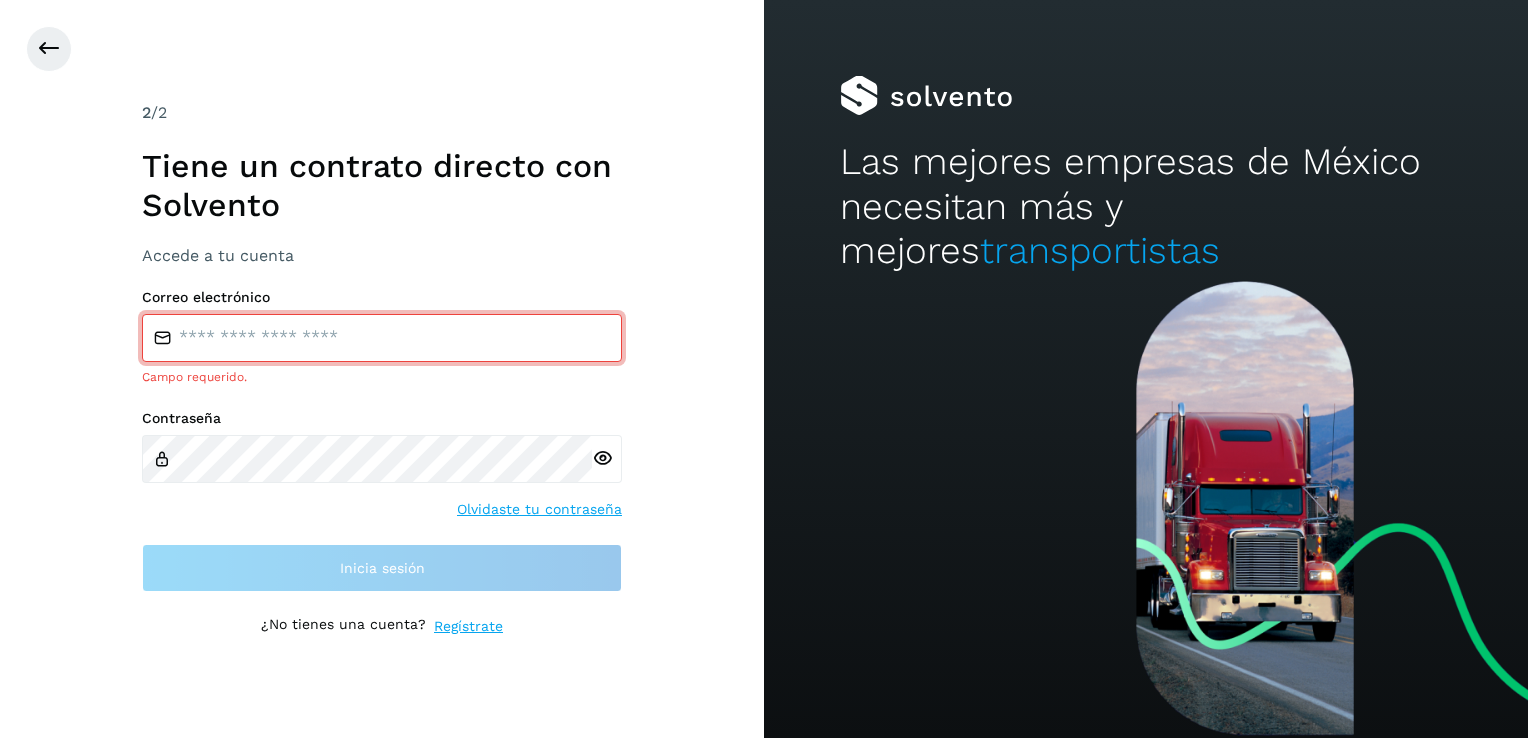click at bounding box center [1146, 509] 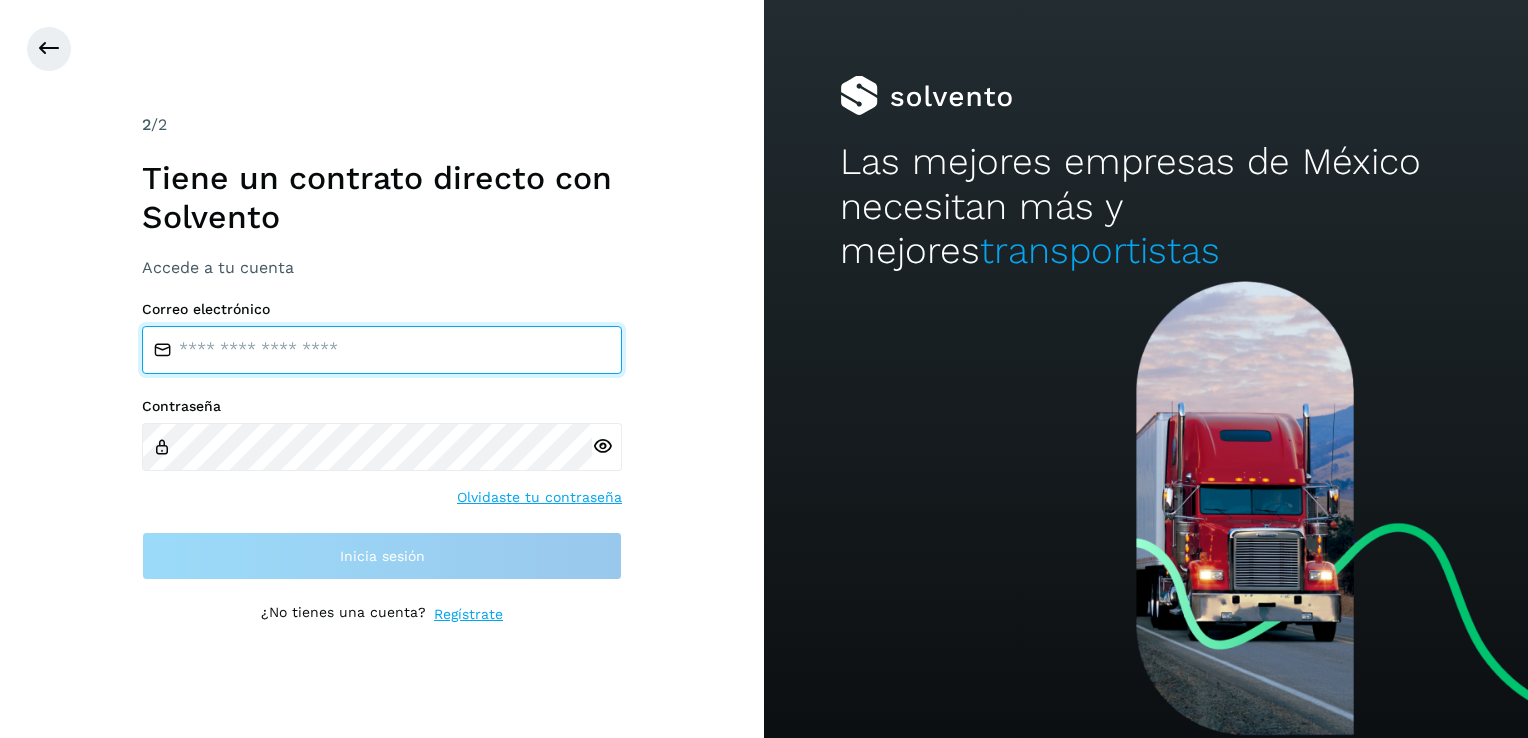 click at bounding box center (382, 350) 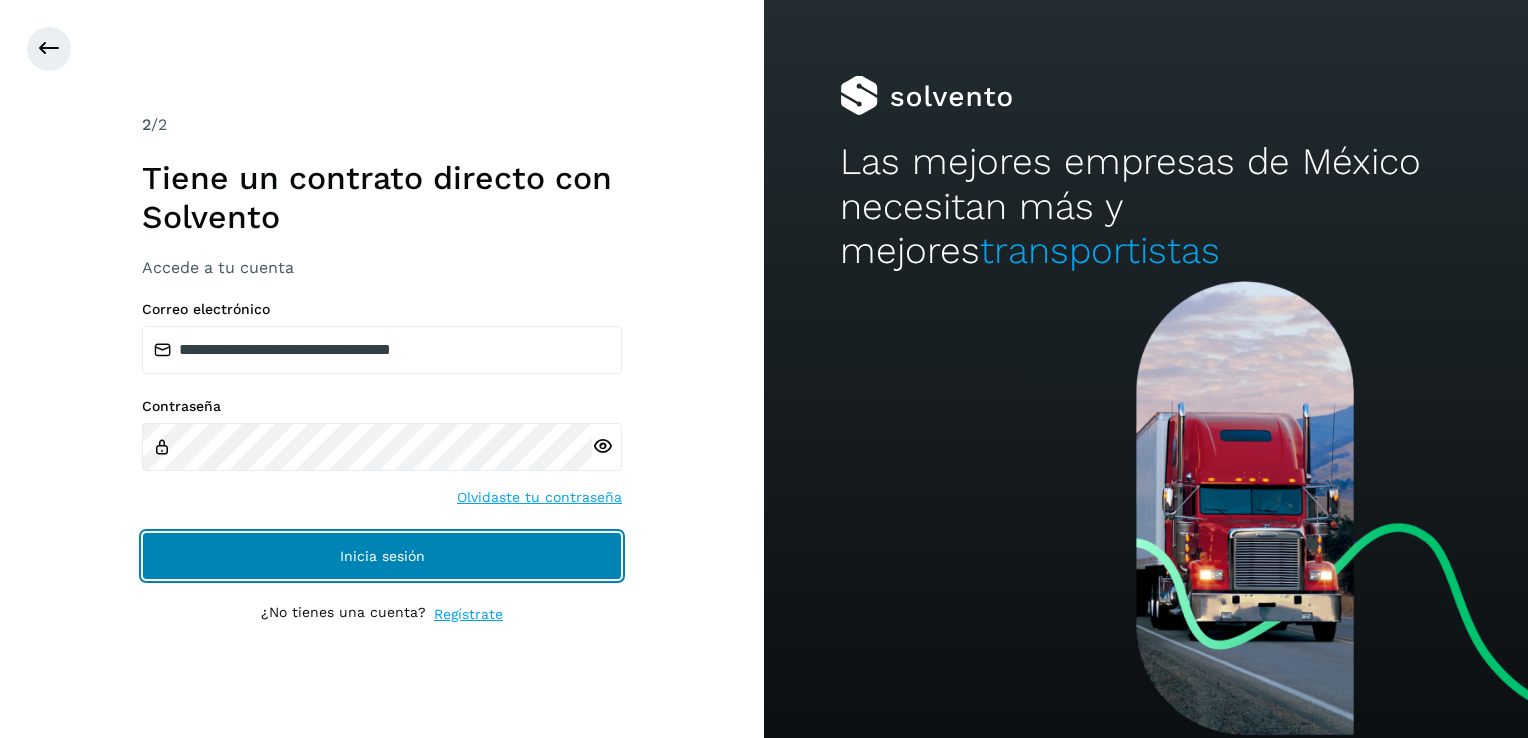 click on "Inicia sesión" 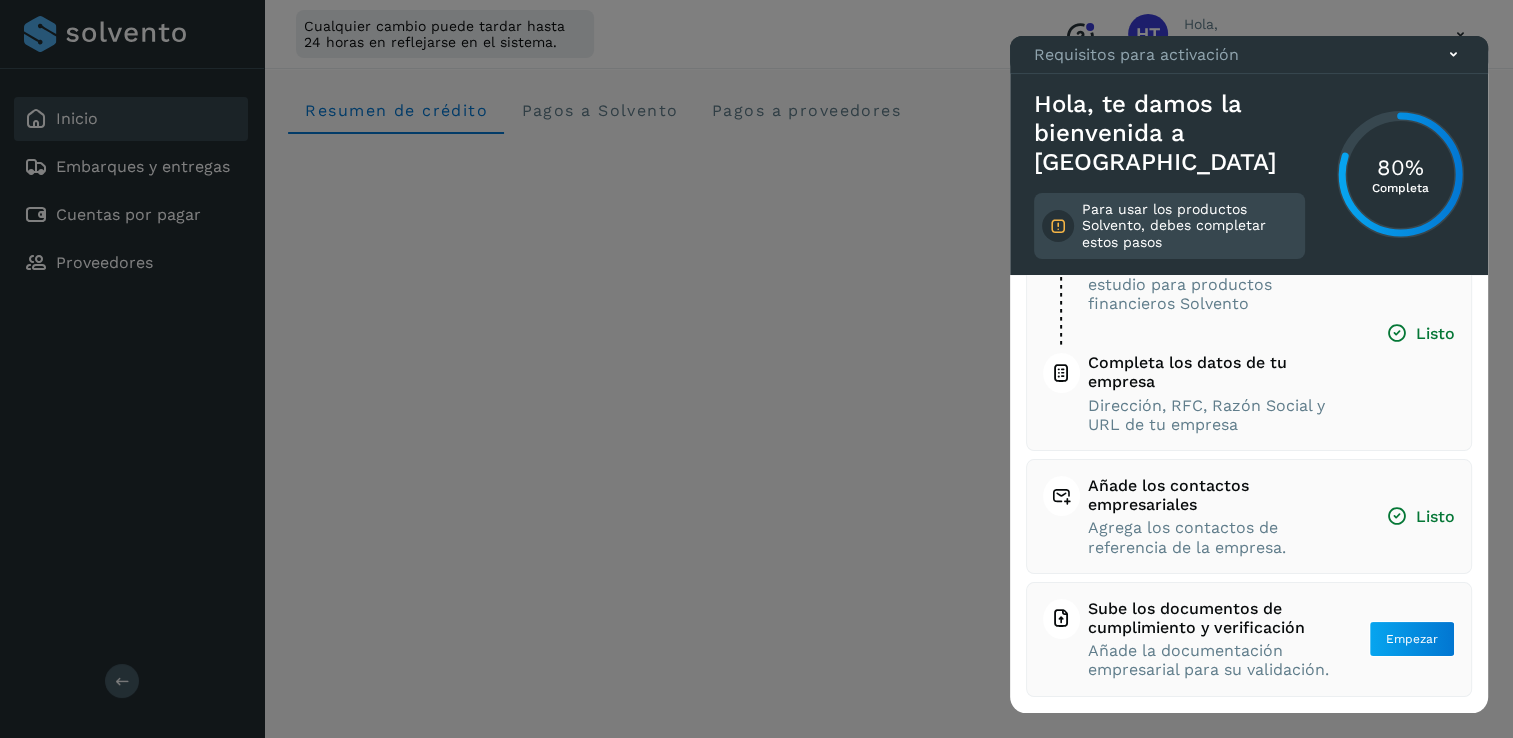 scroll, scrollTop: 176, scrollLeft: 0, axis: vertical 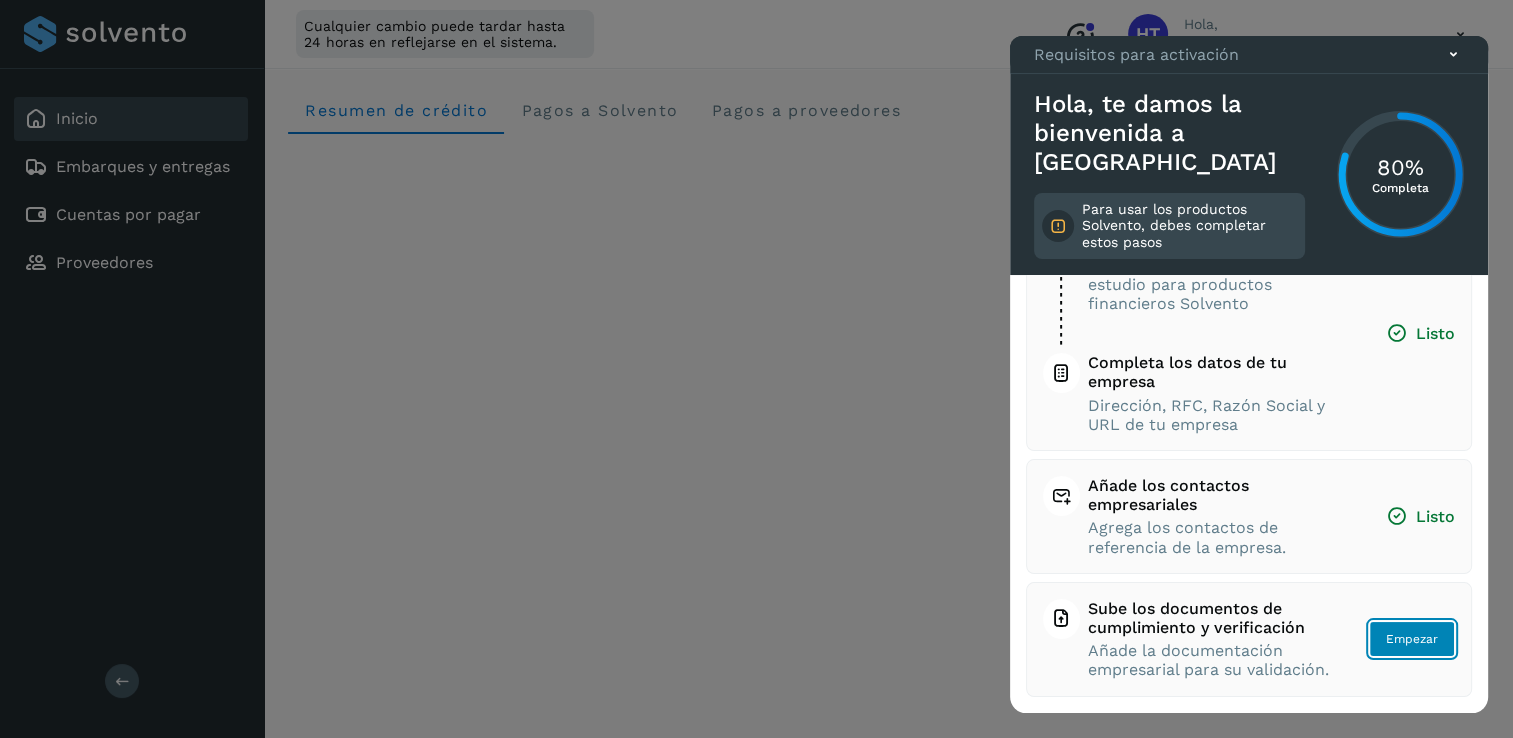 click on "Empezar" 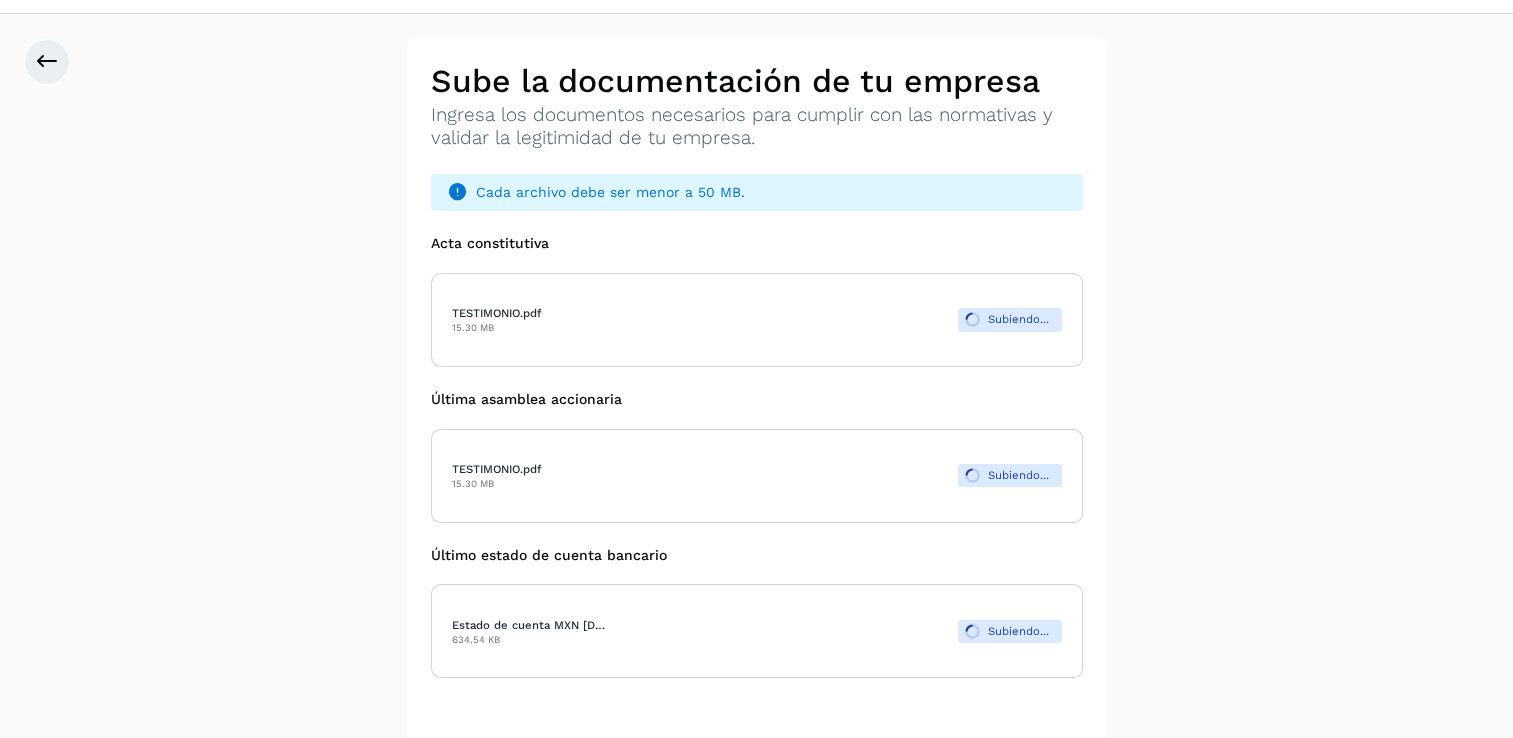 scroll, scrollTop: 156, scrollLeft: 0, axis: vertical 